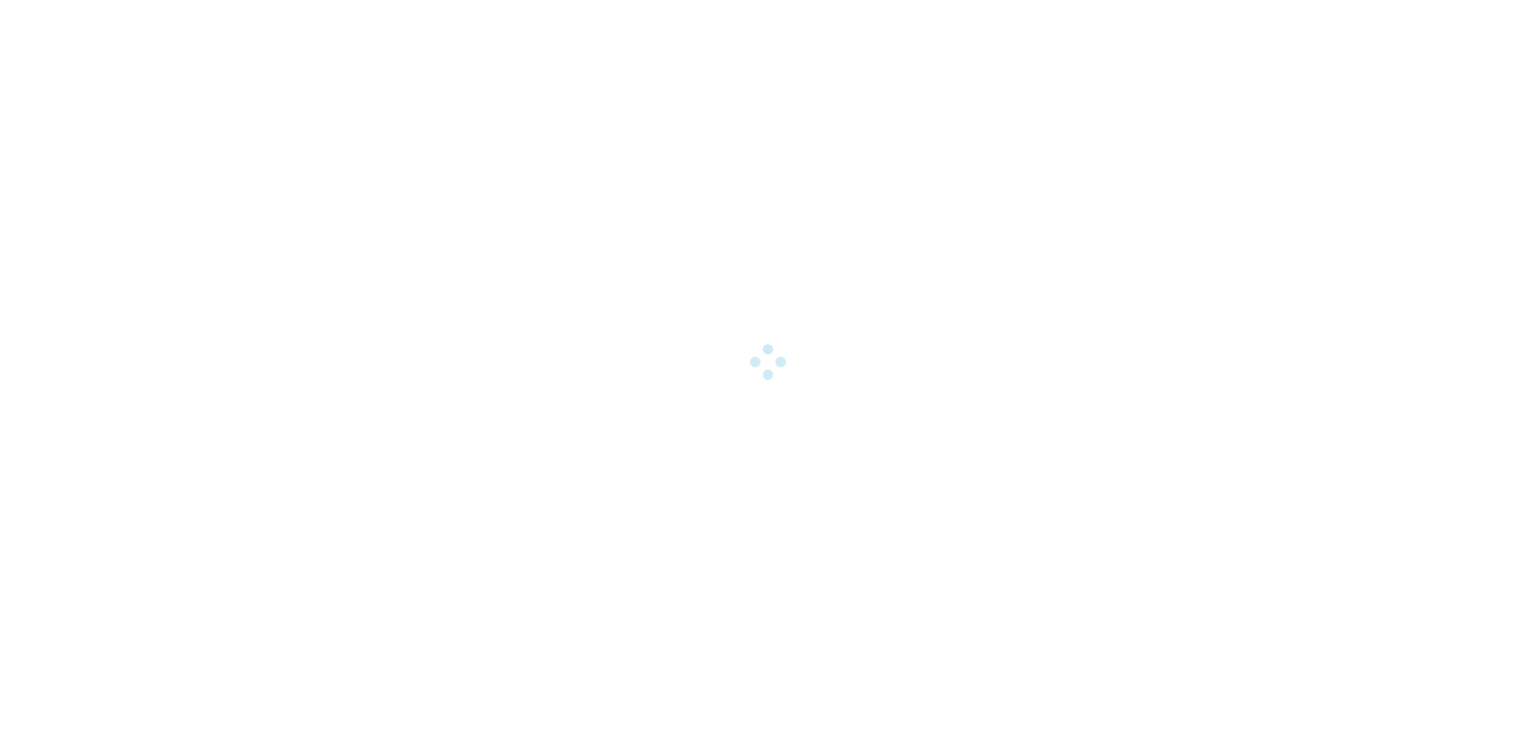 scroll, scrollTop: 0, scrollLeft: 0, axis: both 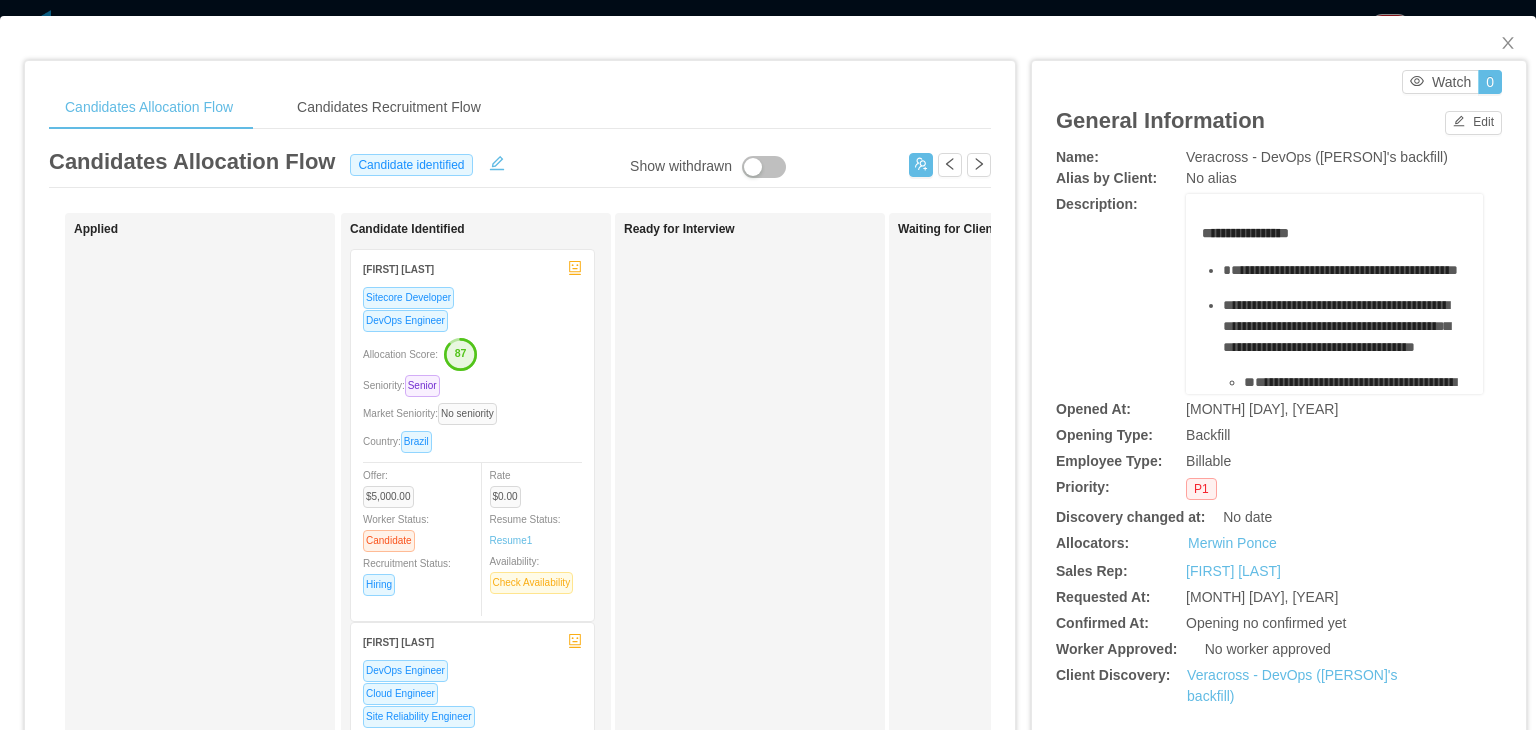 drag, startPoint x: 1285, startPoint y: 179, endPoint x: 1175, endPoint y: 156, distance: 112.37882 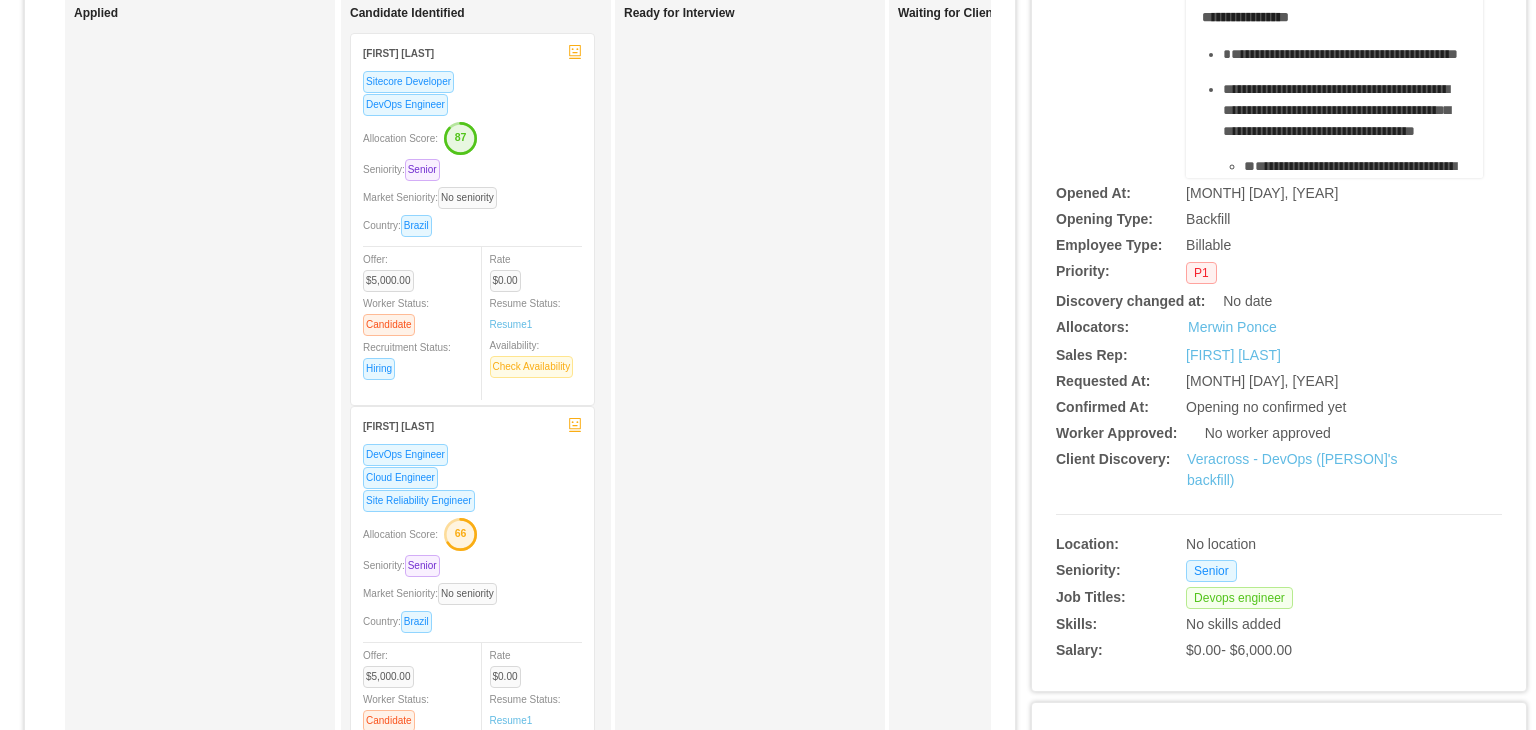 scroll, scrollTop: 218, scrollLeft: 0, axis: vertical 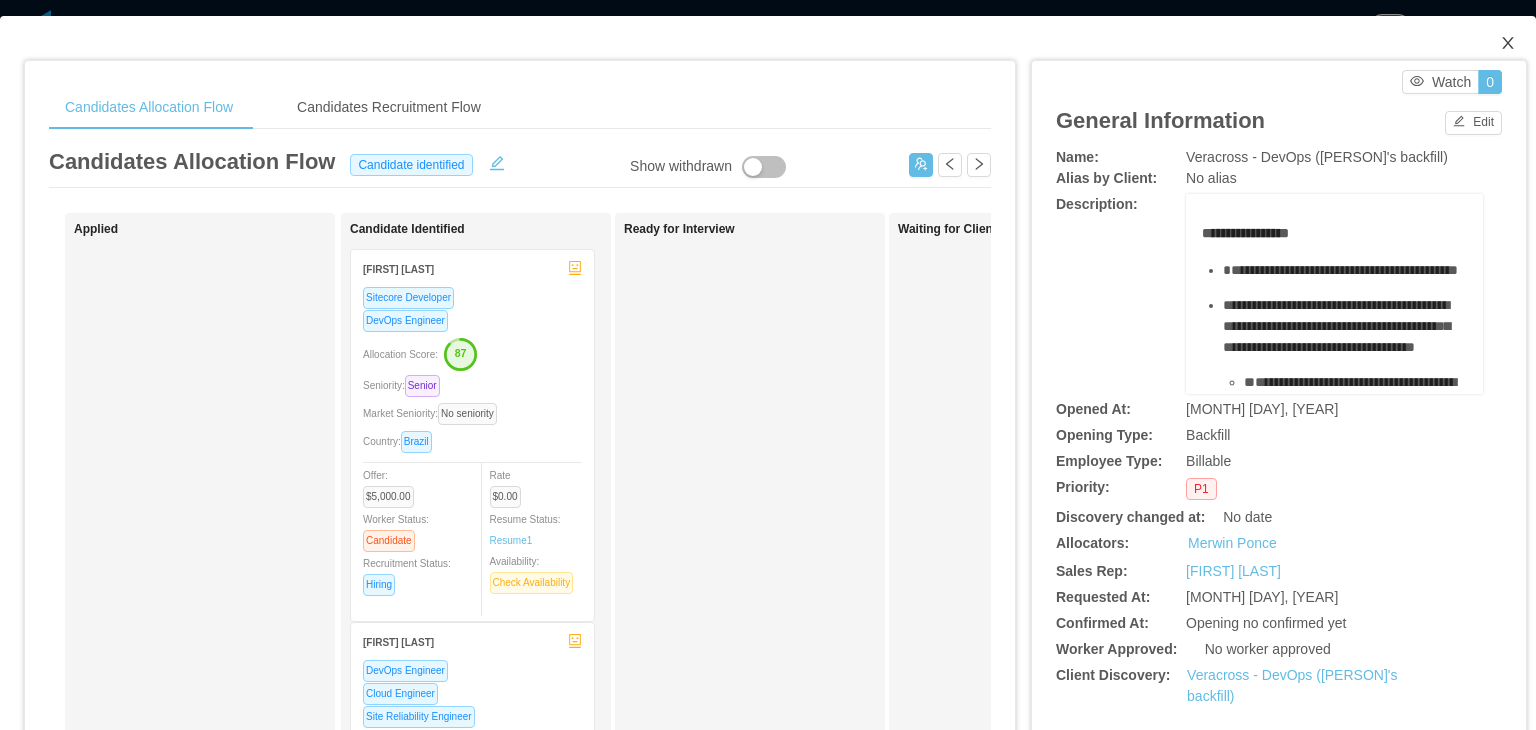 click at bounding box center (1508, 44) 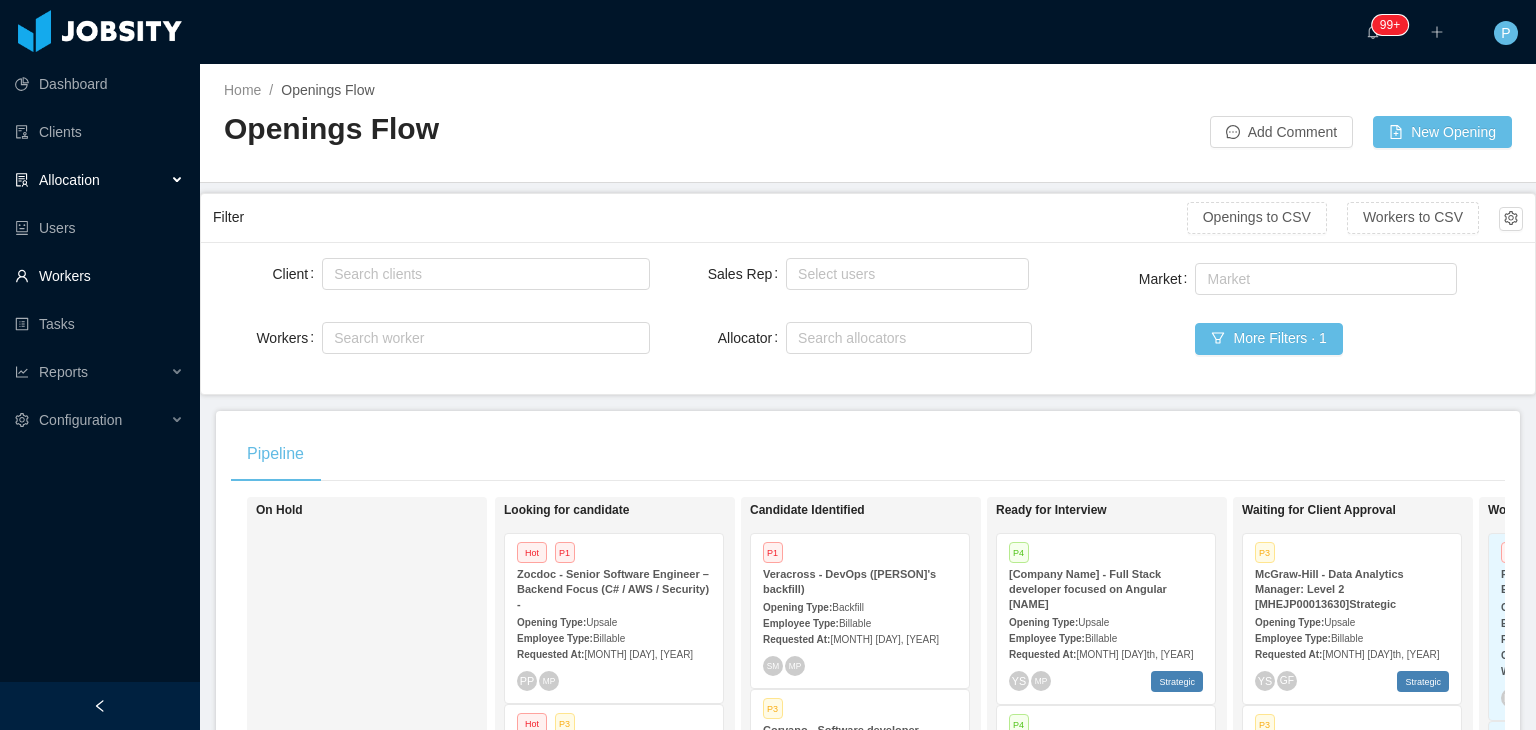 click on "Workers" at bounding box center [99, 276] 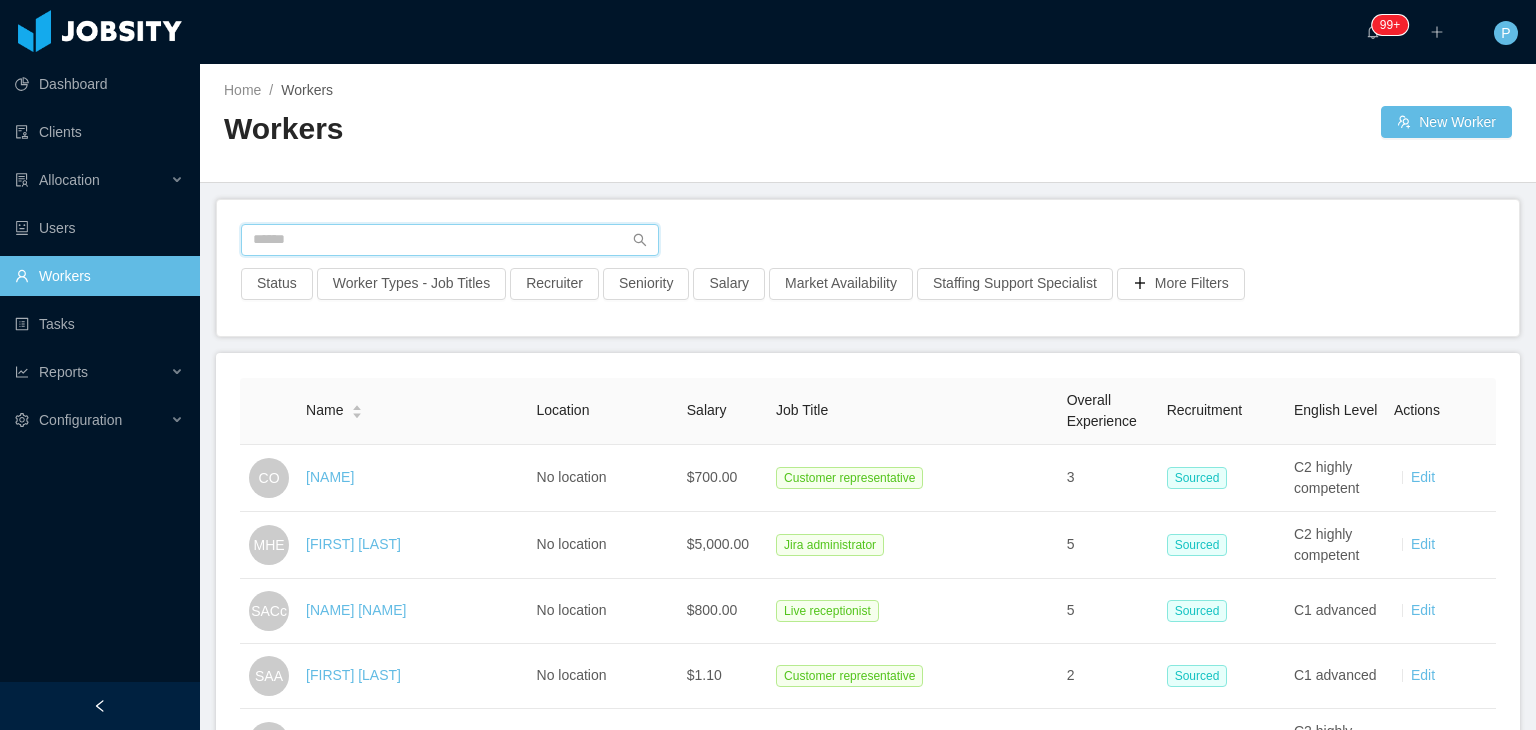 click at bounding box center (450, 240) 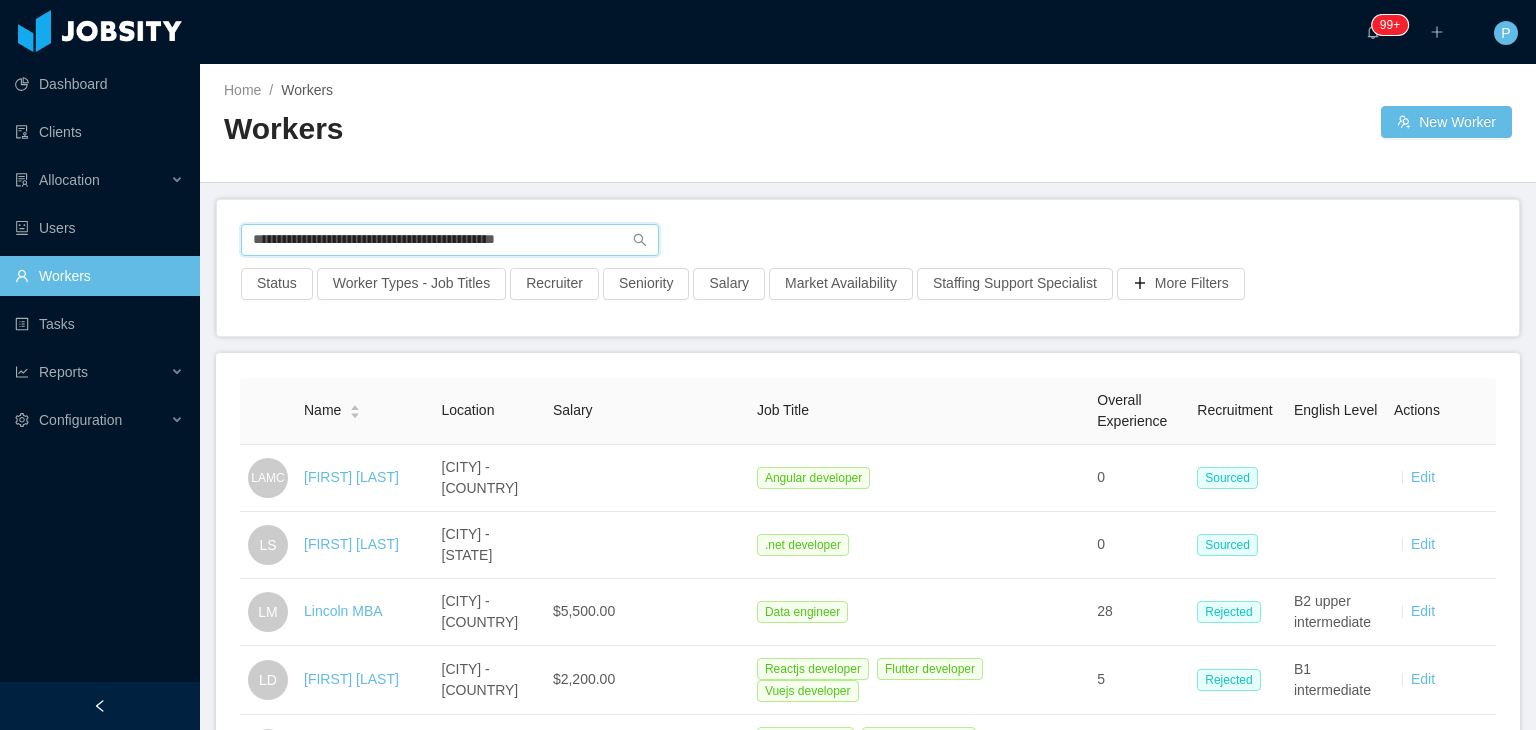 drag, startPoint x: 565, startPoint y: 235, endPoint x: 147, endPoint y: 262, distance: 418.8711 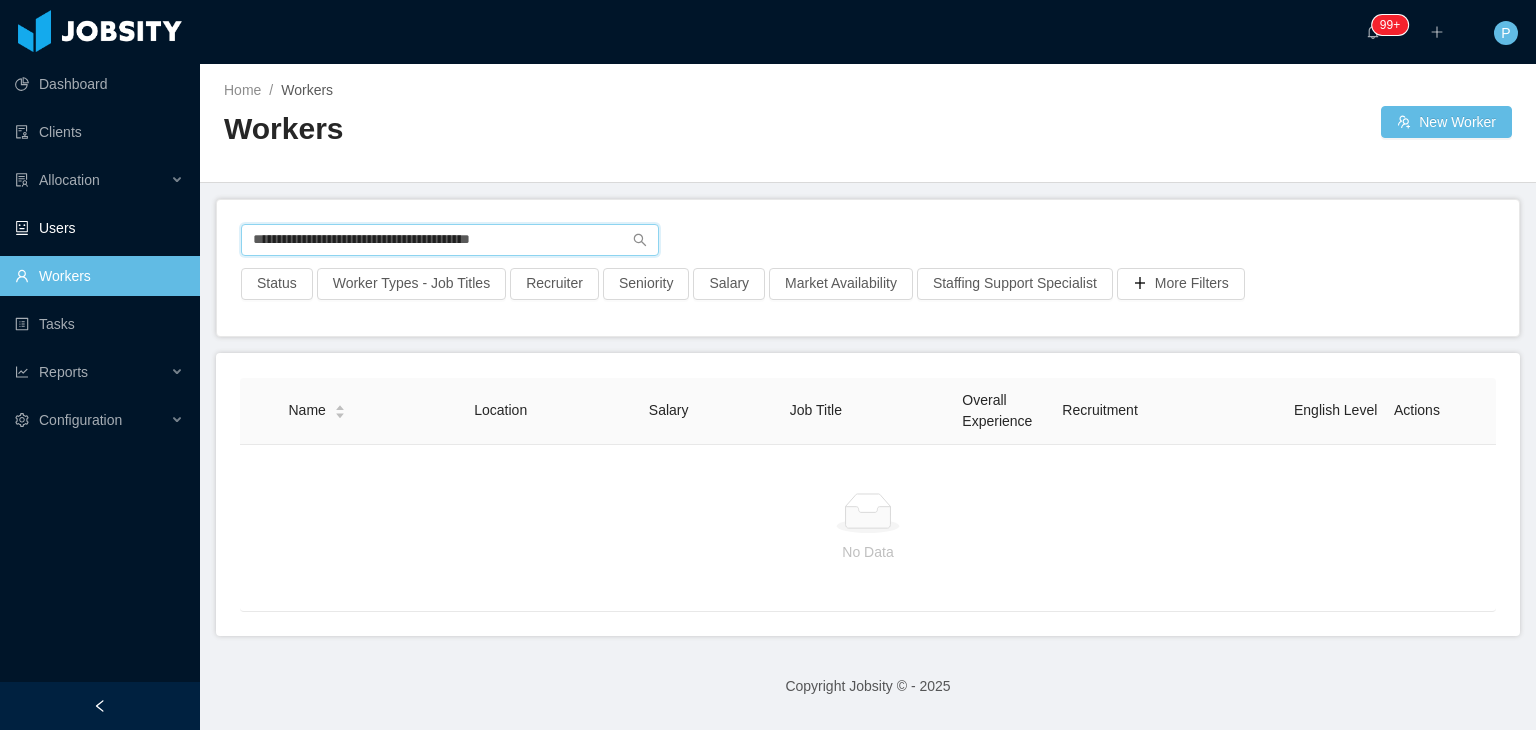 drag, startPoint x: 543, startPoint y: 230, endPoint x: 131, endPoint y: 221, distance: 412.0983 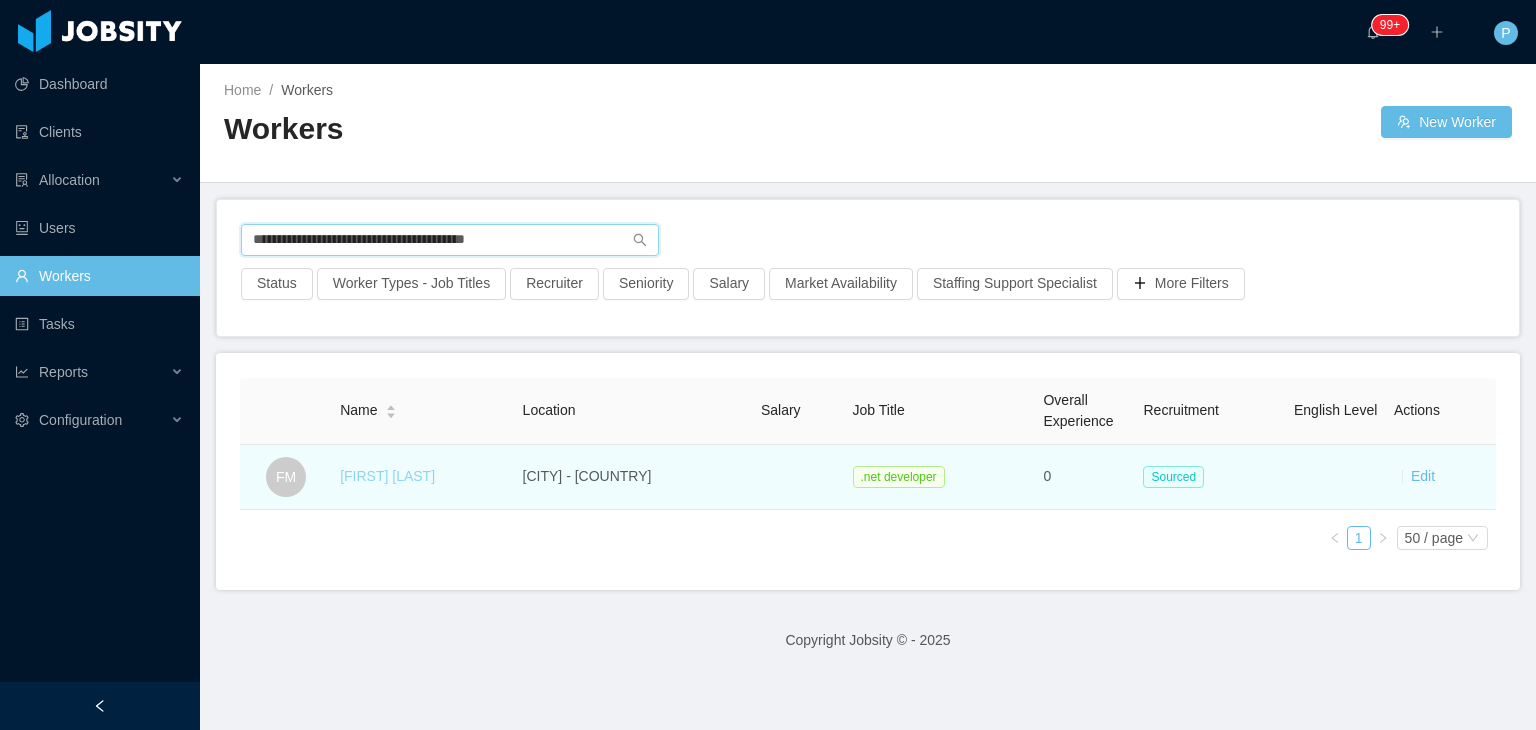 type on "**********" 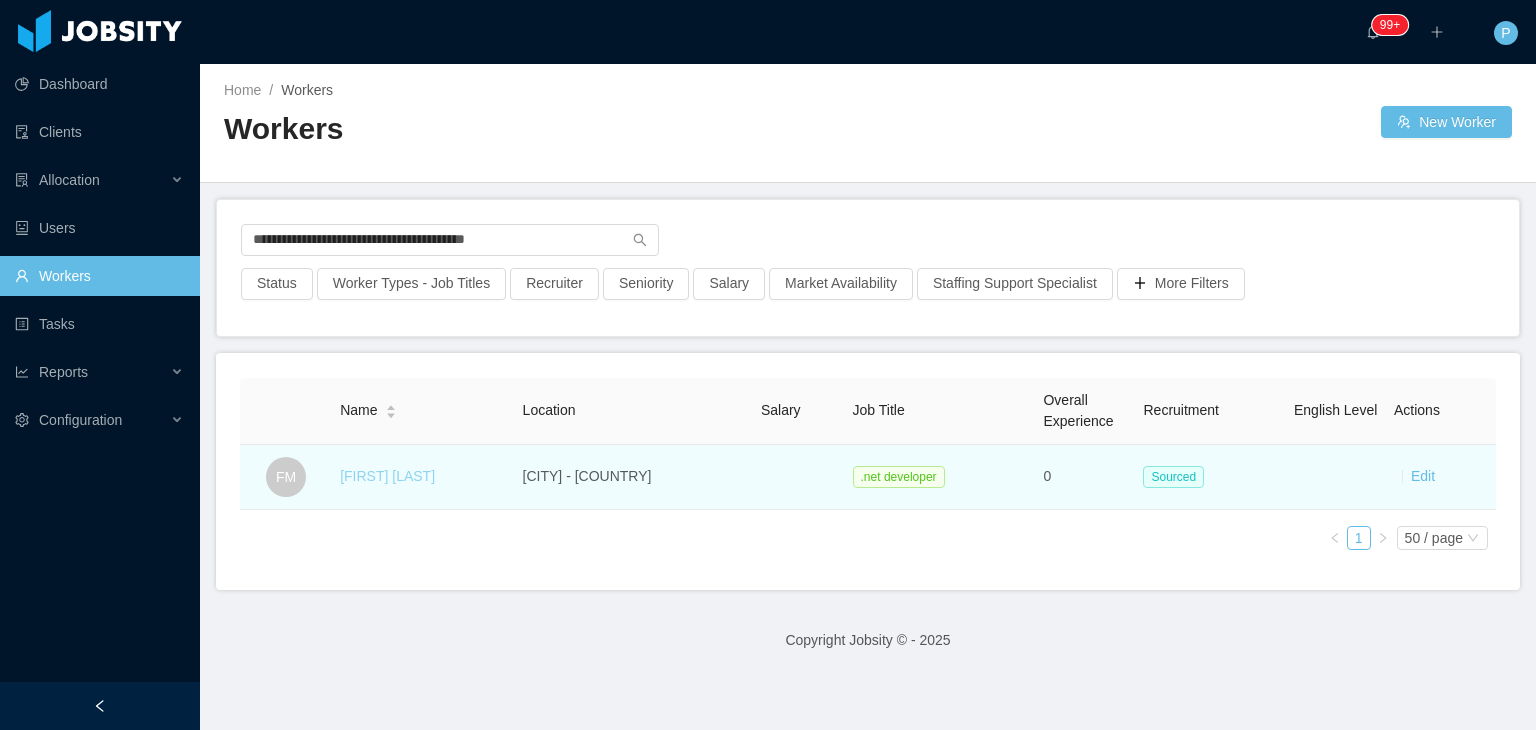 click on "[FIRST] [LAST]" at bounding box center (387, 476) 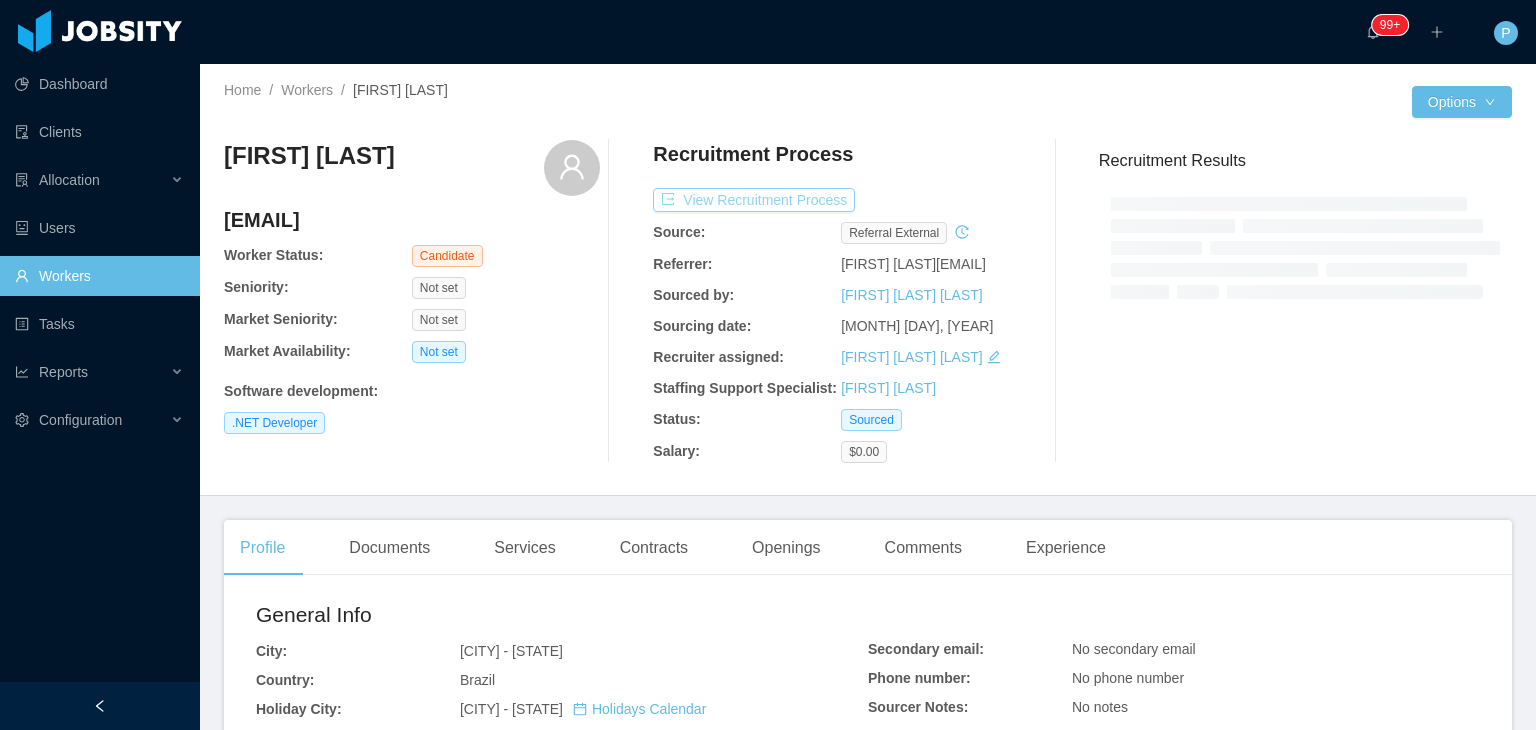 click on "View Recruitment Process" at bounding box center (754, 200) 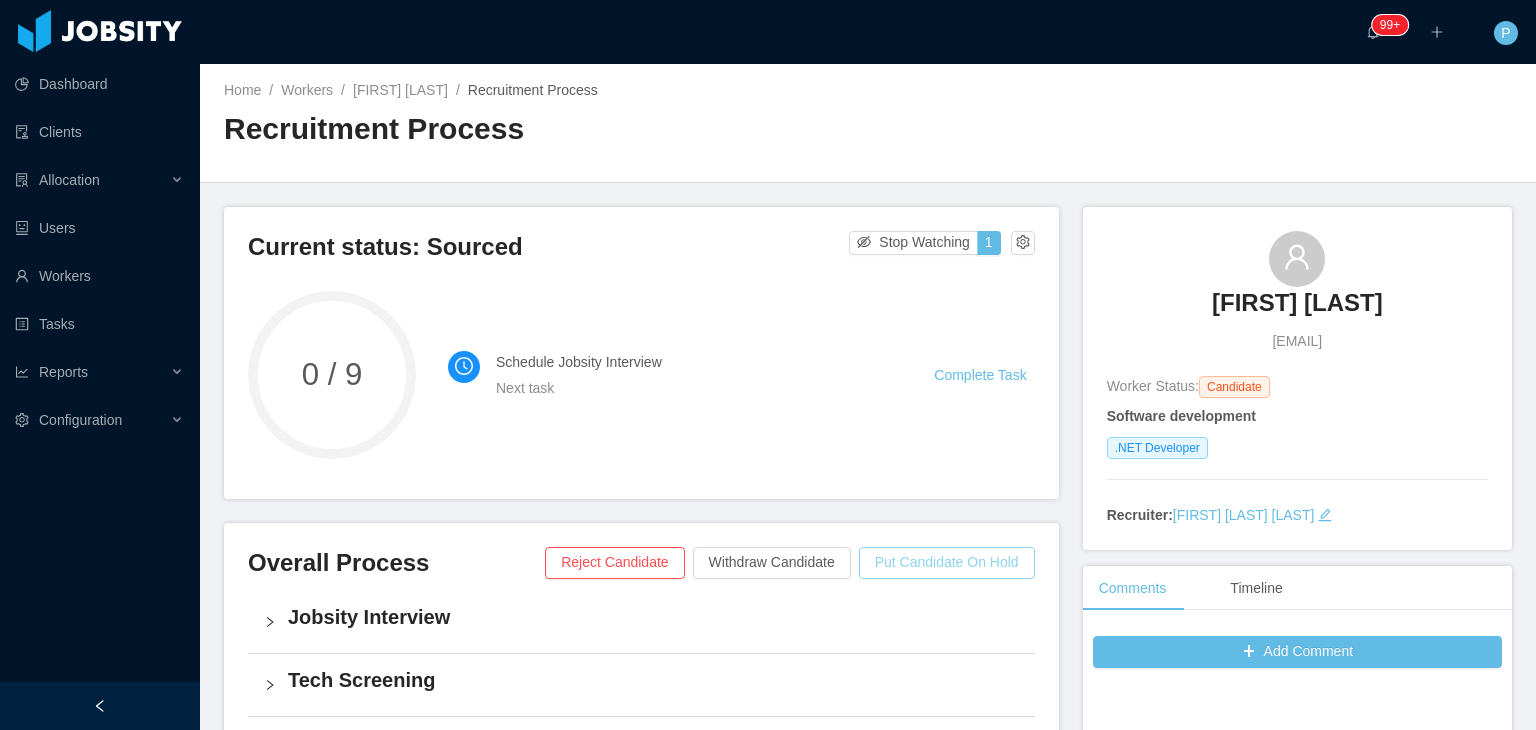 click on "Put Candidate On Hold" at bounding box center (947, 563) 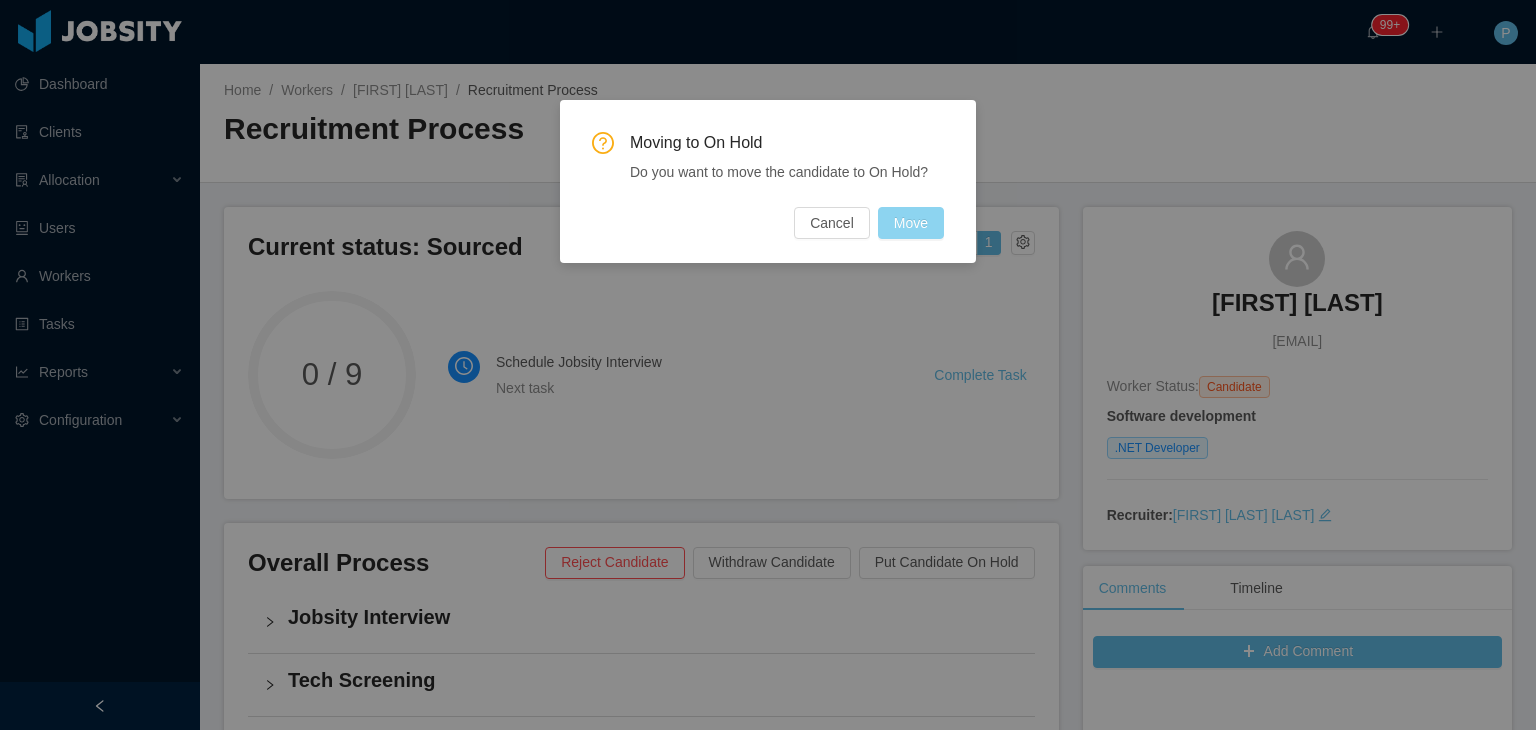 click on "Move" at bounding box center (911, 223) 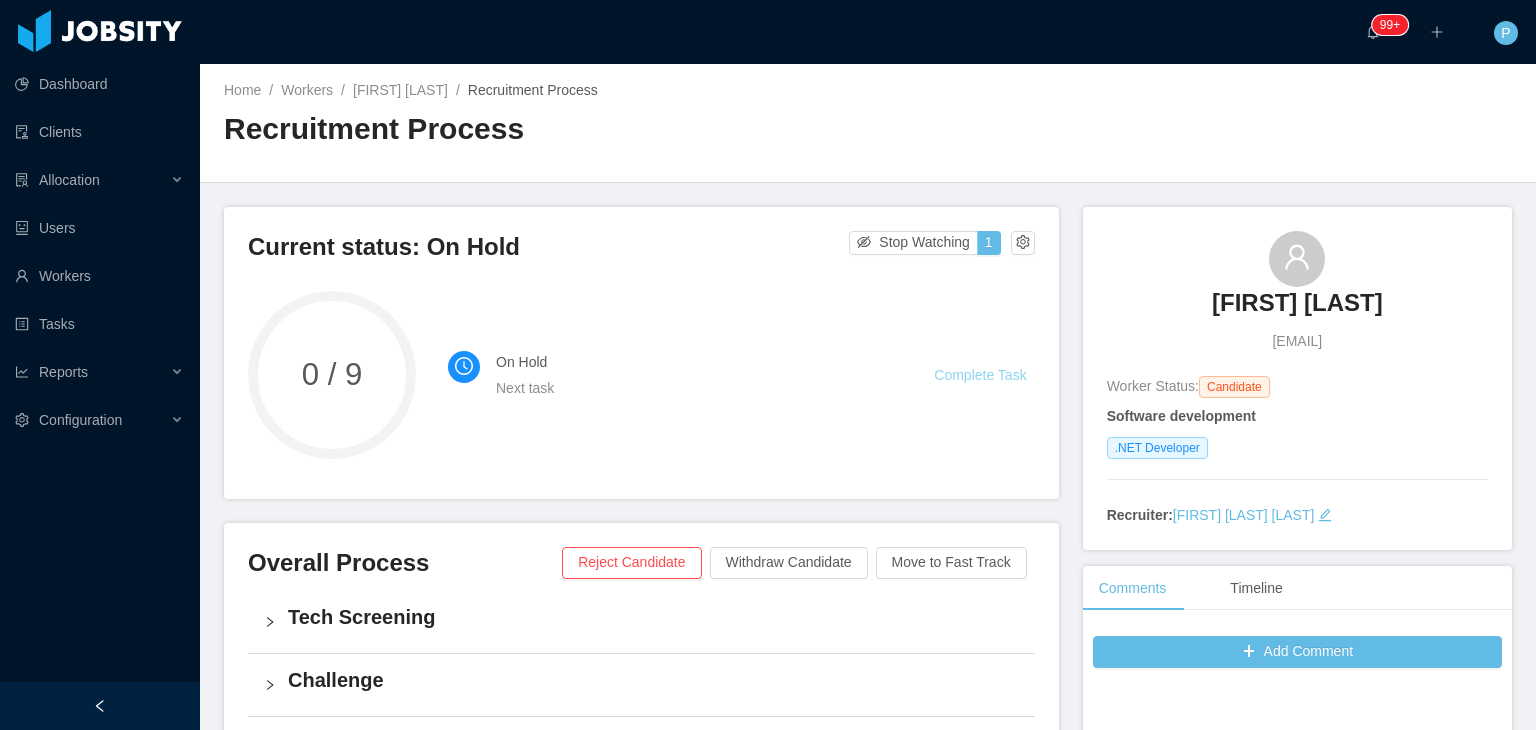 click on "Complete Task" at bounding box center (980, 375) 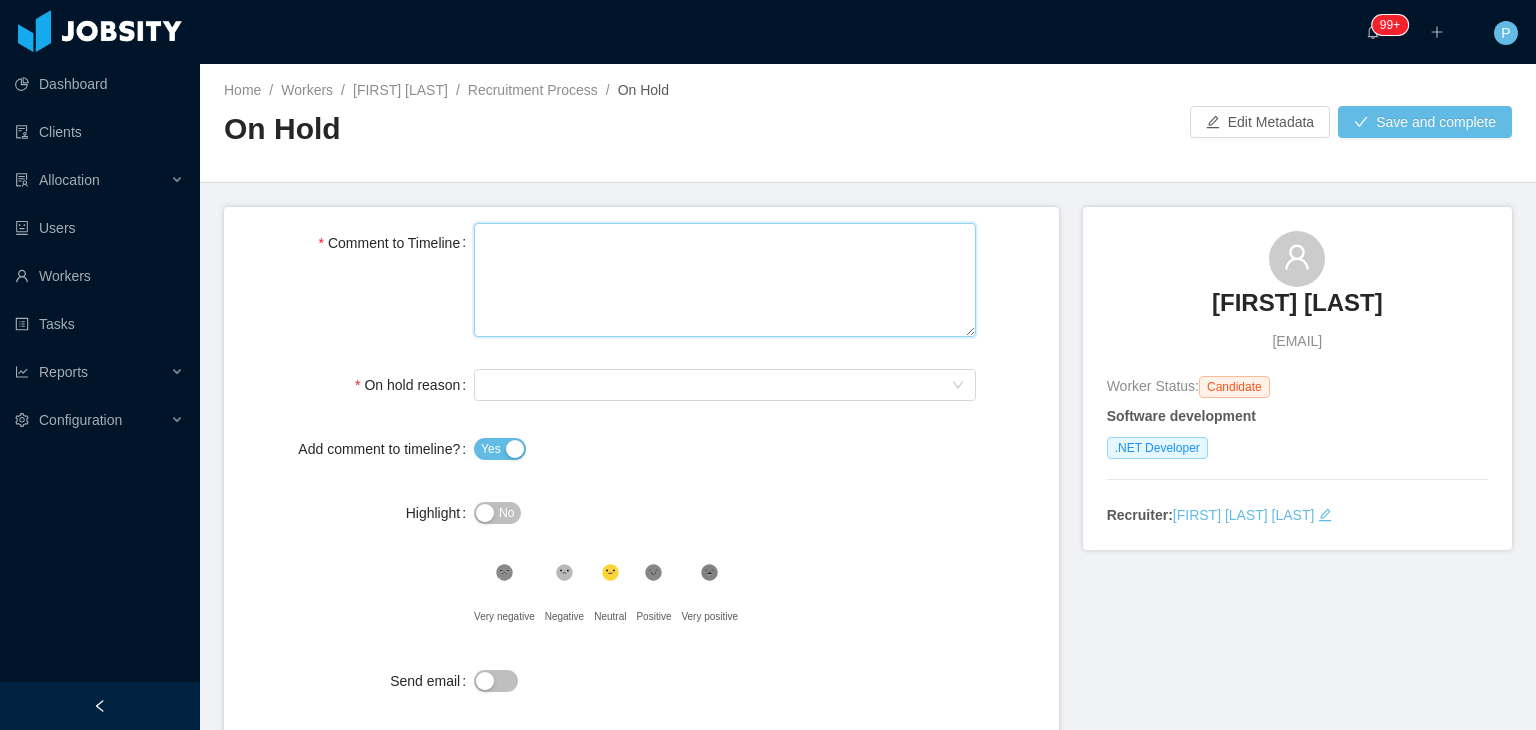 click on "Comment to Timeline" at bounding box center [725, 280] 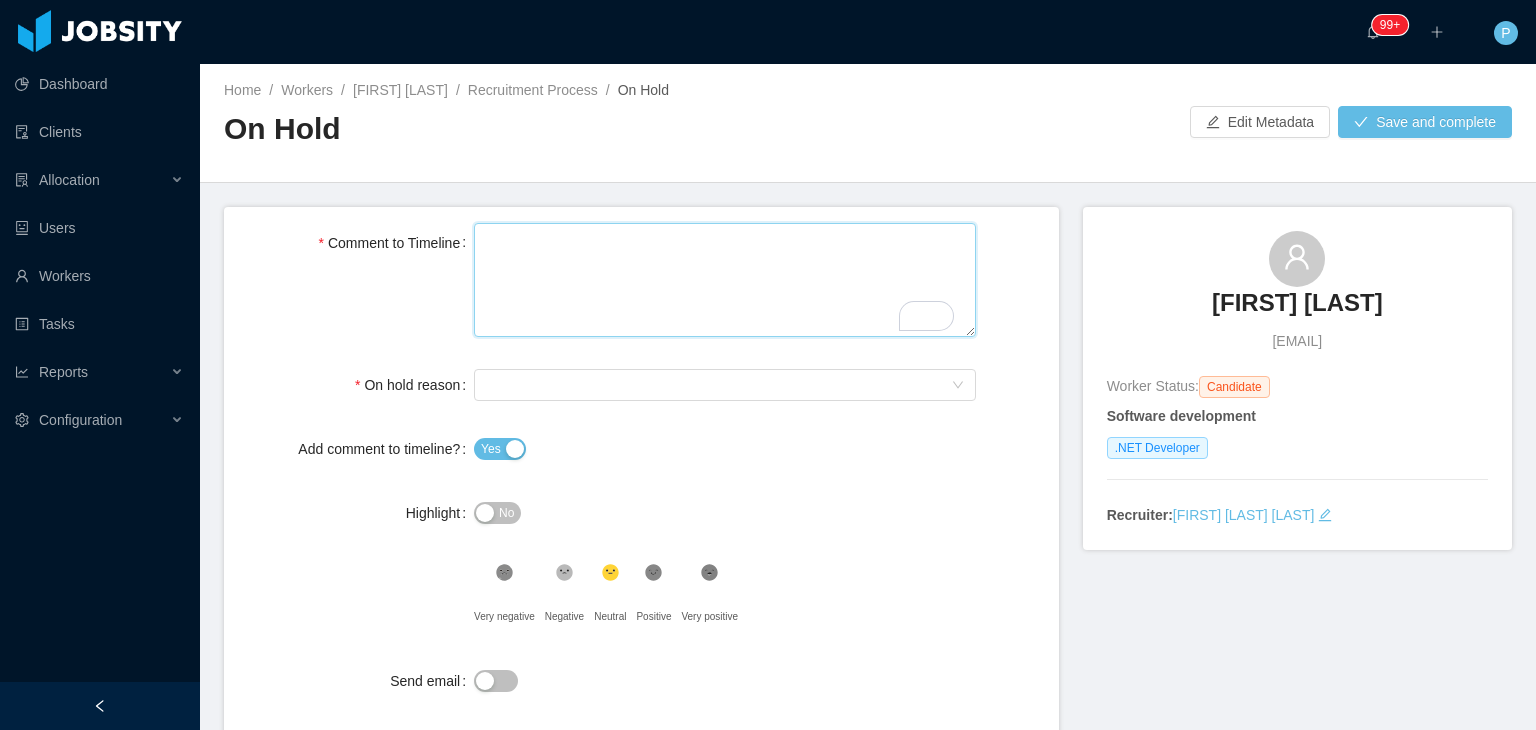 type 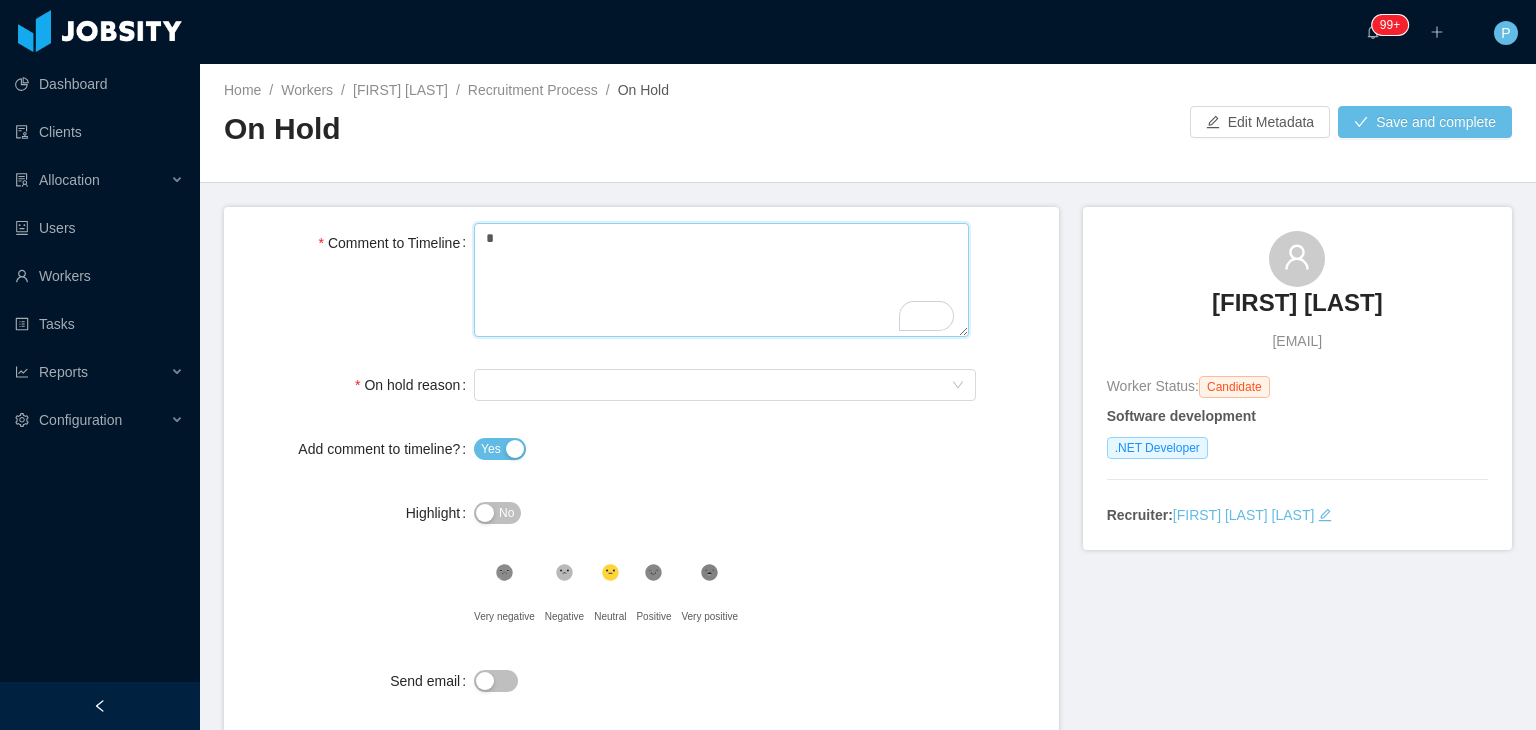 type 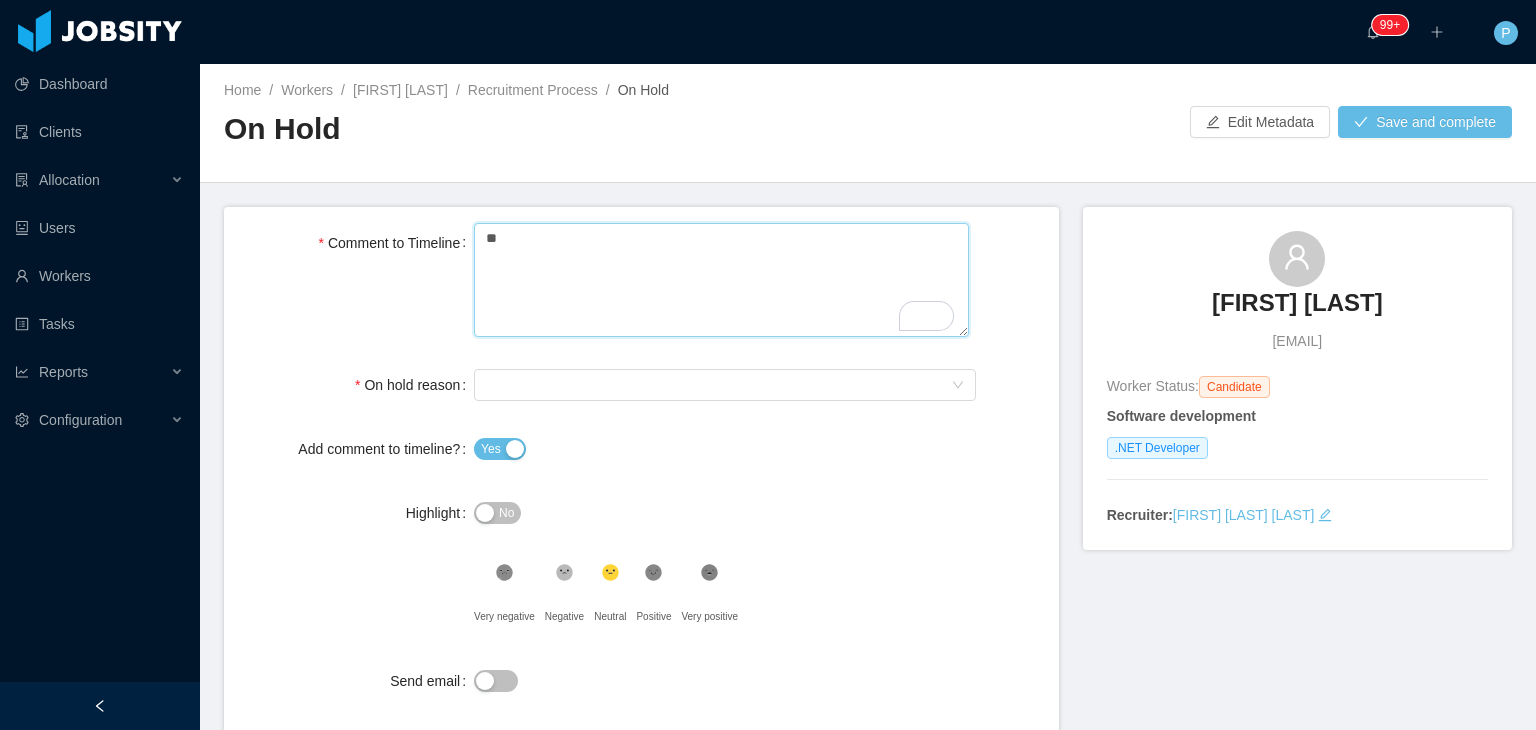 type 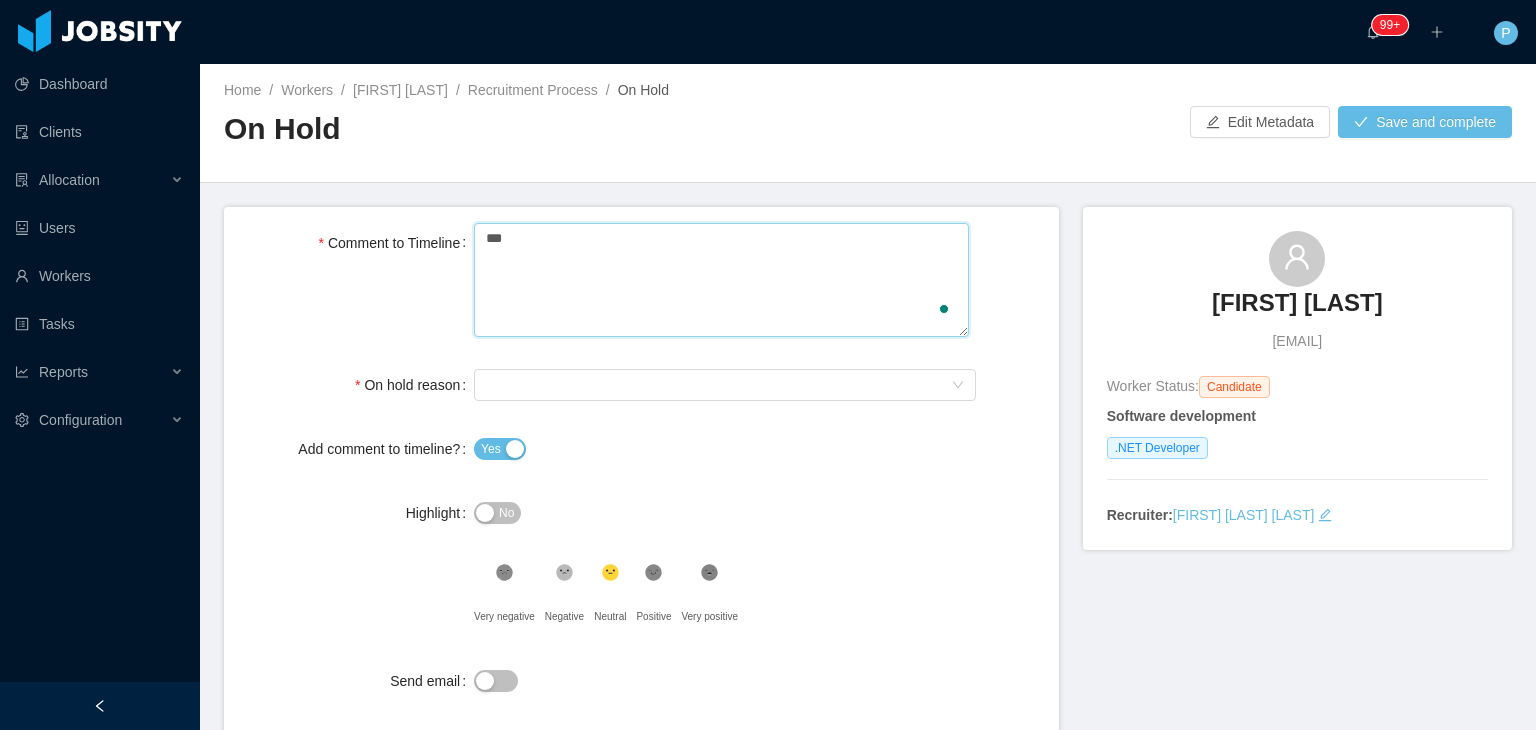 type 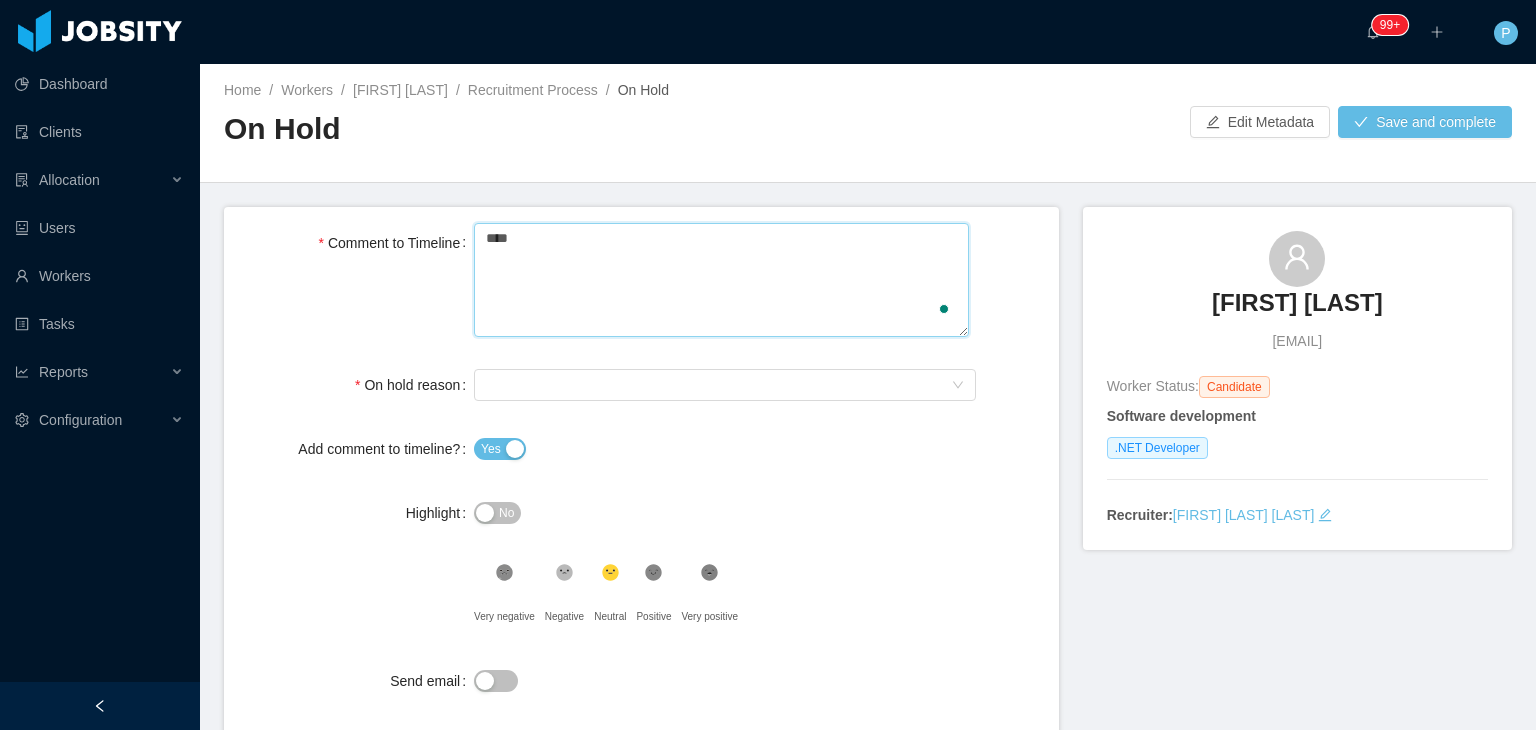 type 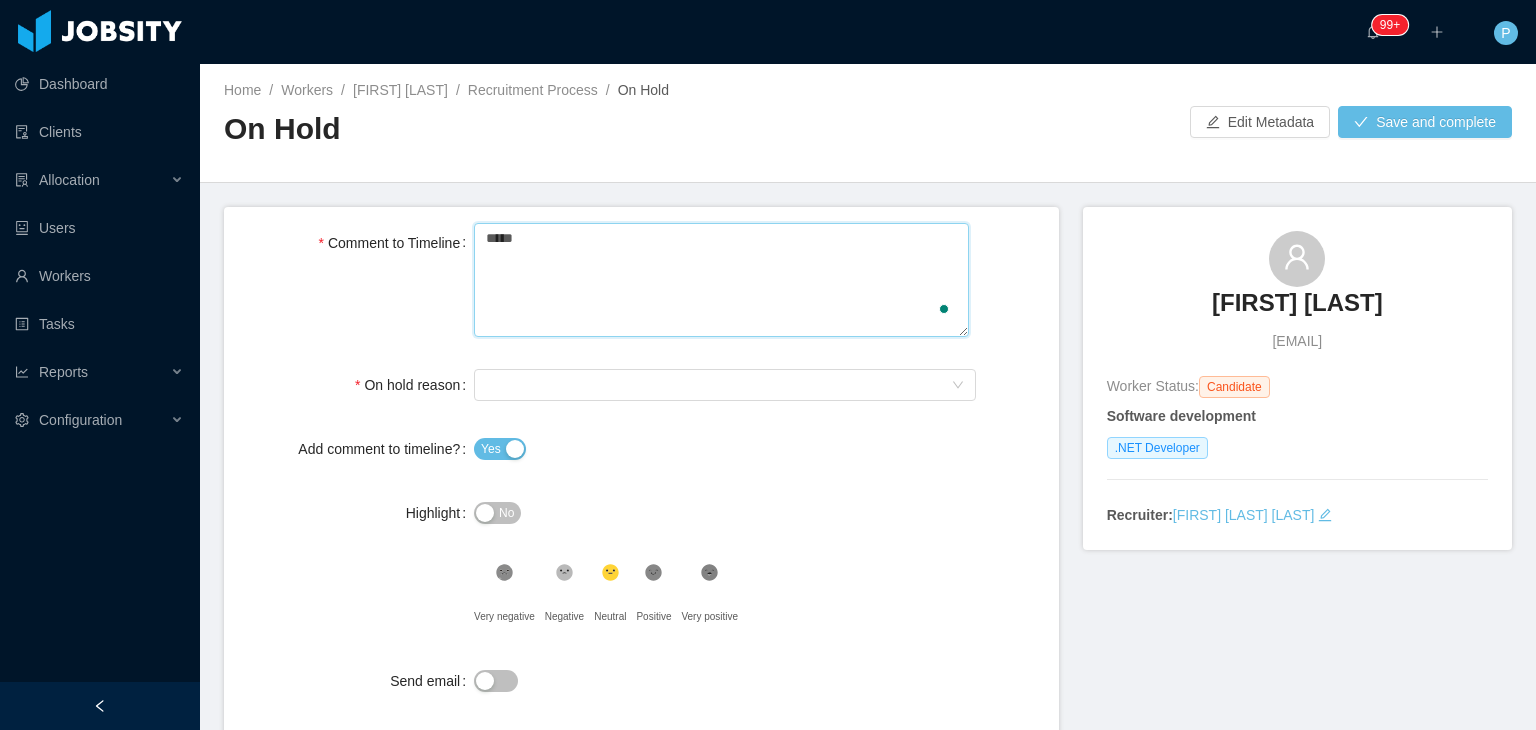 type 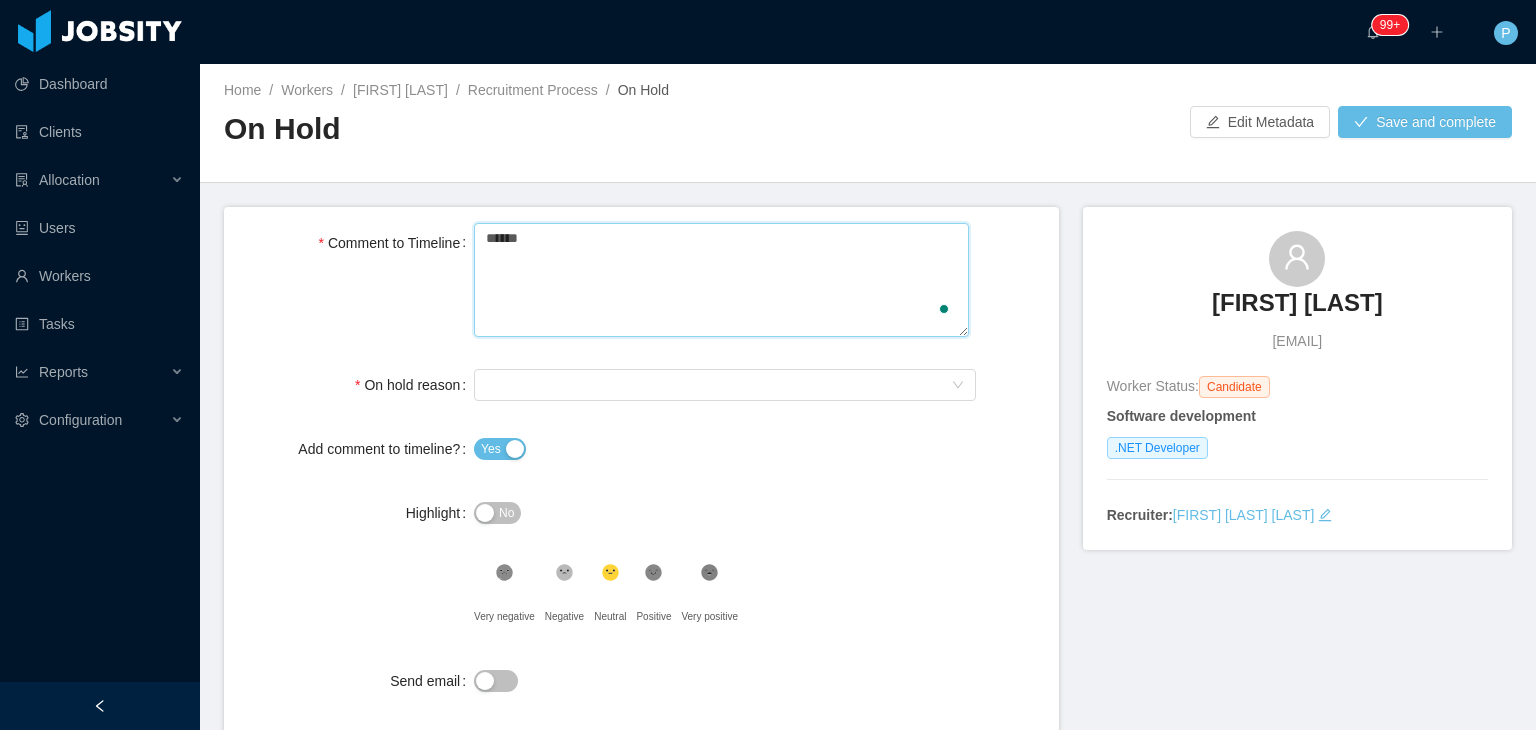 type 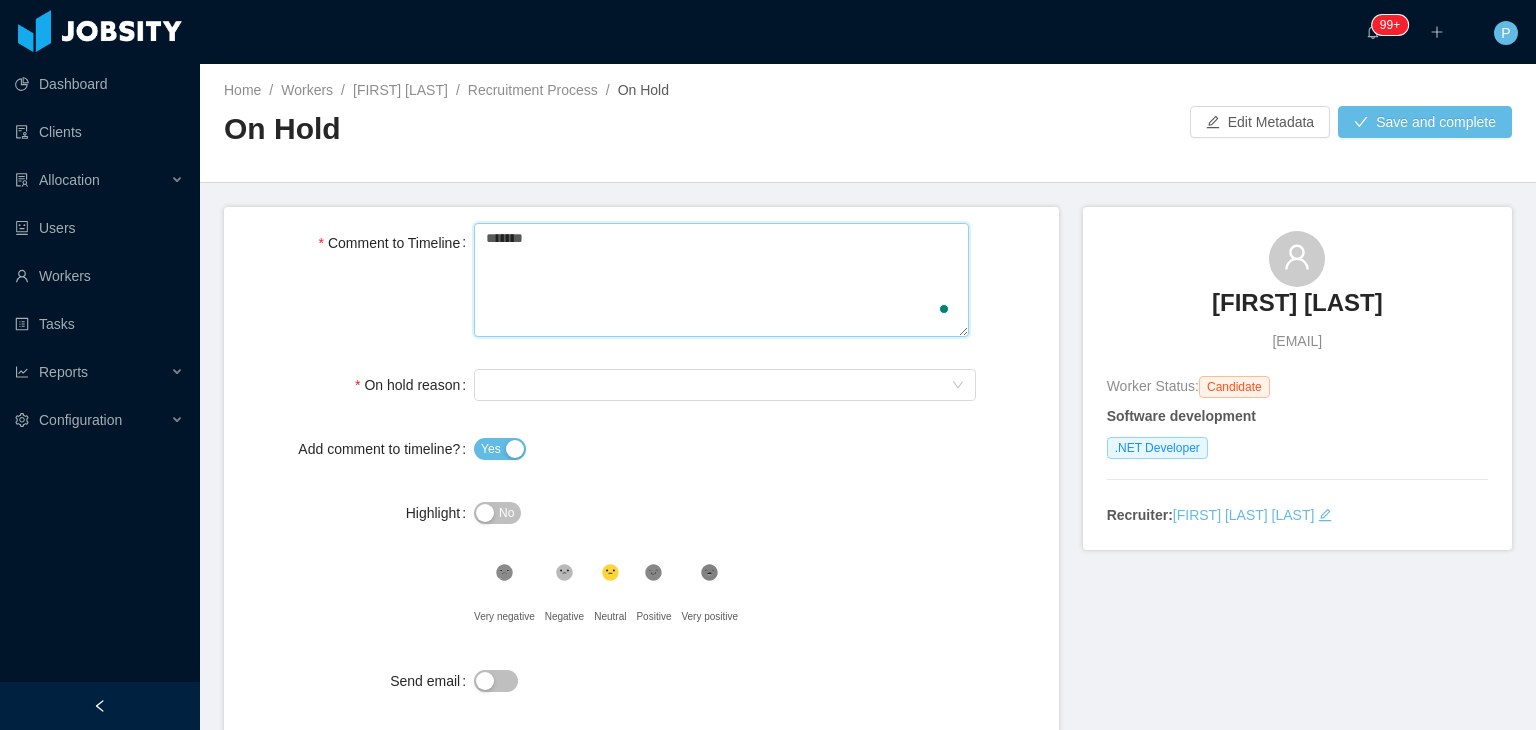 type 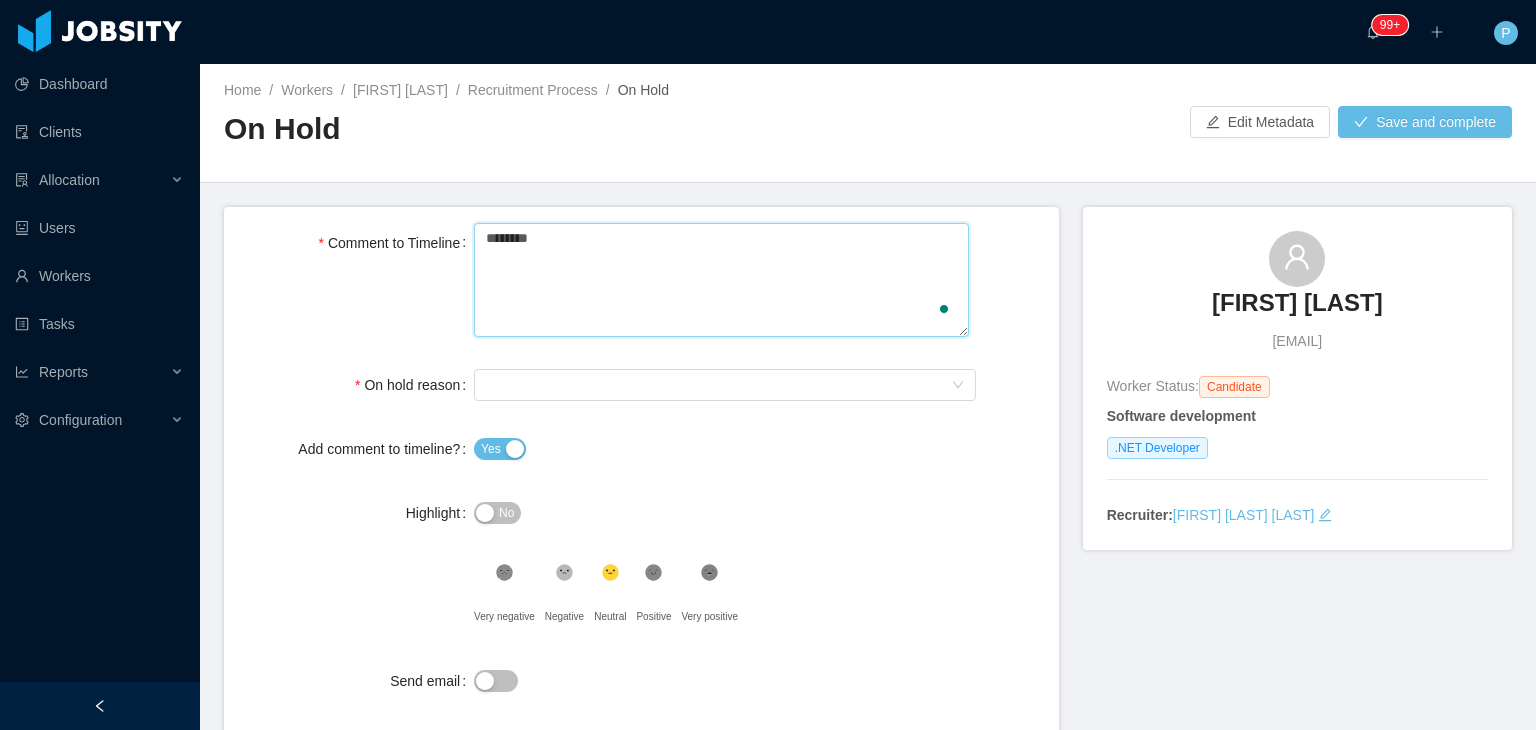 type 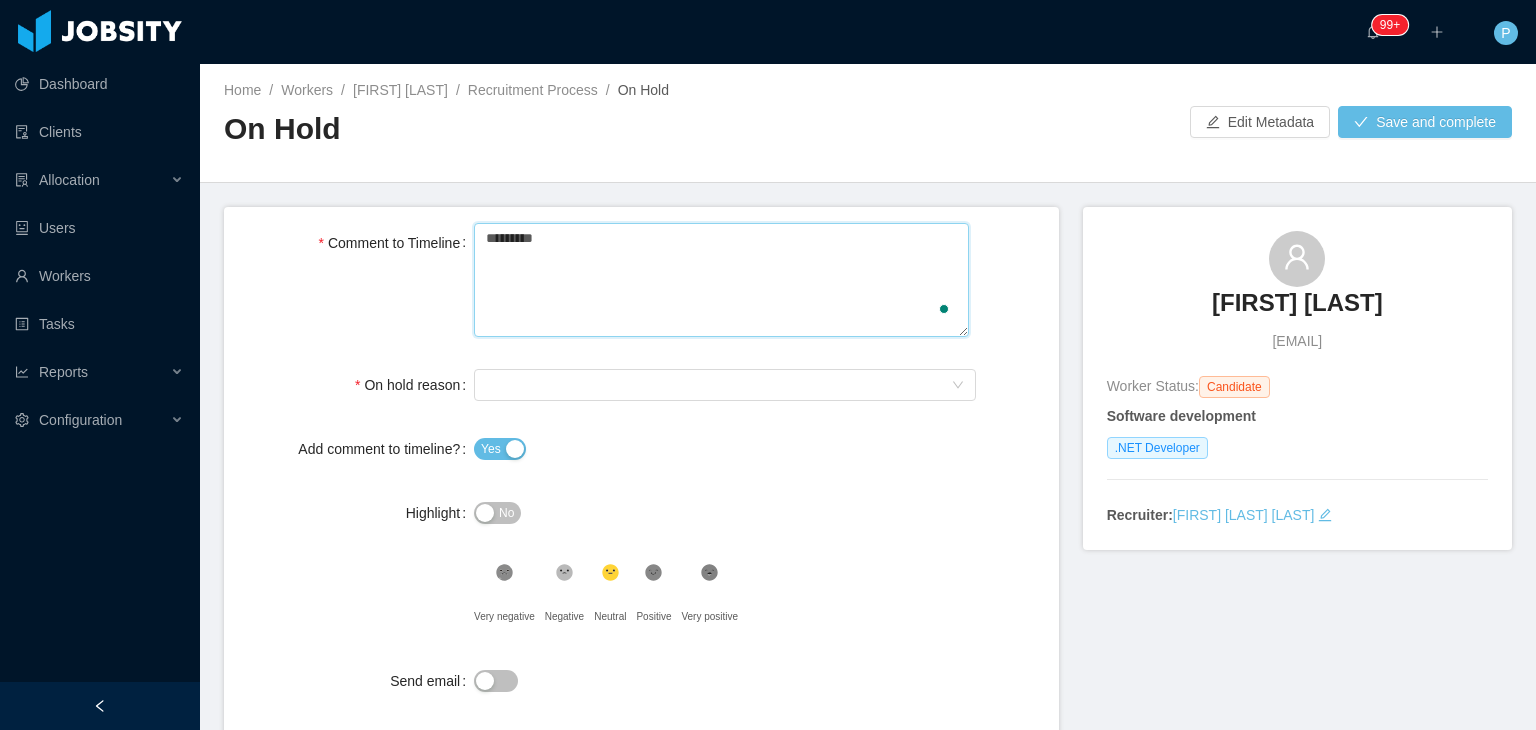 type 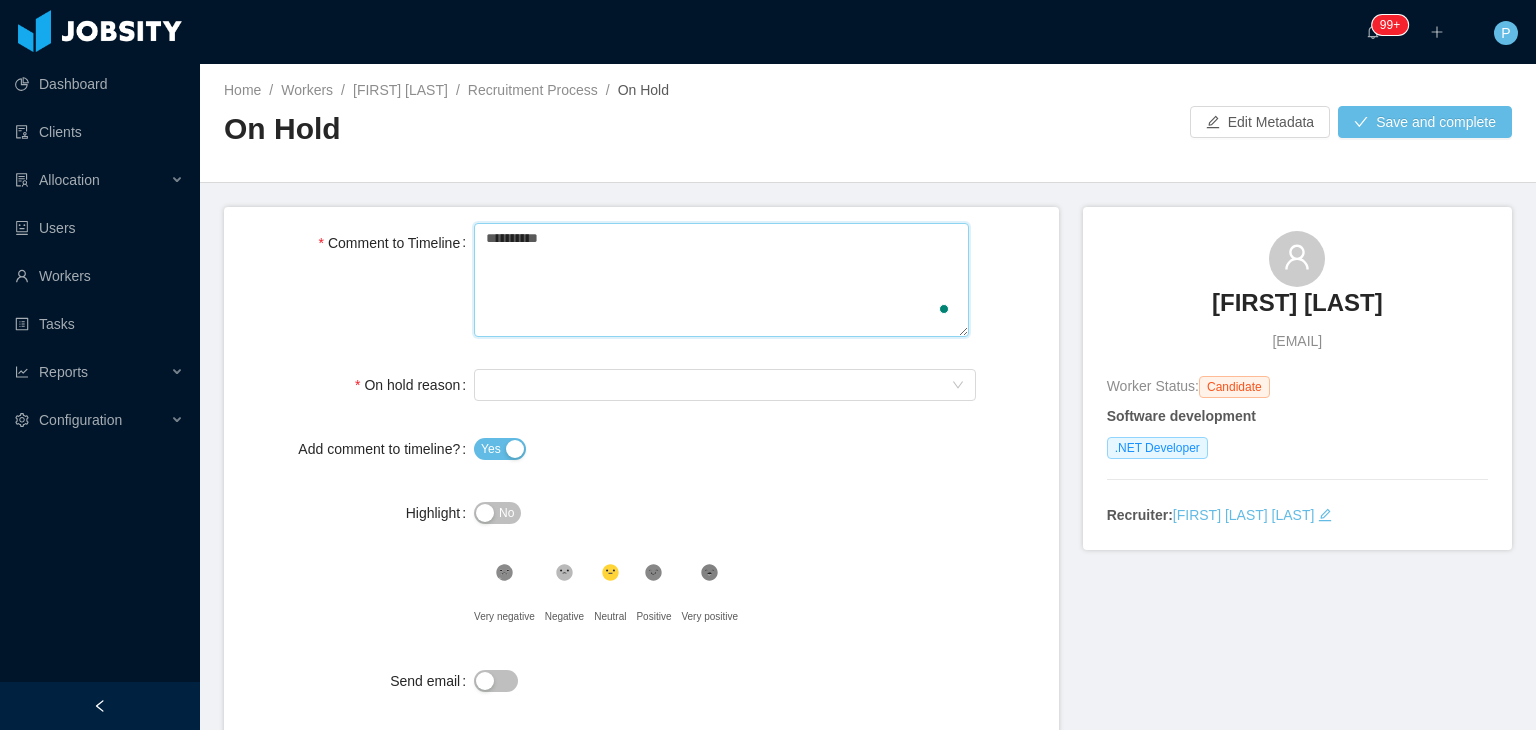 type 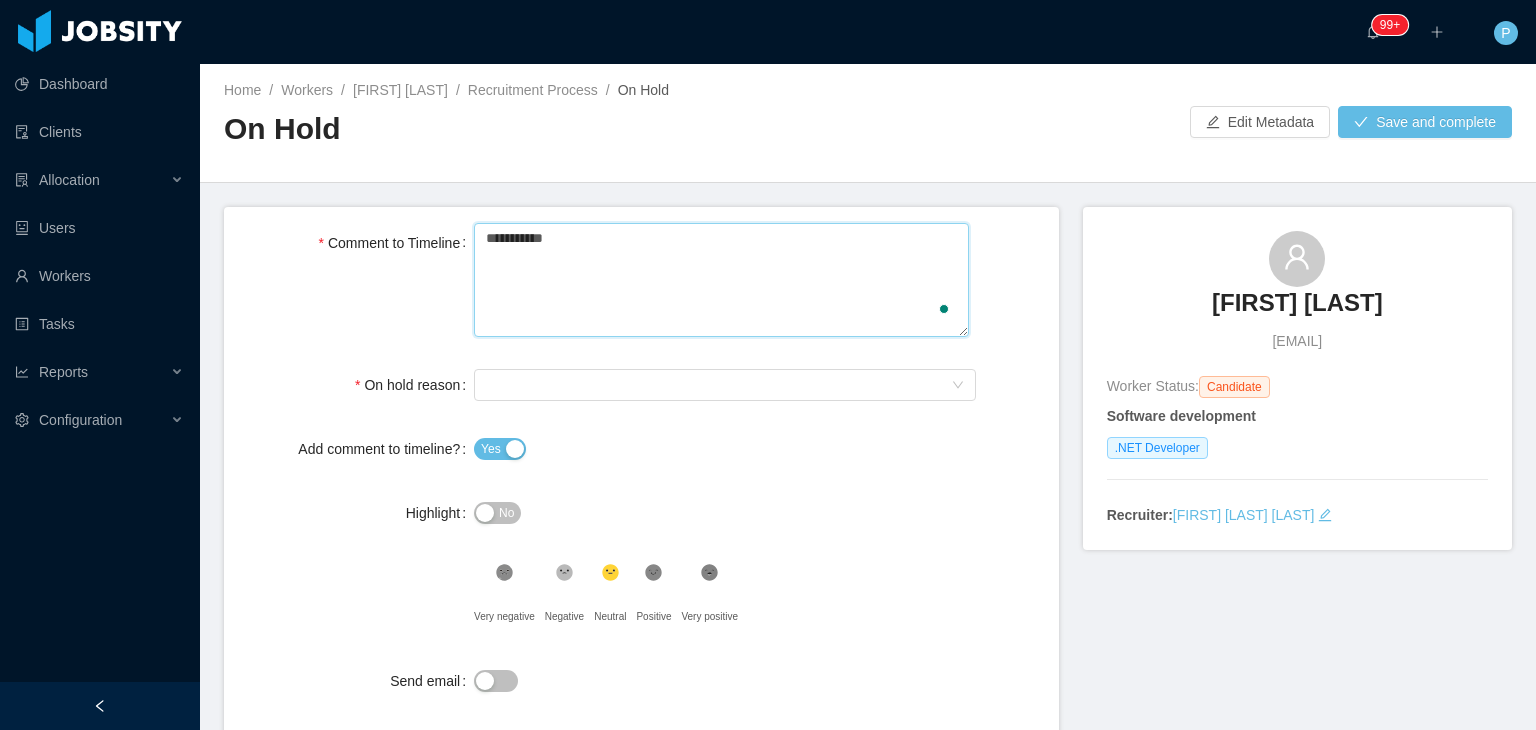 type 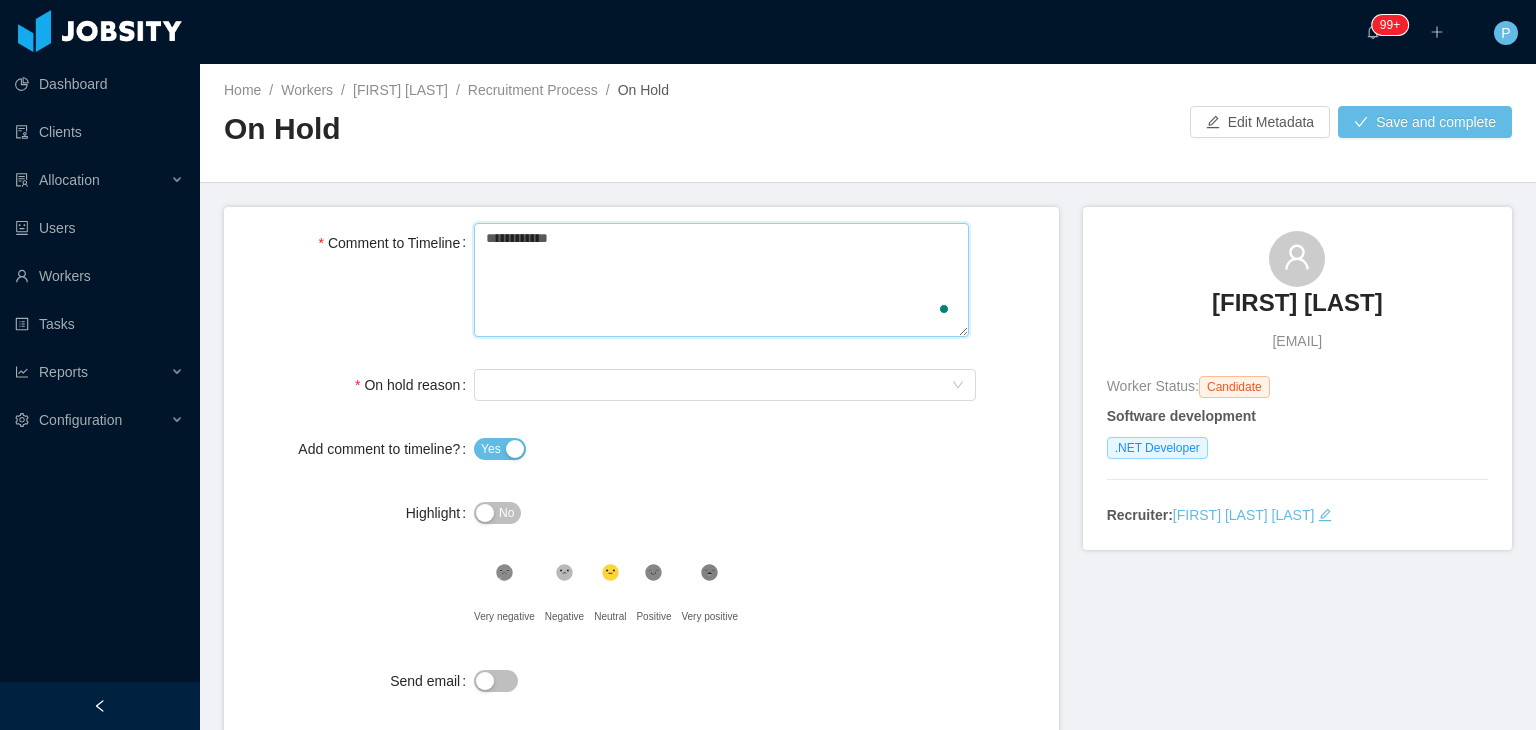 type 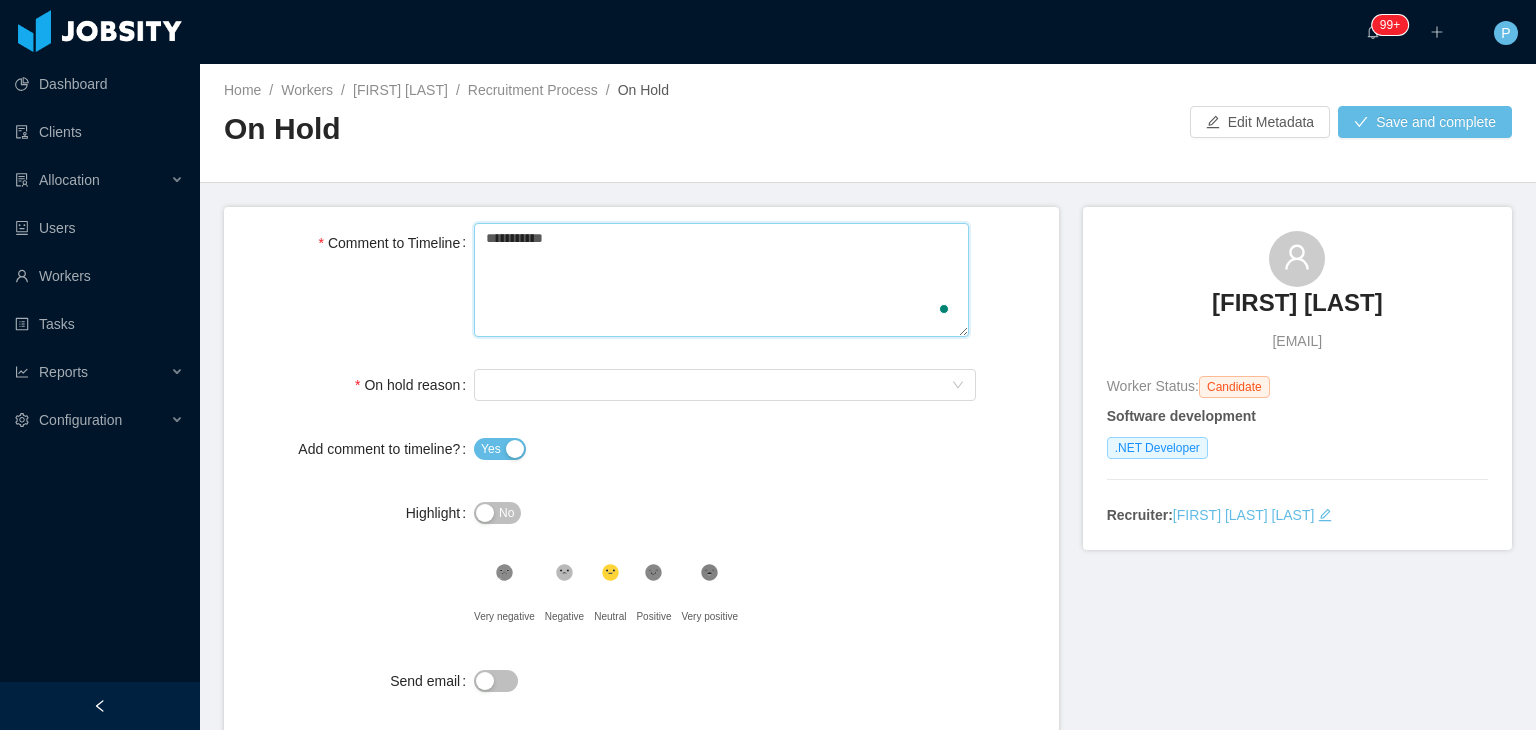 type 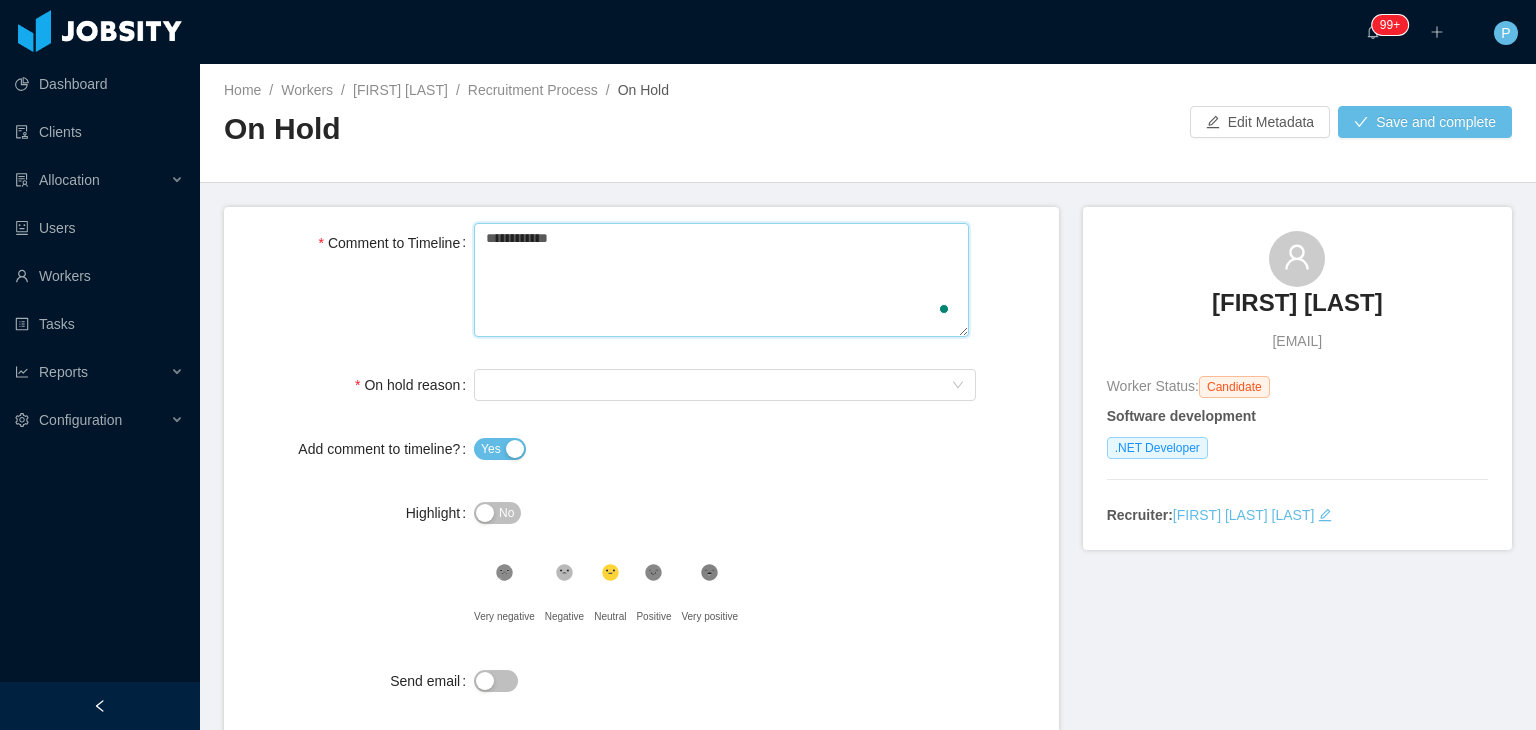 type 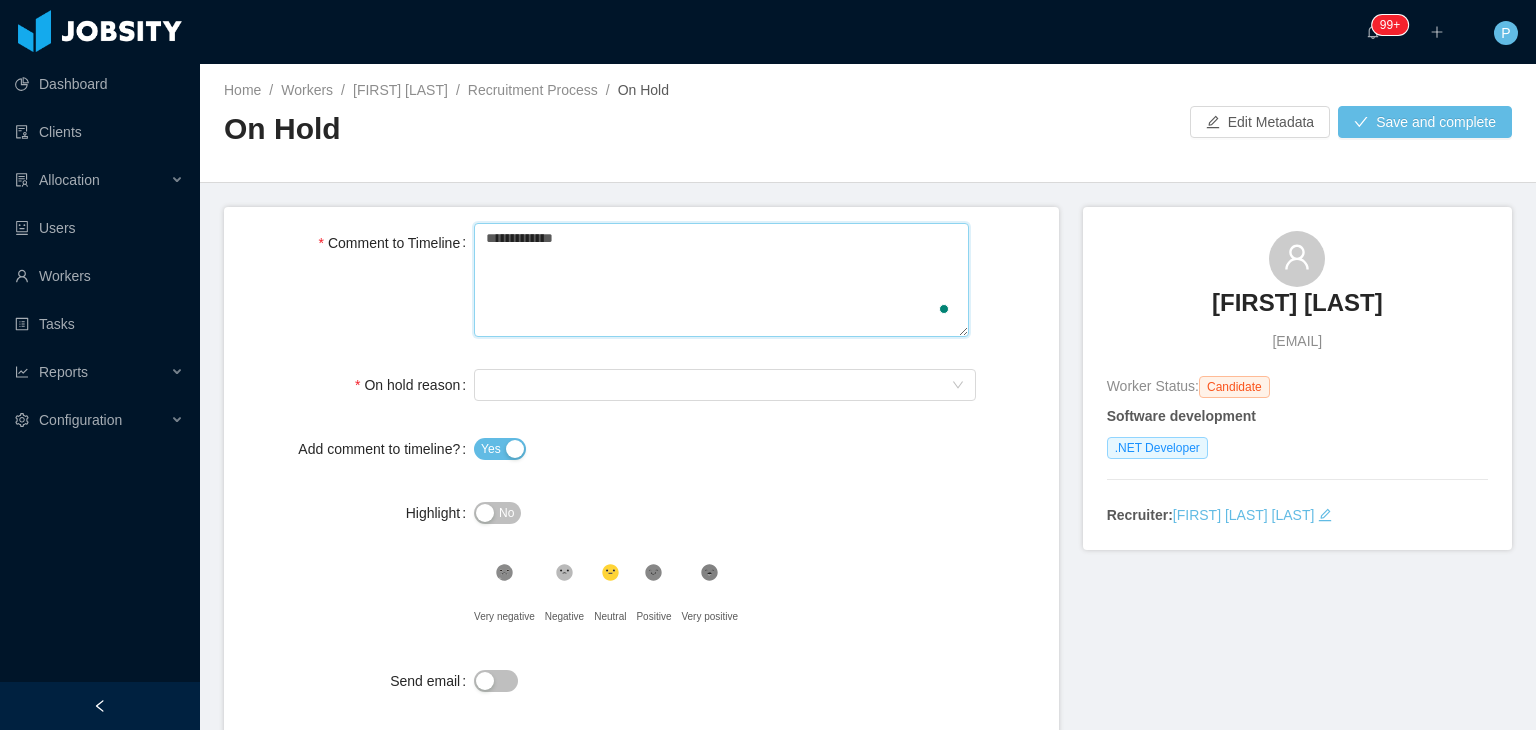 type 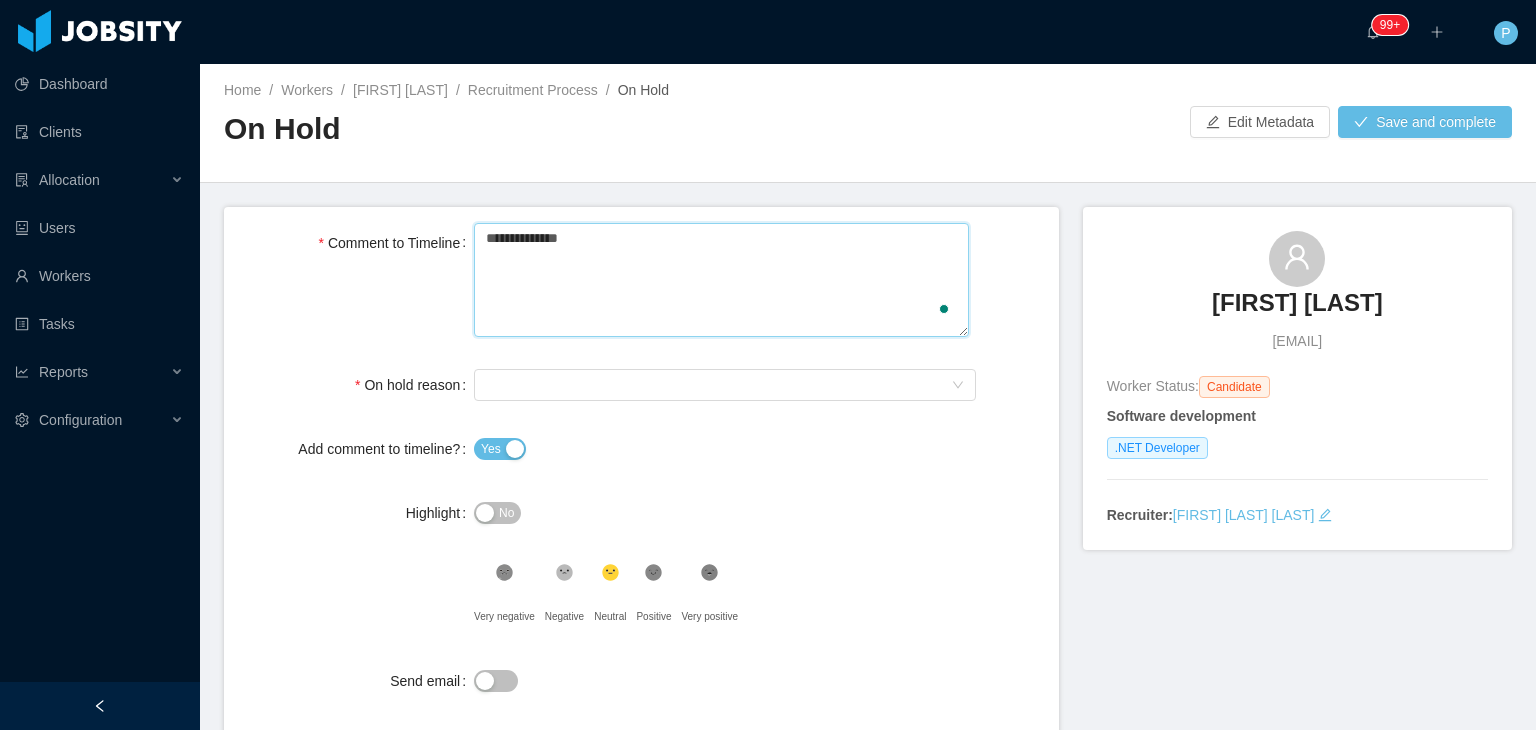 type 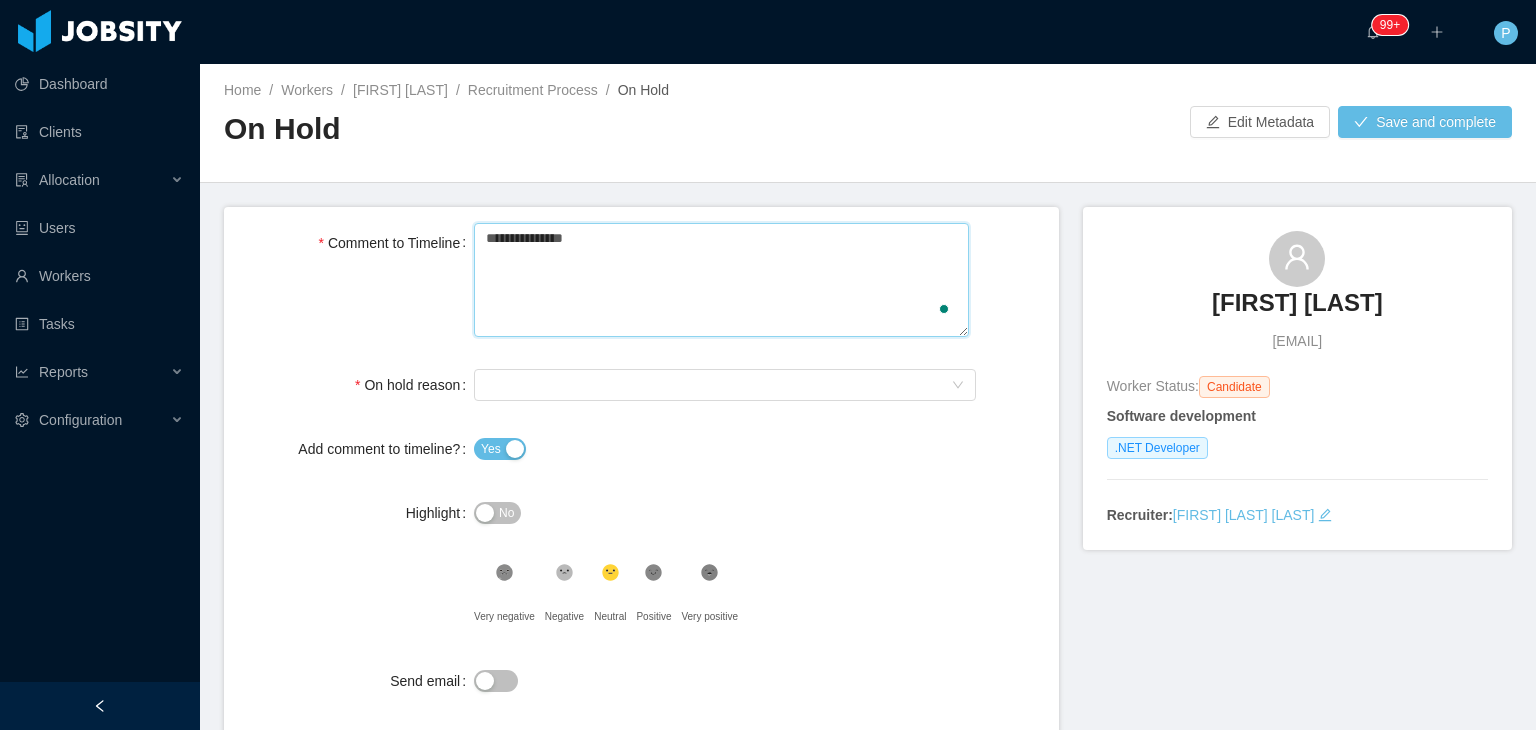type 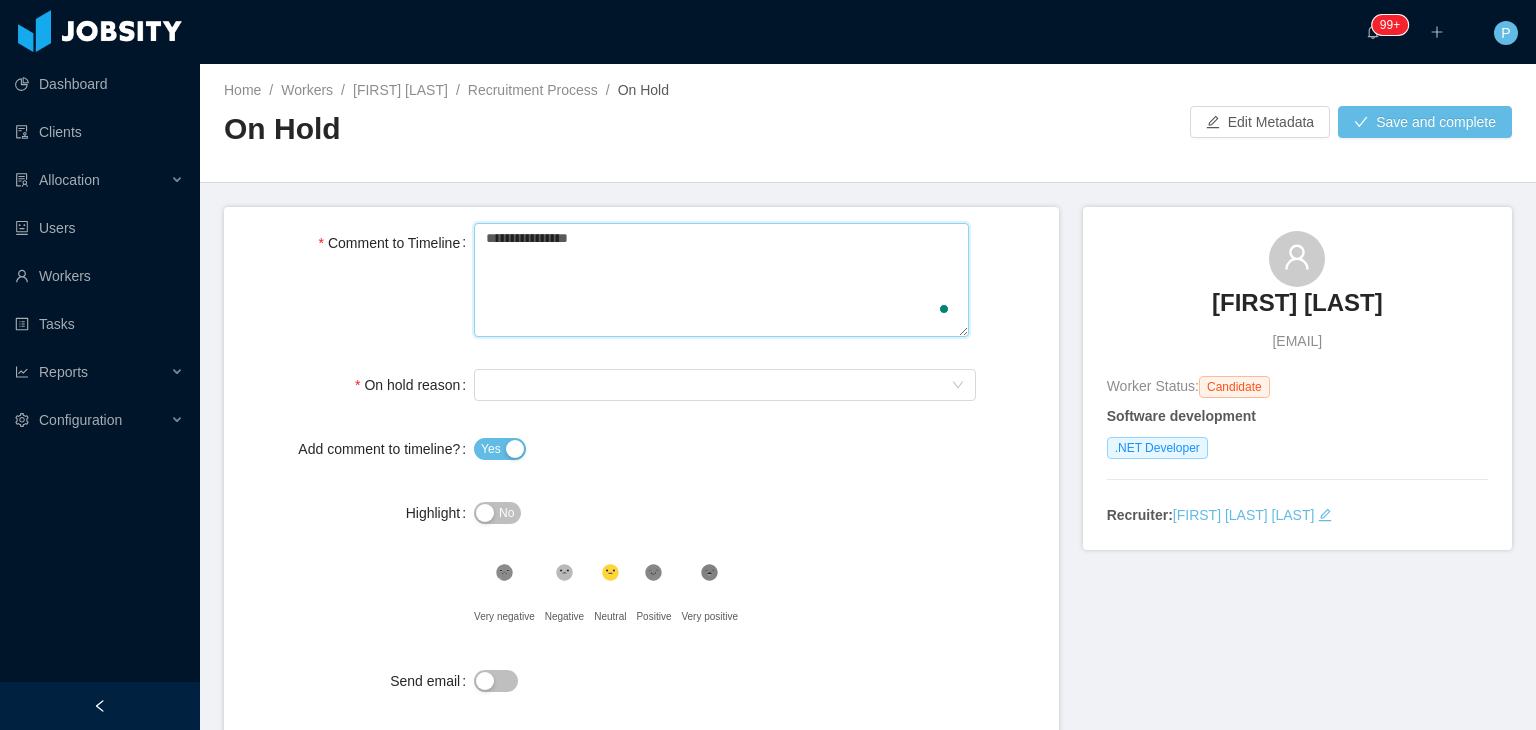 type on "**********" 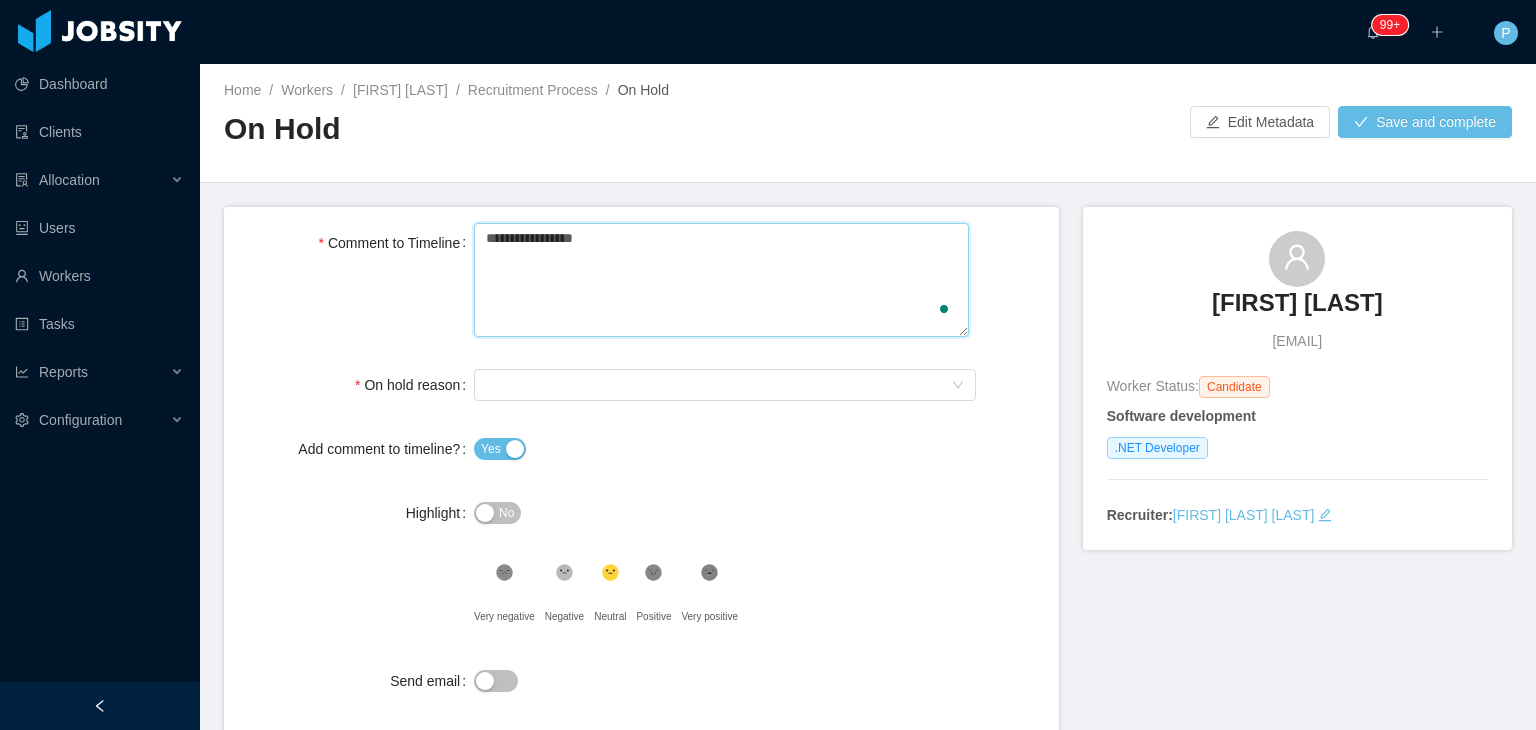 type 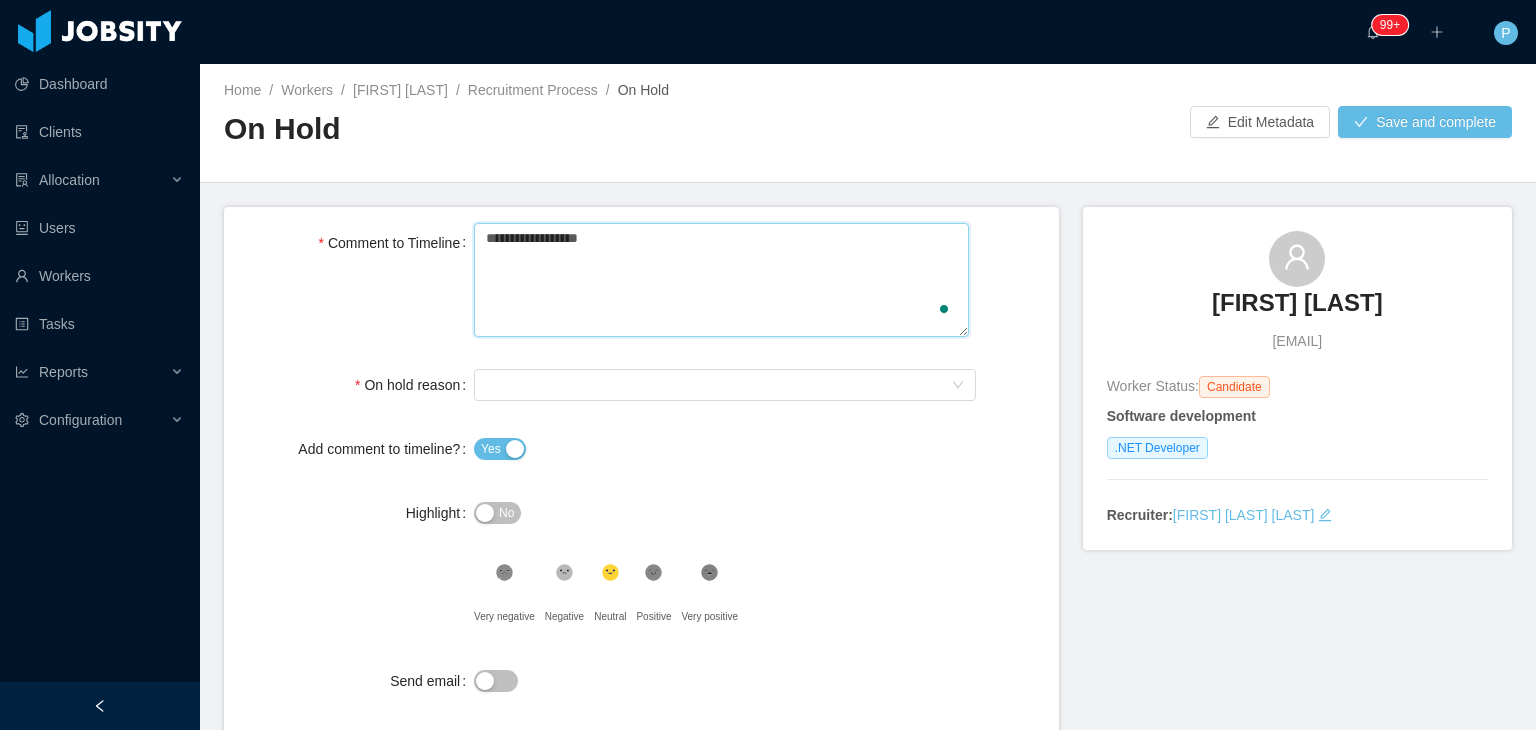 type 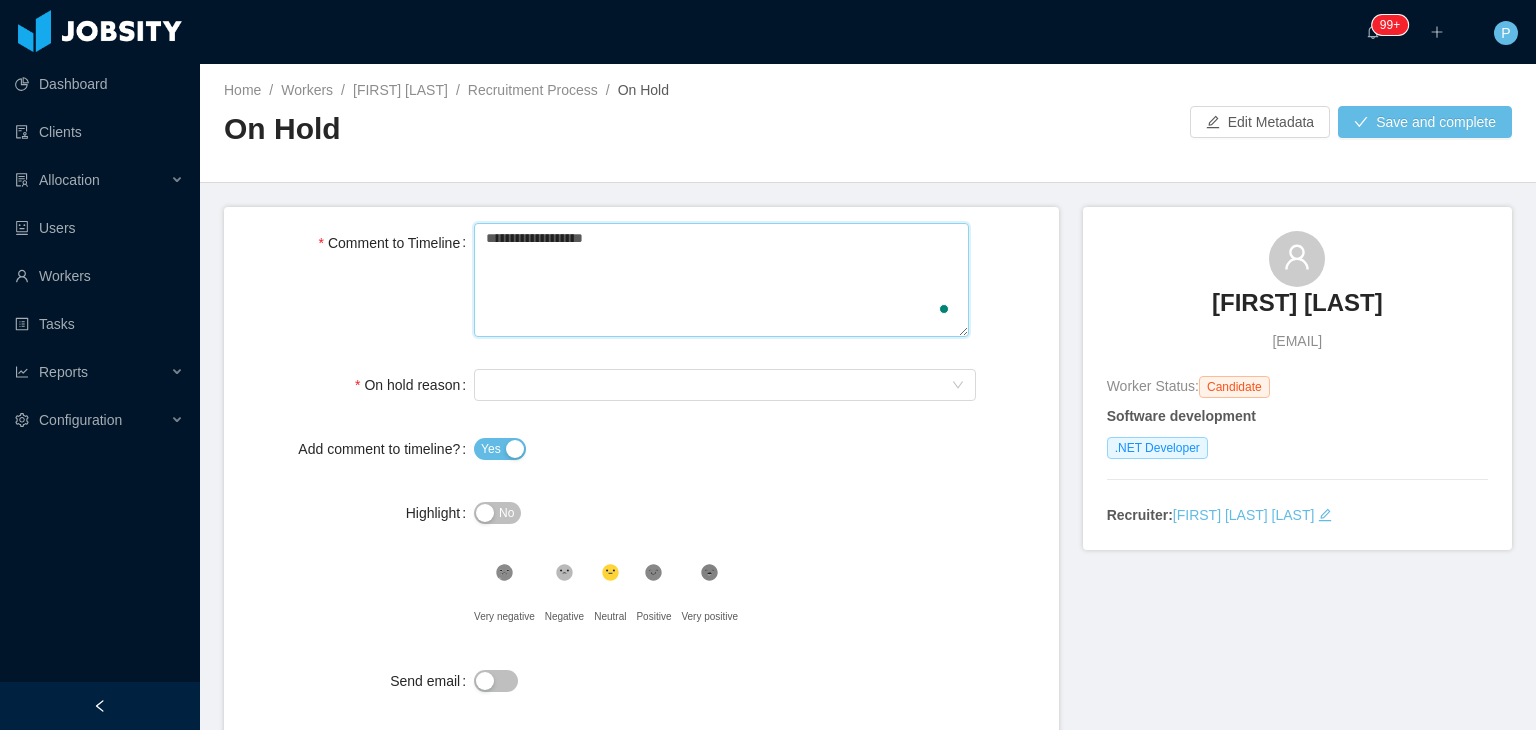 type 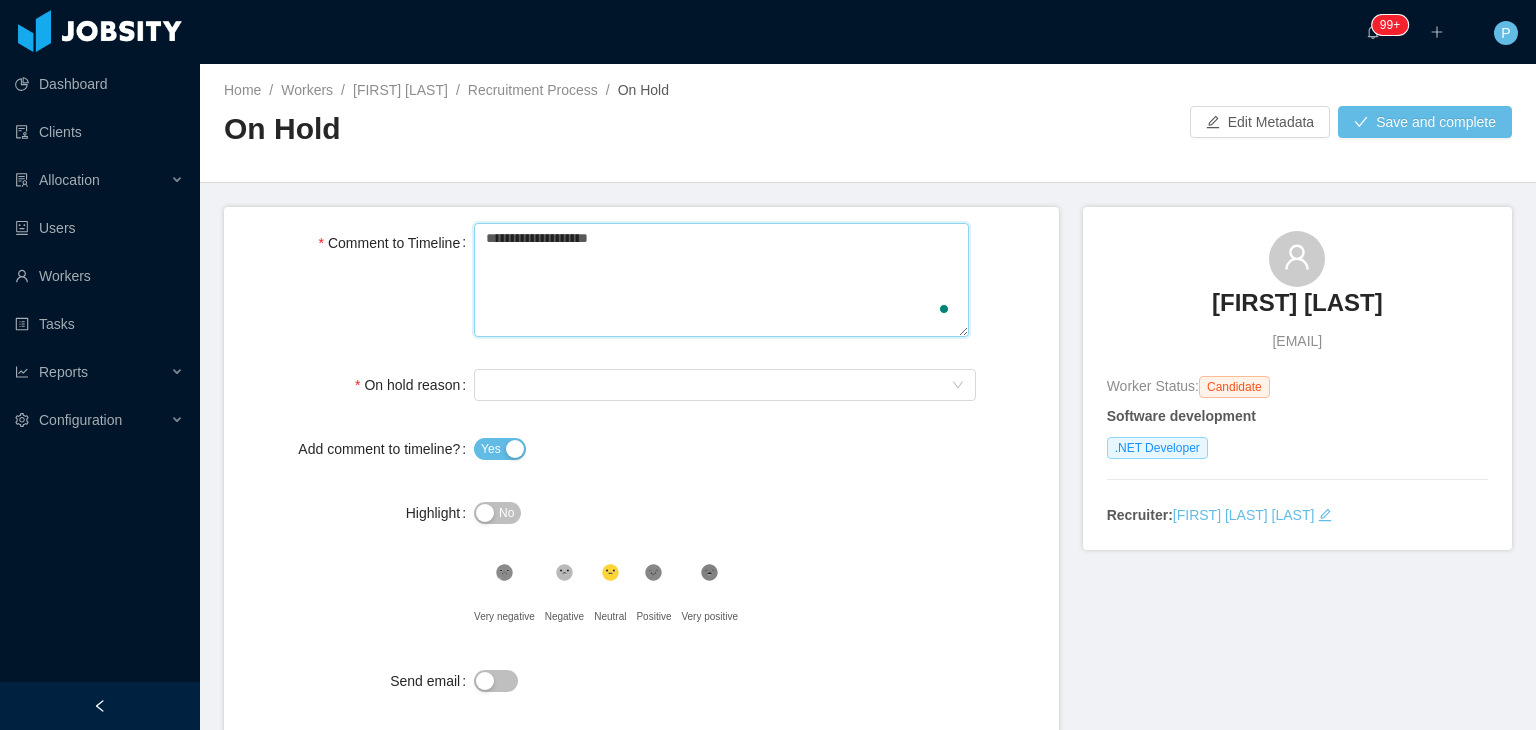 type on "**********" 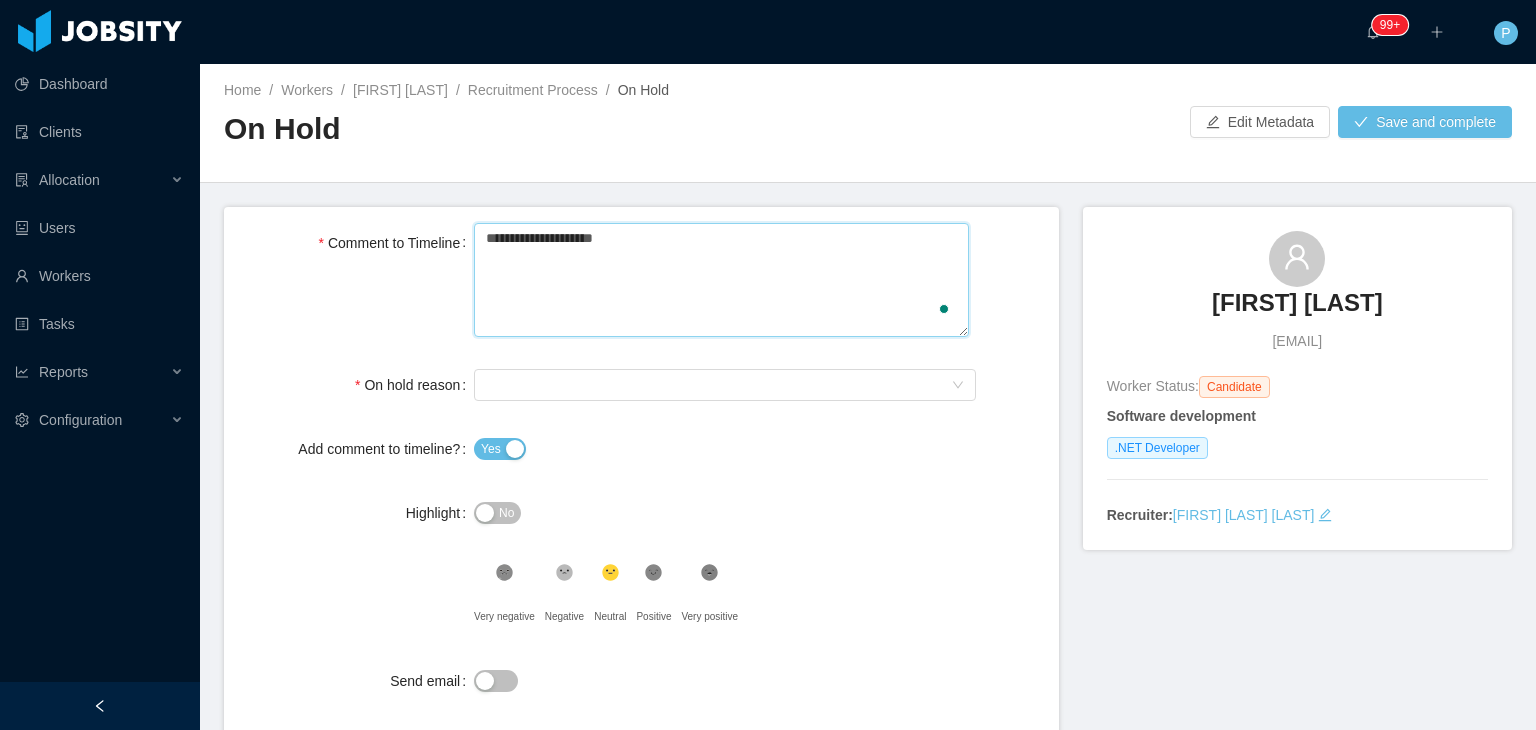 type 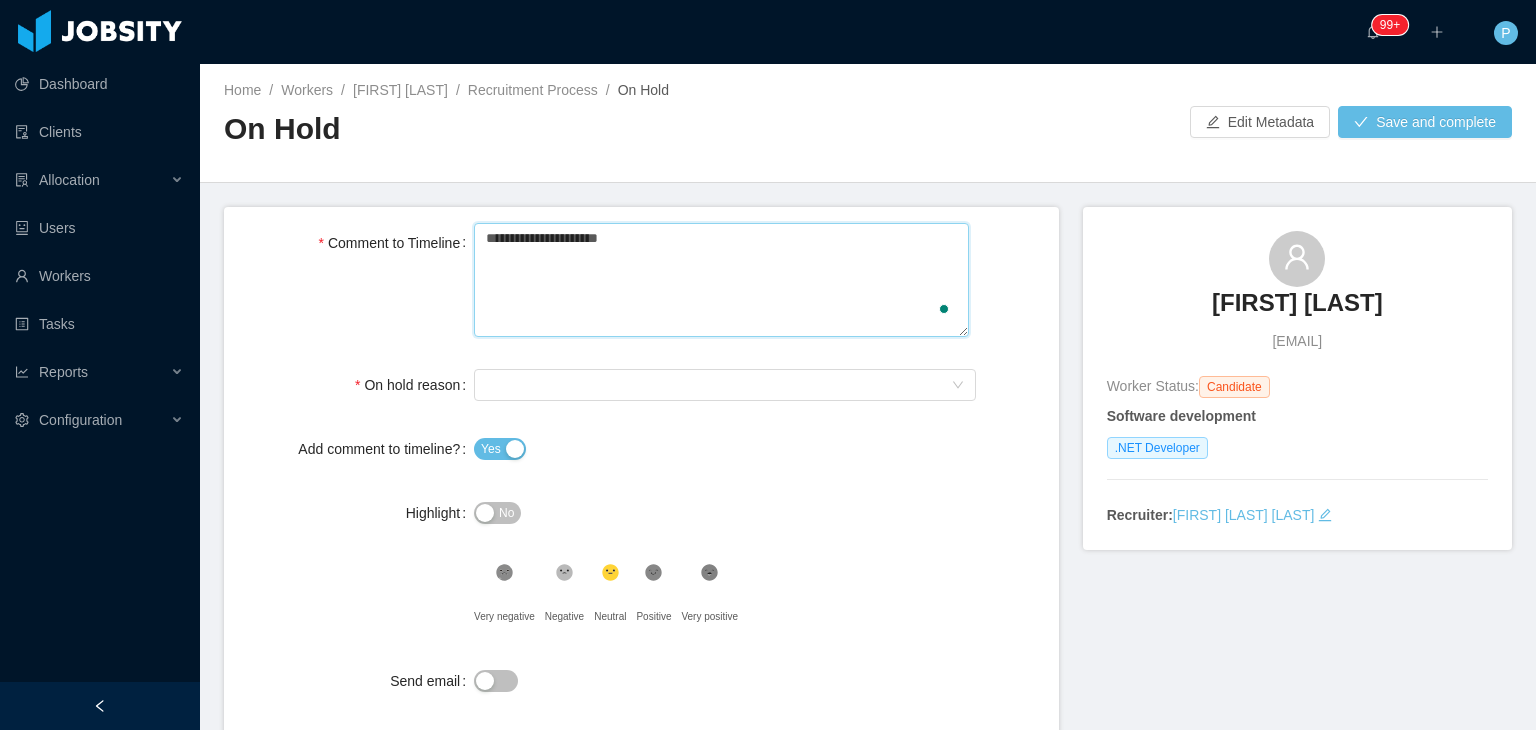 type 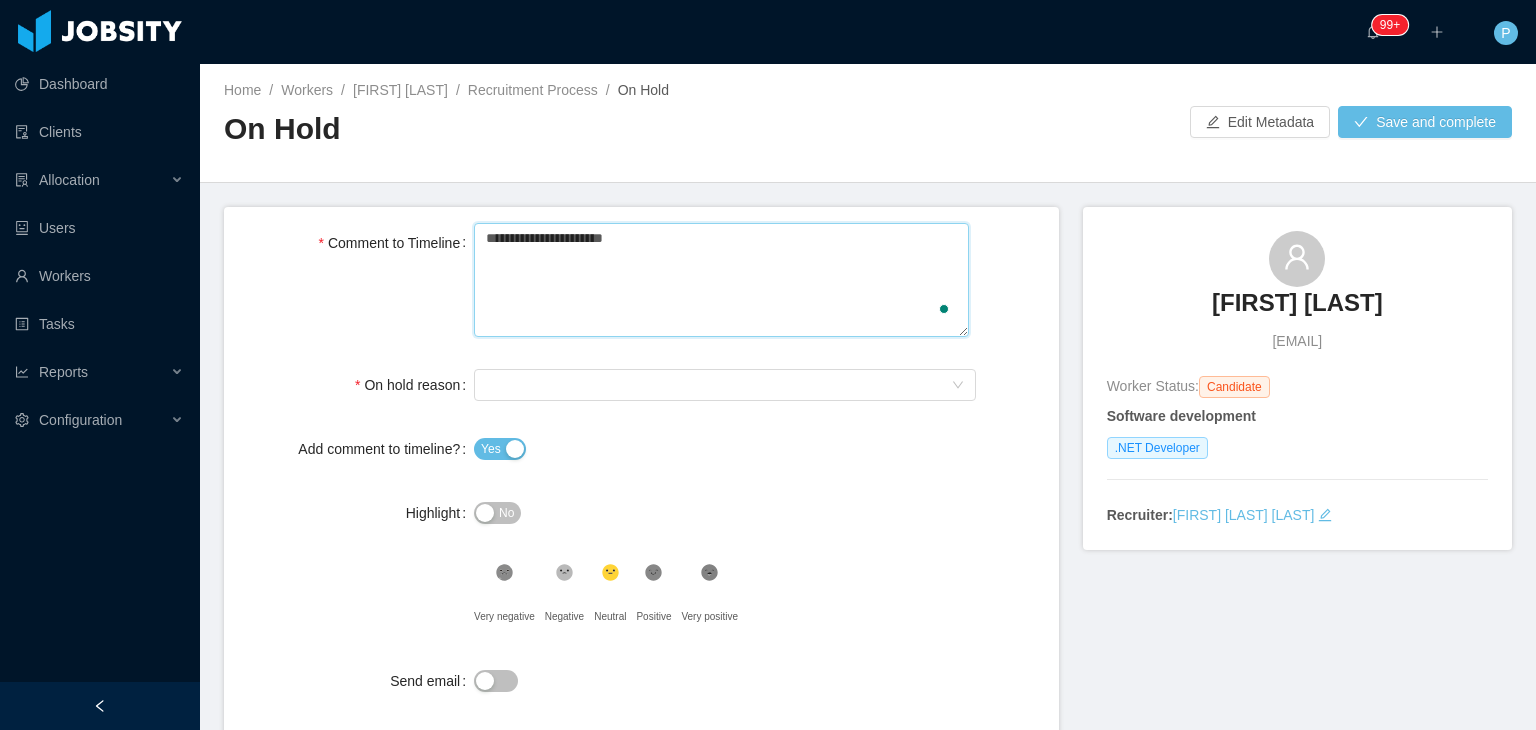 type 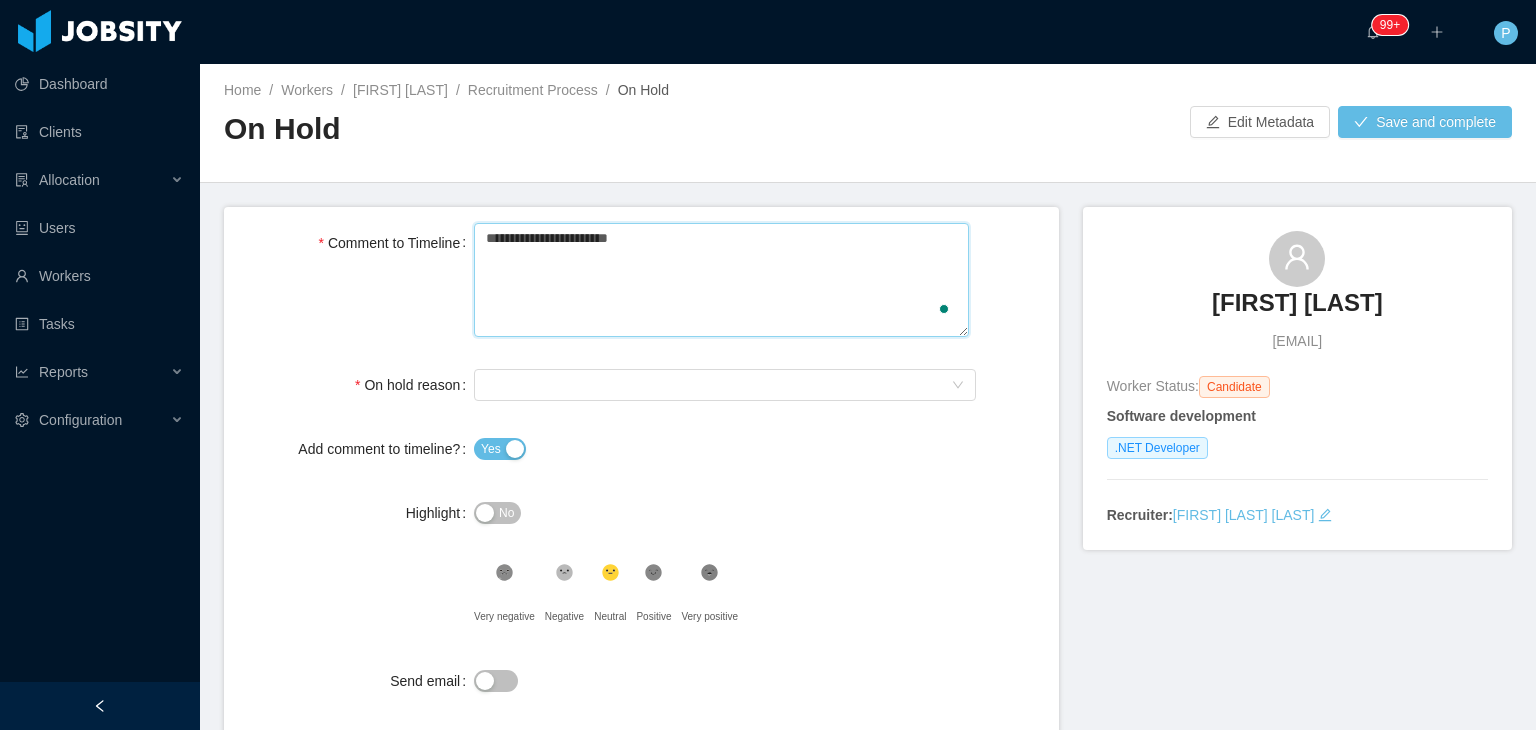 type 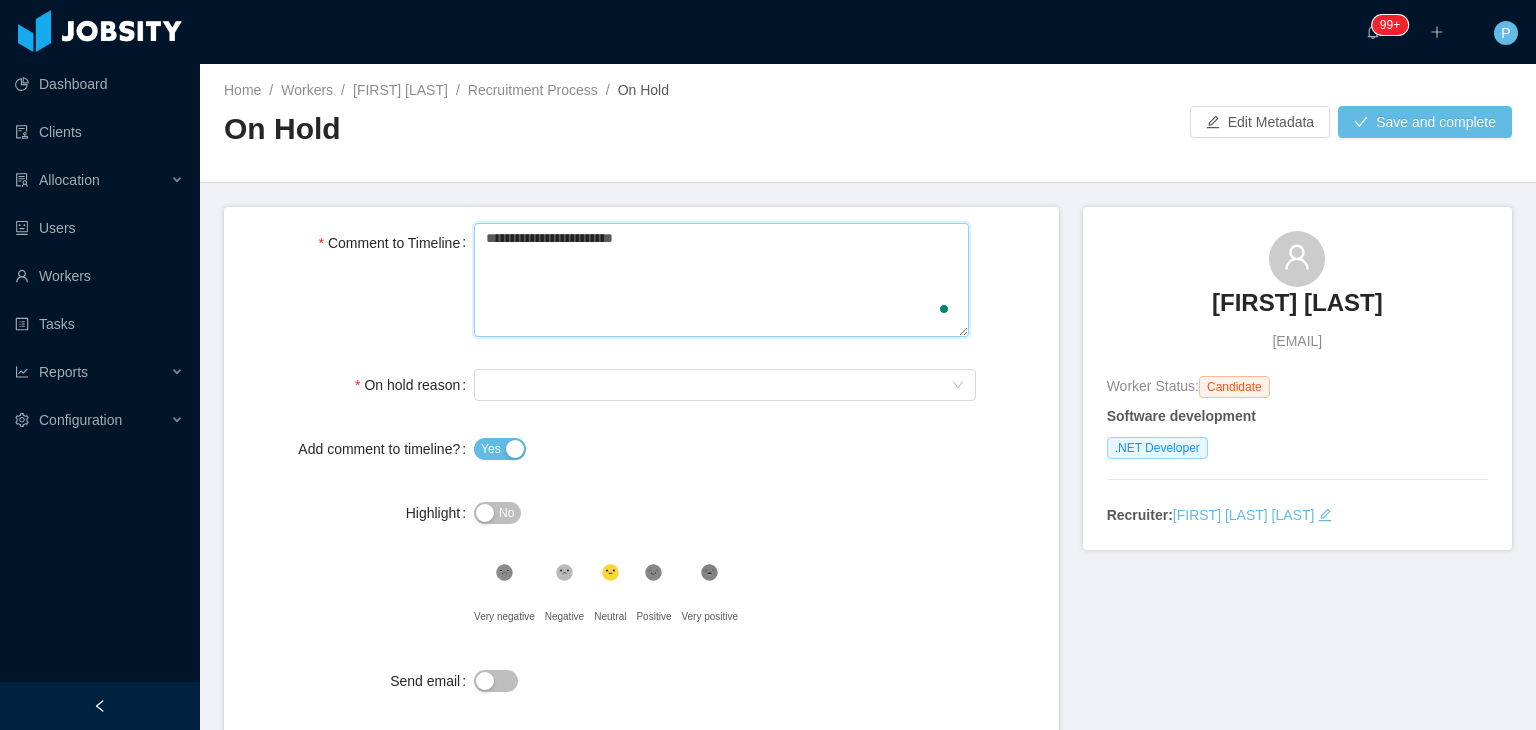 type 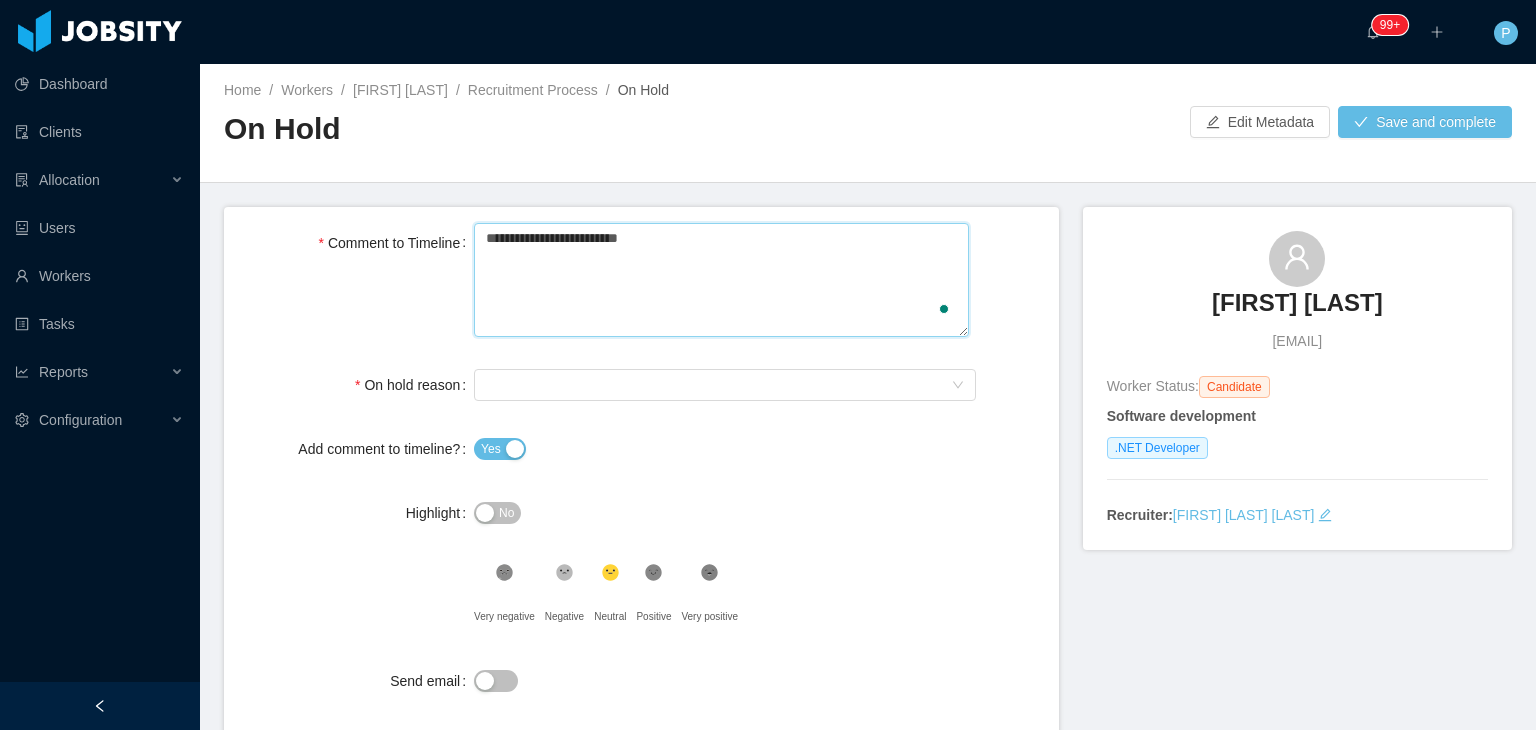 type on "**********" 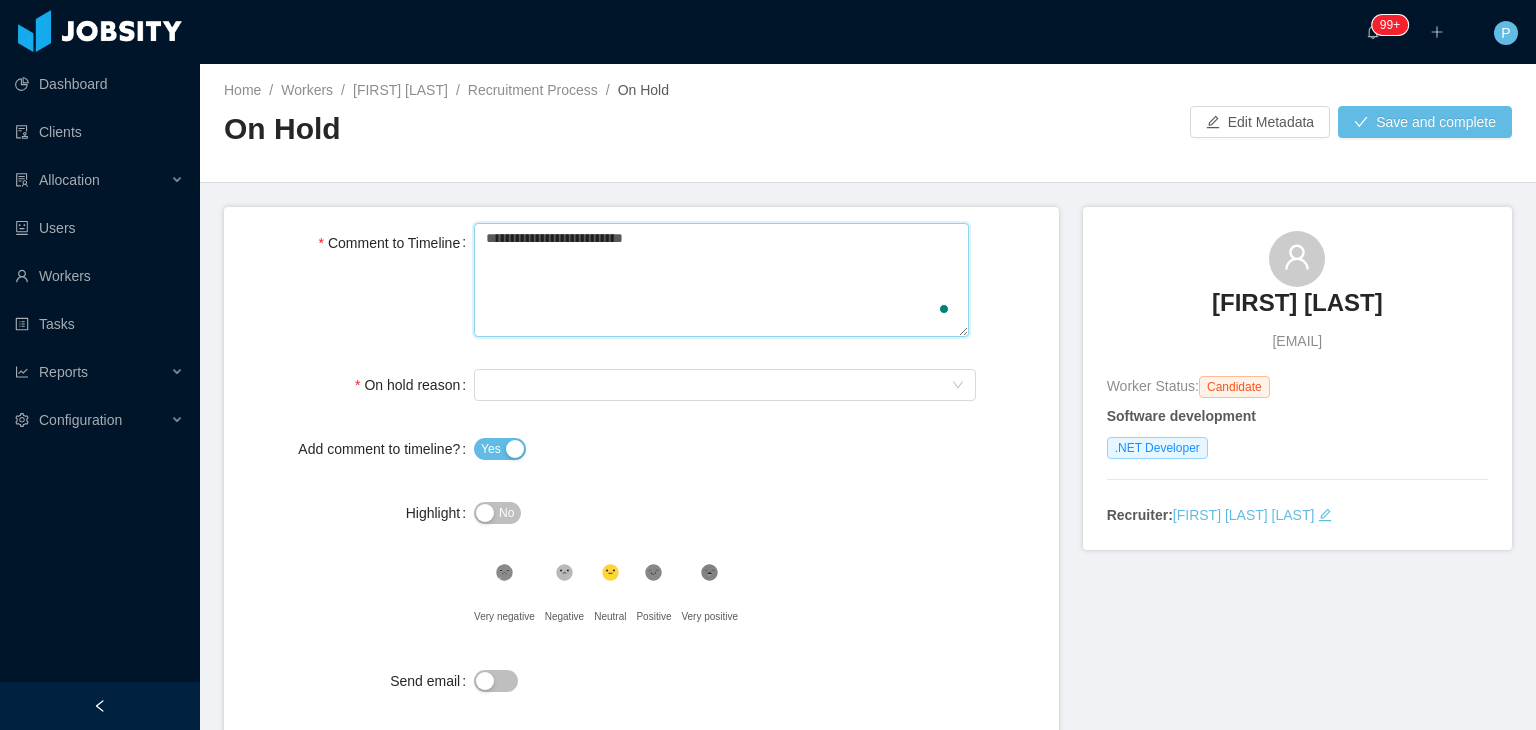 type 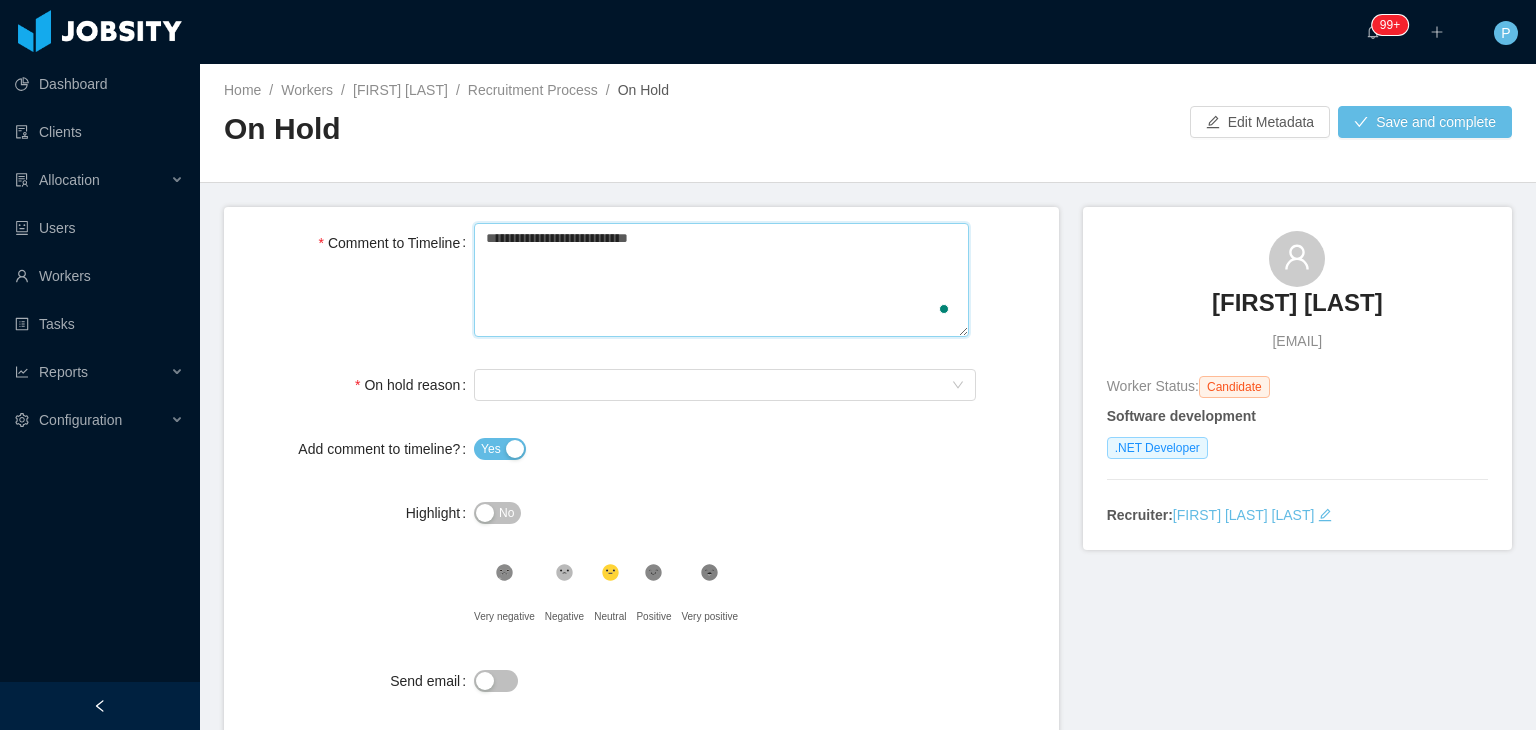 type 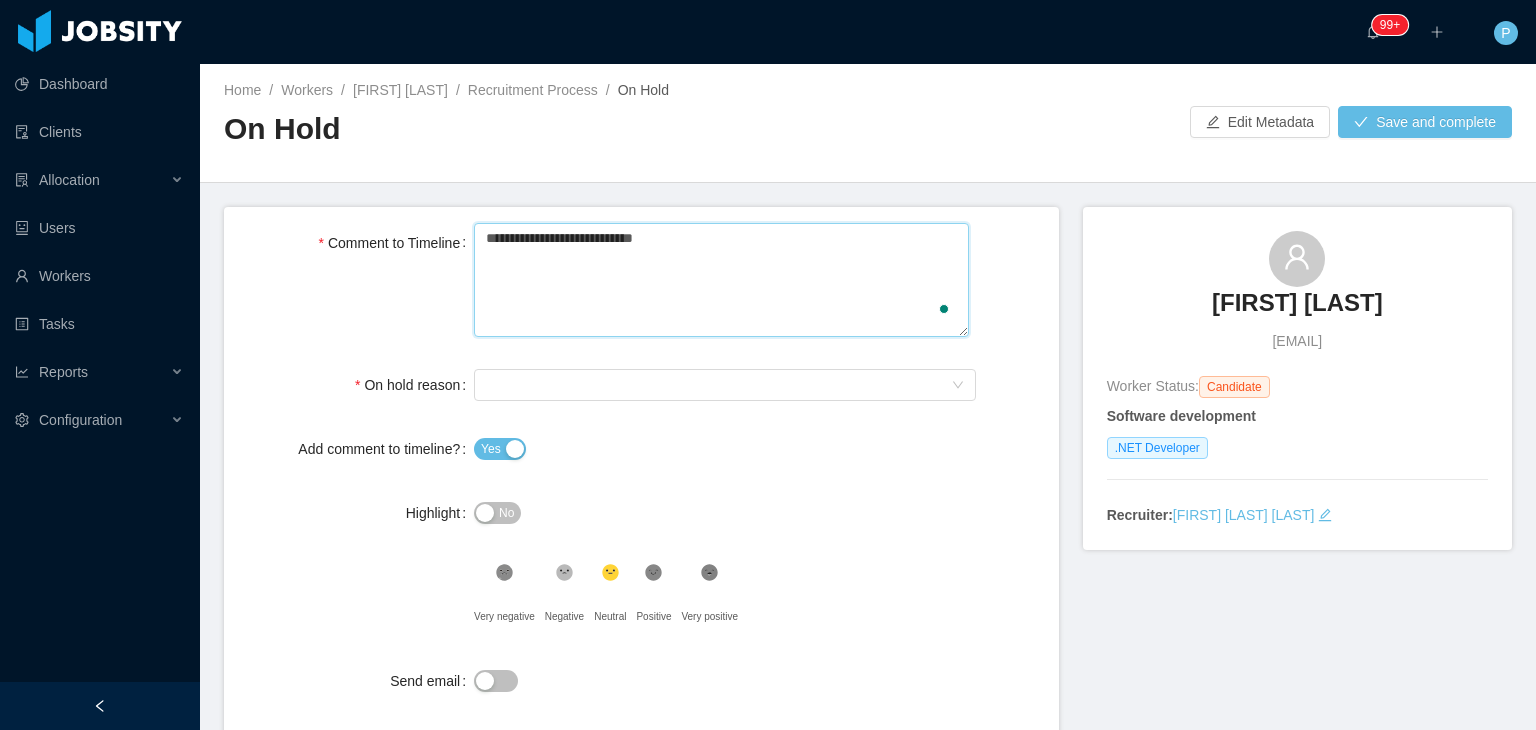 type 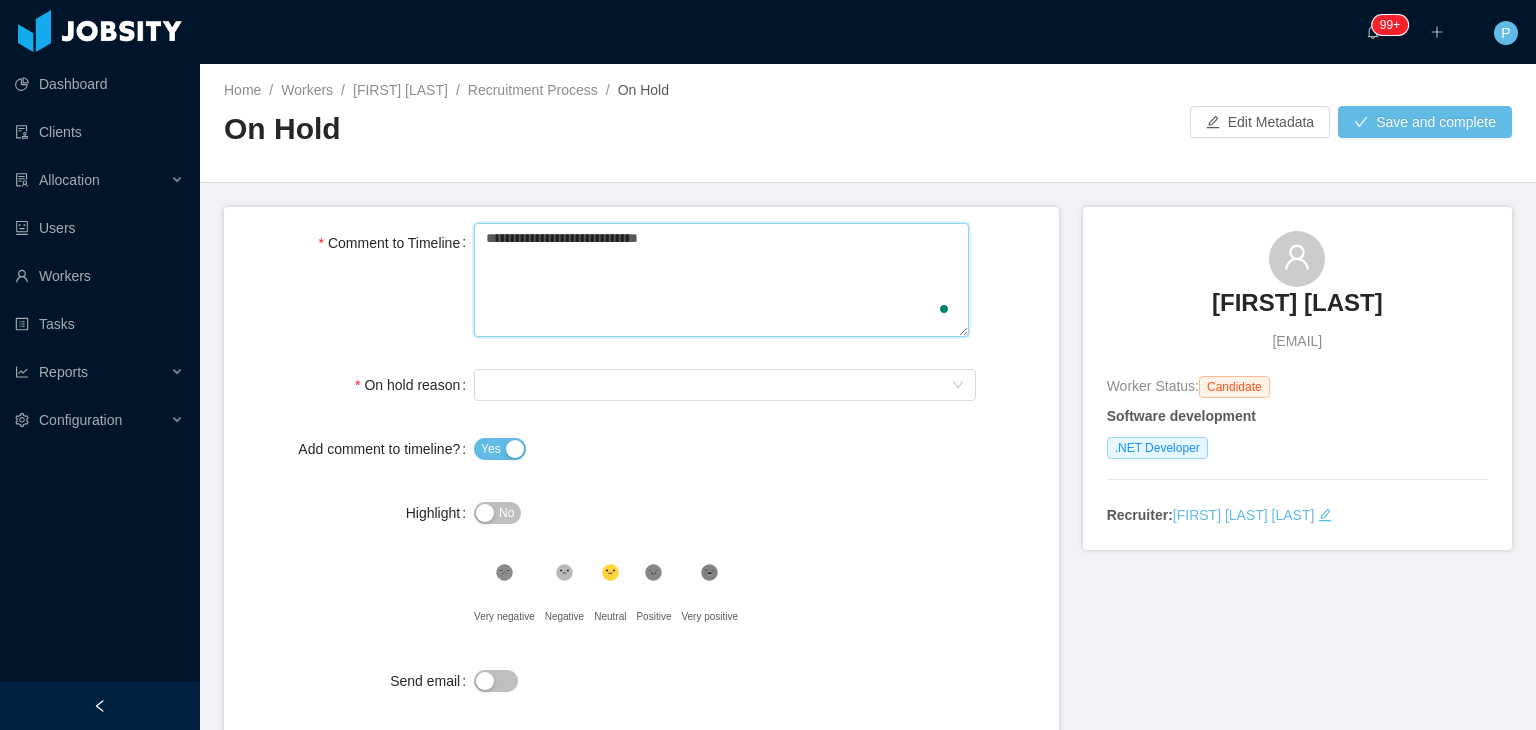 type 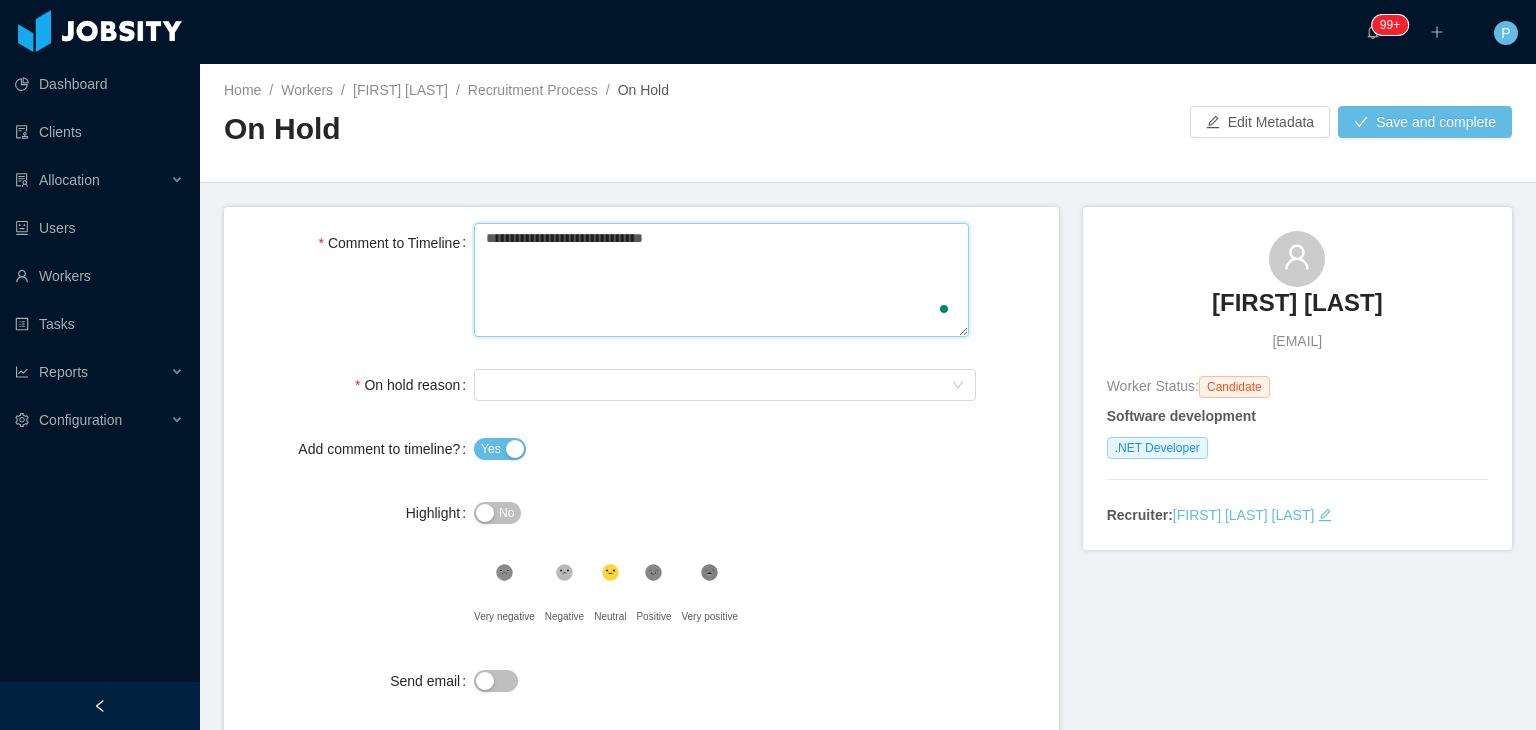 type on "**********" 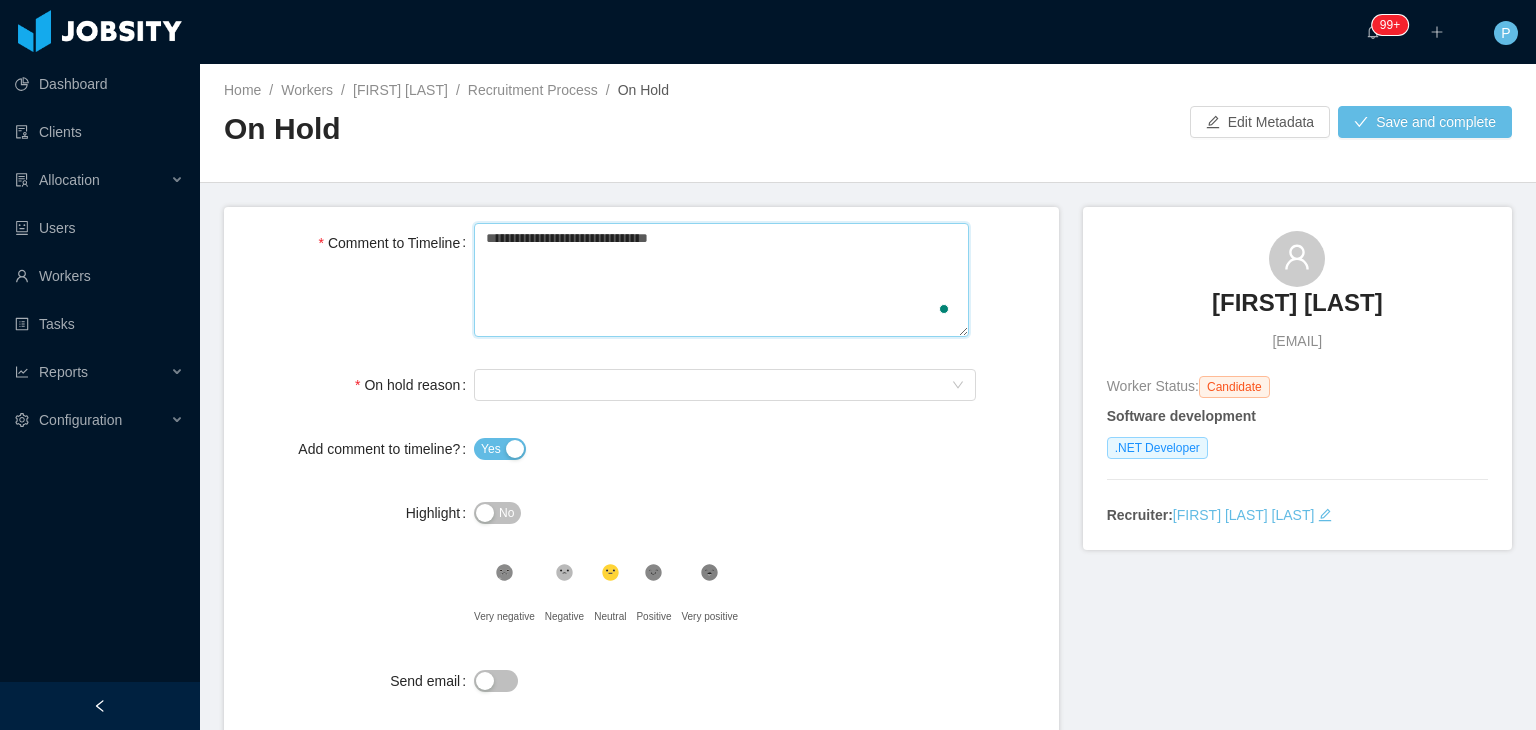 type 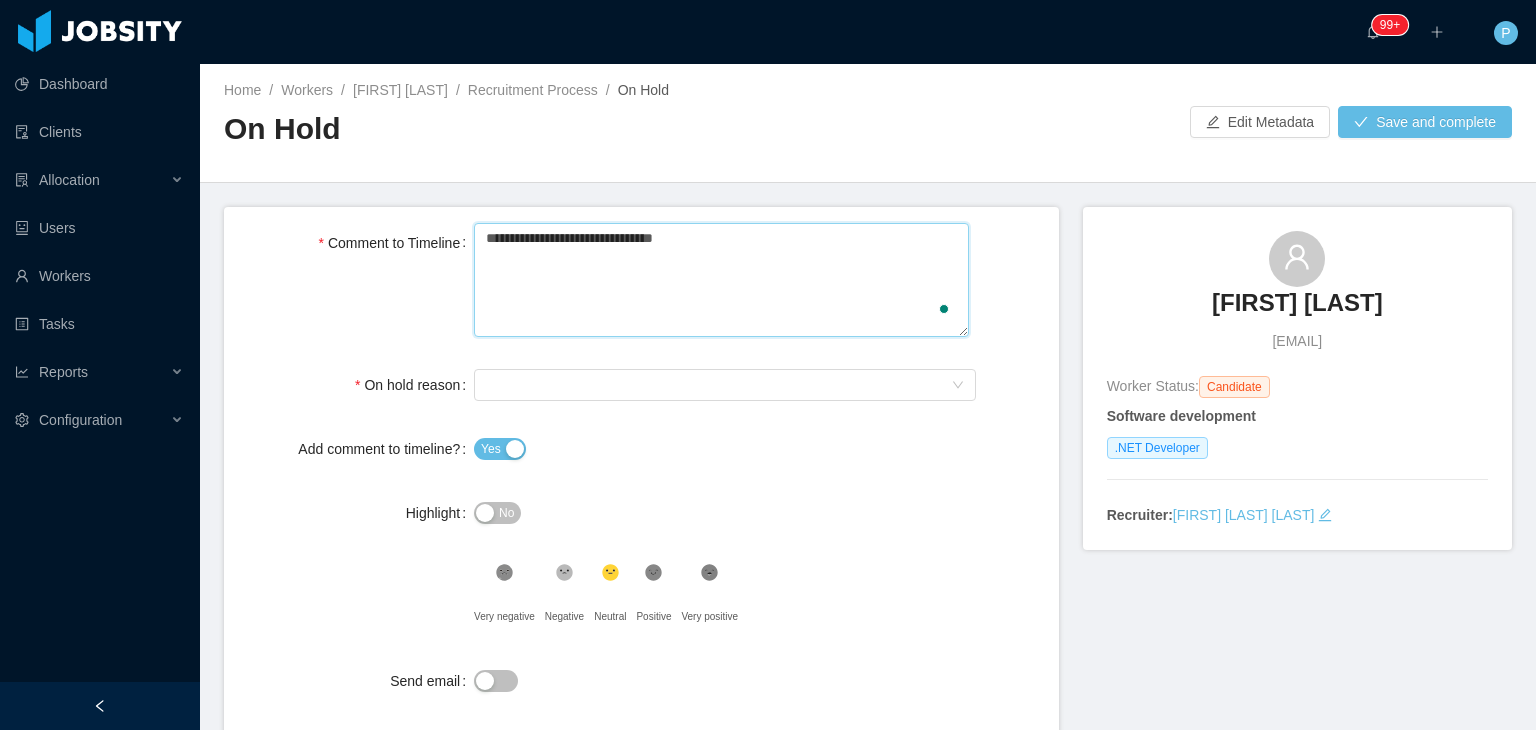 type 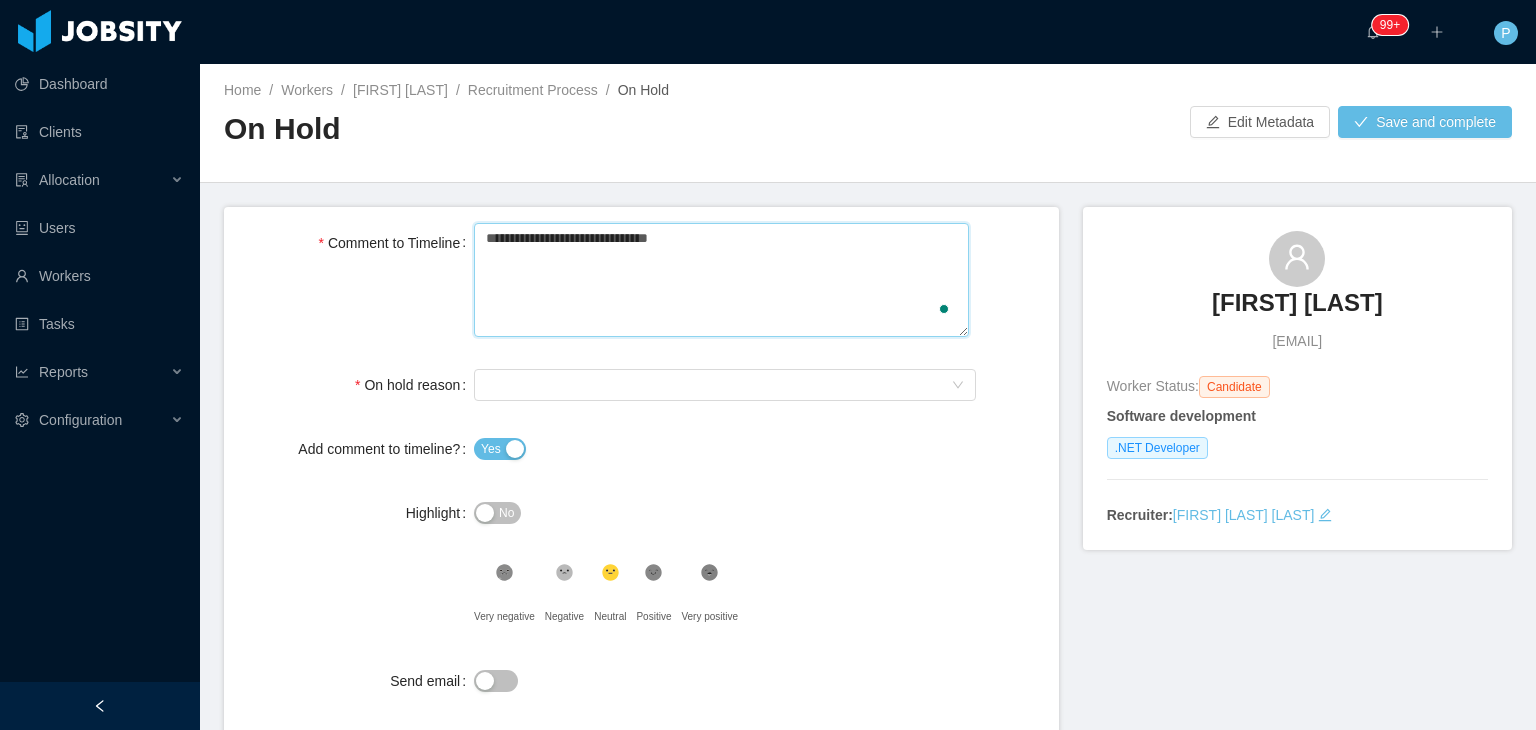 type 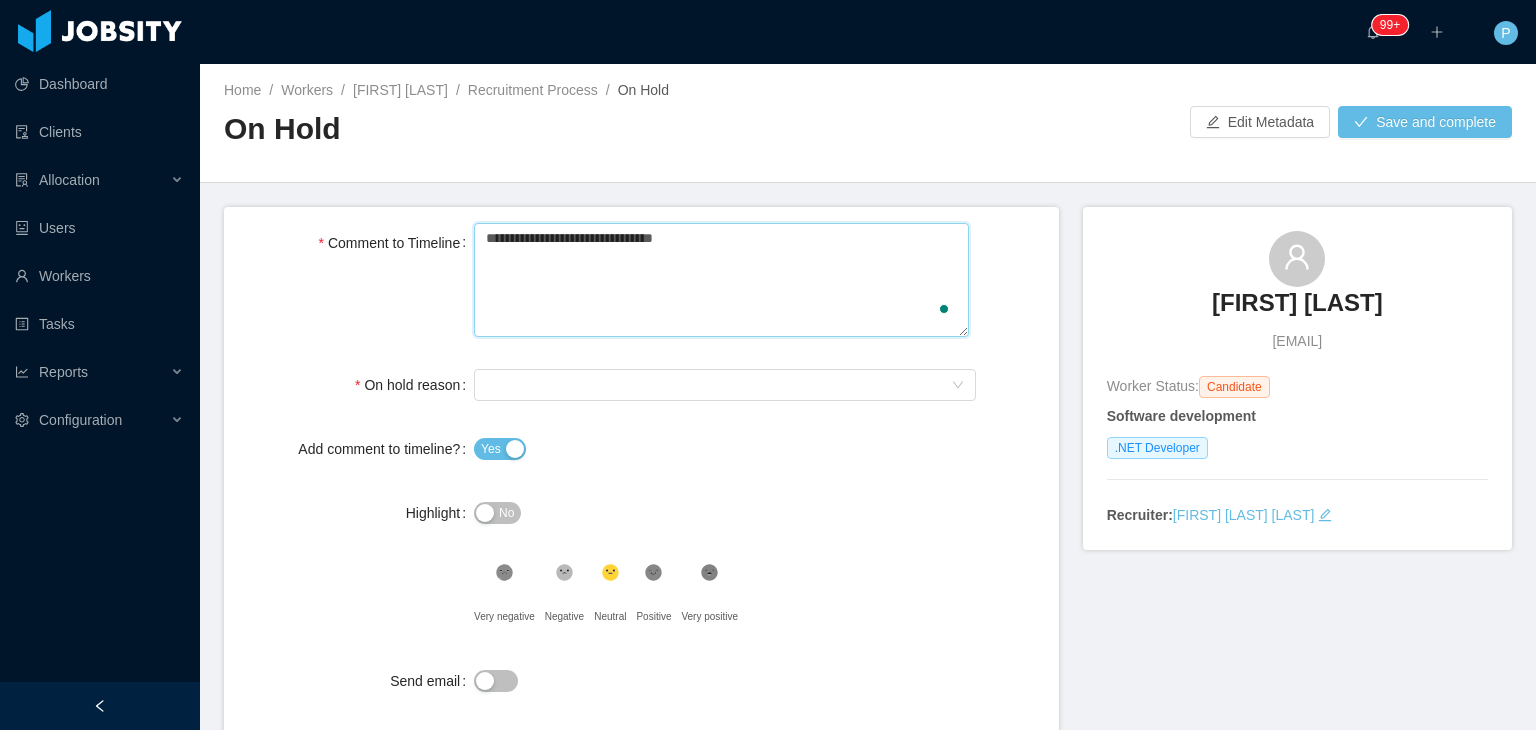 type 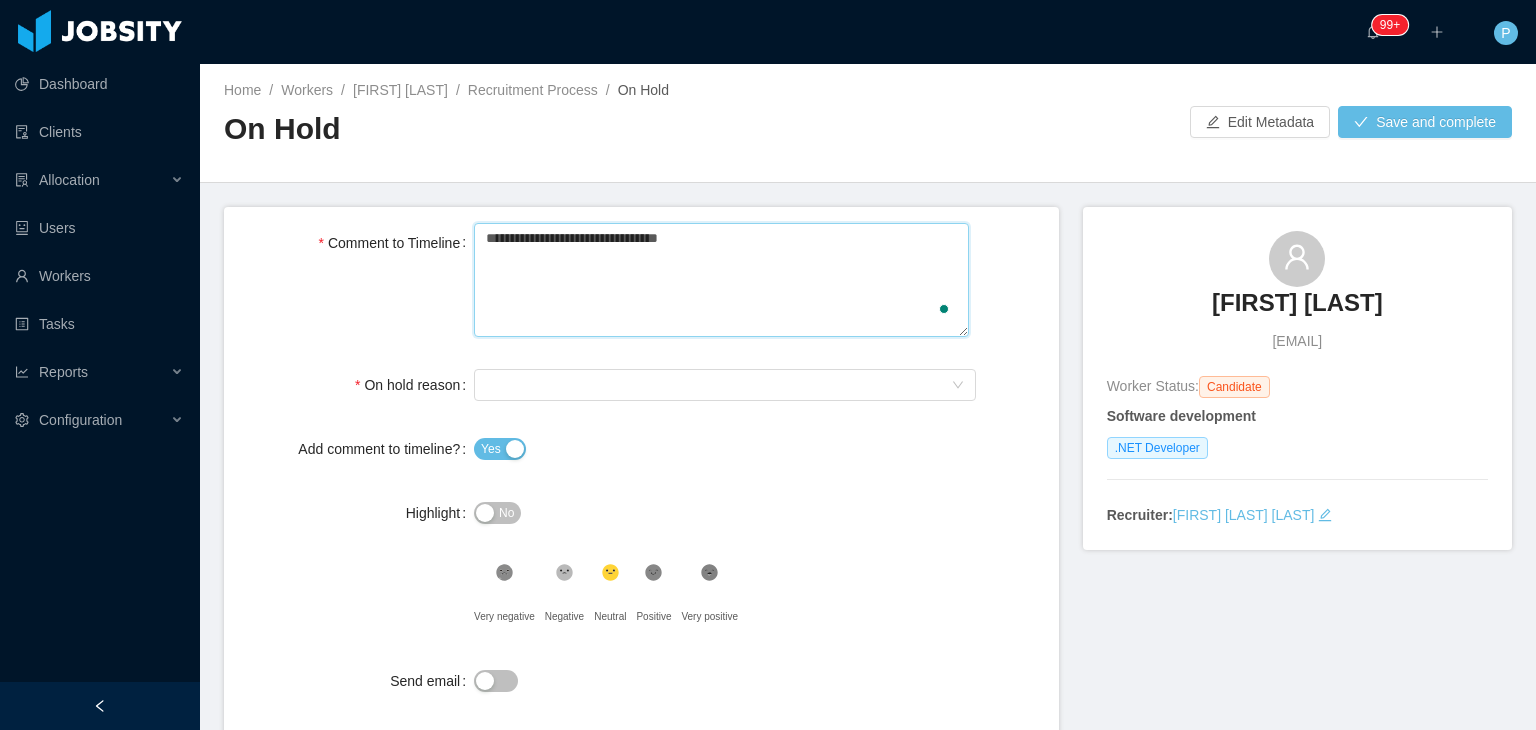 type 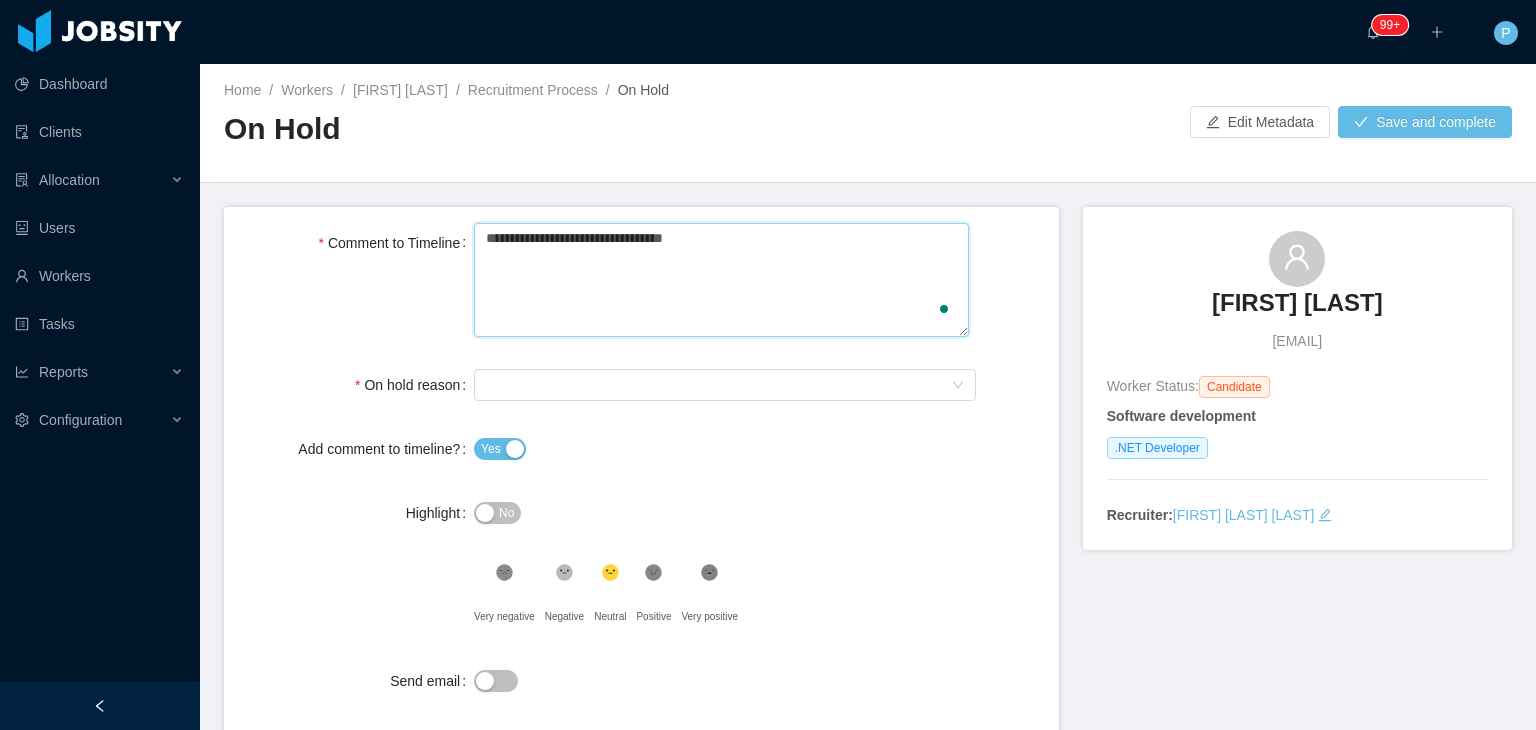 type 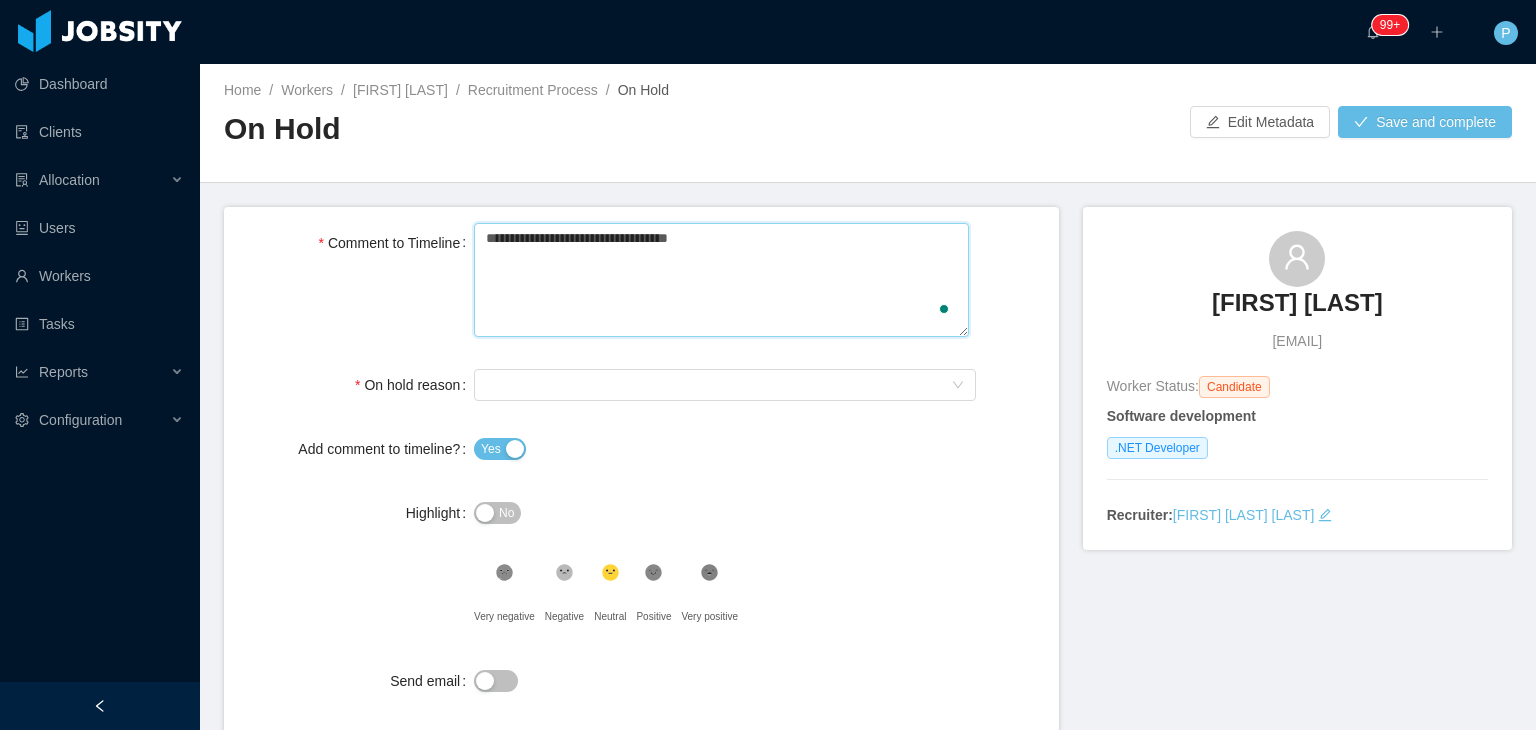 type 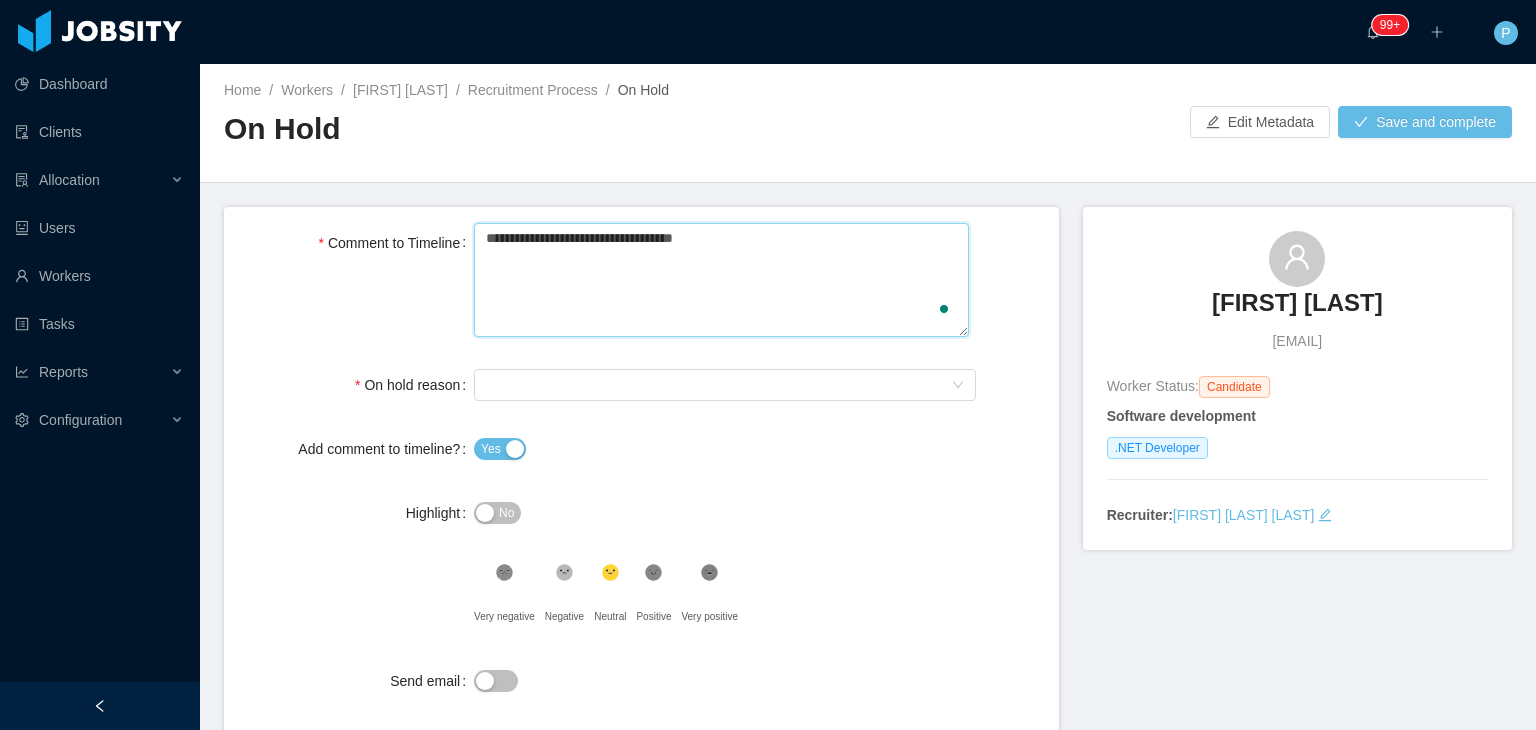 type 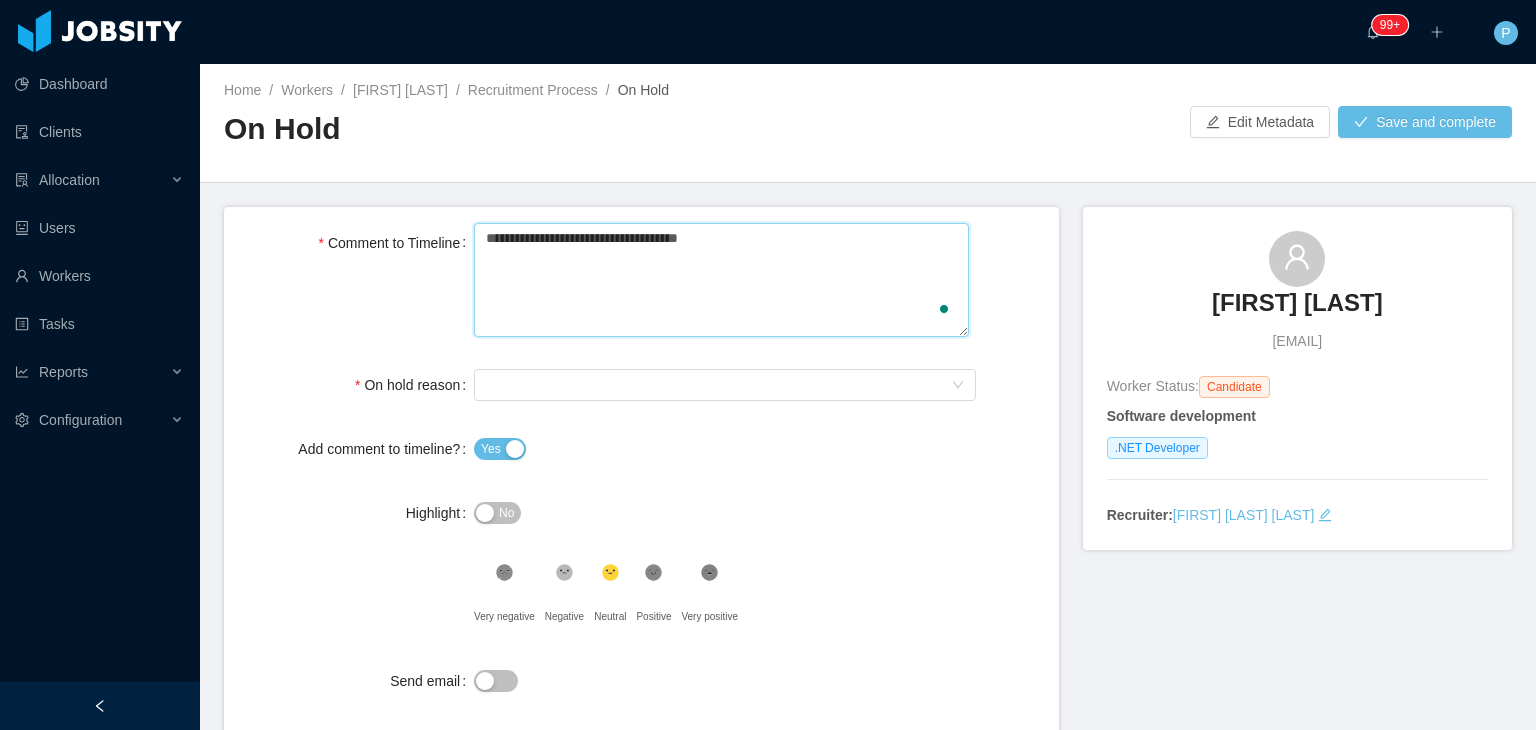 type 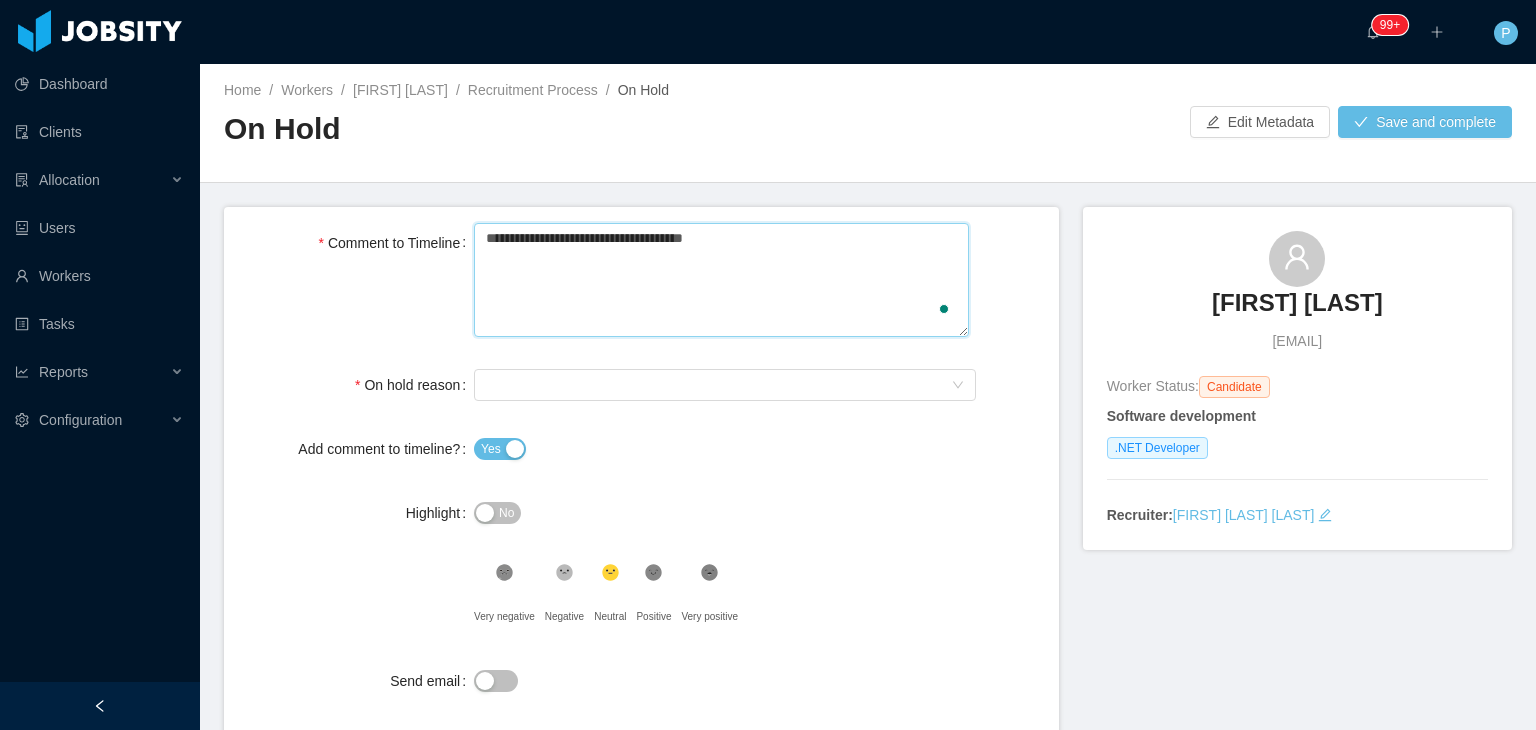 type 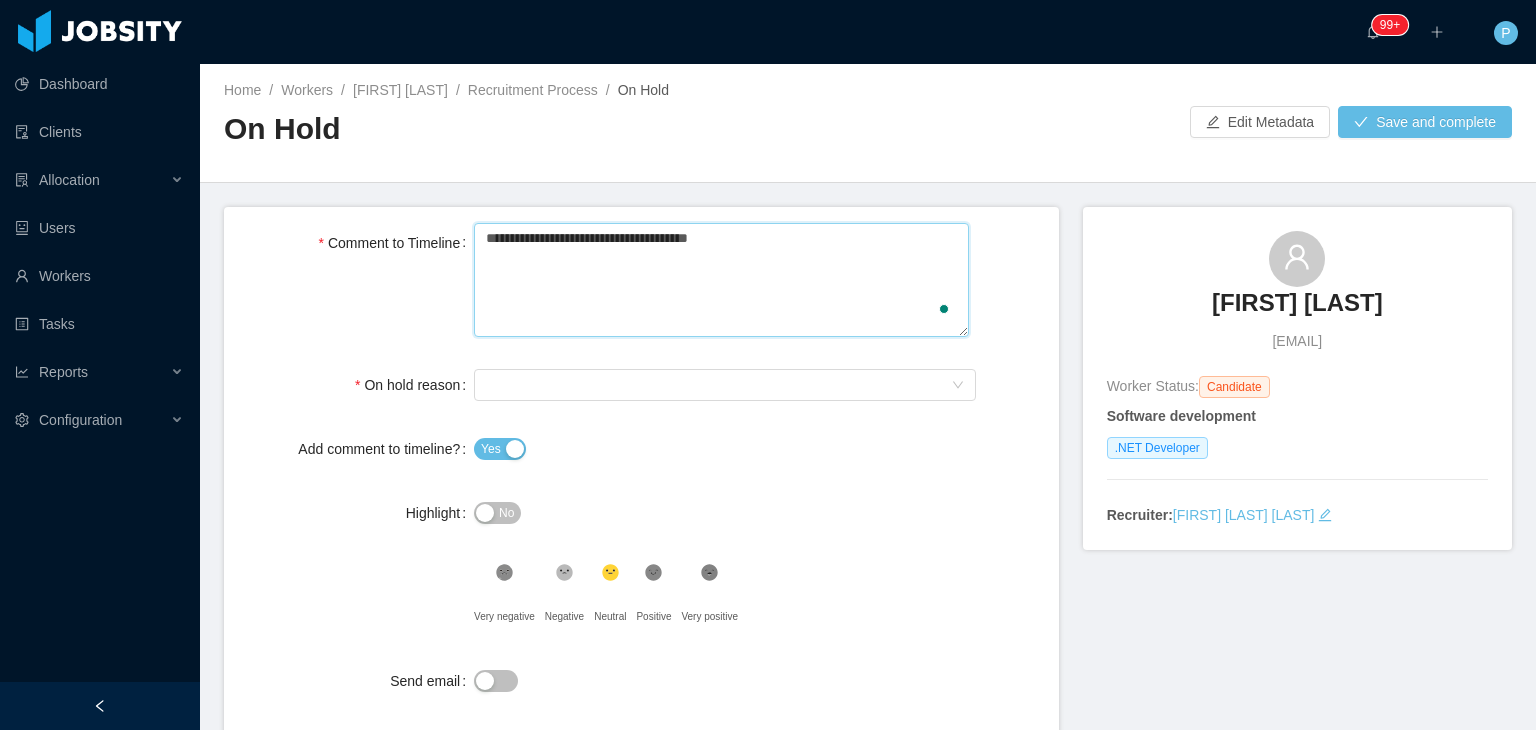 type on "**********" 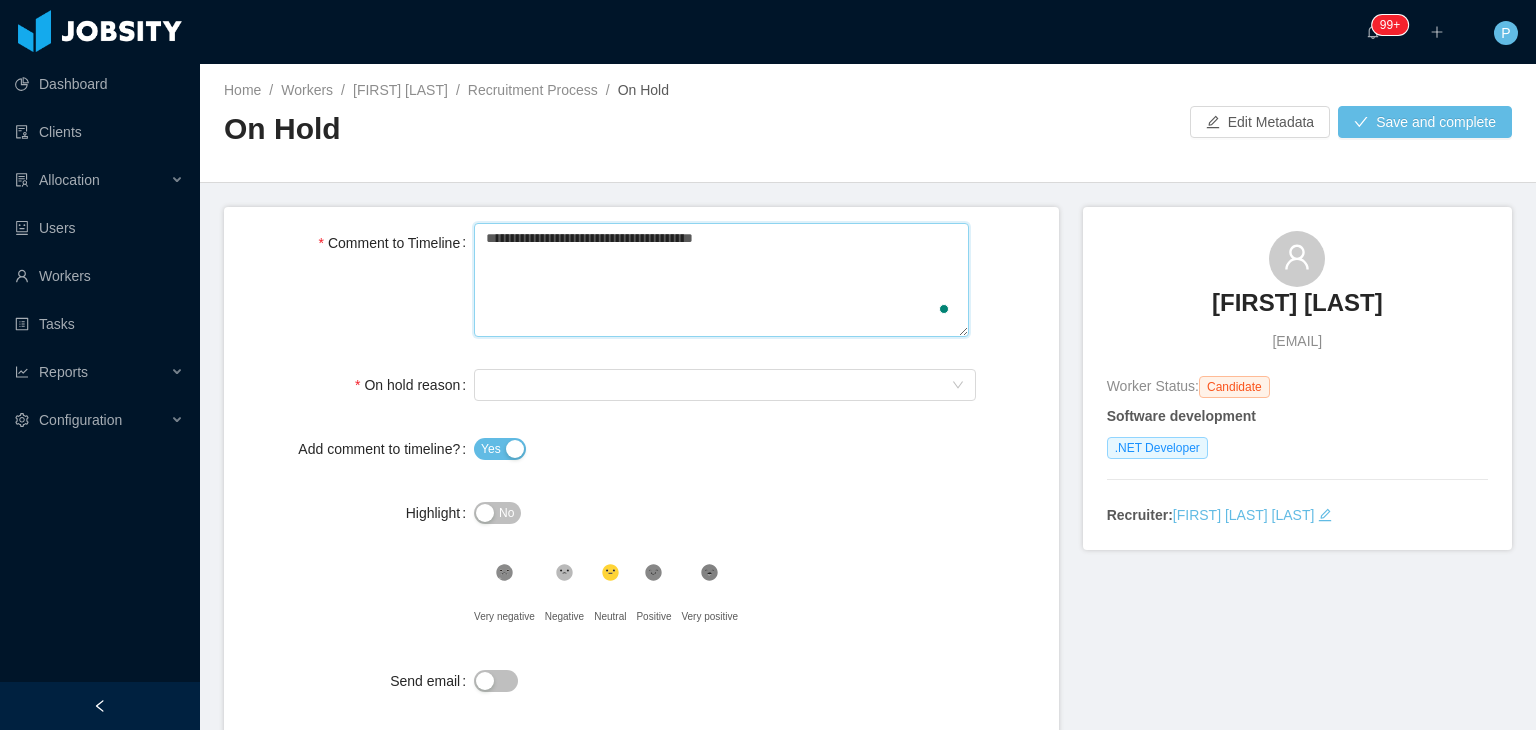 type 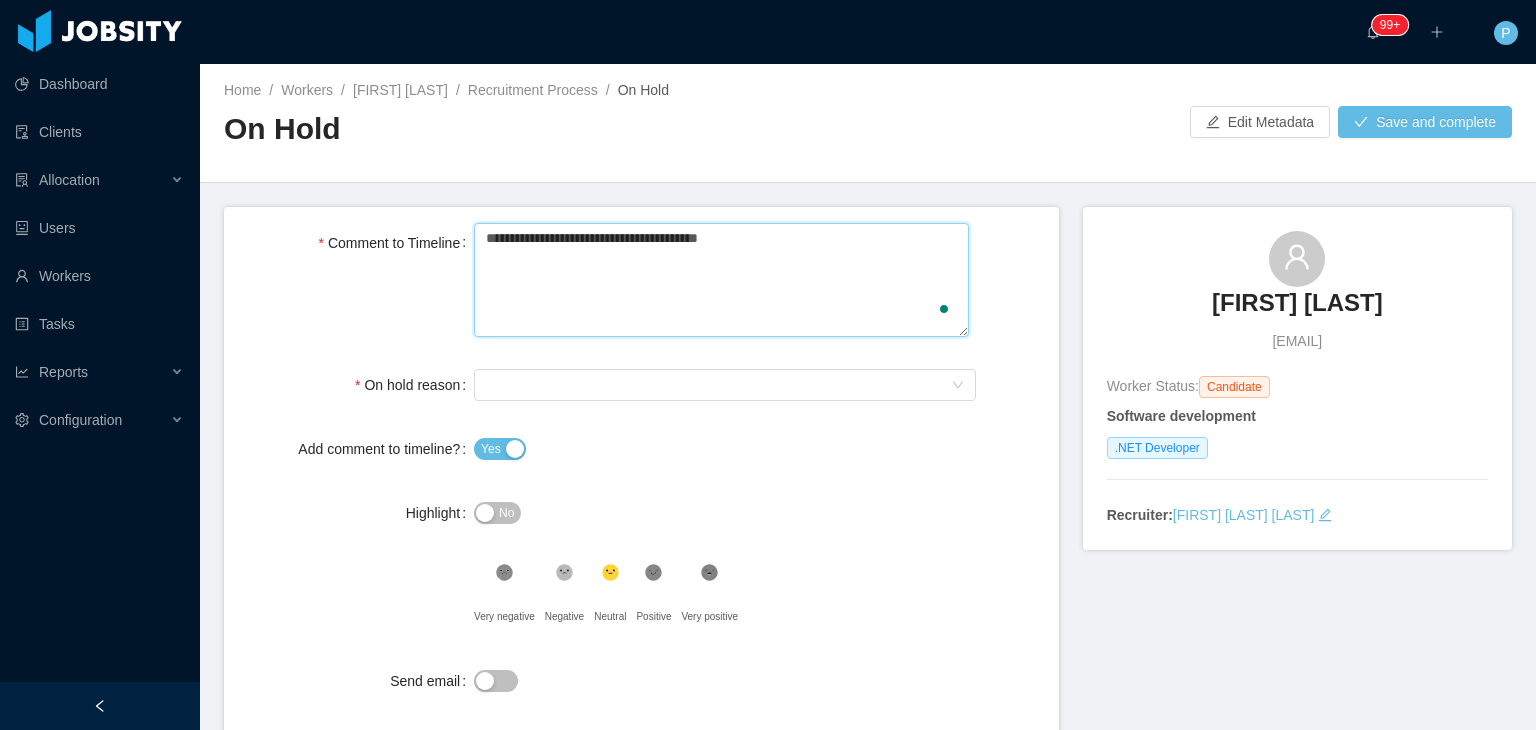 type 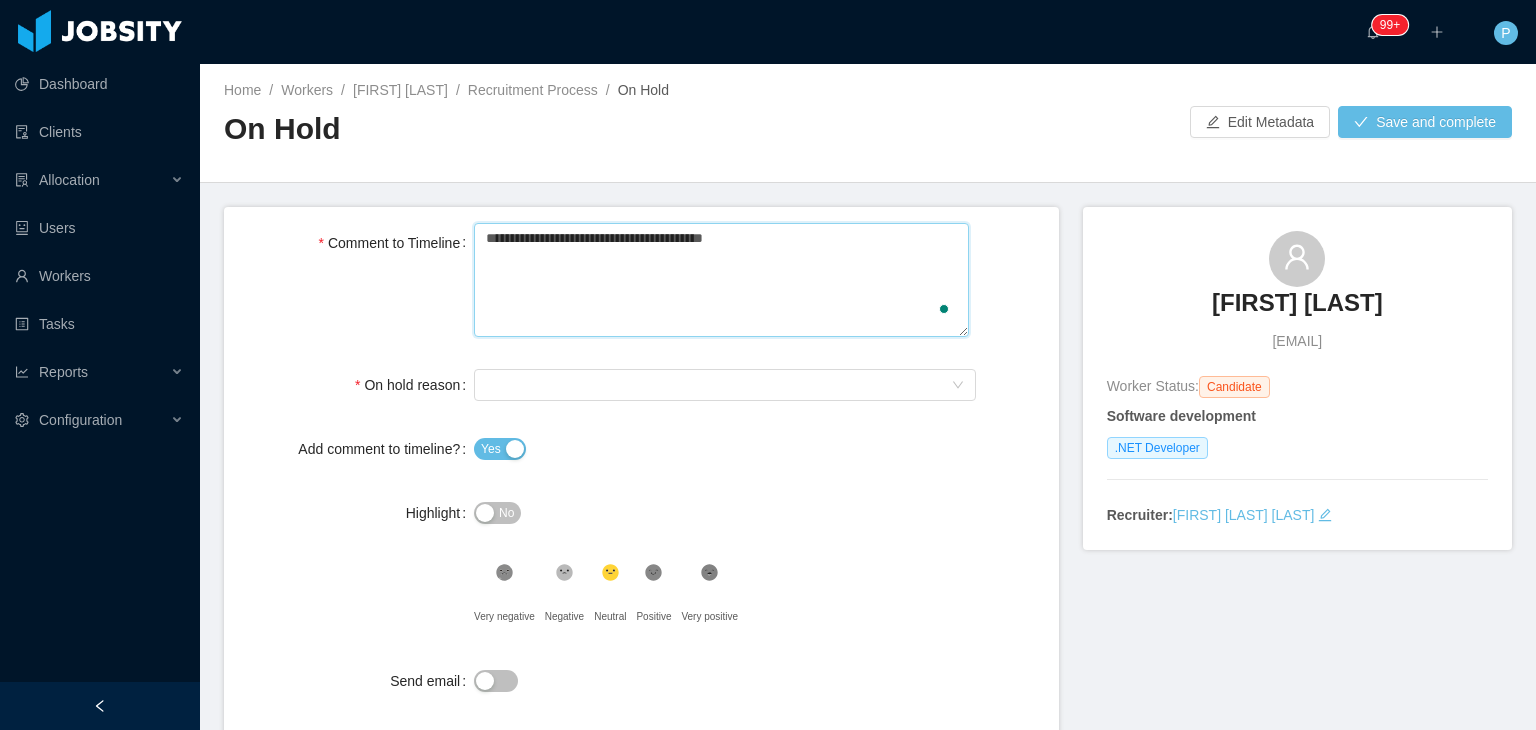 type 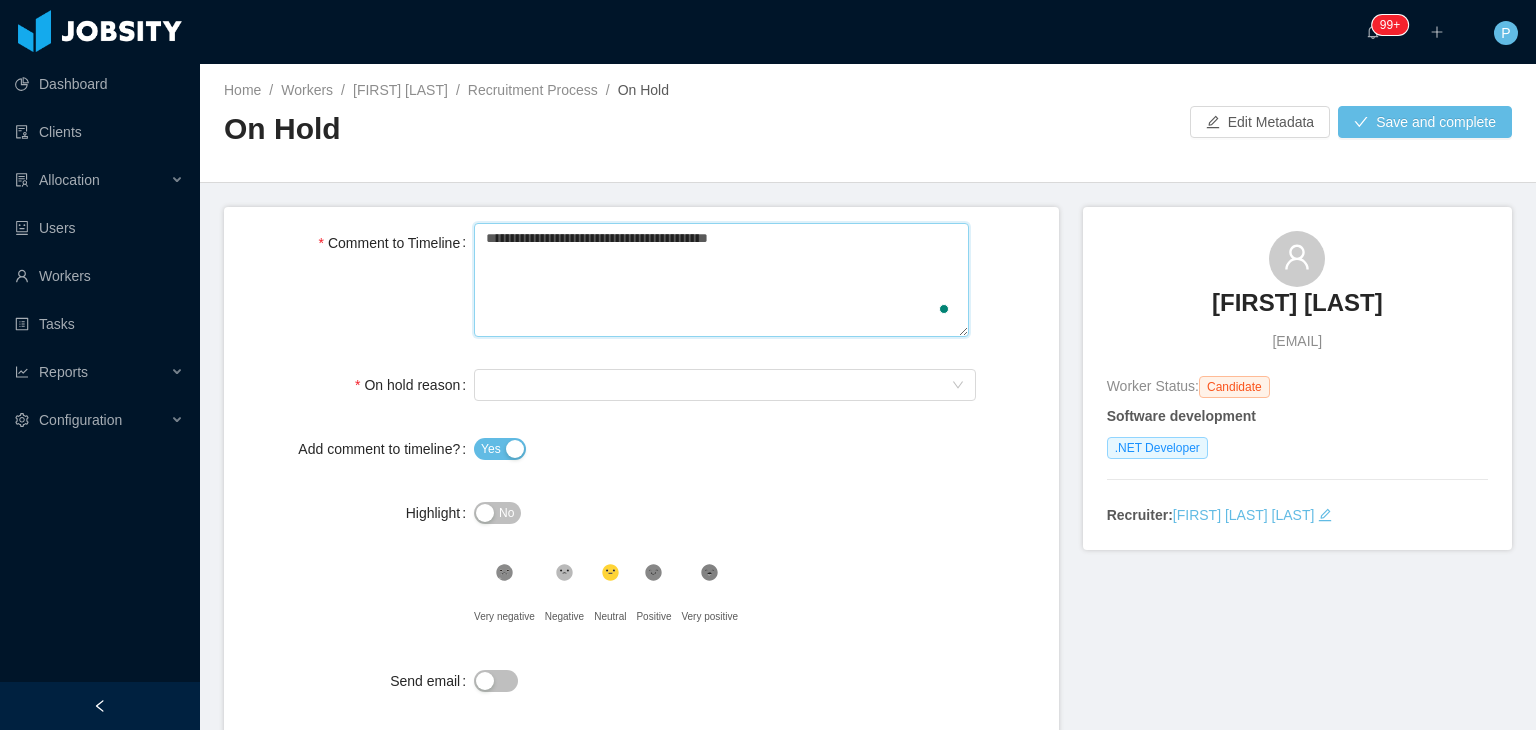 type 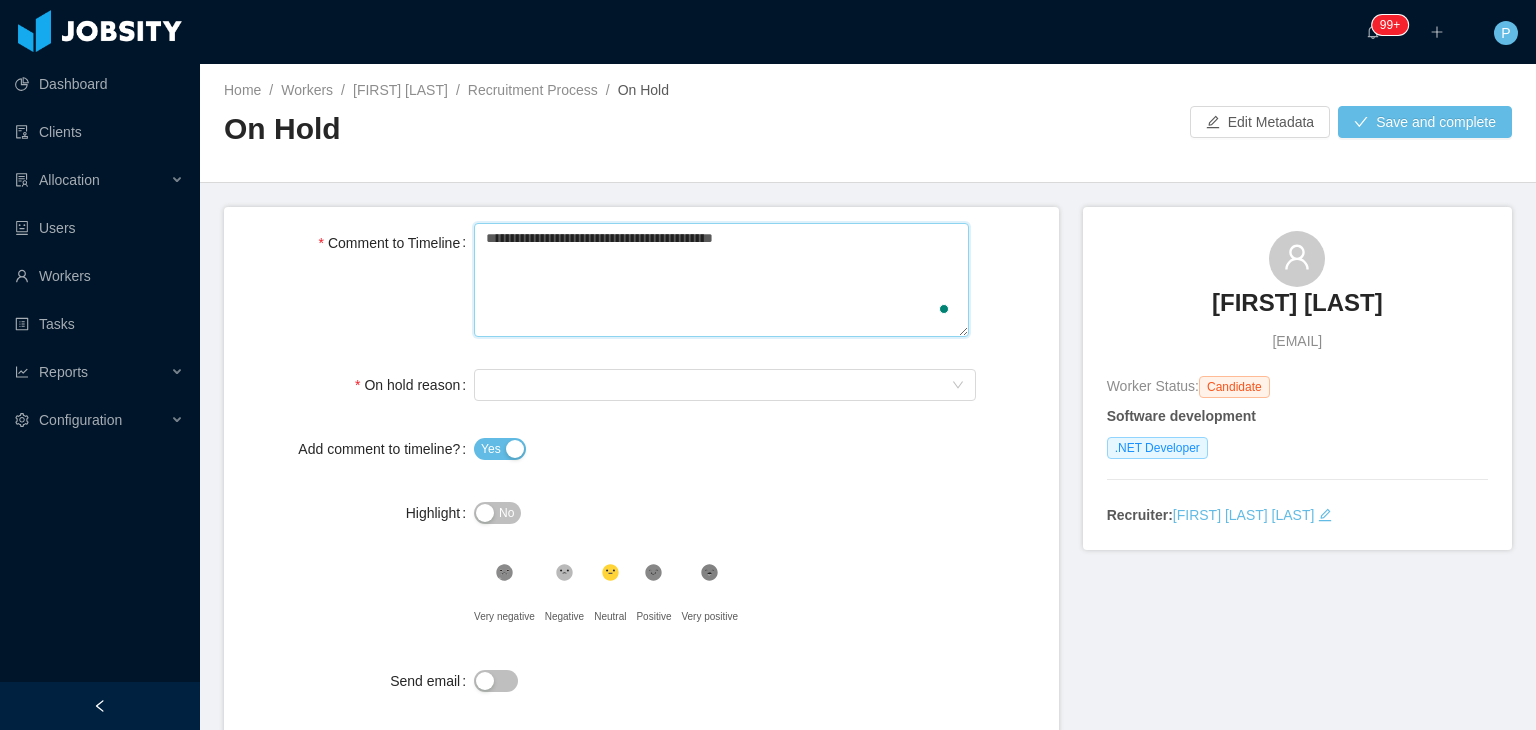 type 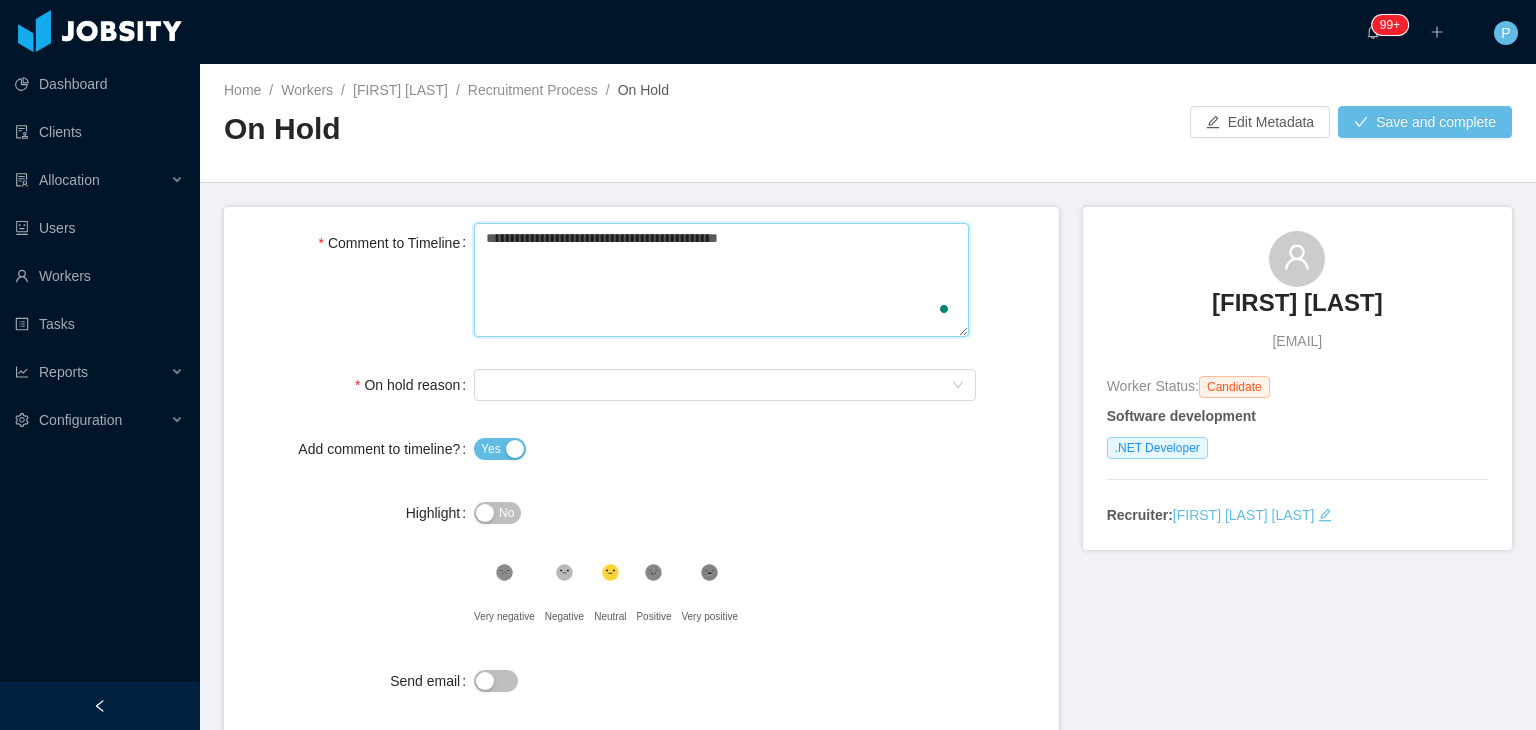 type 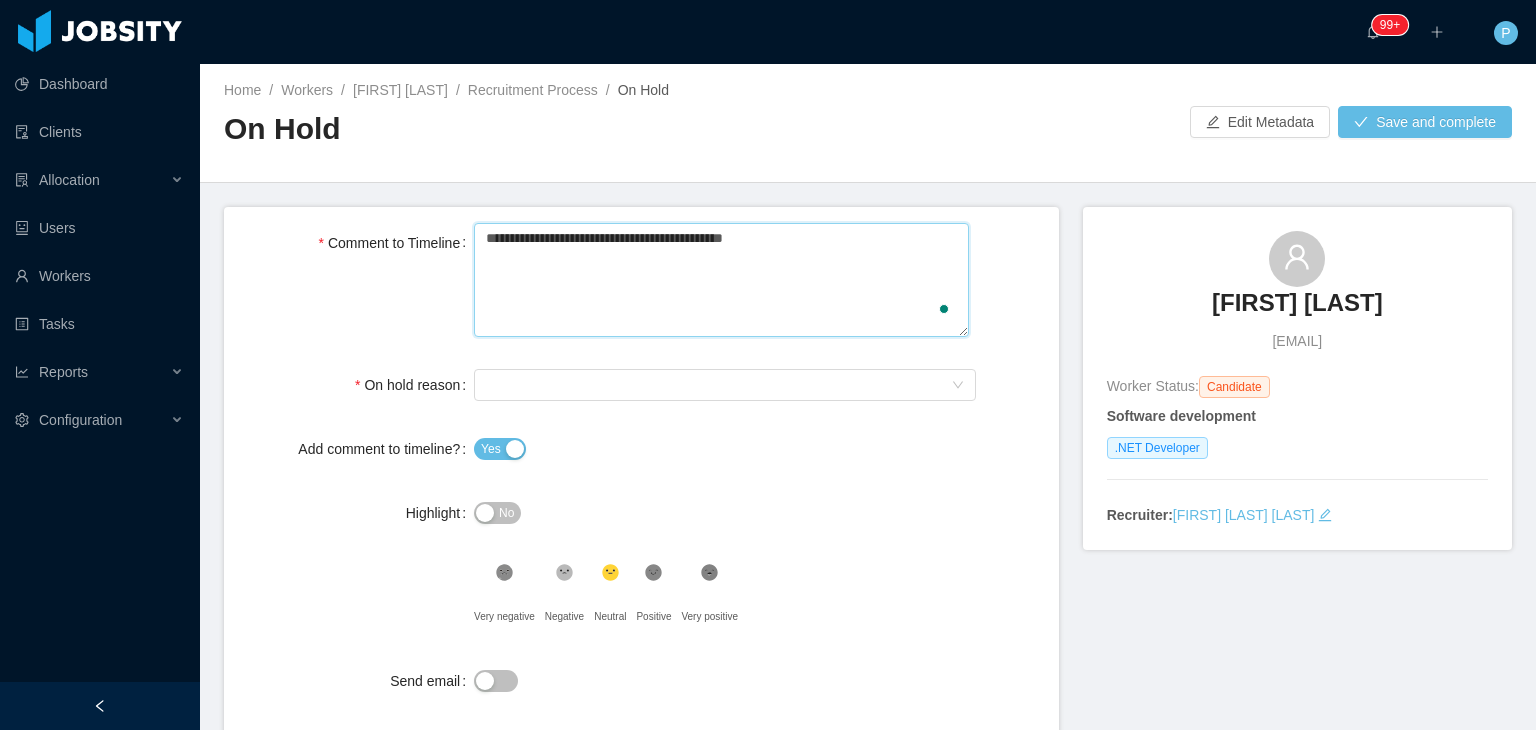 type 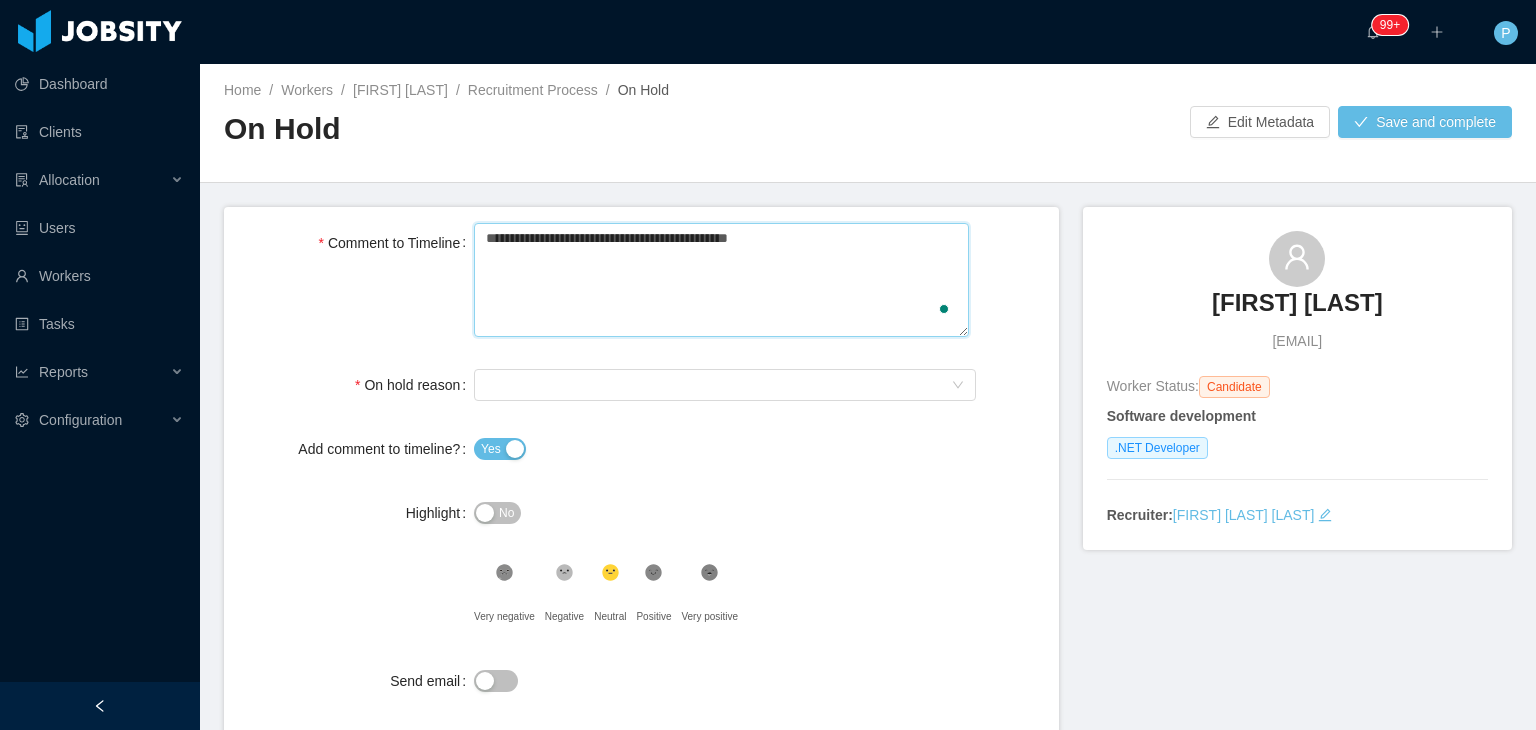 type 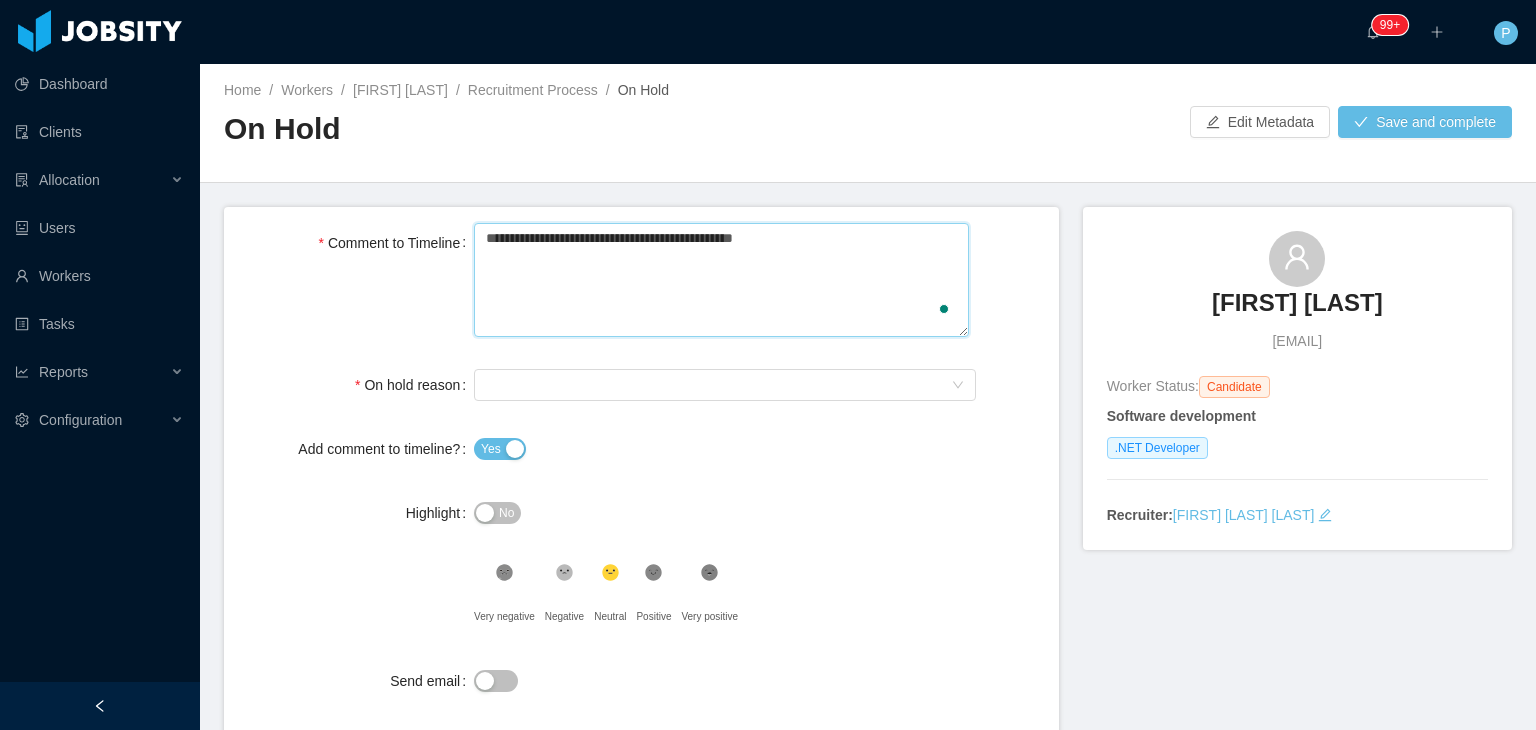 type 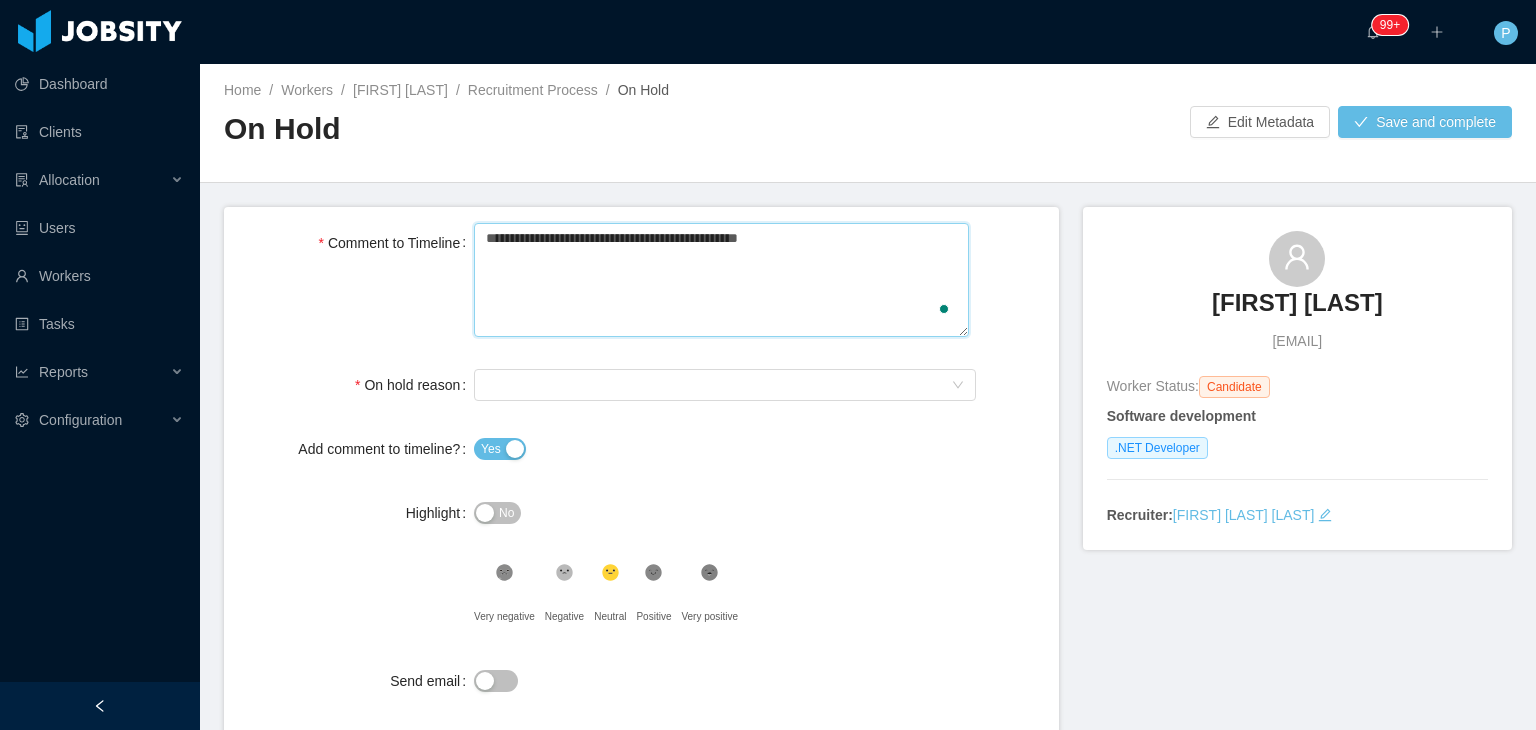 type 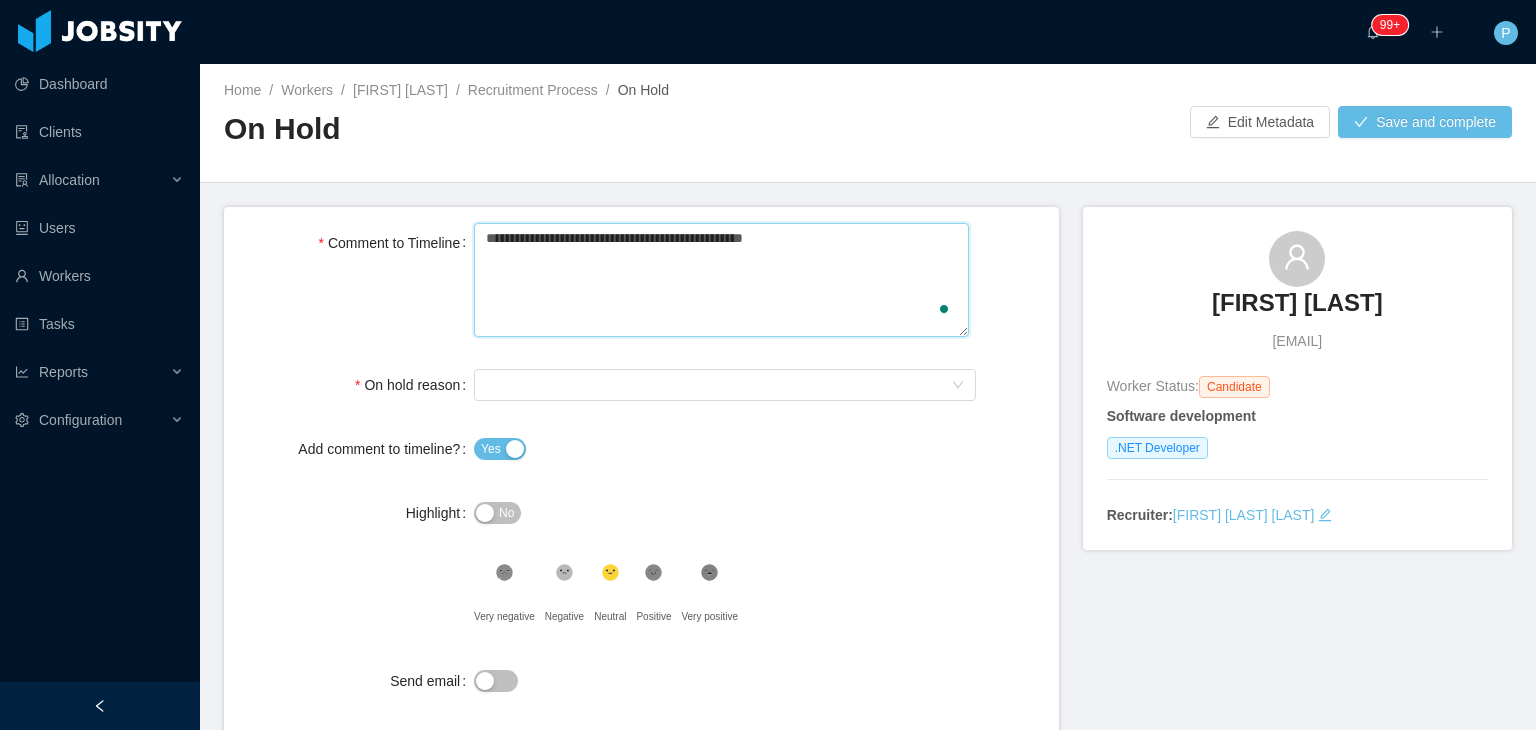 type 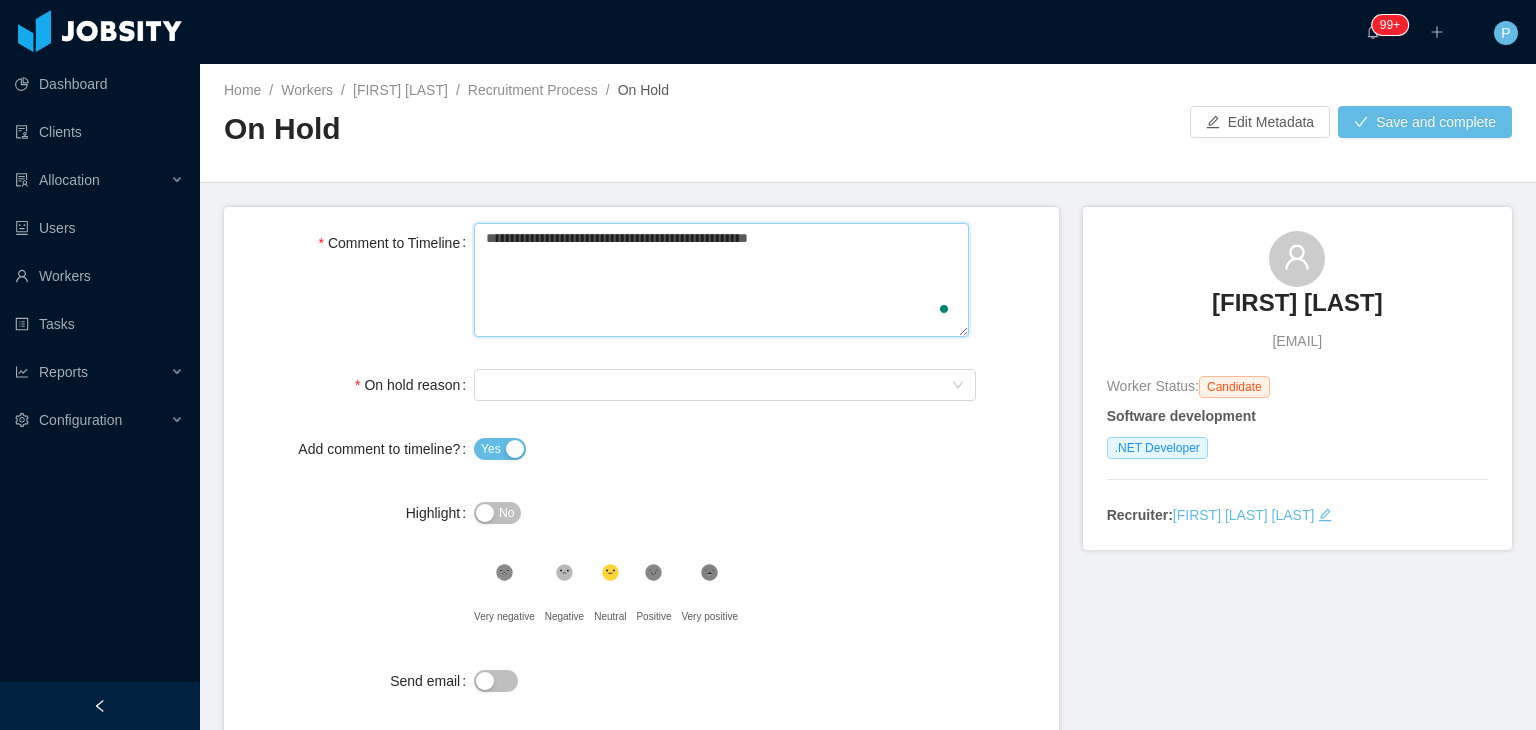 type 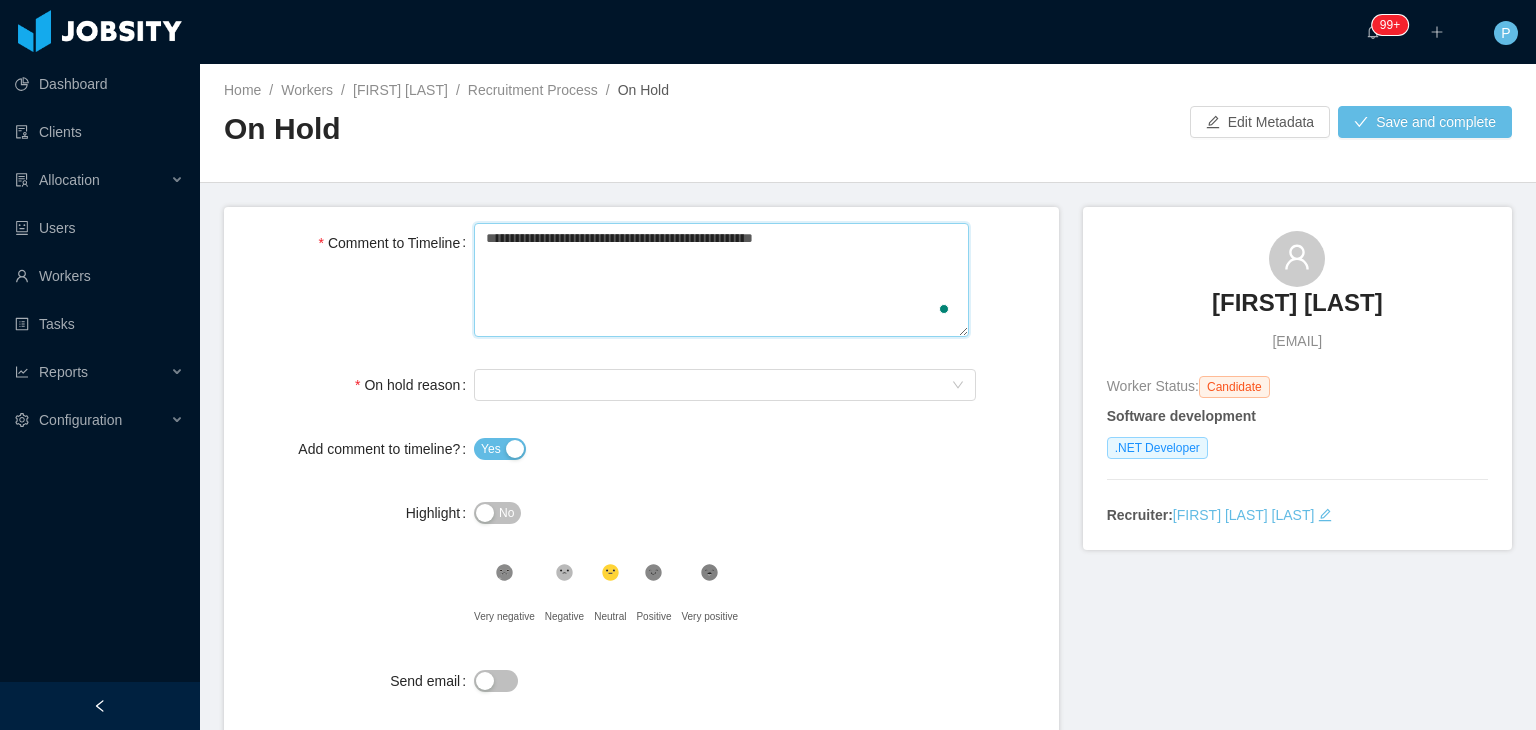type 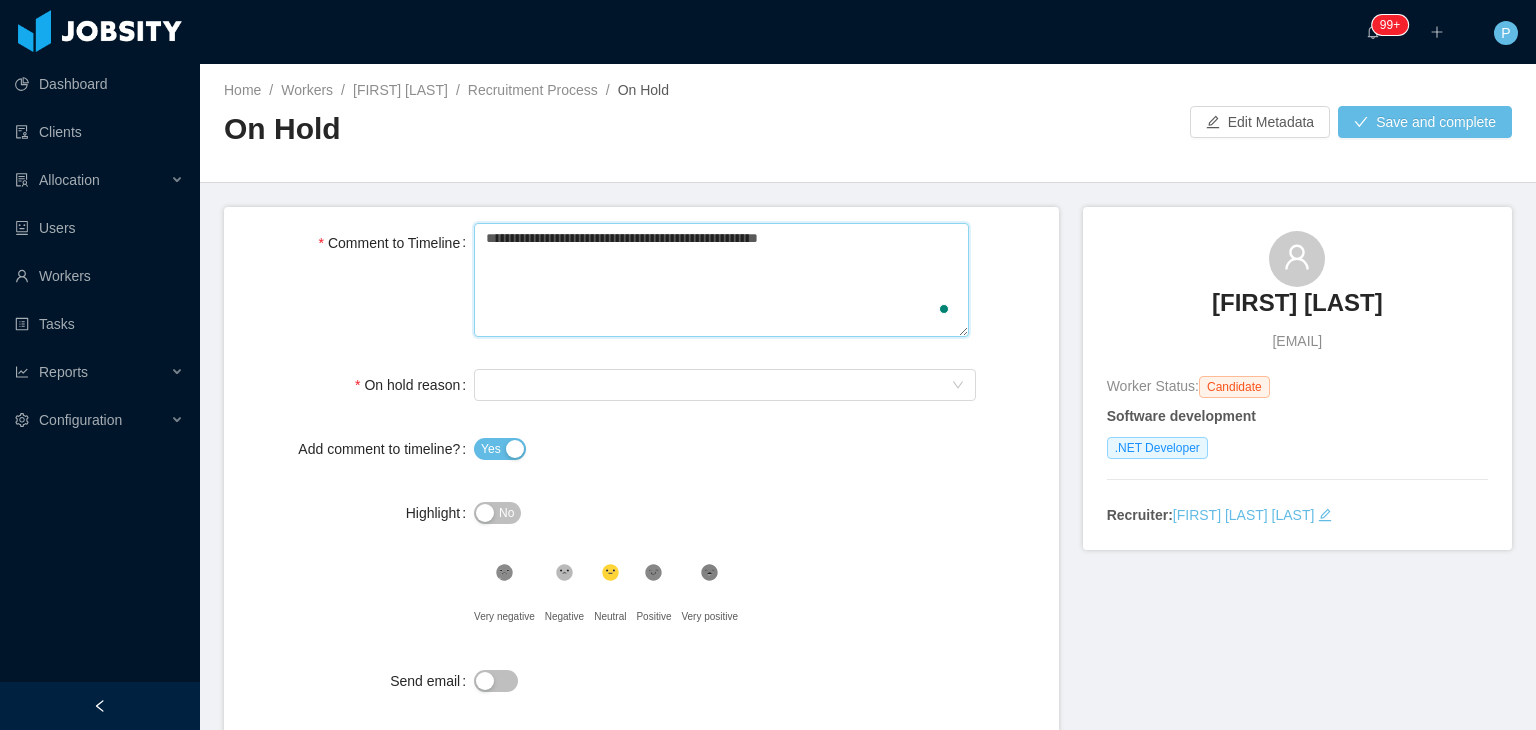type 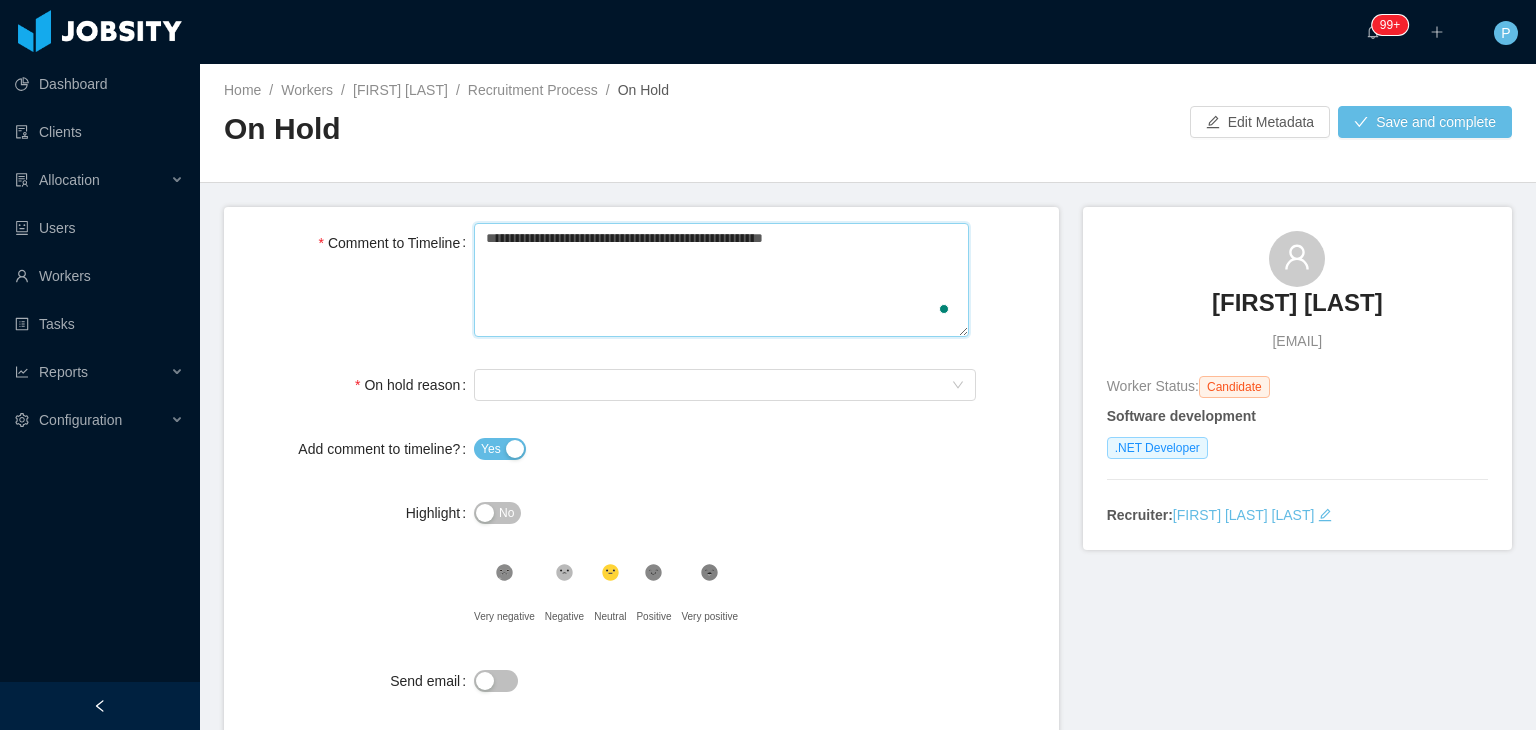 type 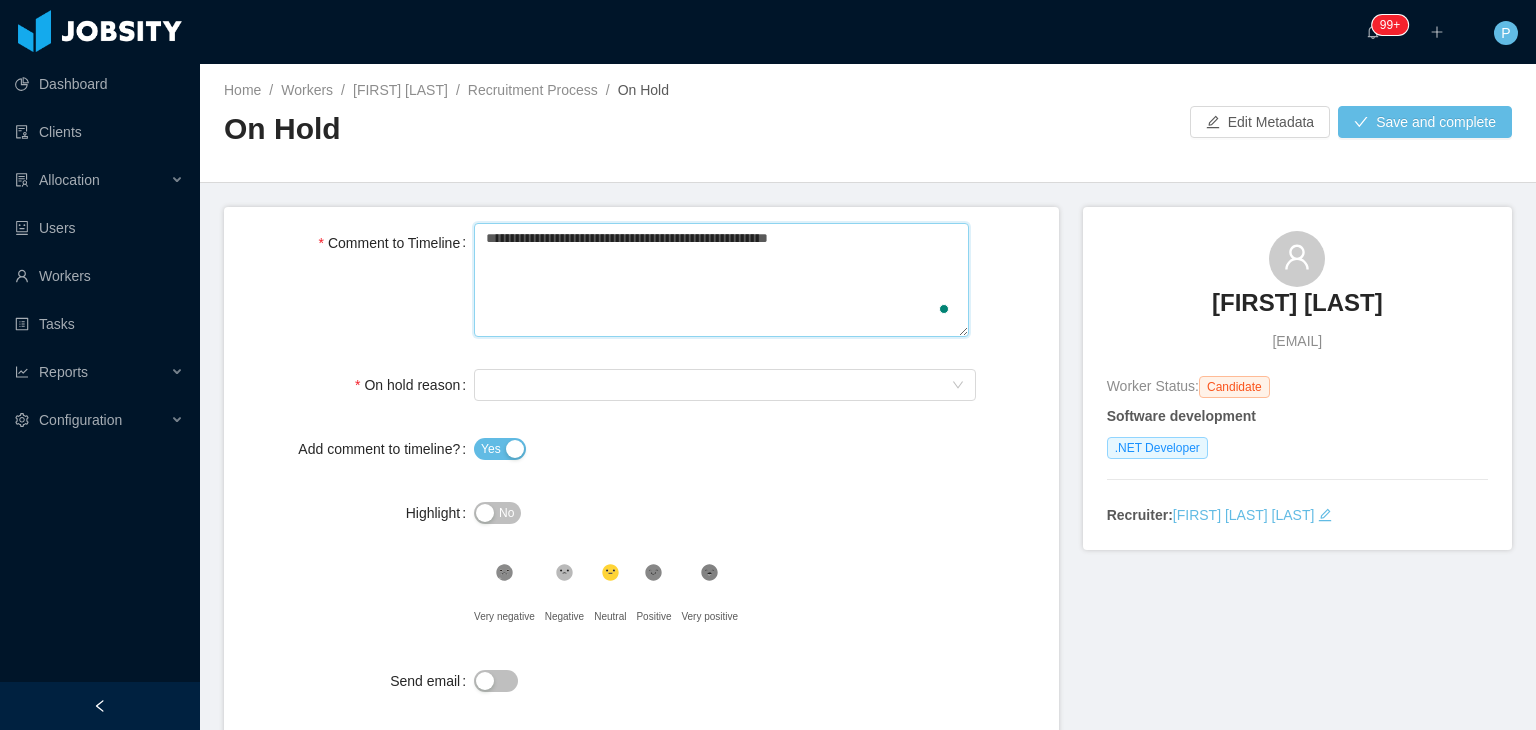 type 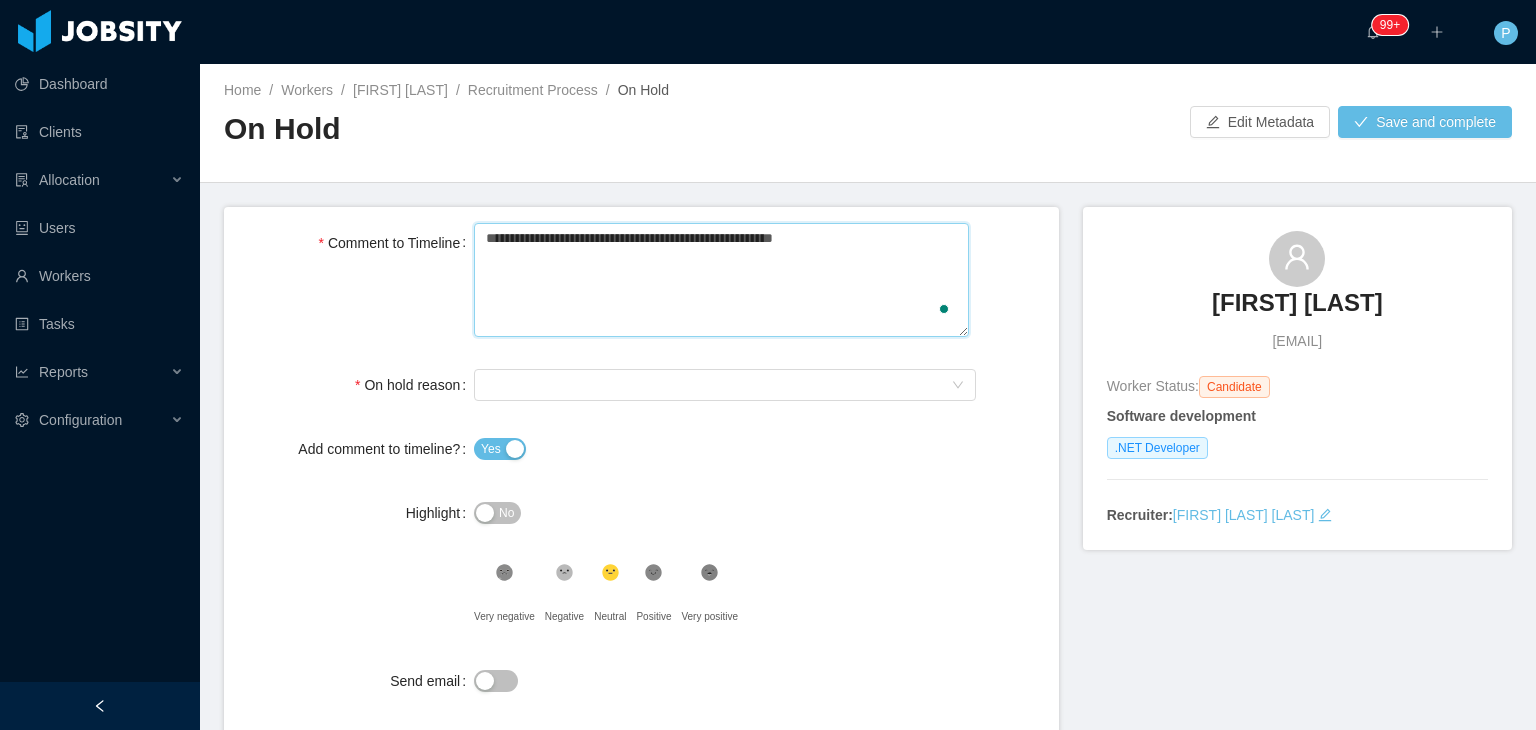 type 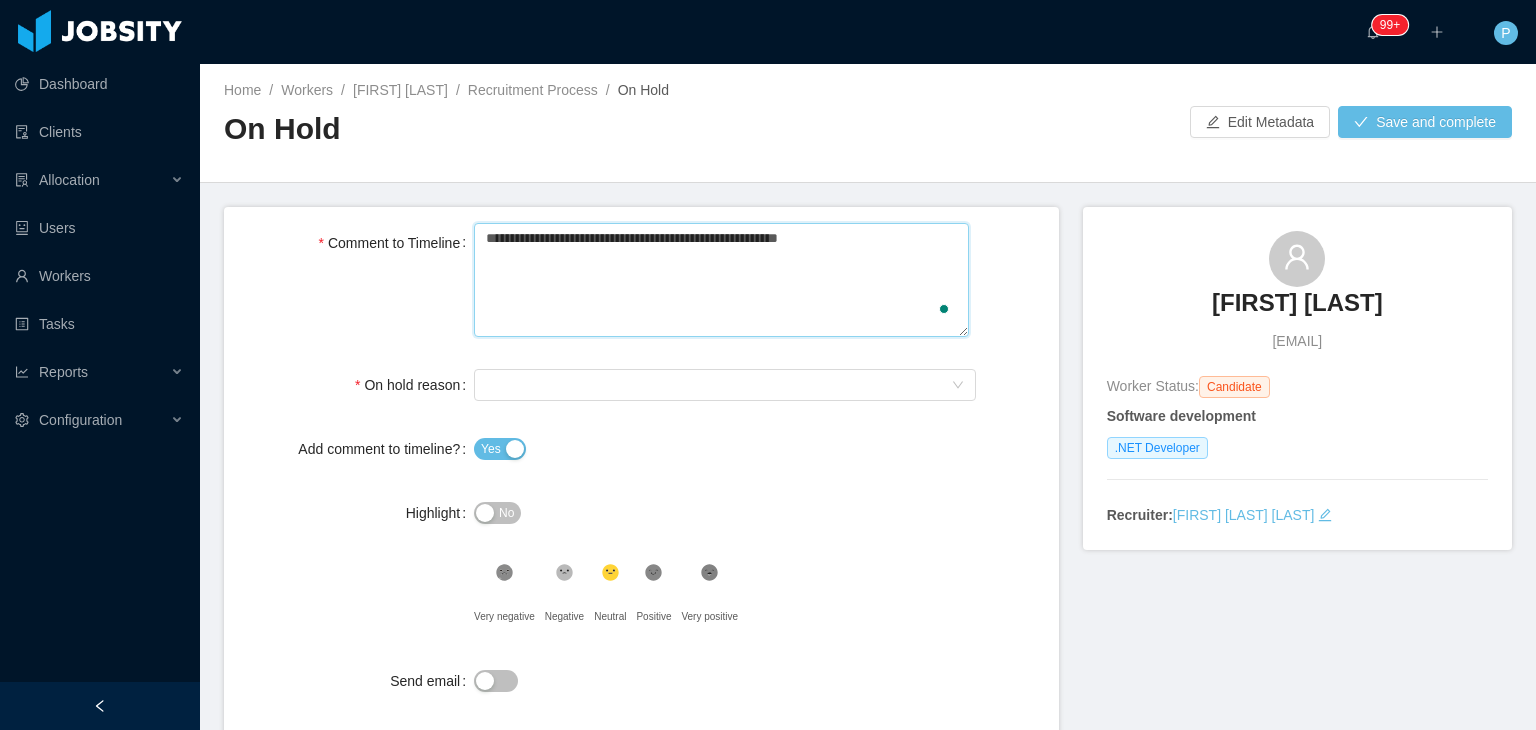 type 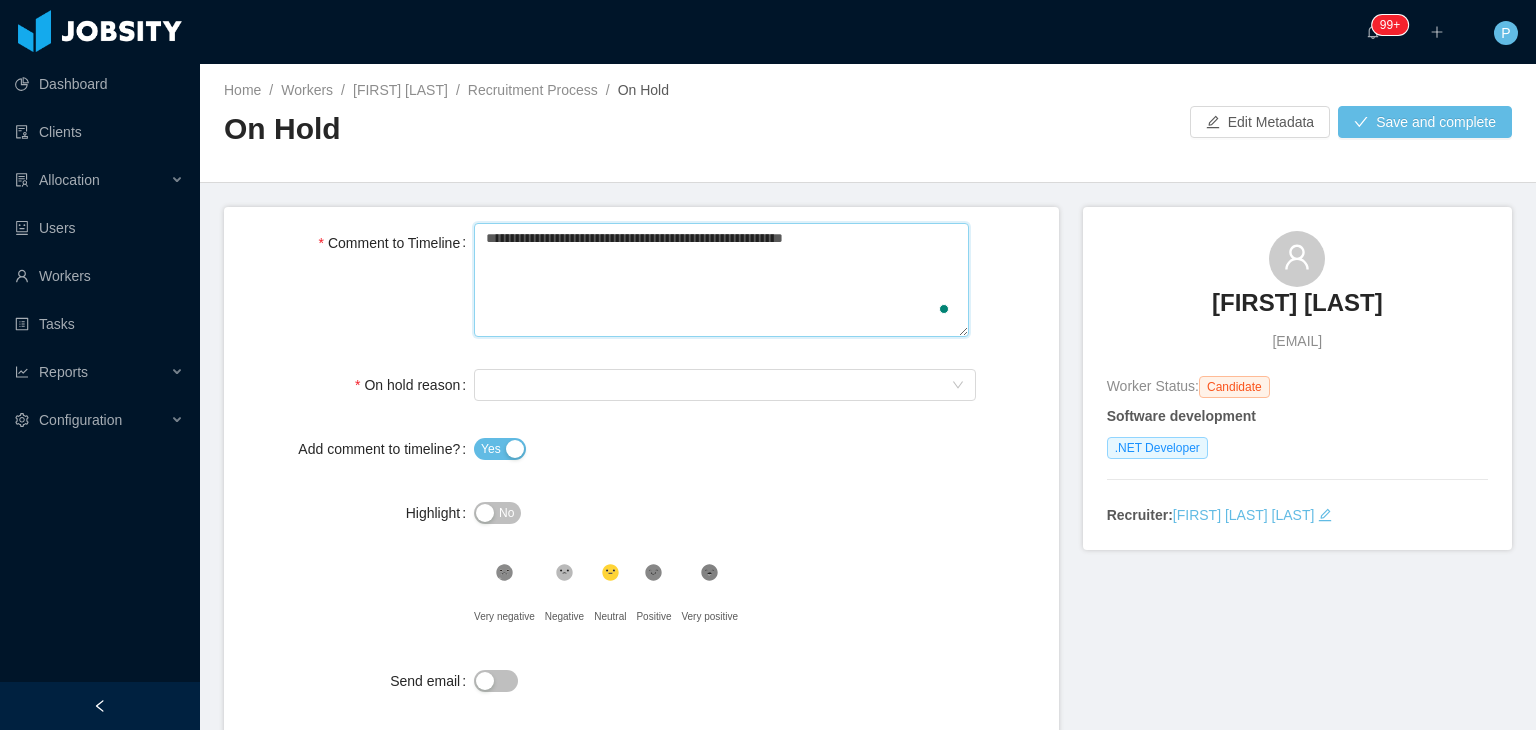 type 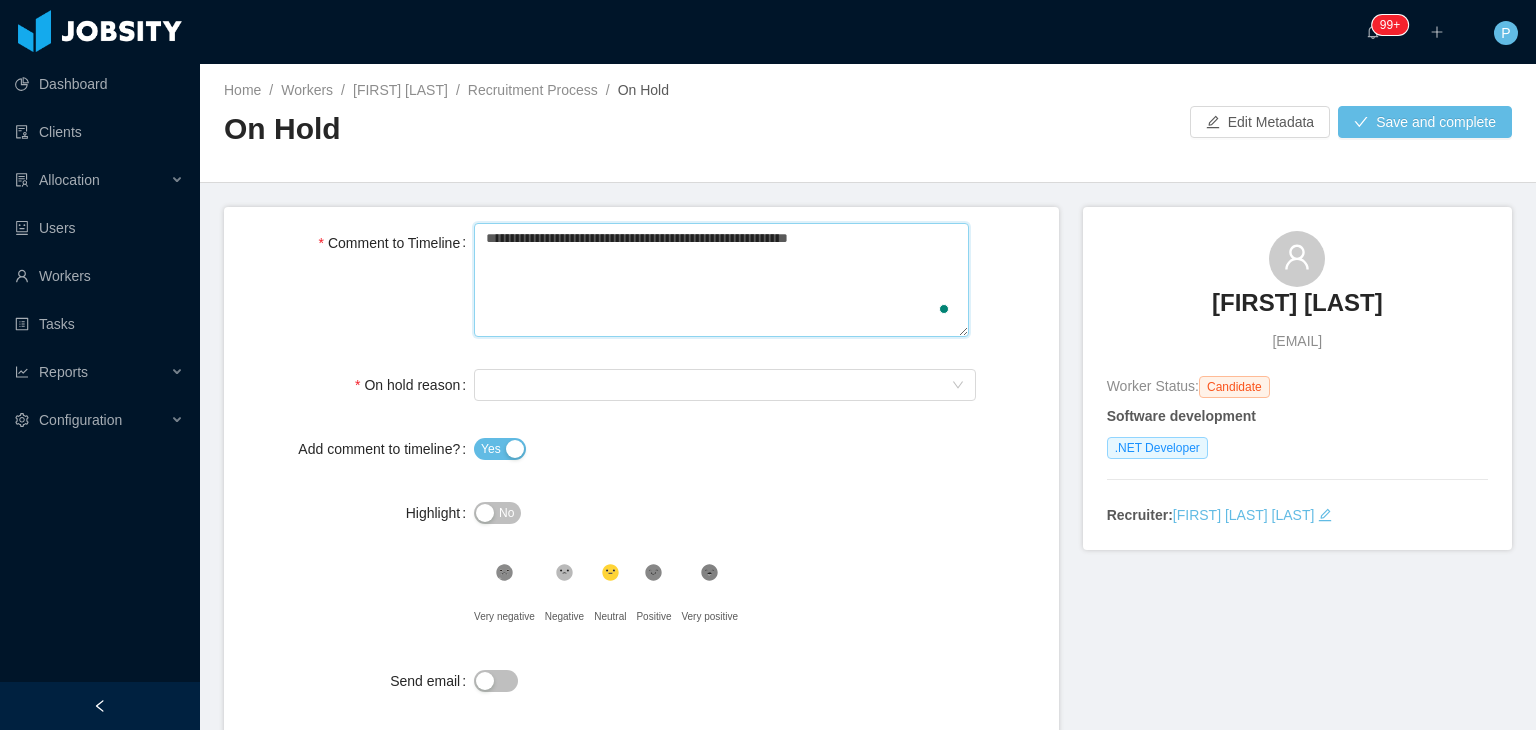 type 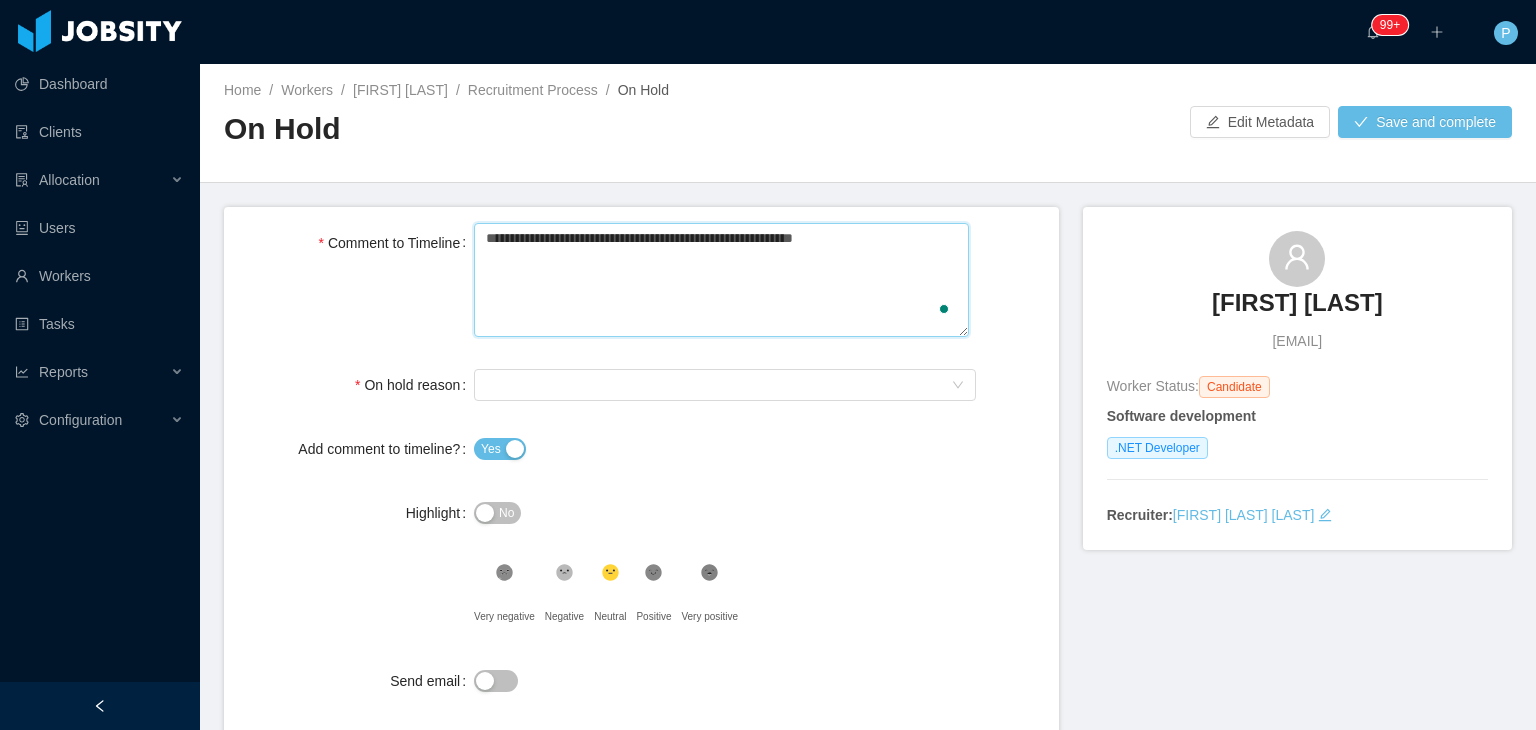 type 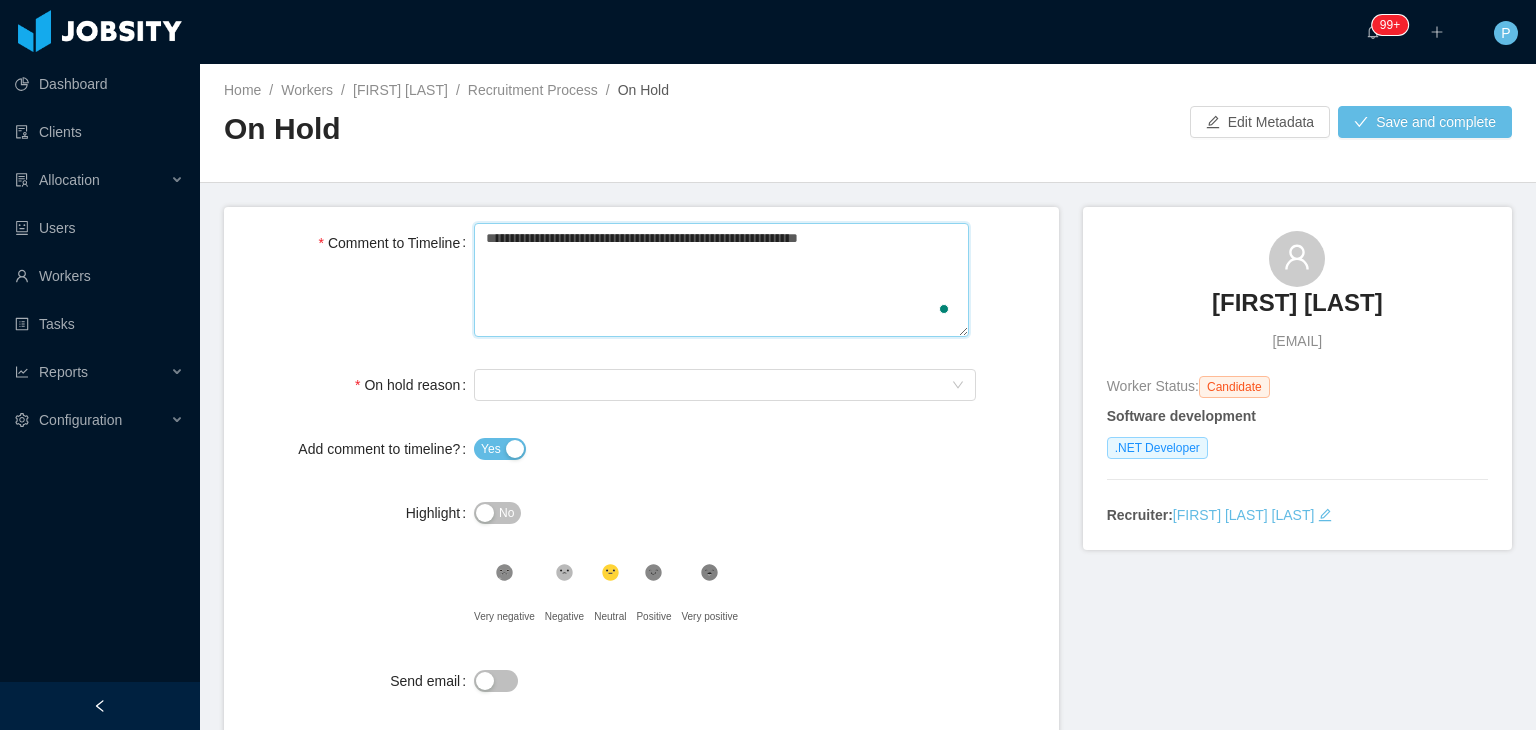 type on "**********" 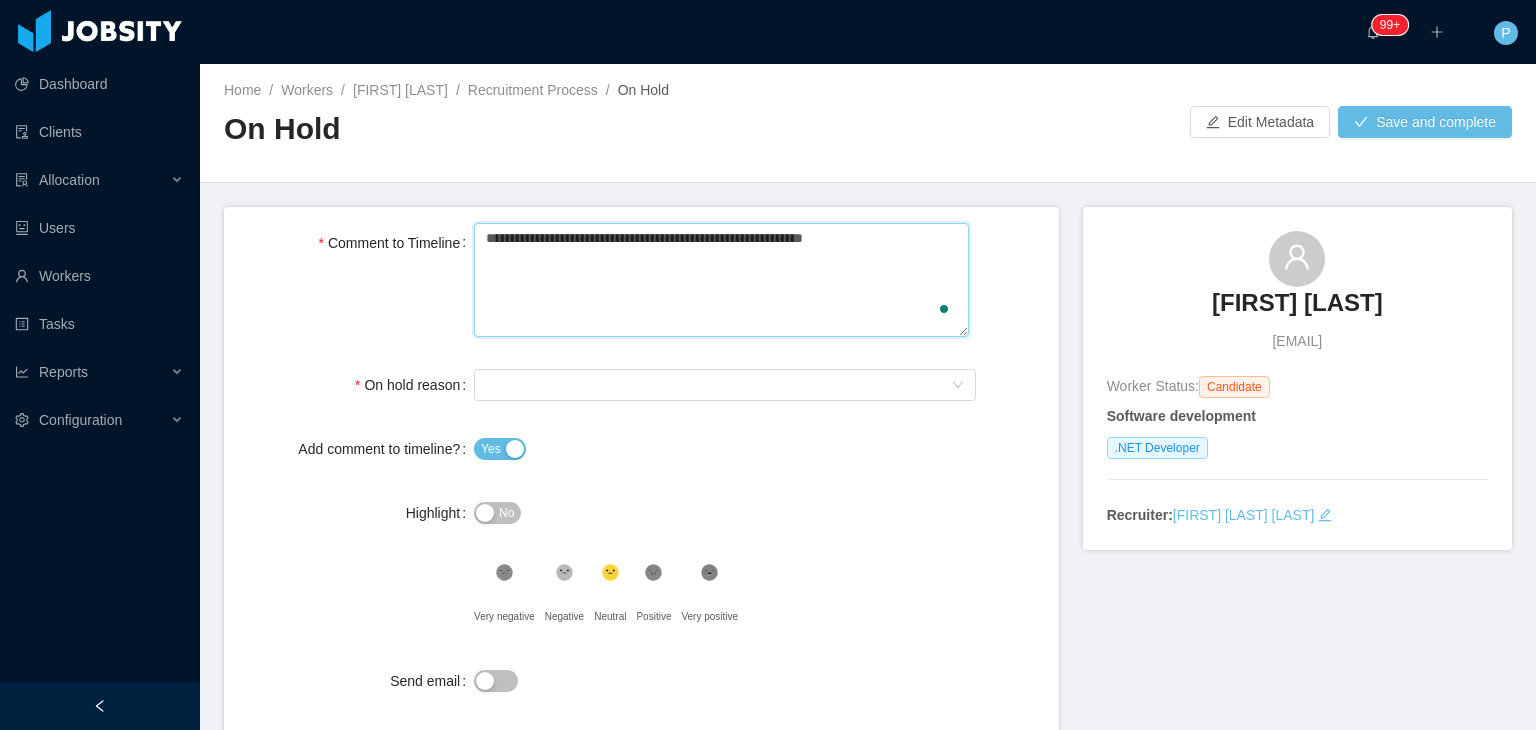 type 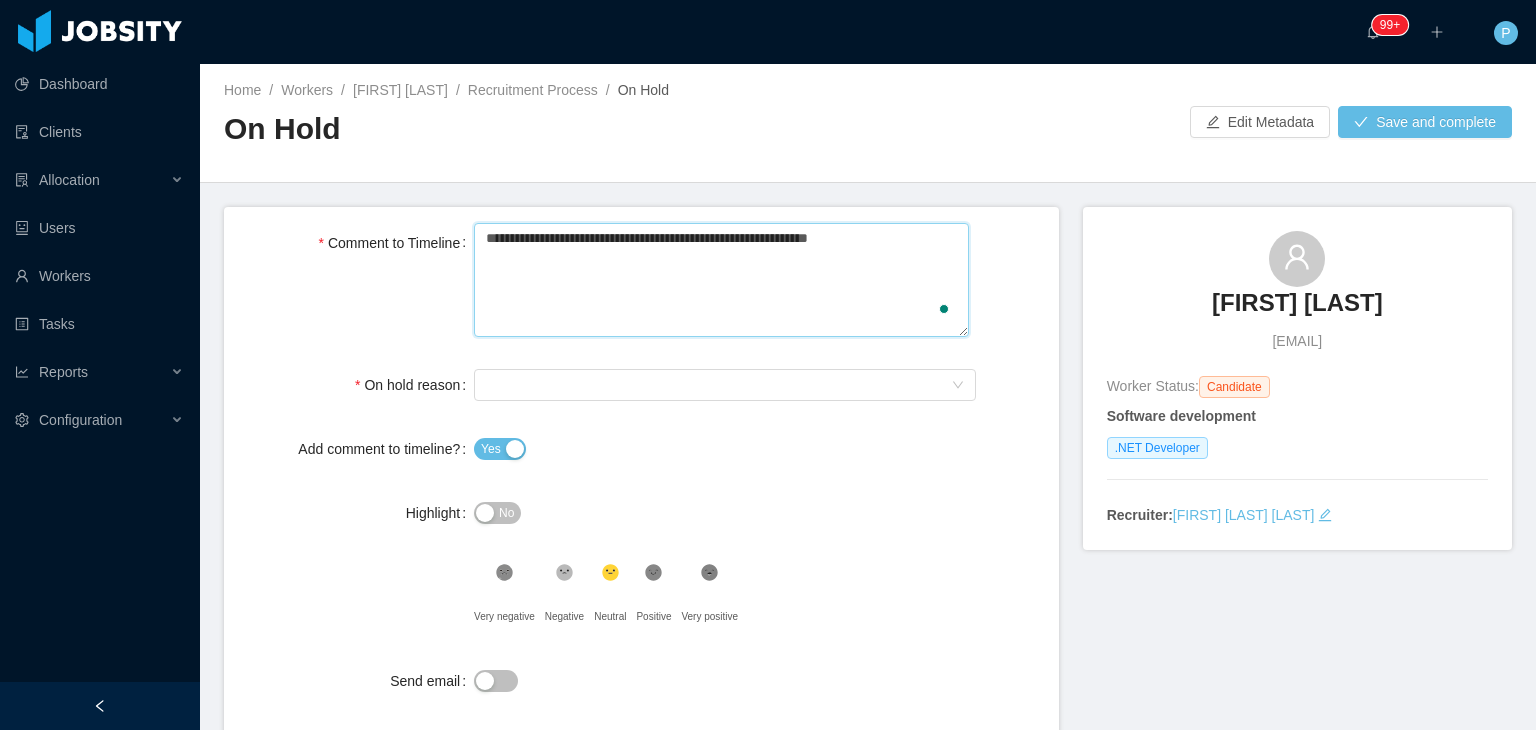 type 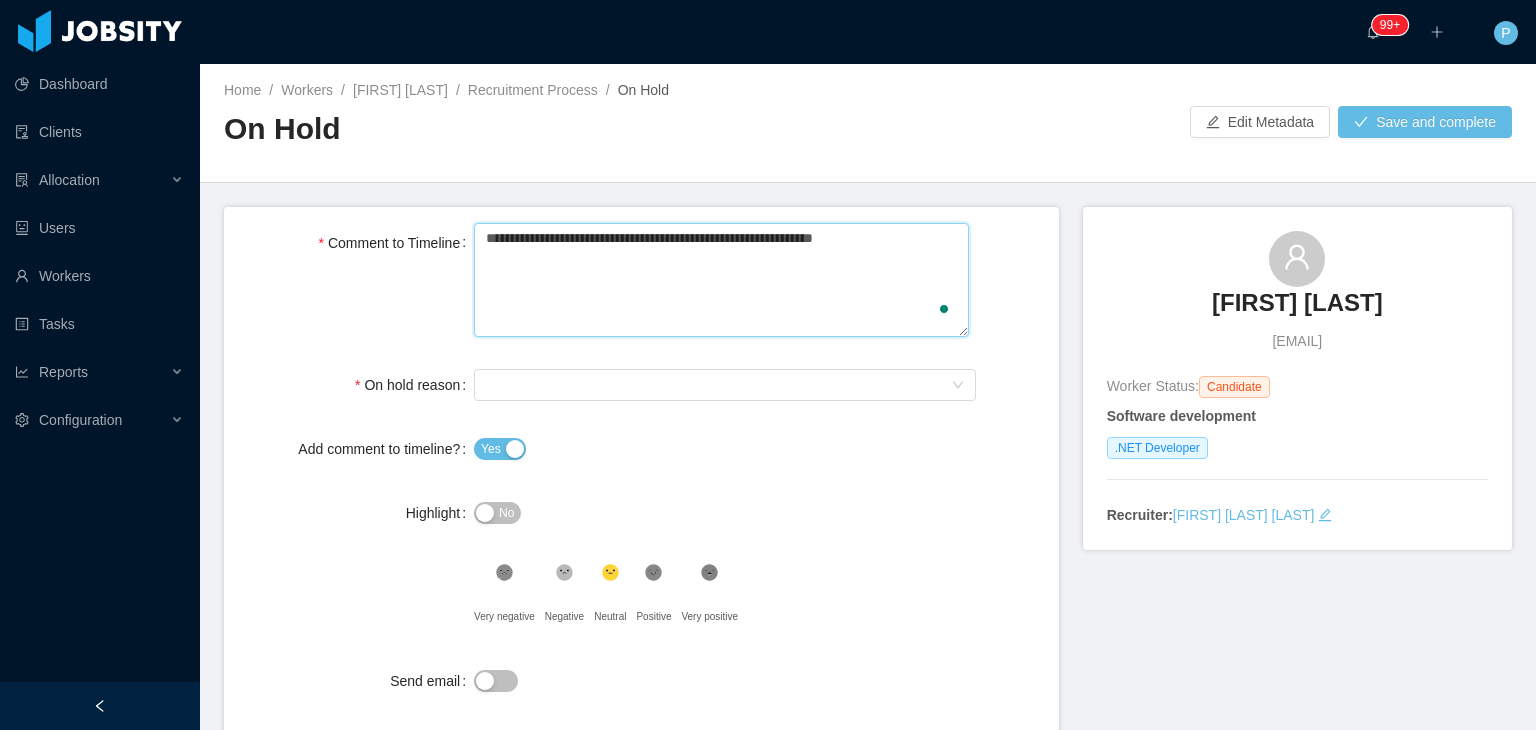 type 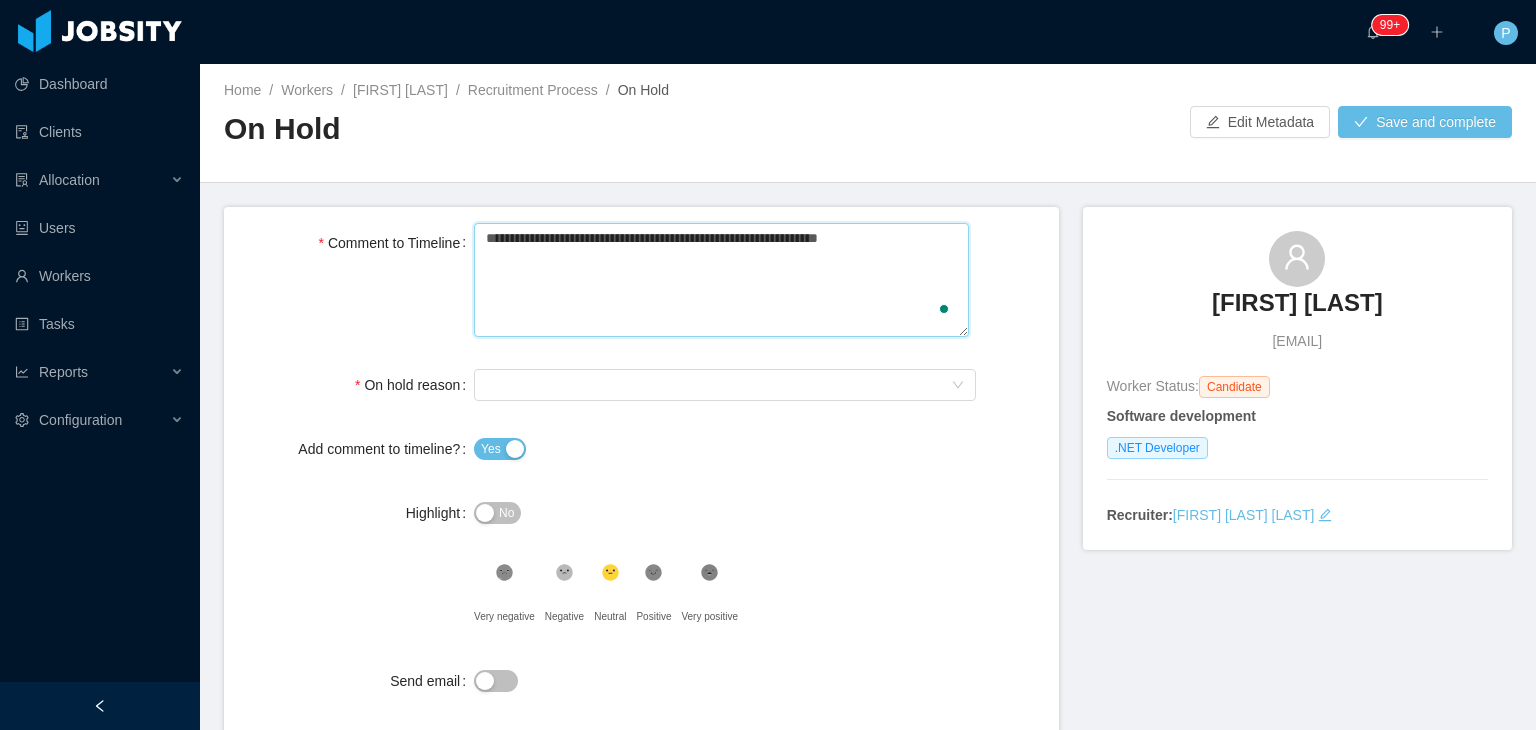 type 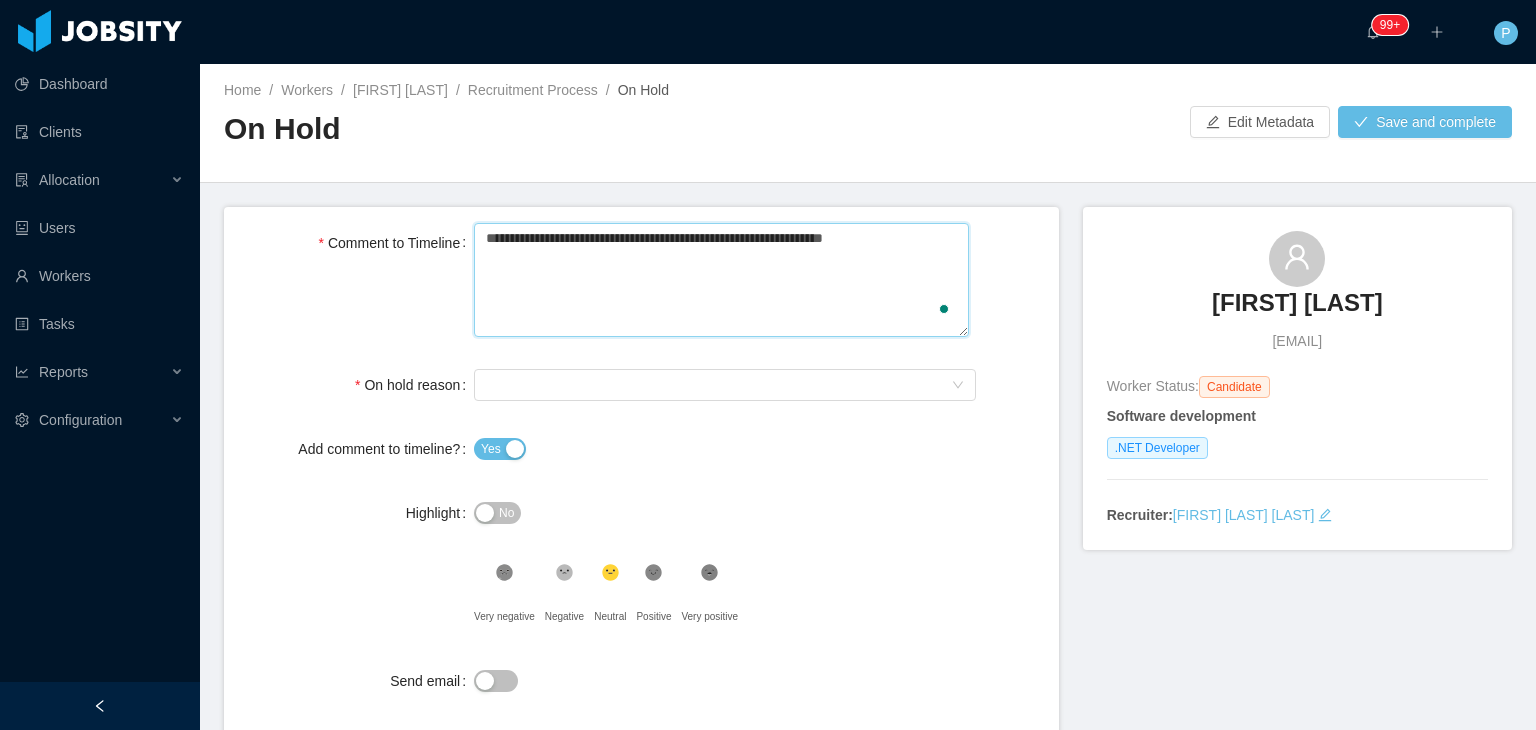 type 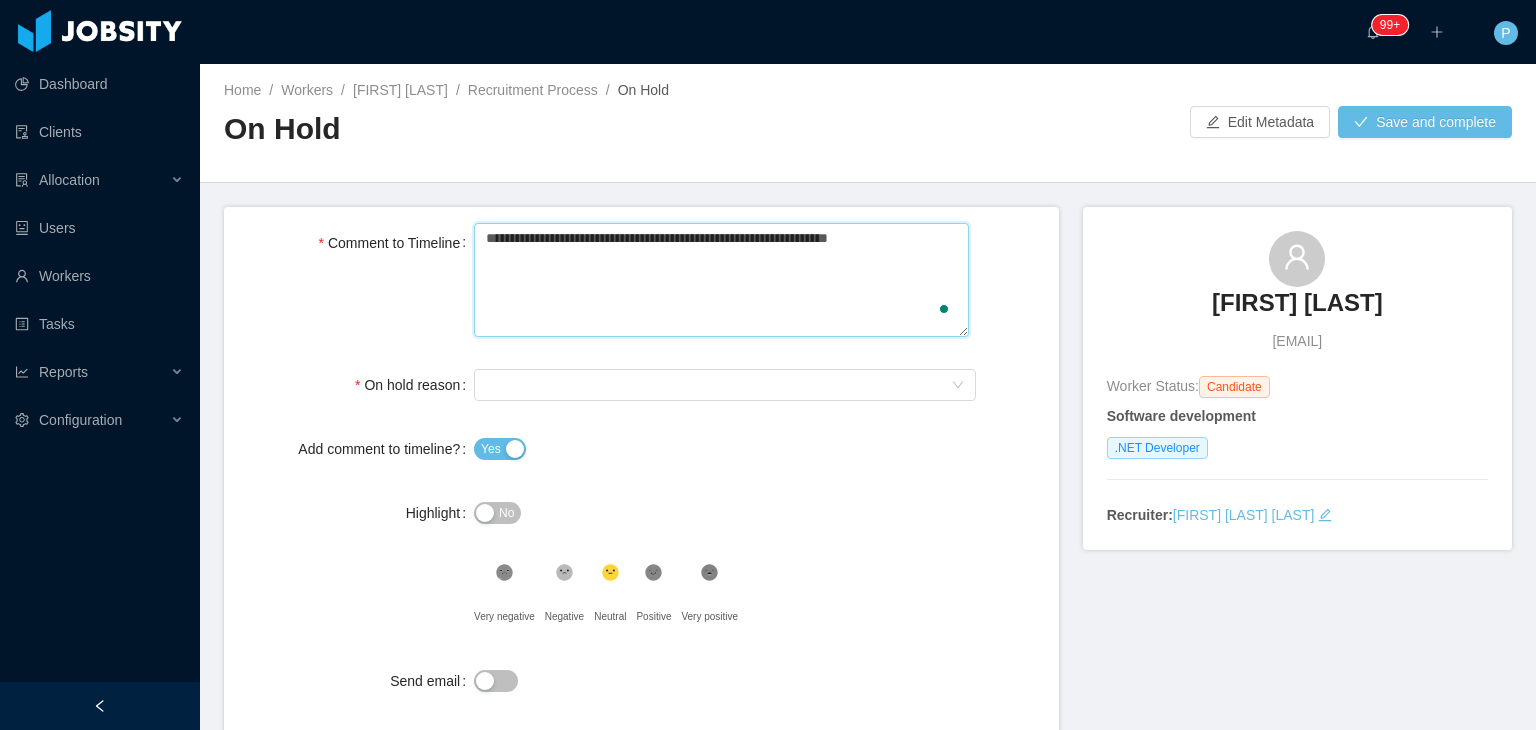 type 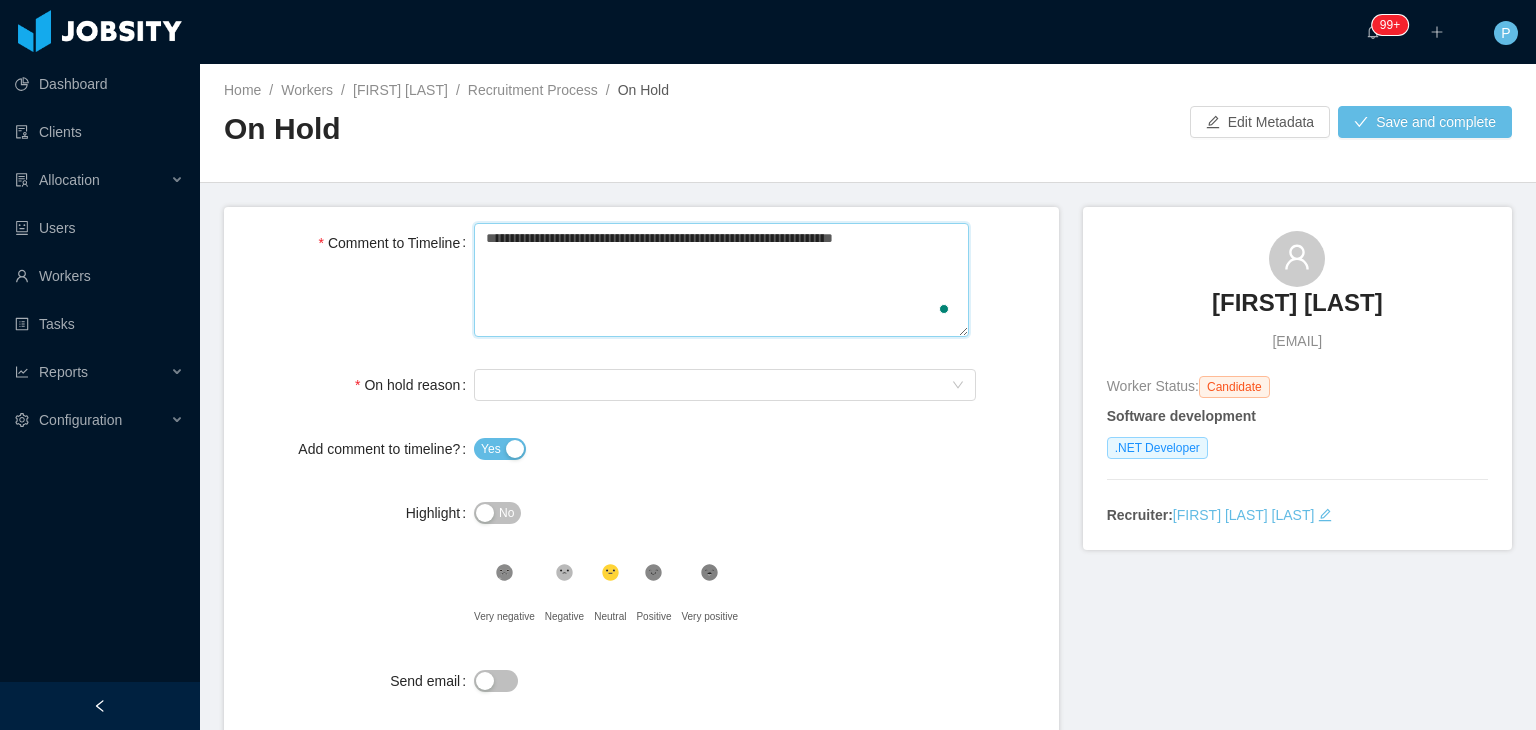 type 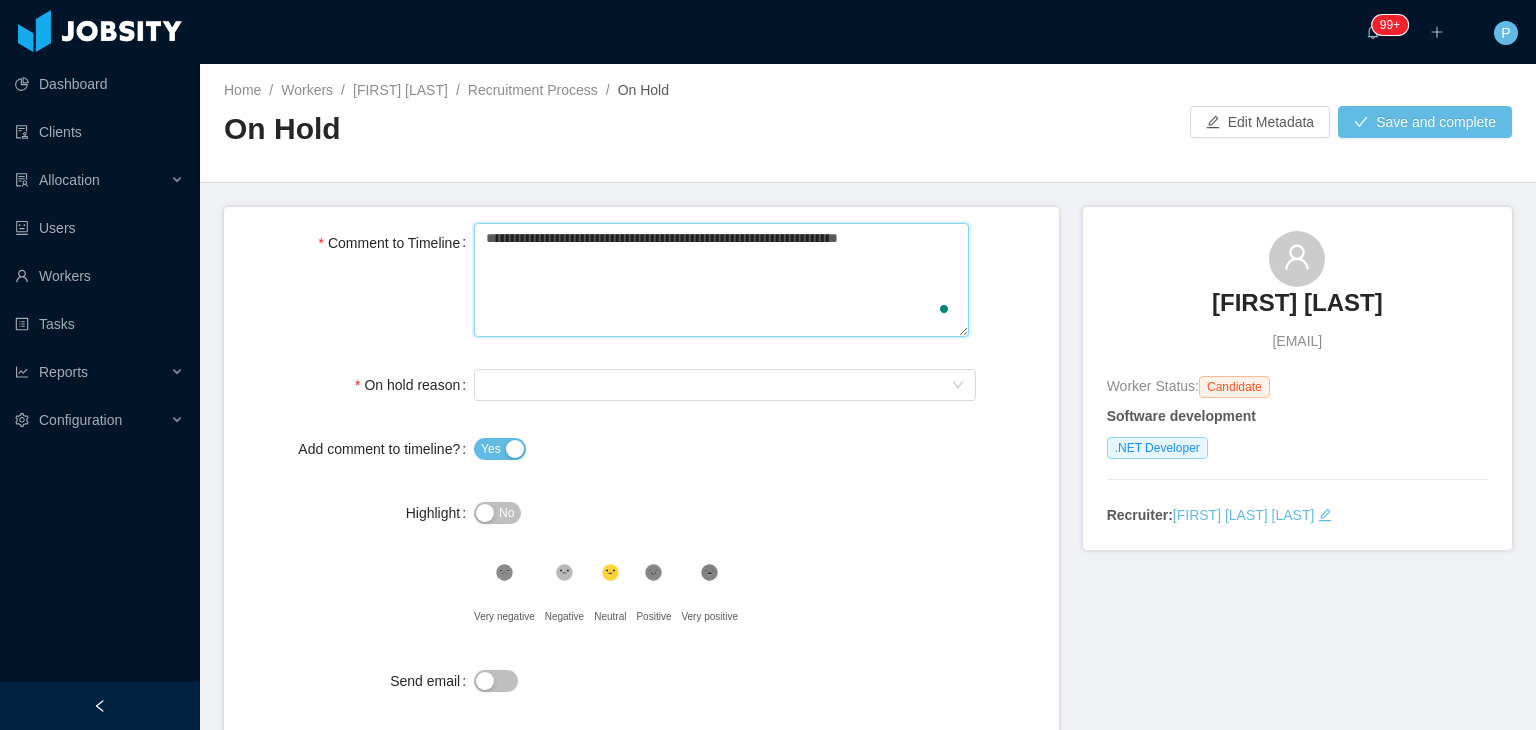 type 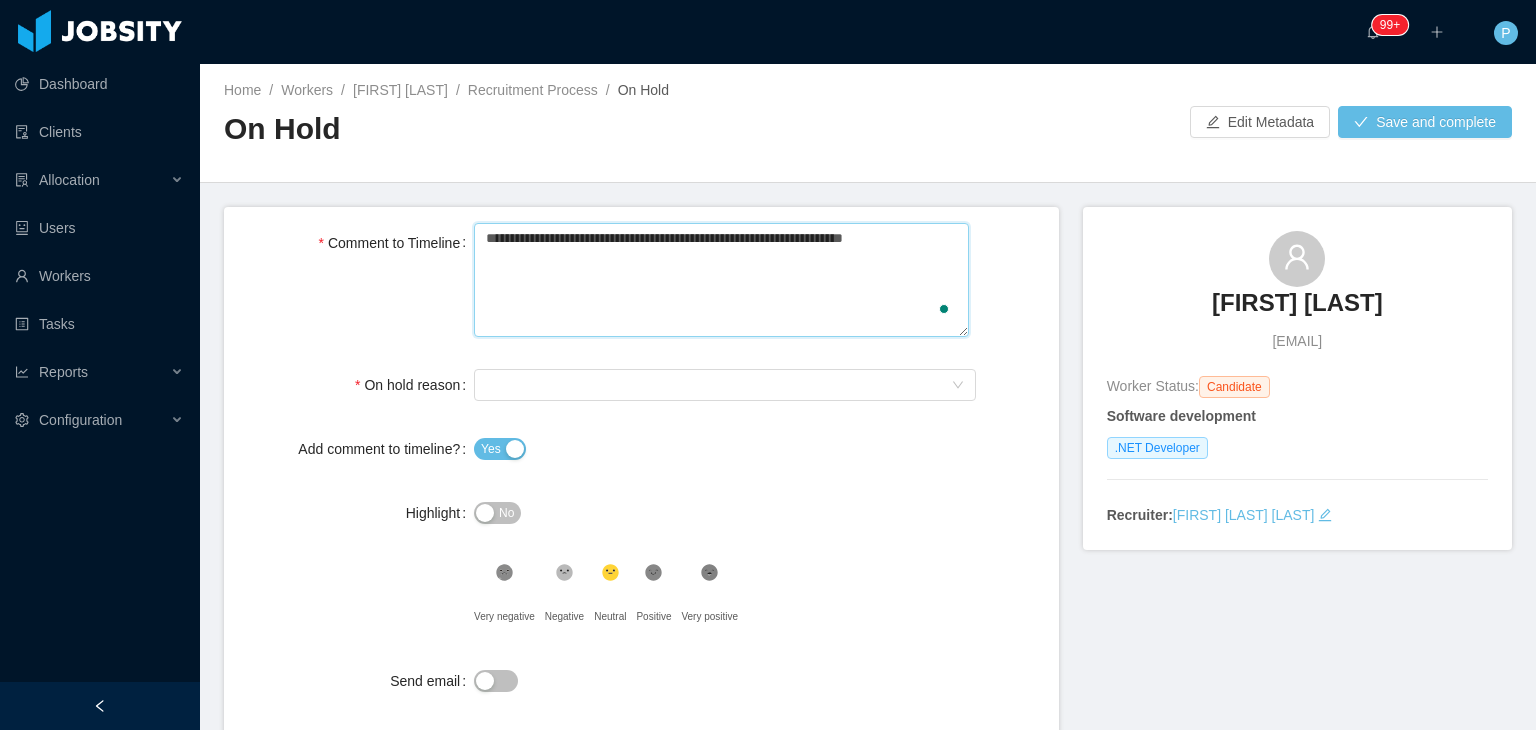 type 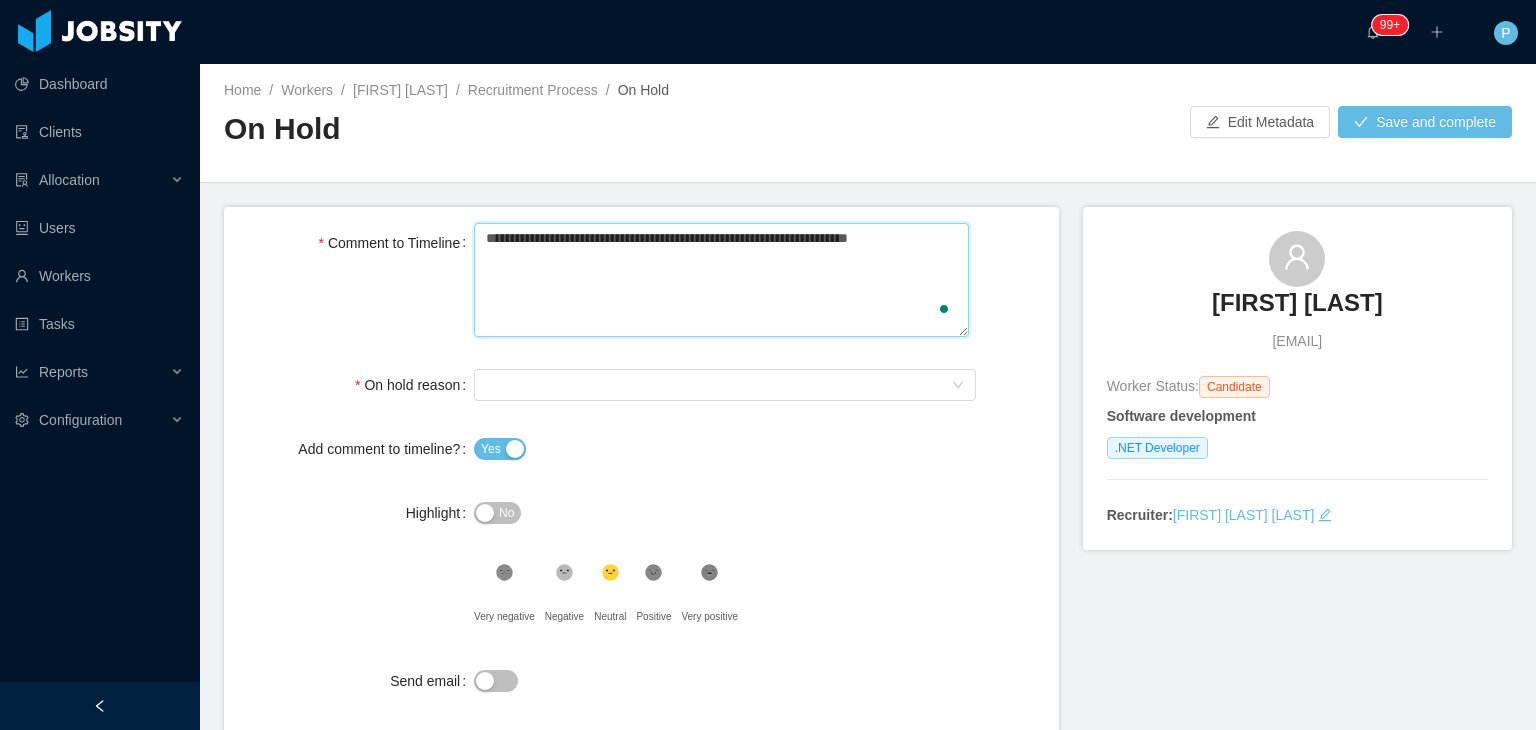 type 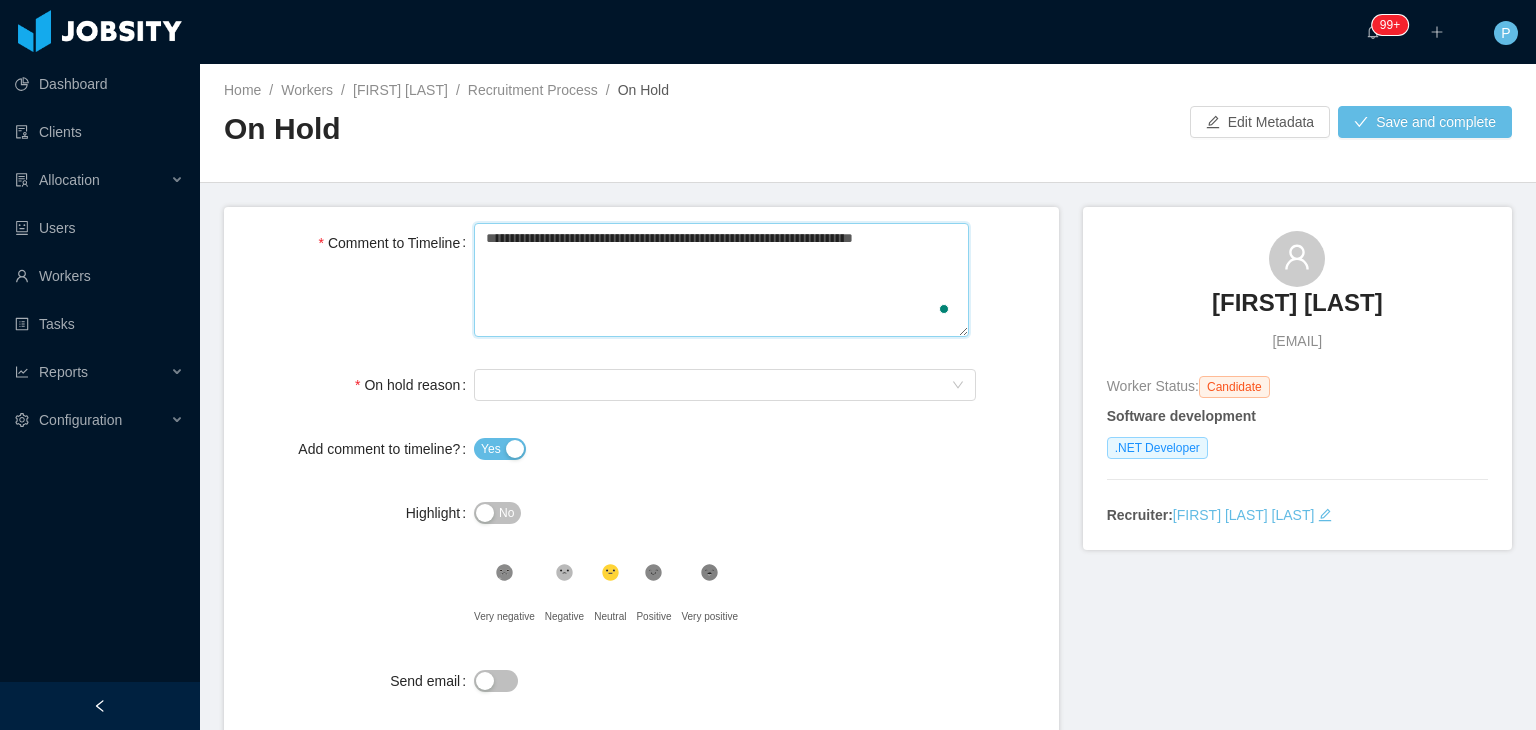 type 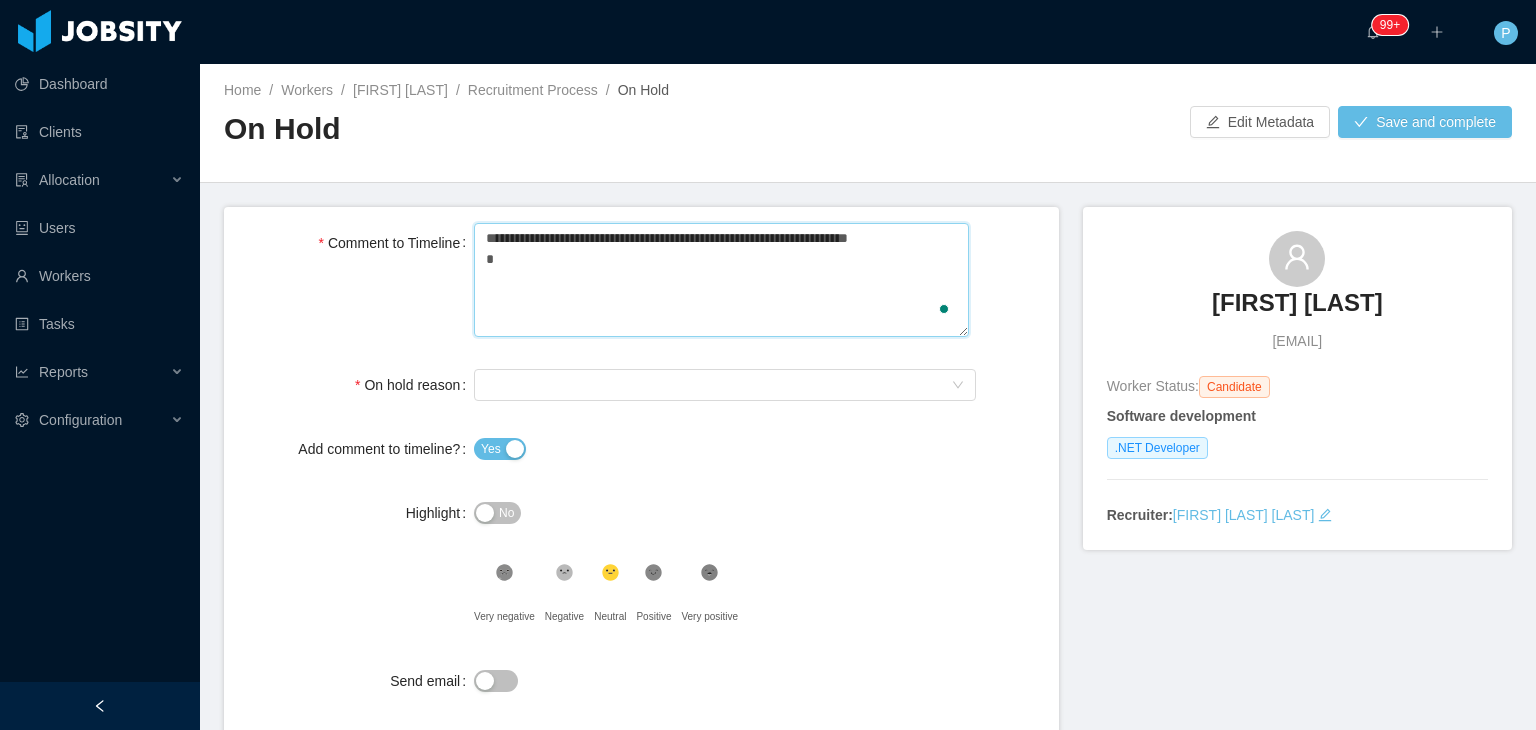 type 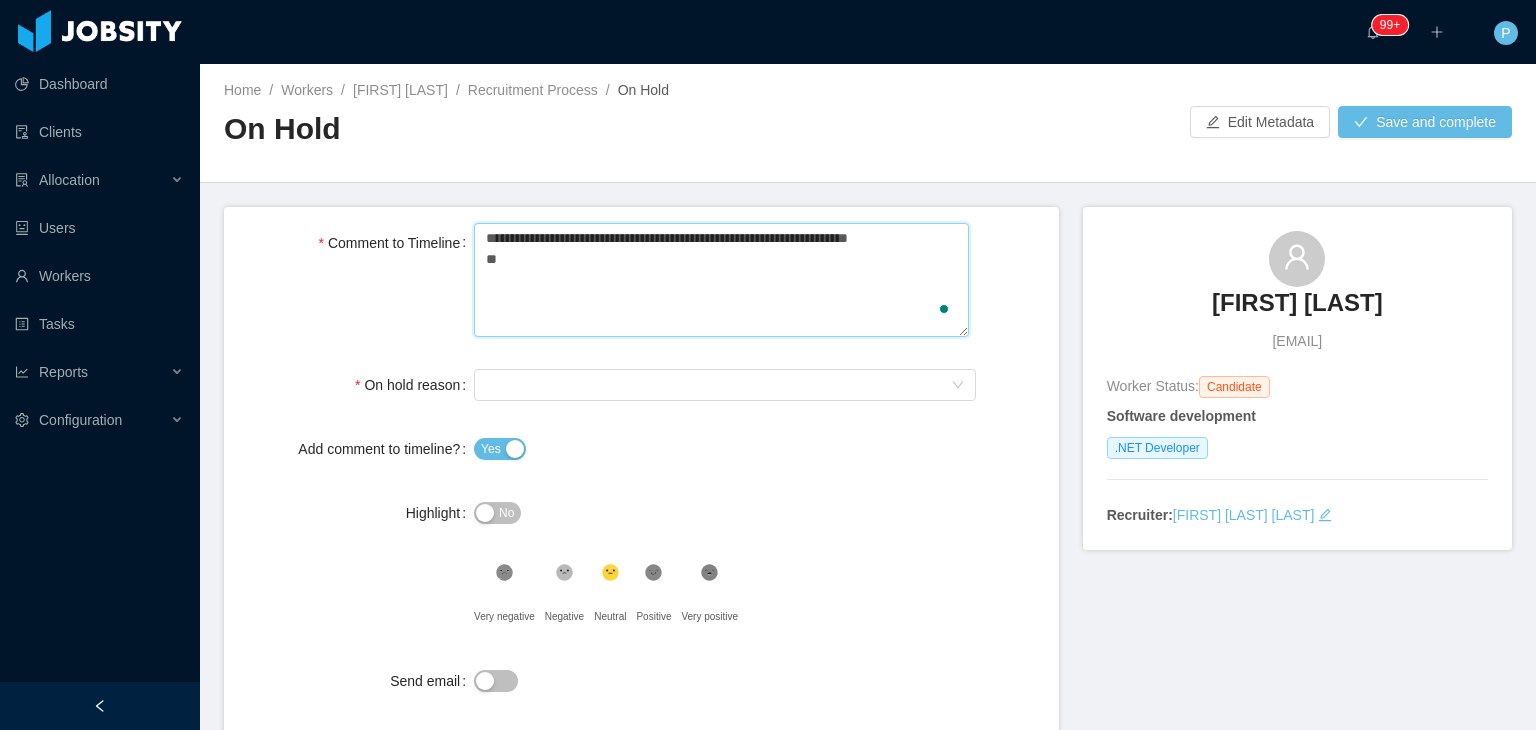 type 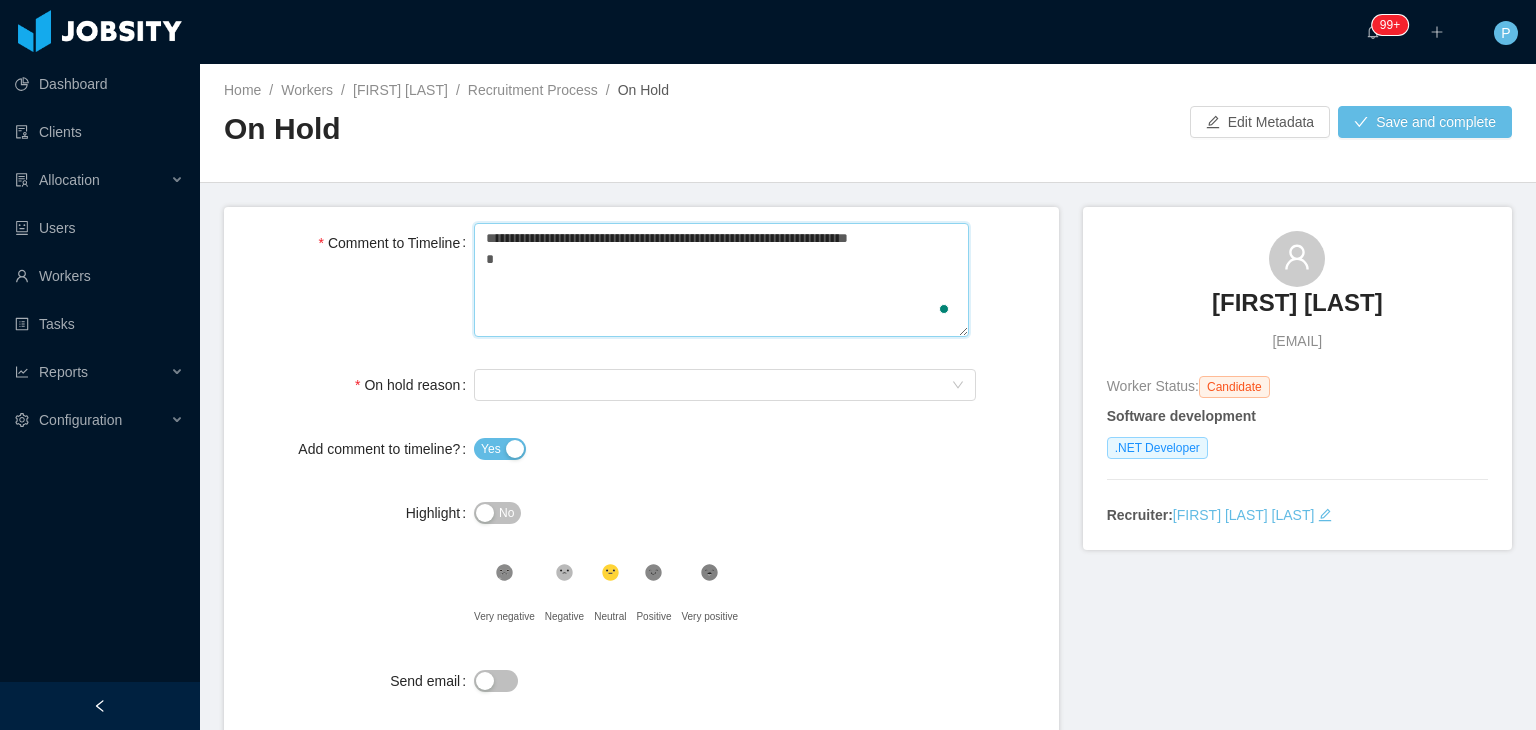 type 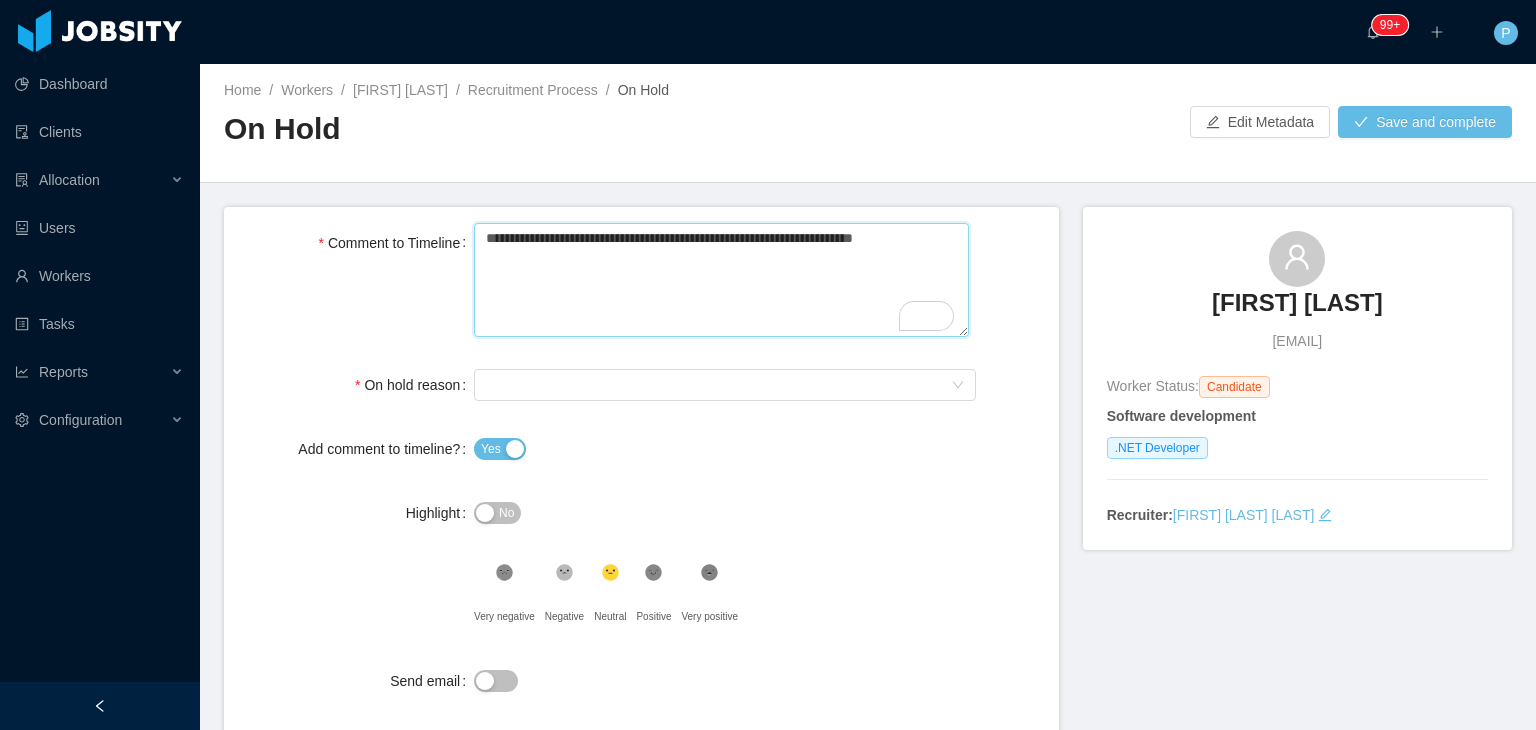 type 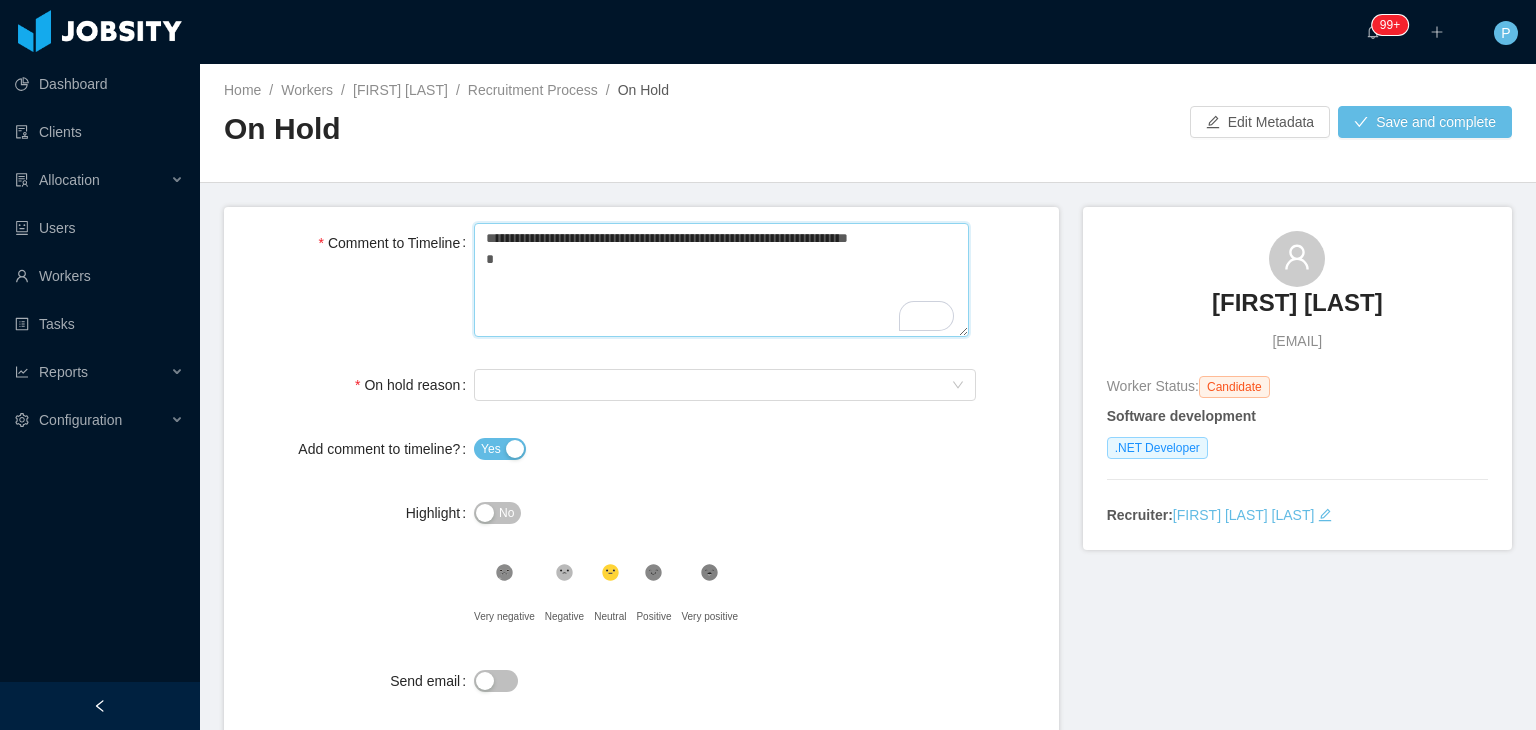 paste on "**********" 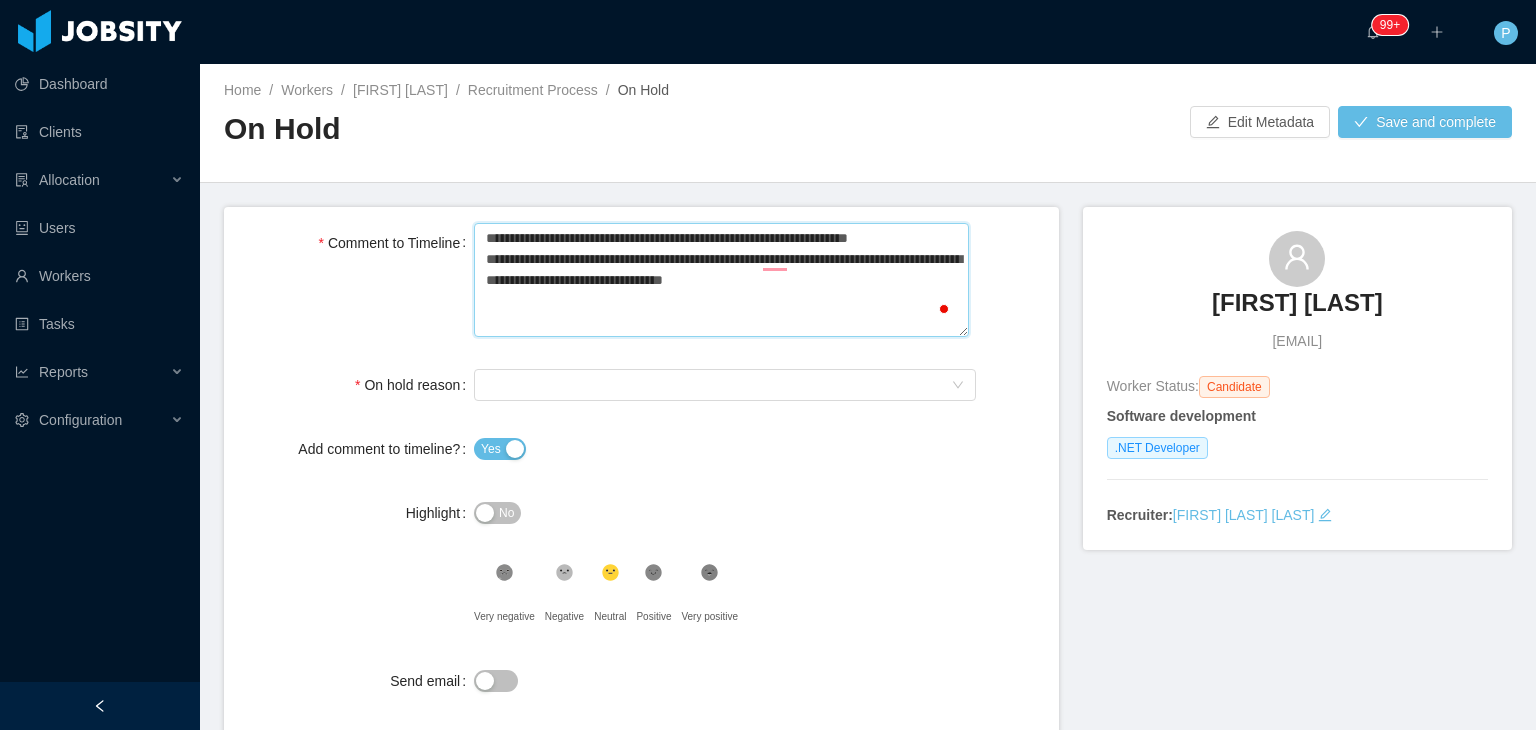 type 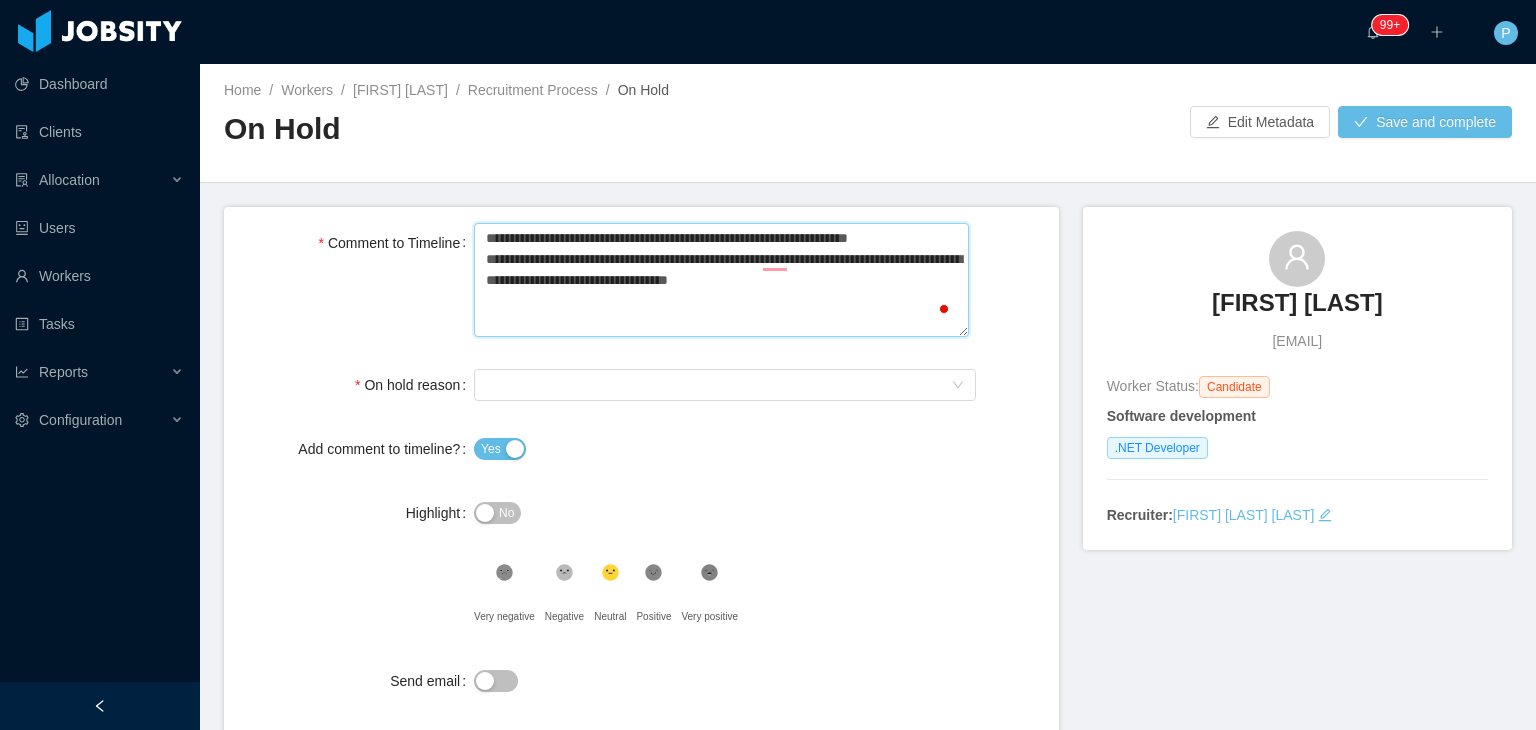 type 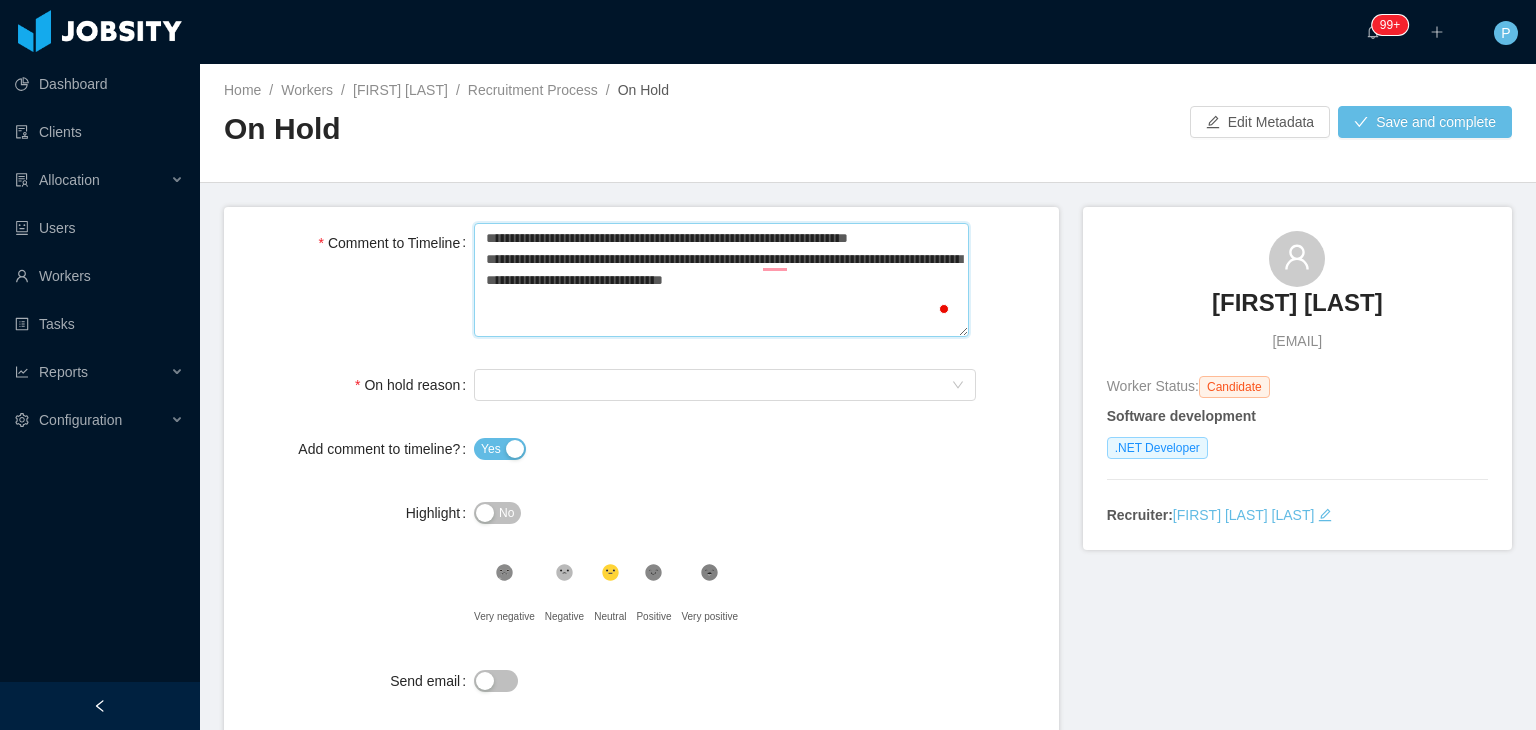 type 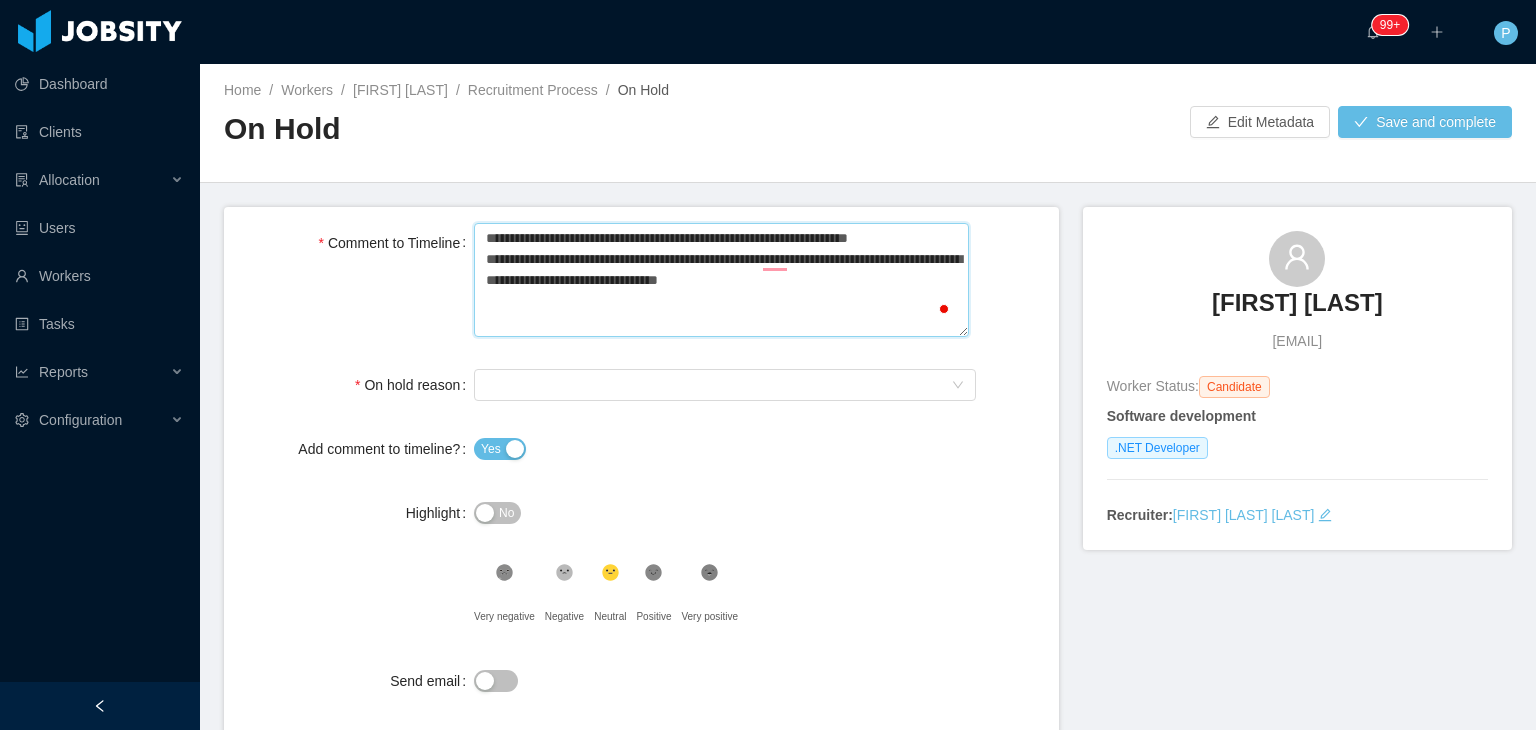 type 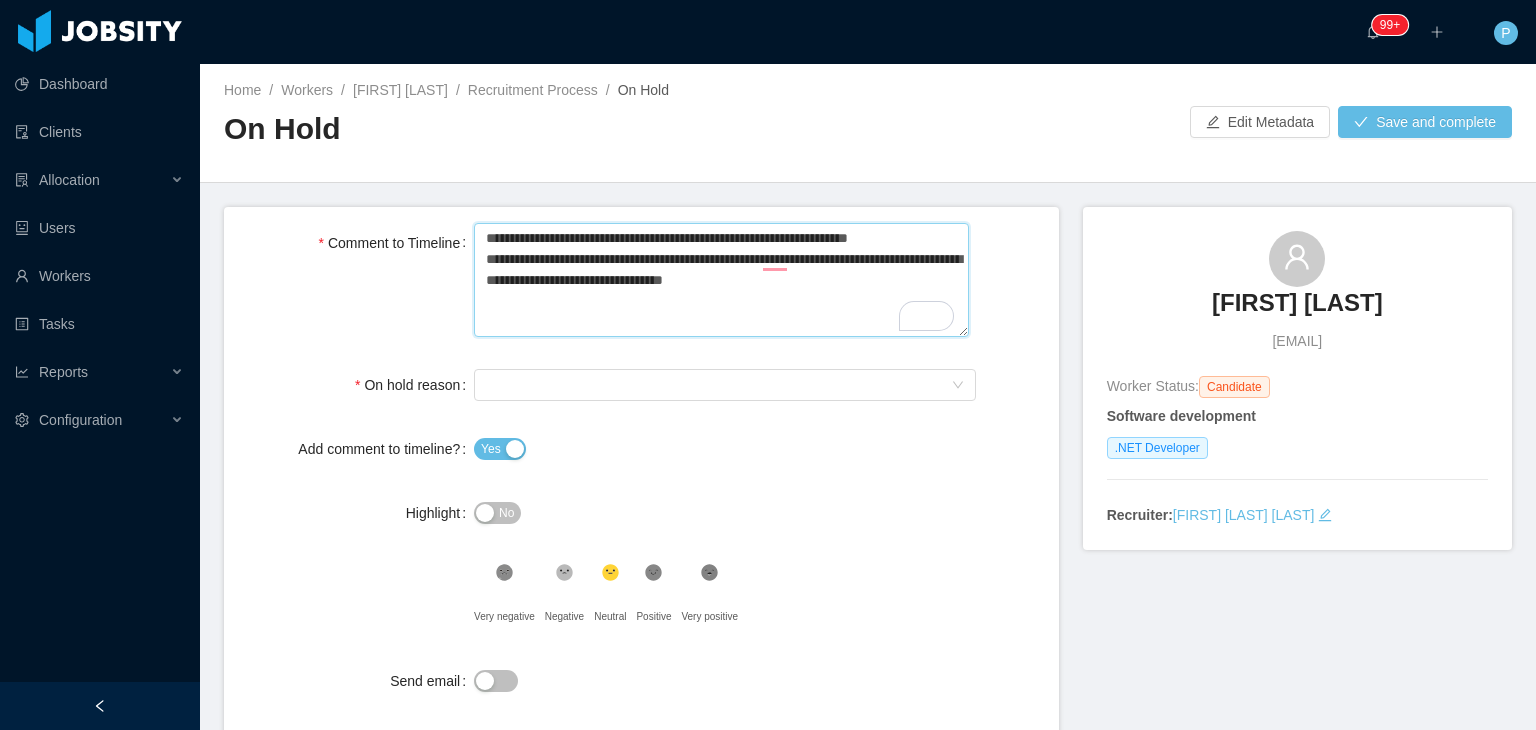 click on "**********" at bounding box center (721, 280) 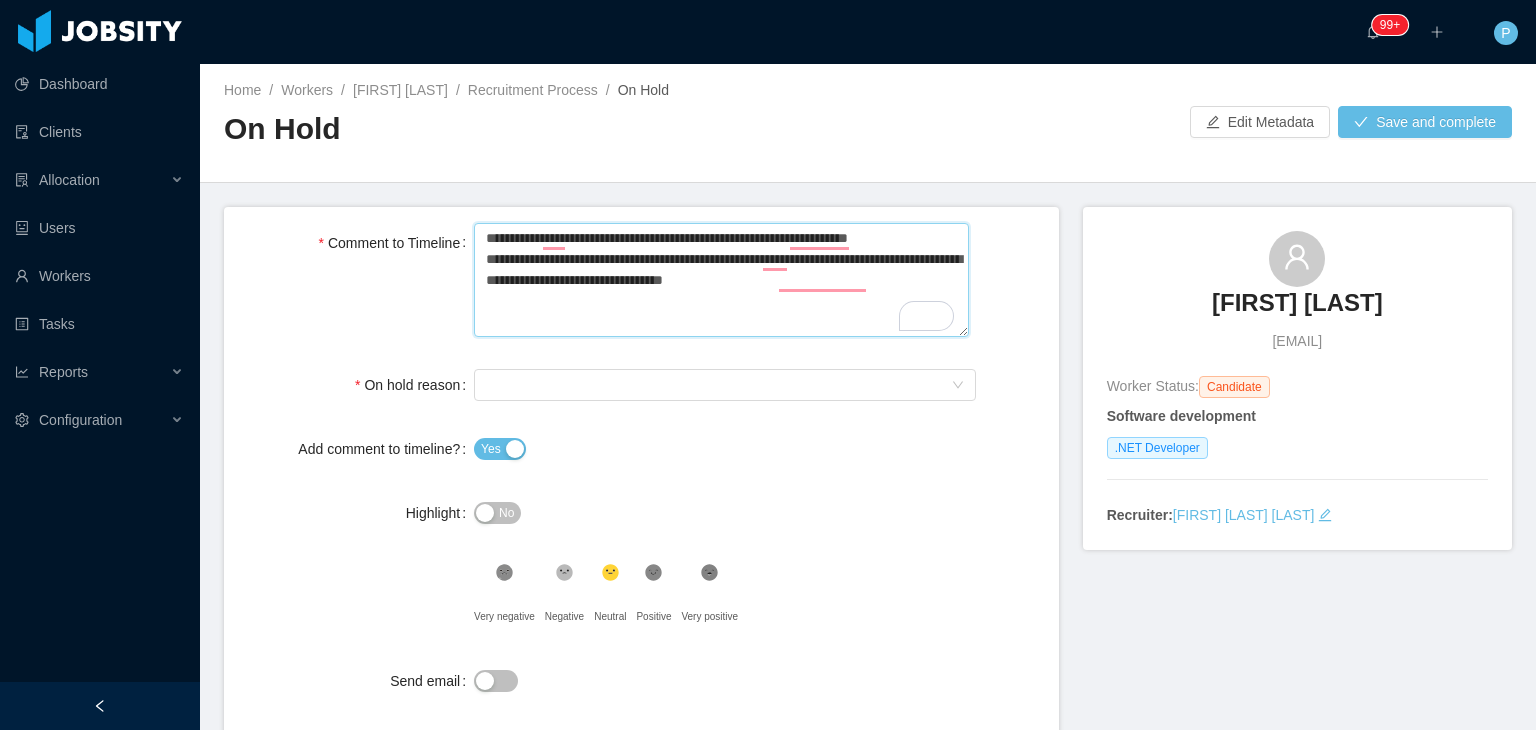click on "**********" at bounding box center [721, 280] 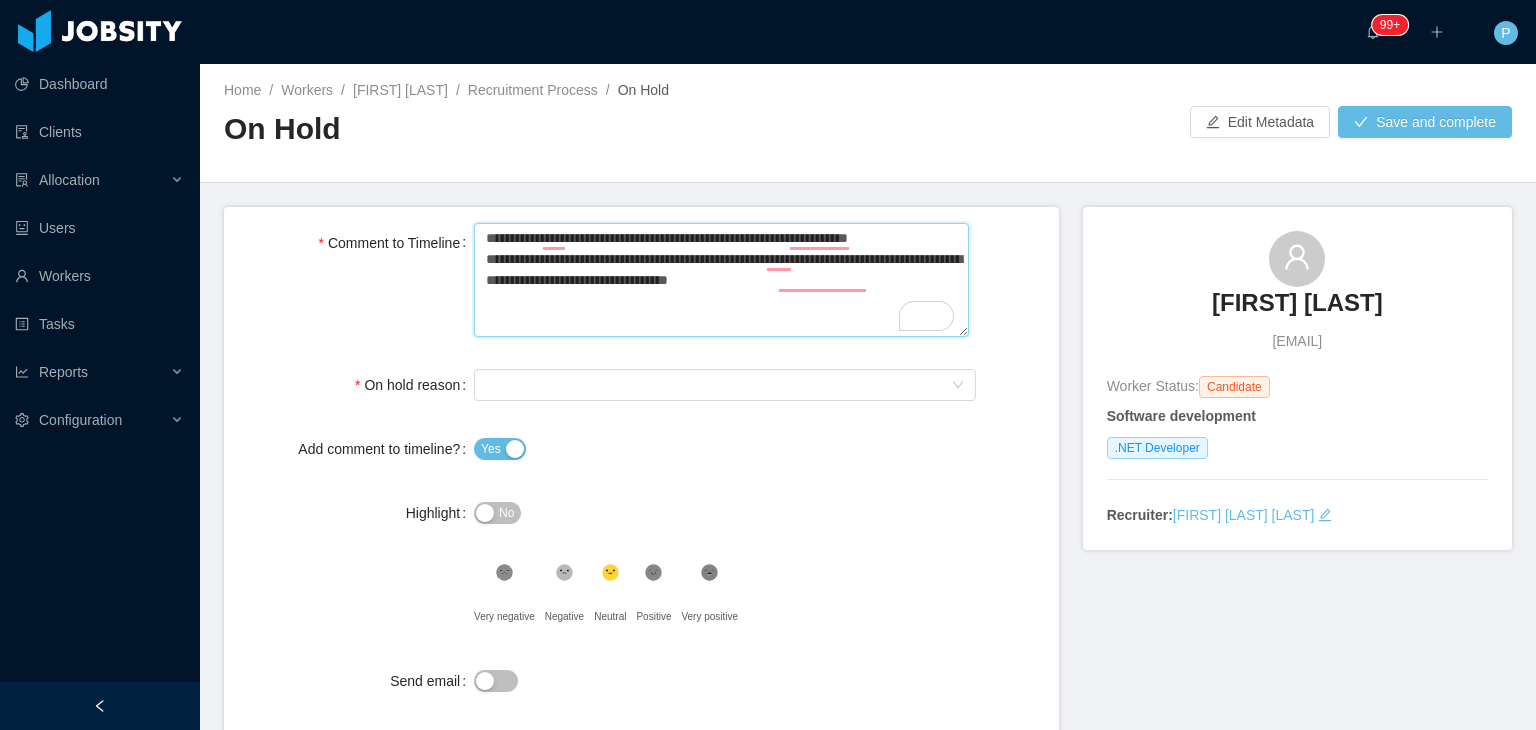 type 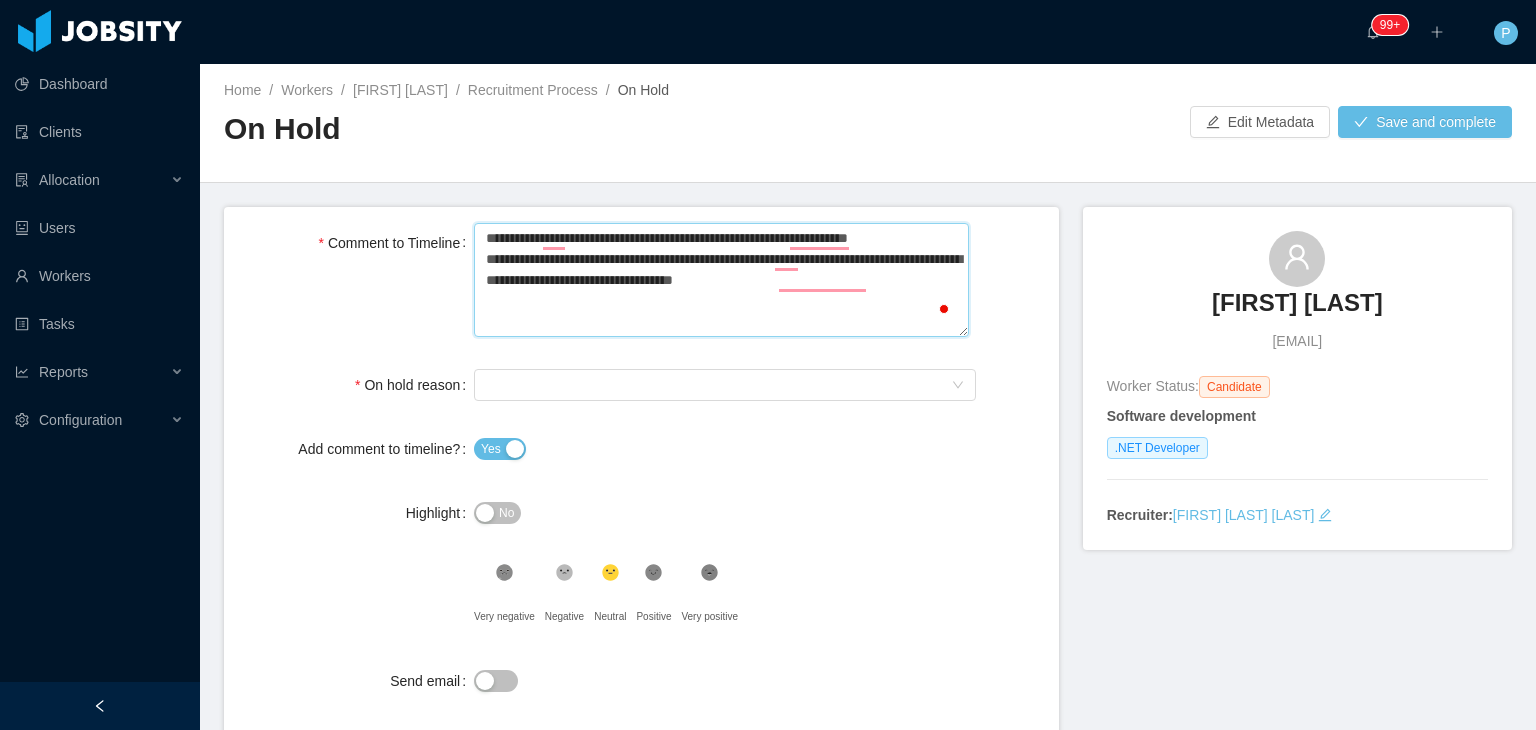 type 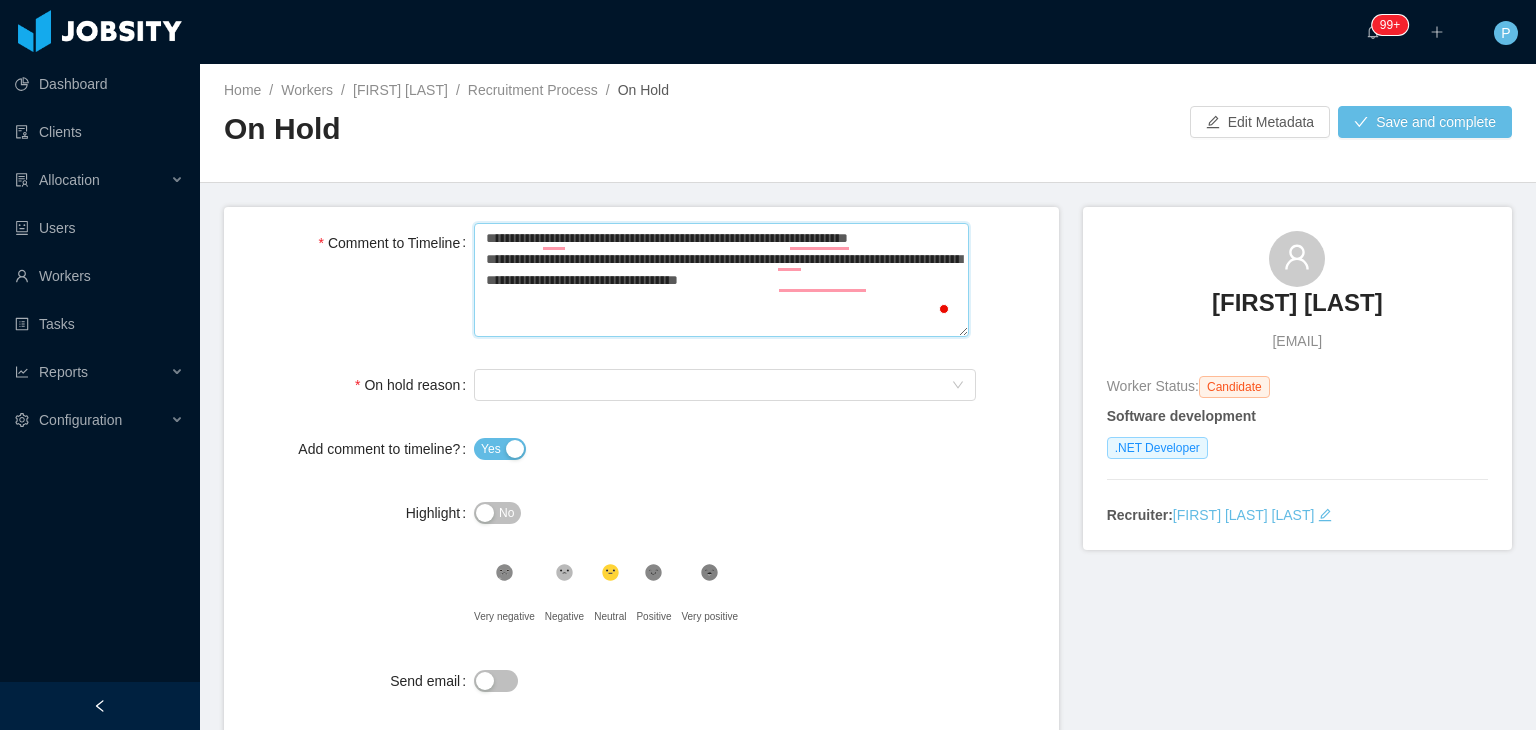 type 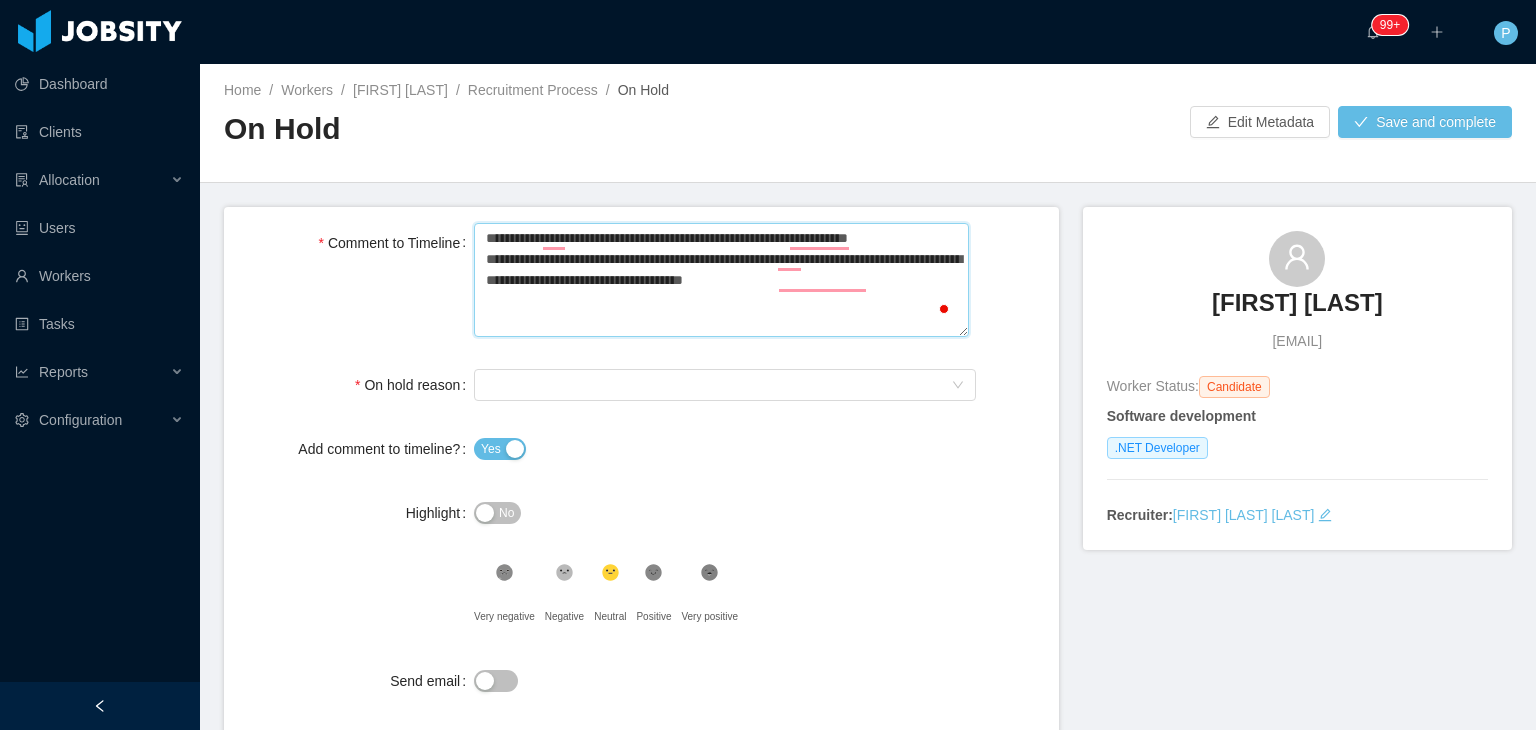 type 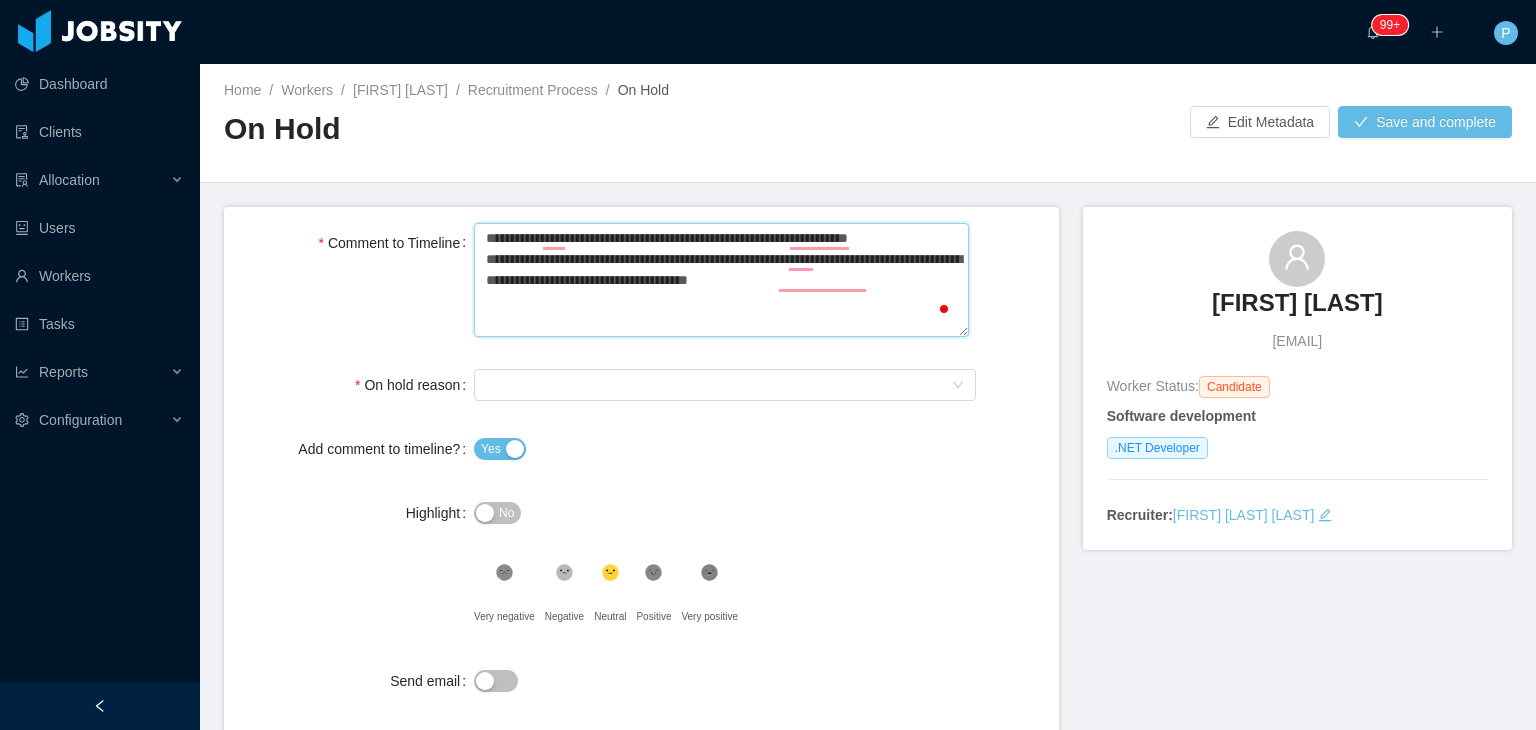 type 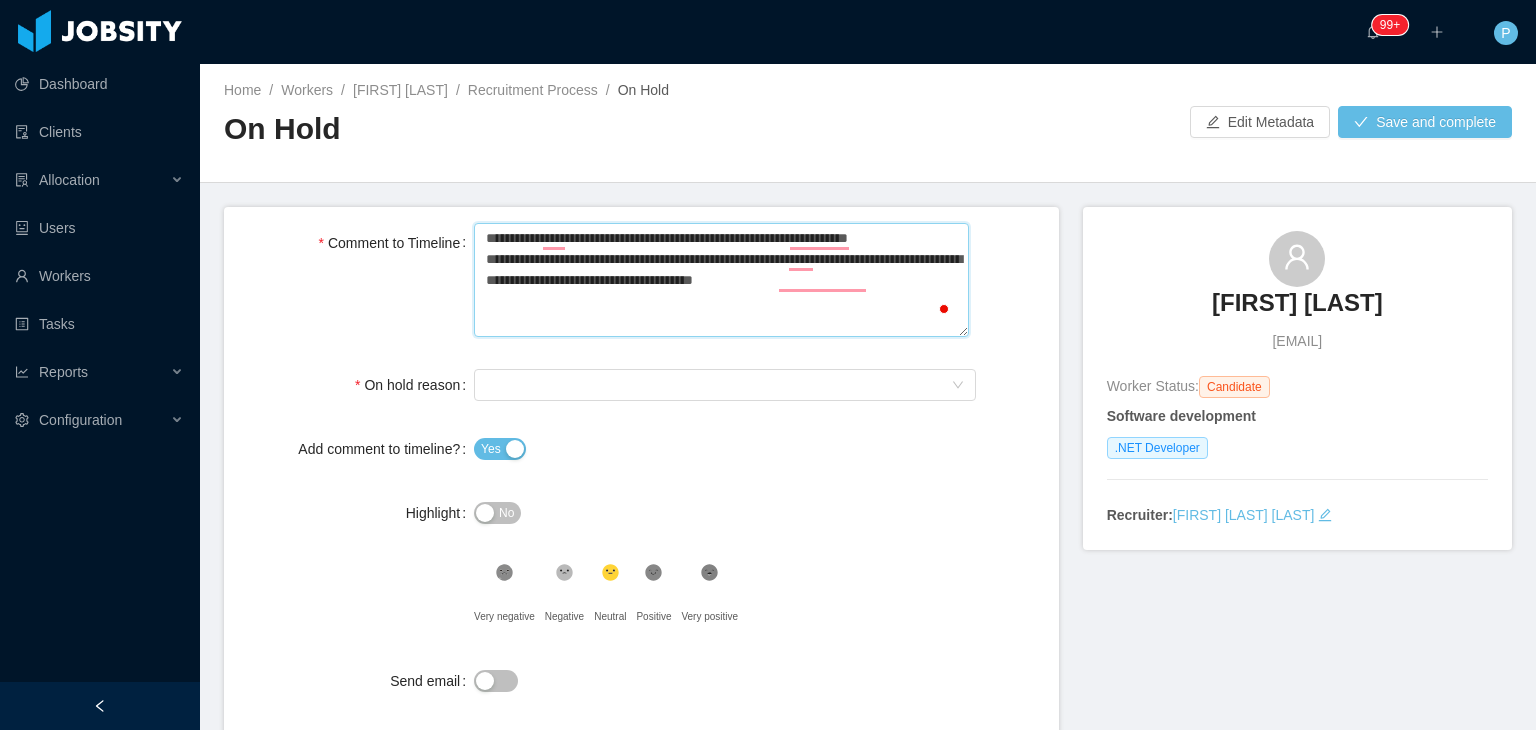 type 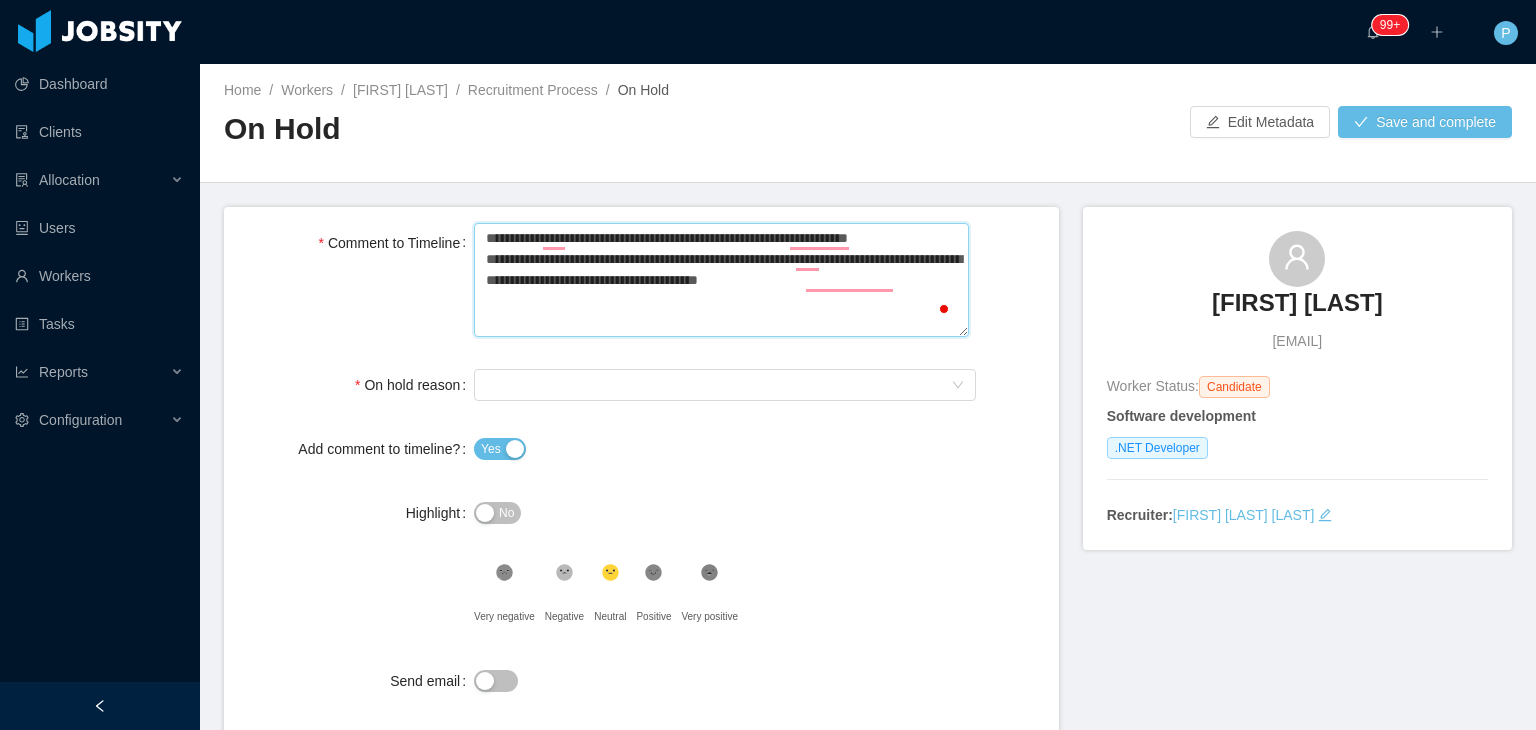 type 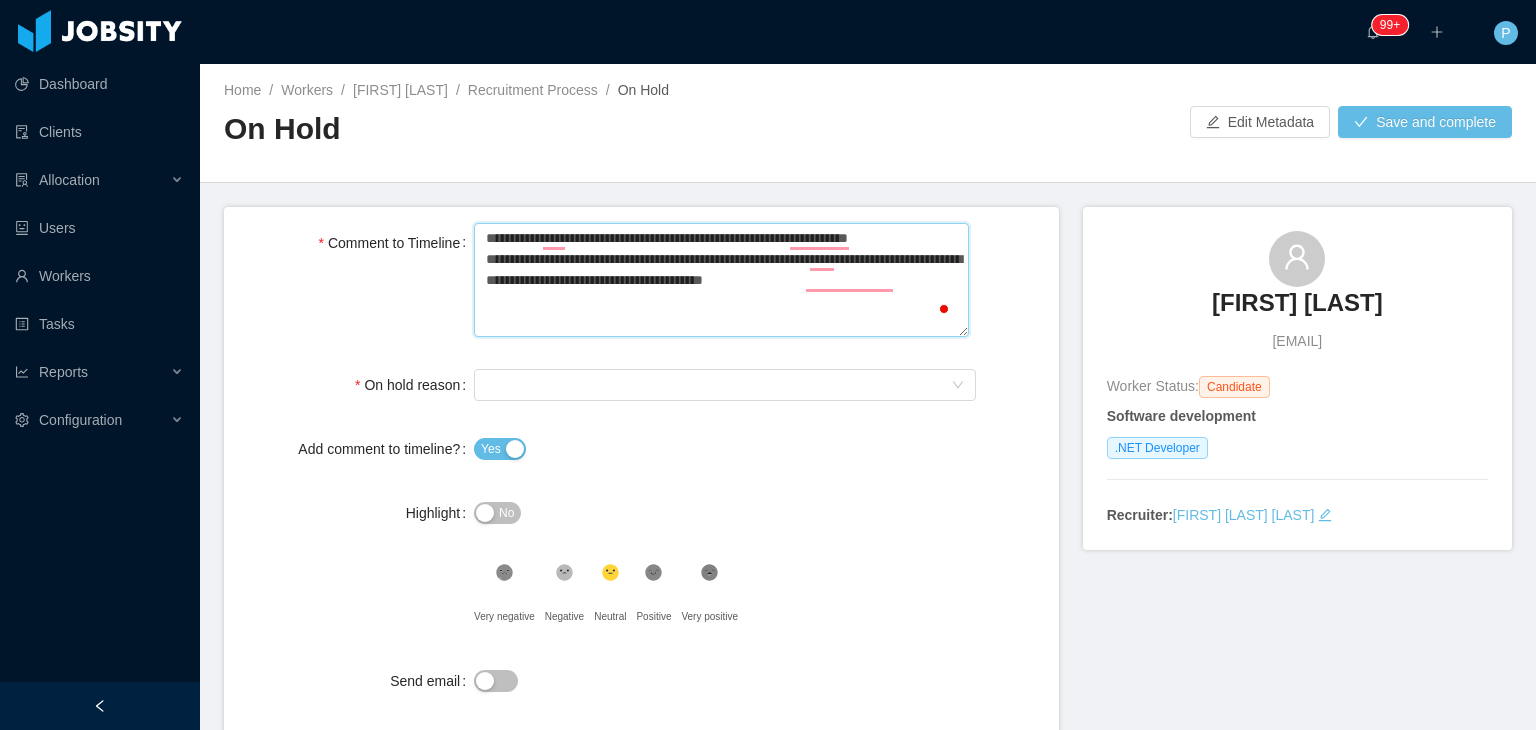 type on "**********" 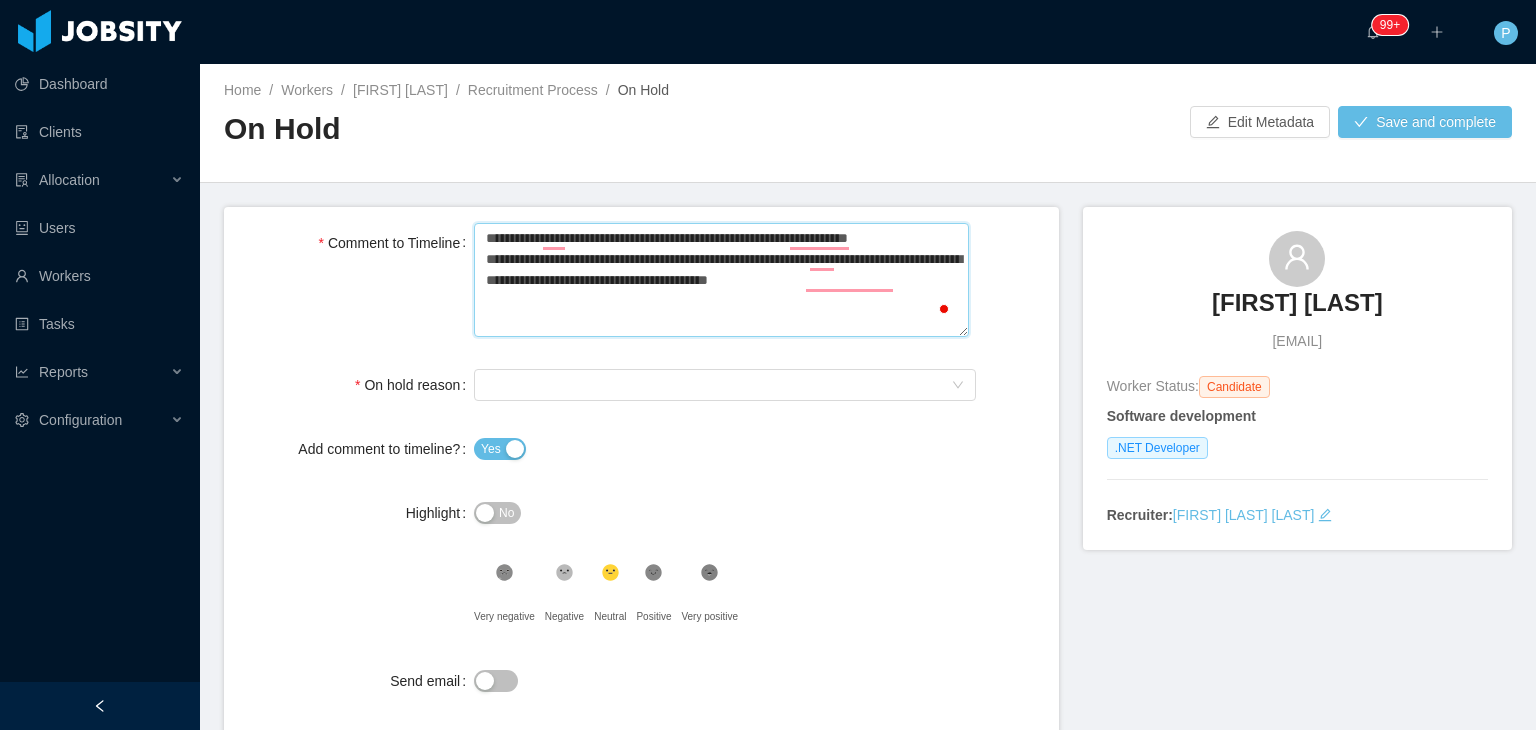 type 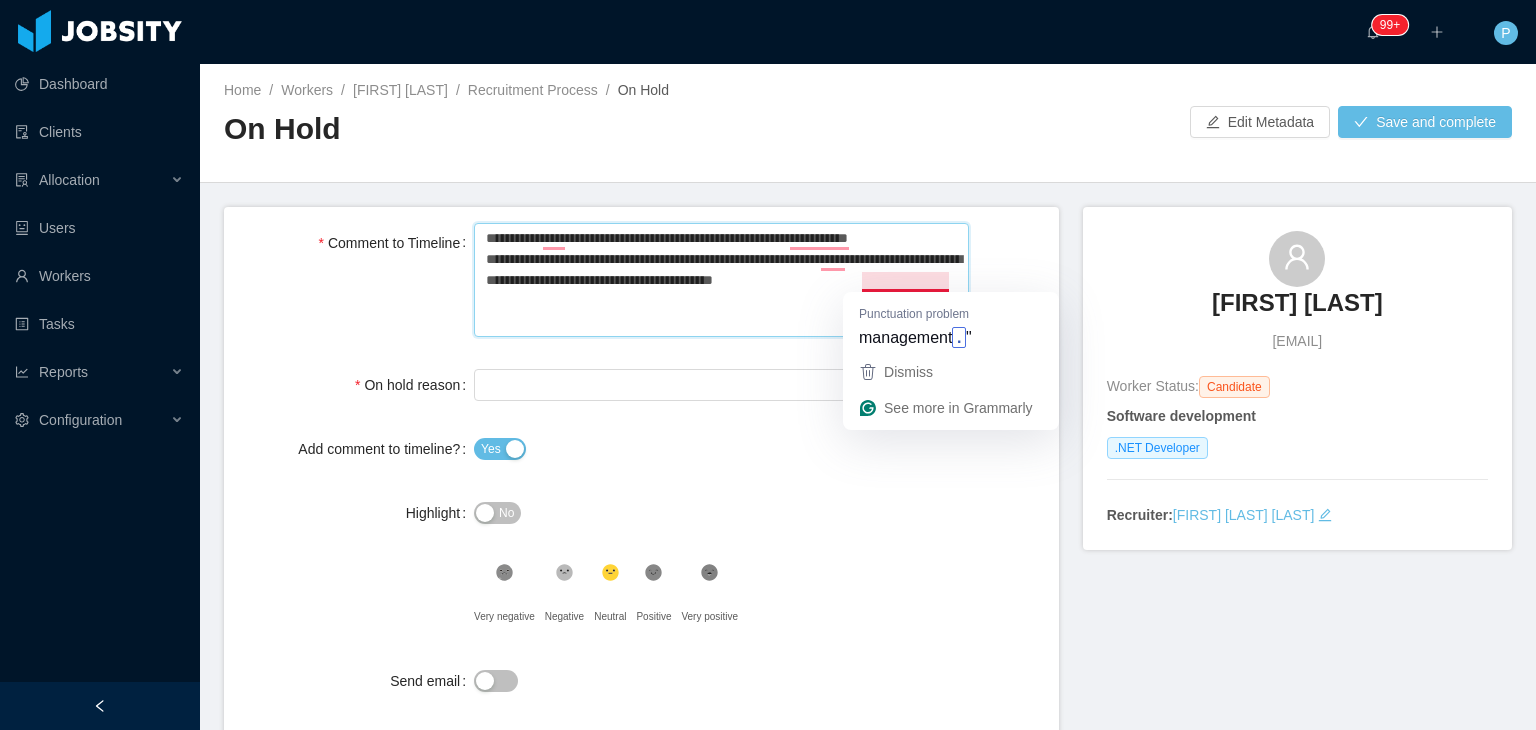 click on "**********" at bounding box center (721, 280) 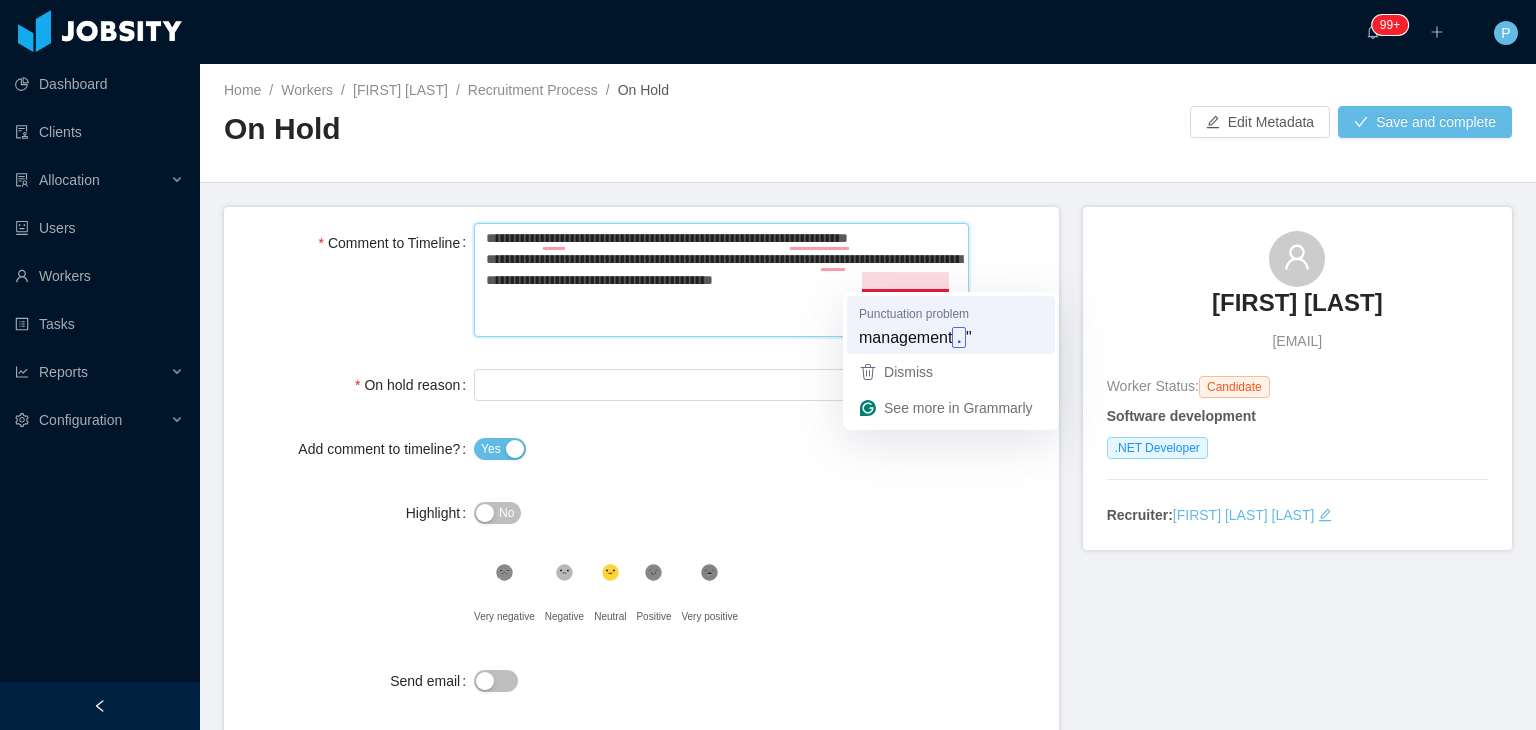 type on "**********" 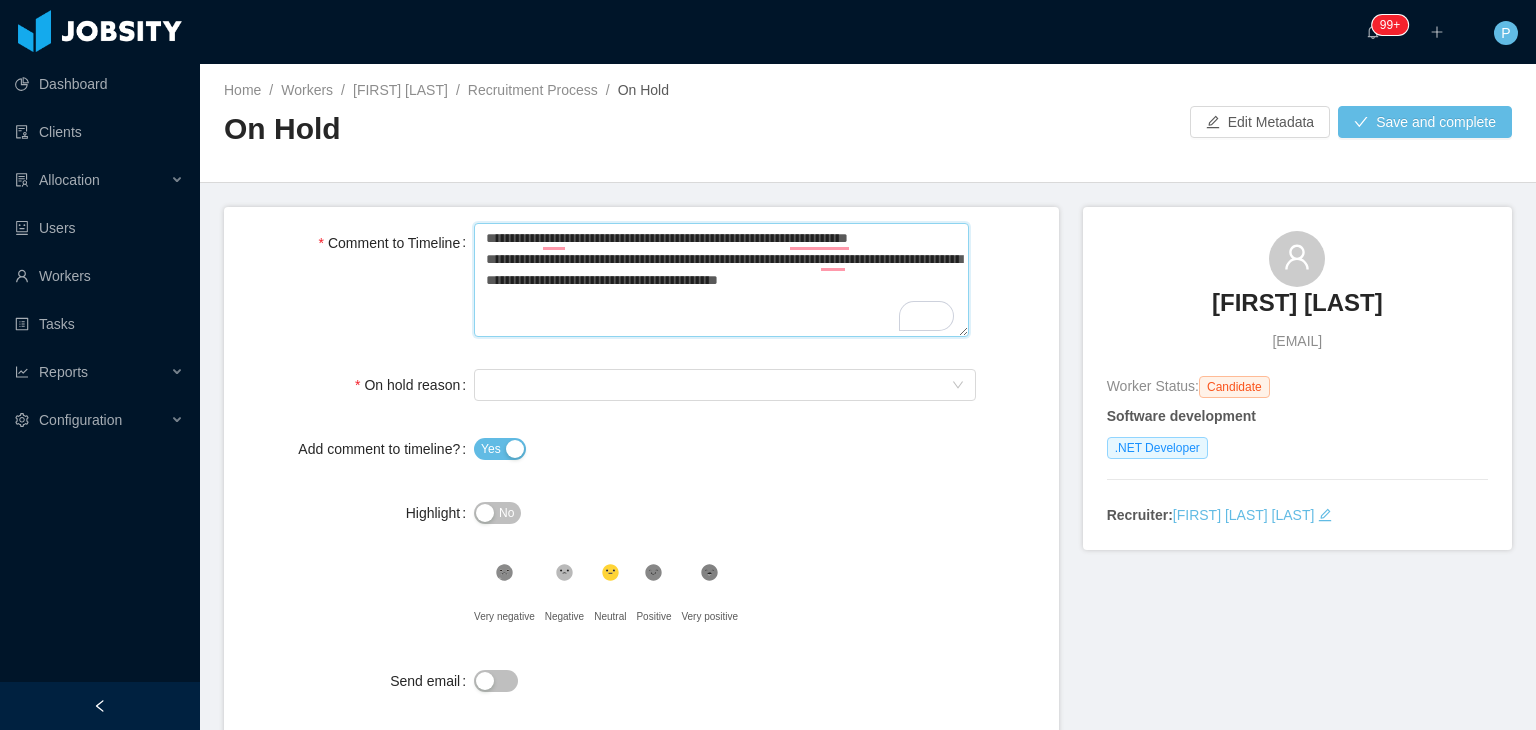 click on "**********" at bounding box center [721, 280] 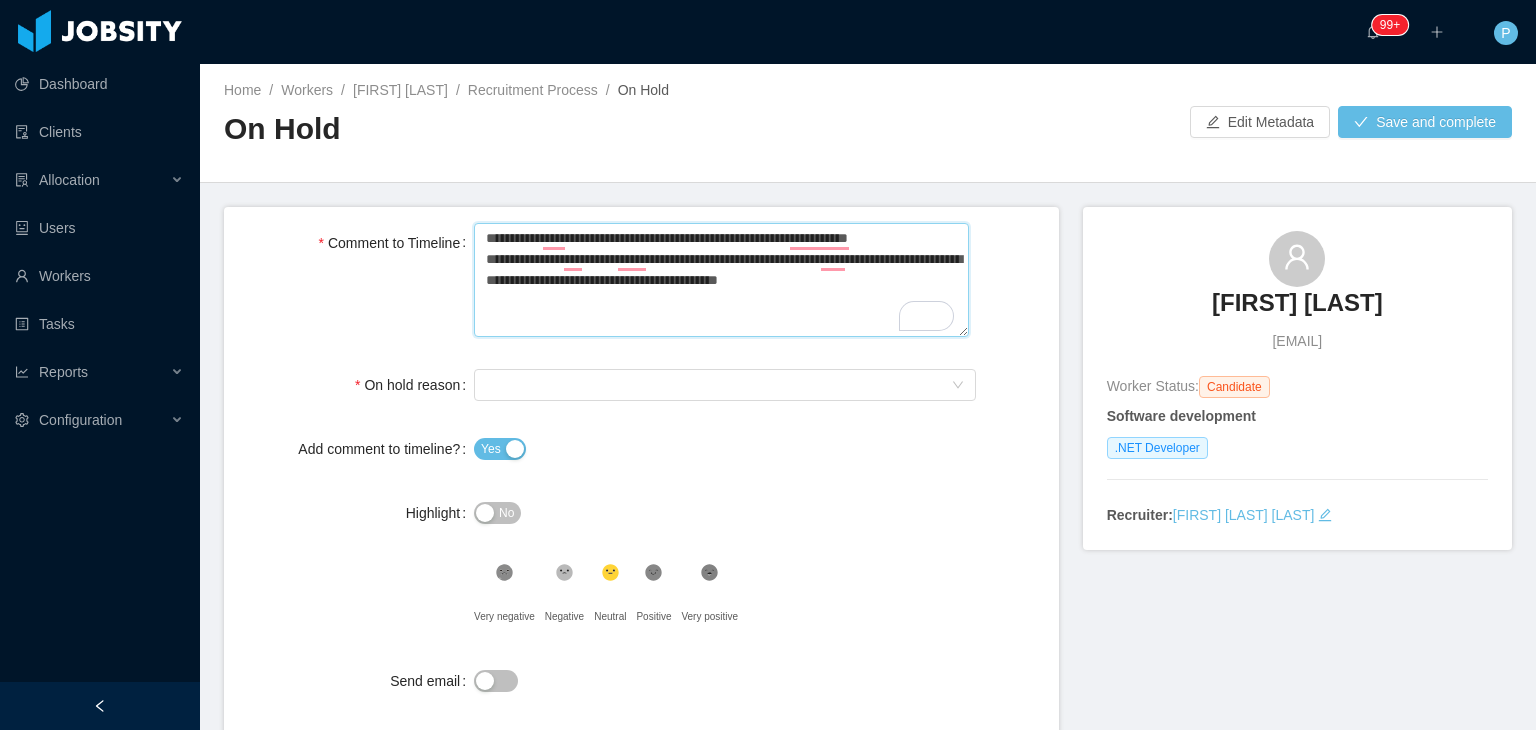 click on "**********" at bounding box center (721, 280) 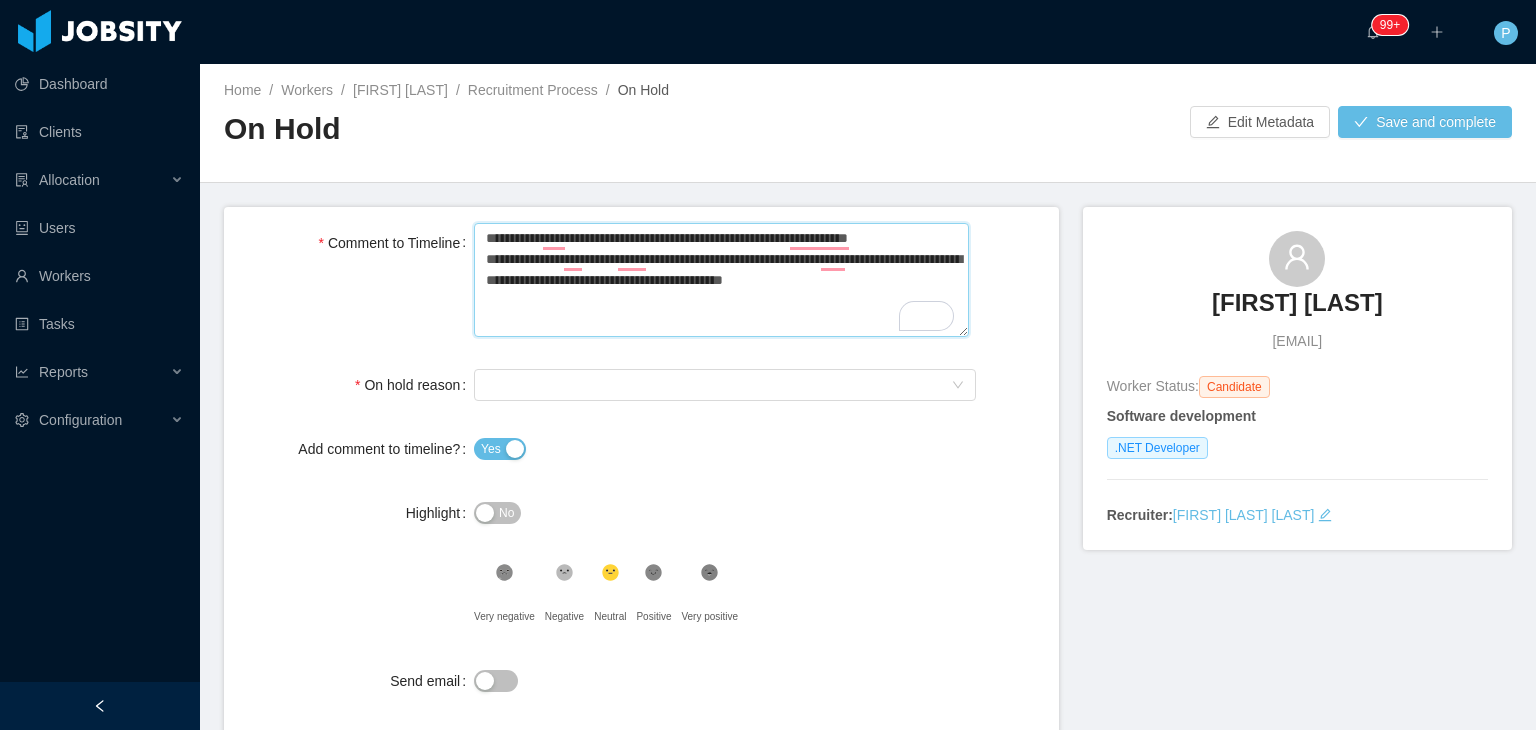 type 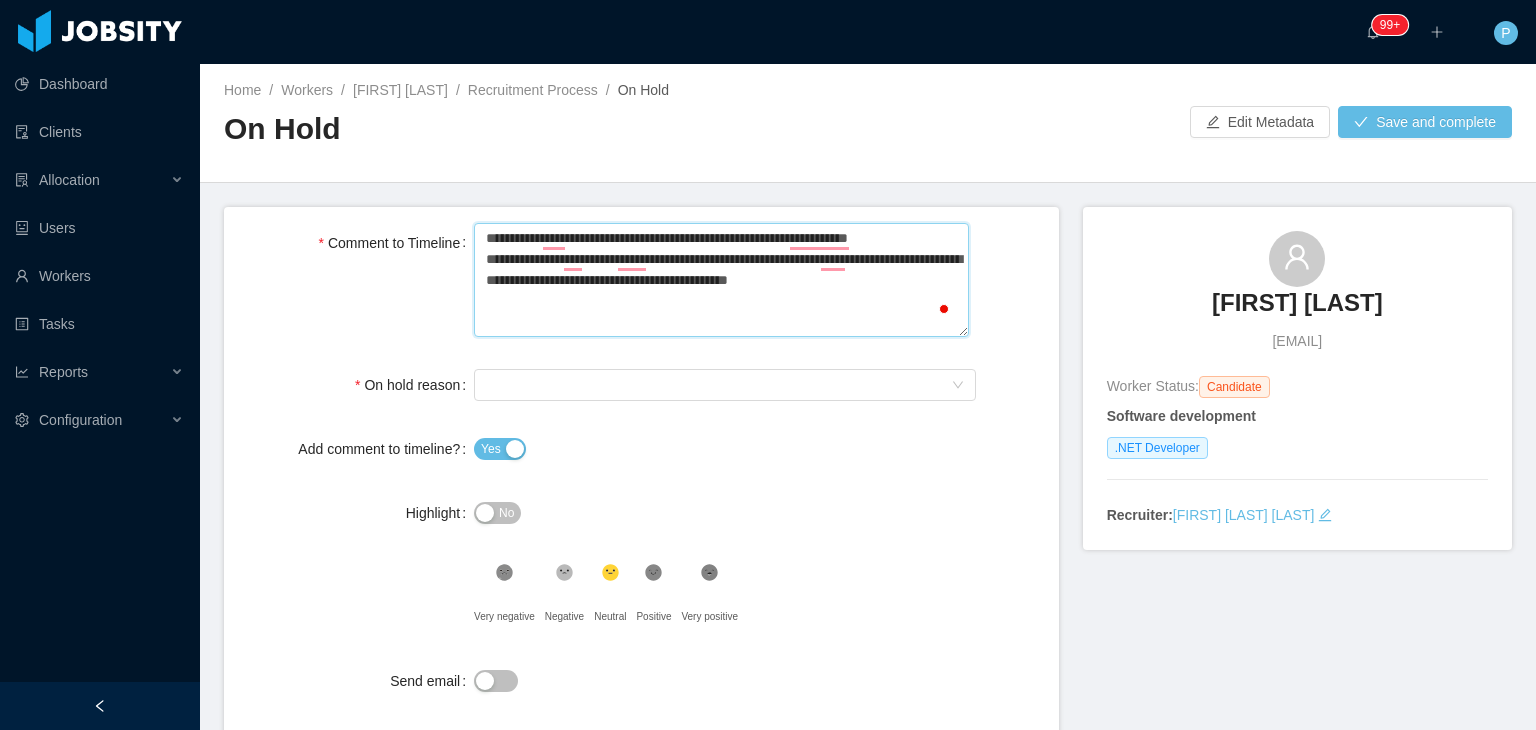 type 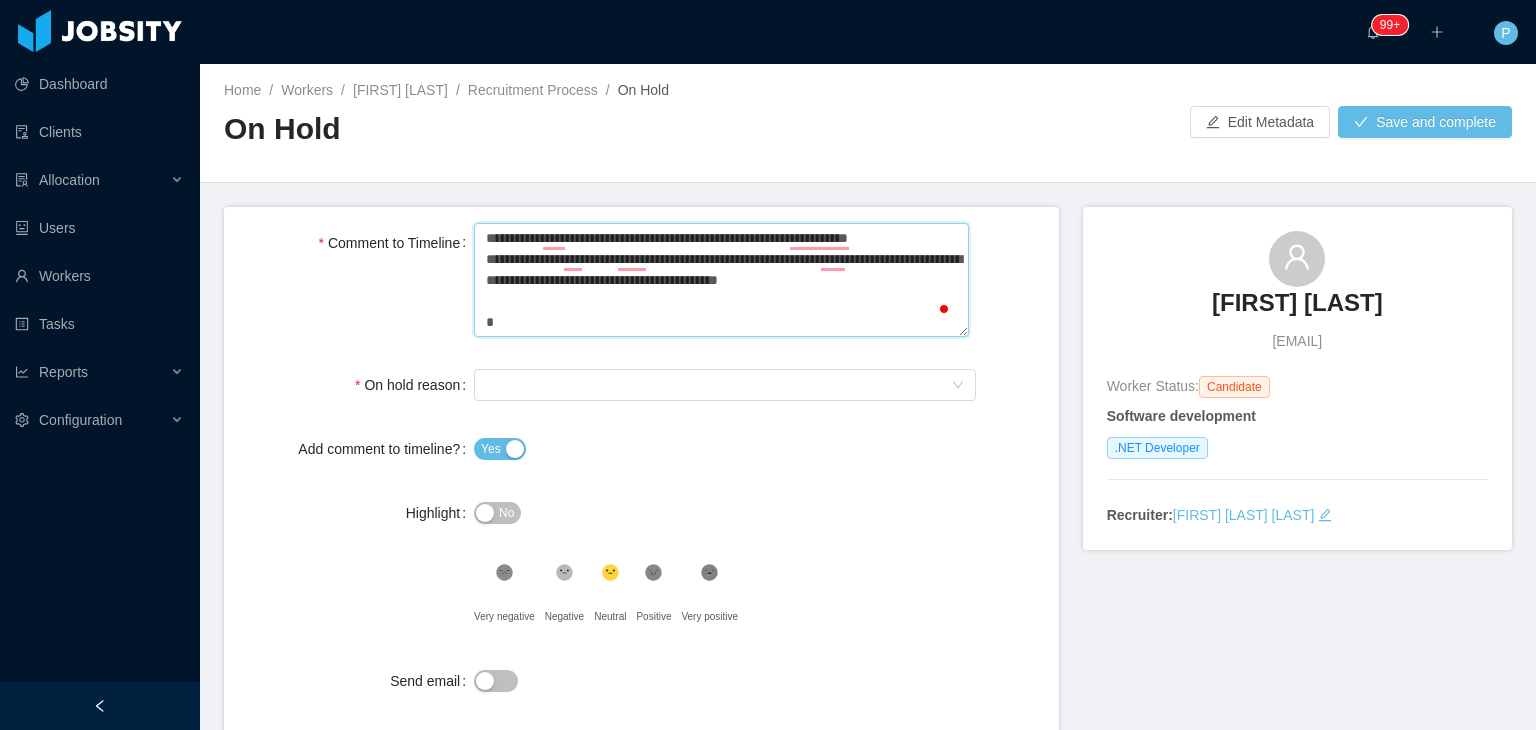 type 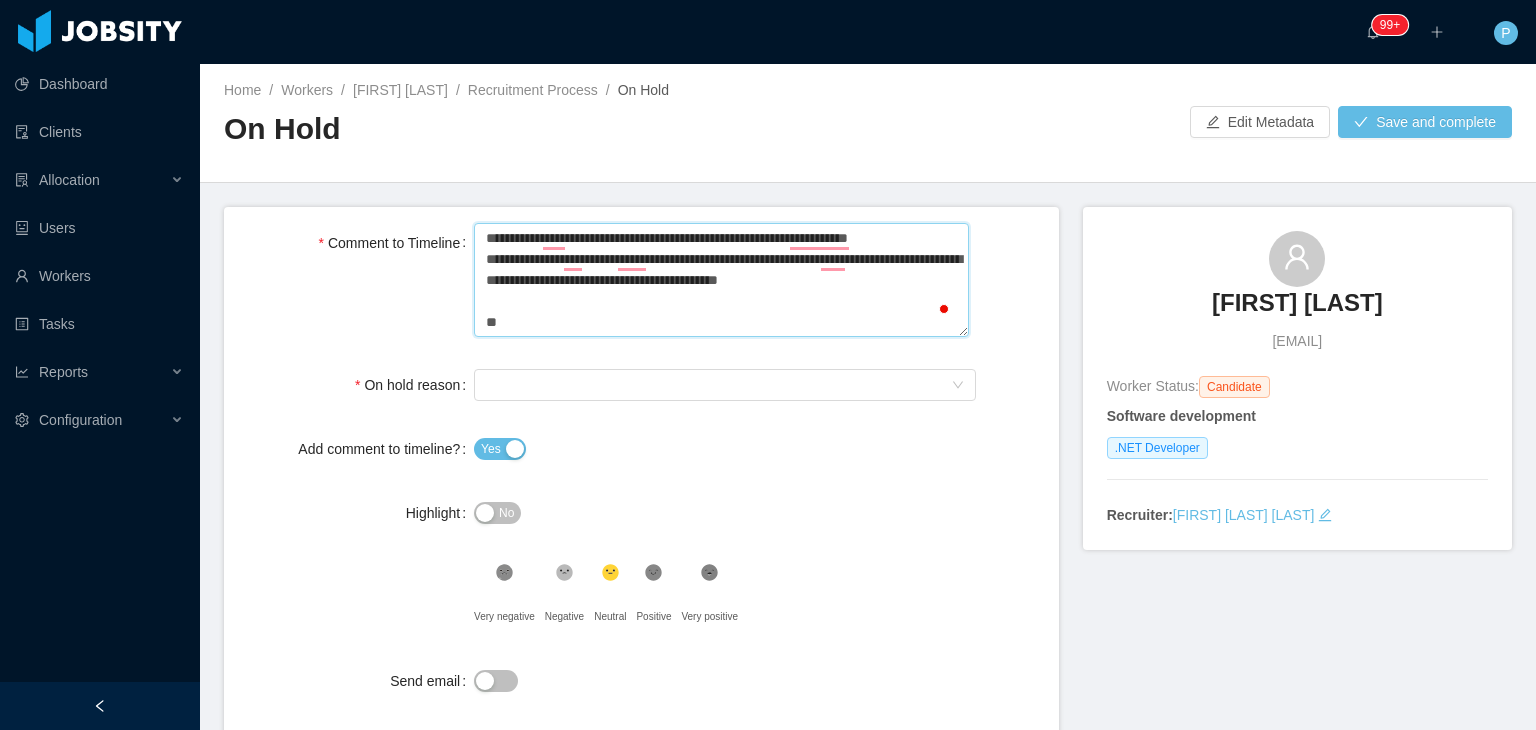 type 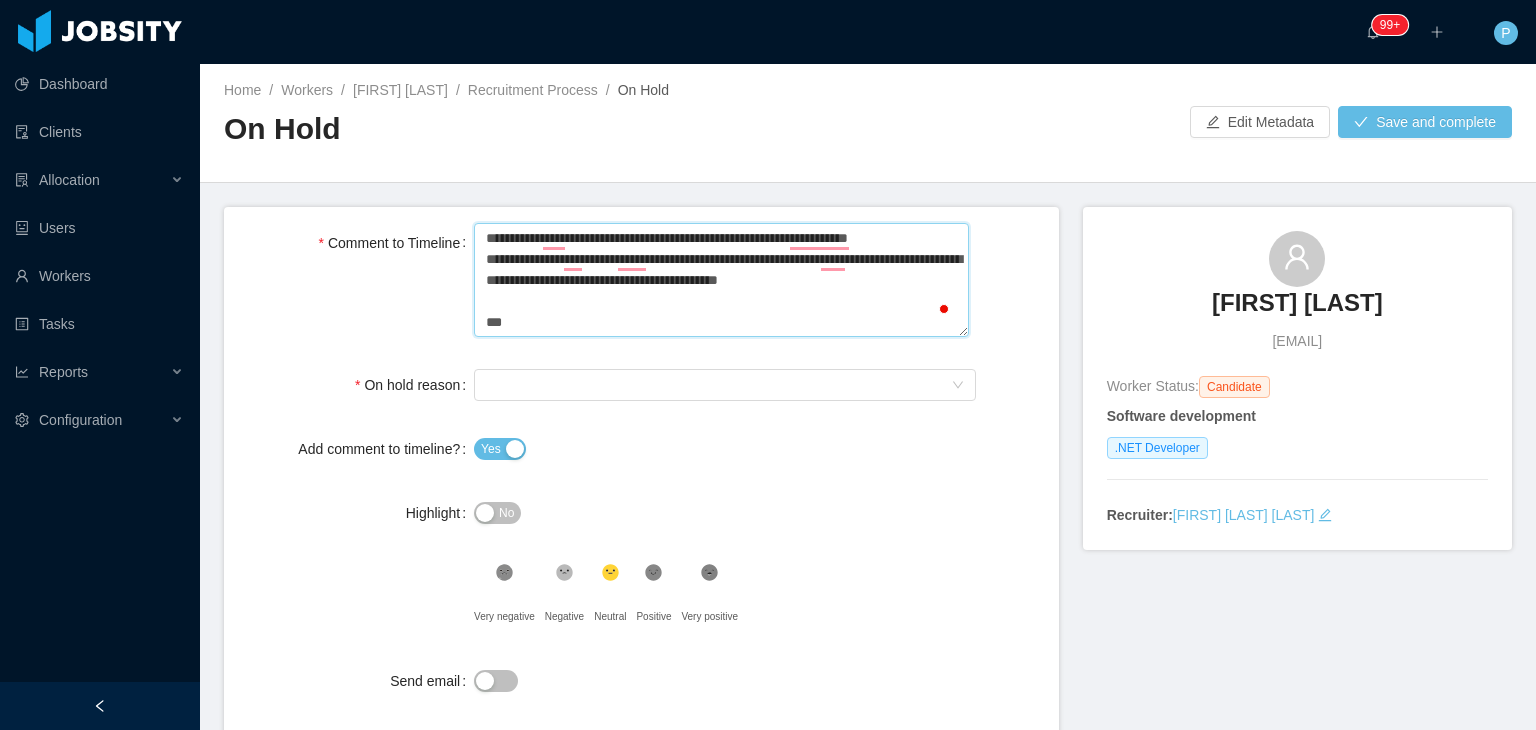 type 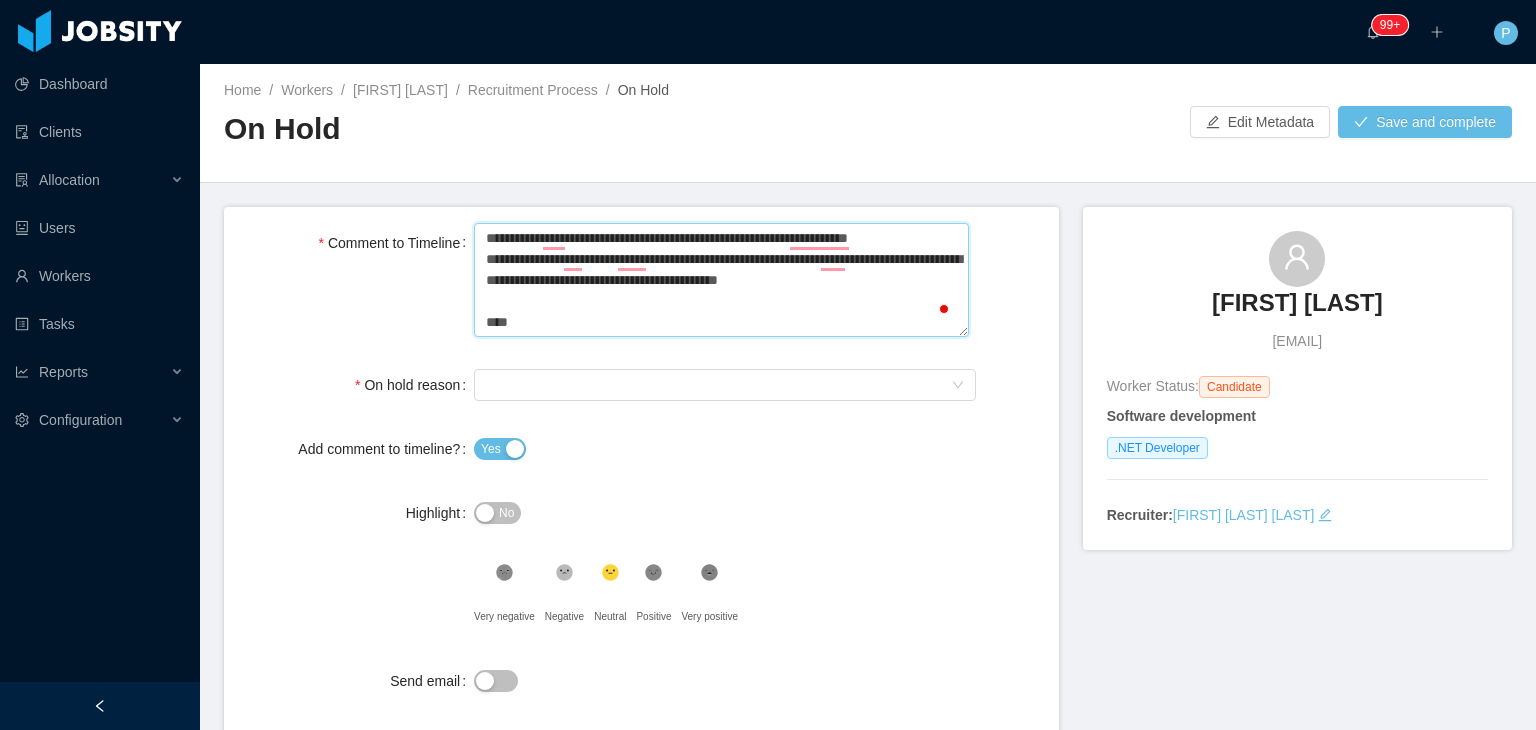 type 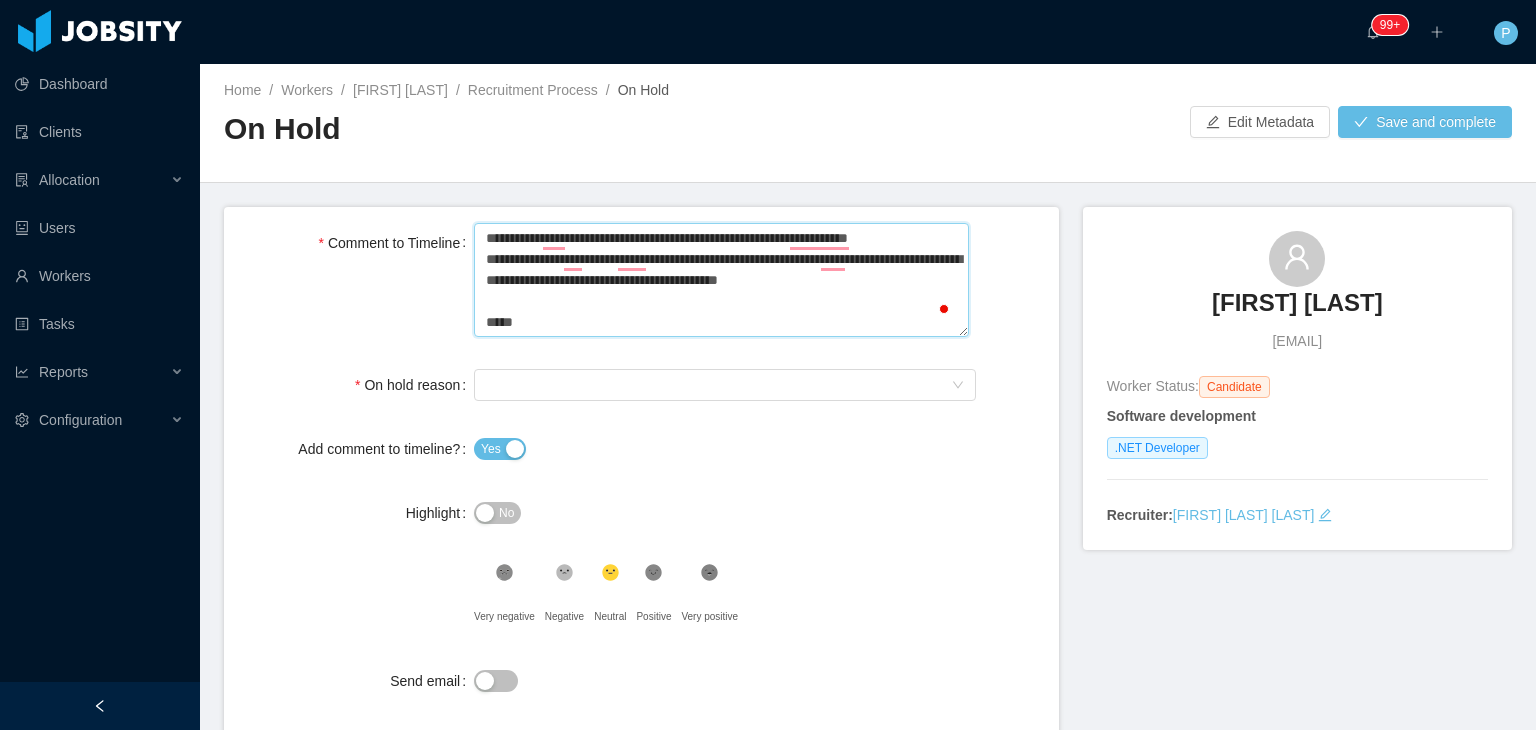 type 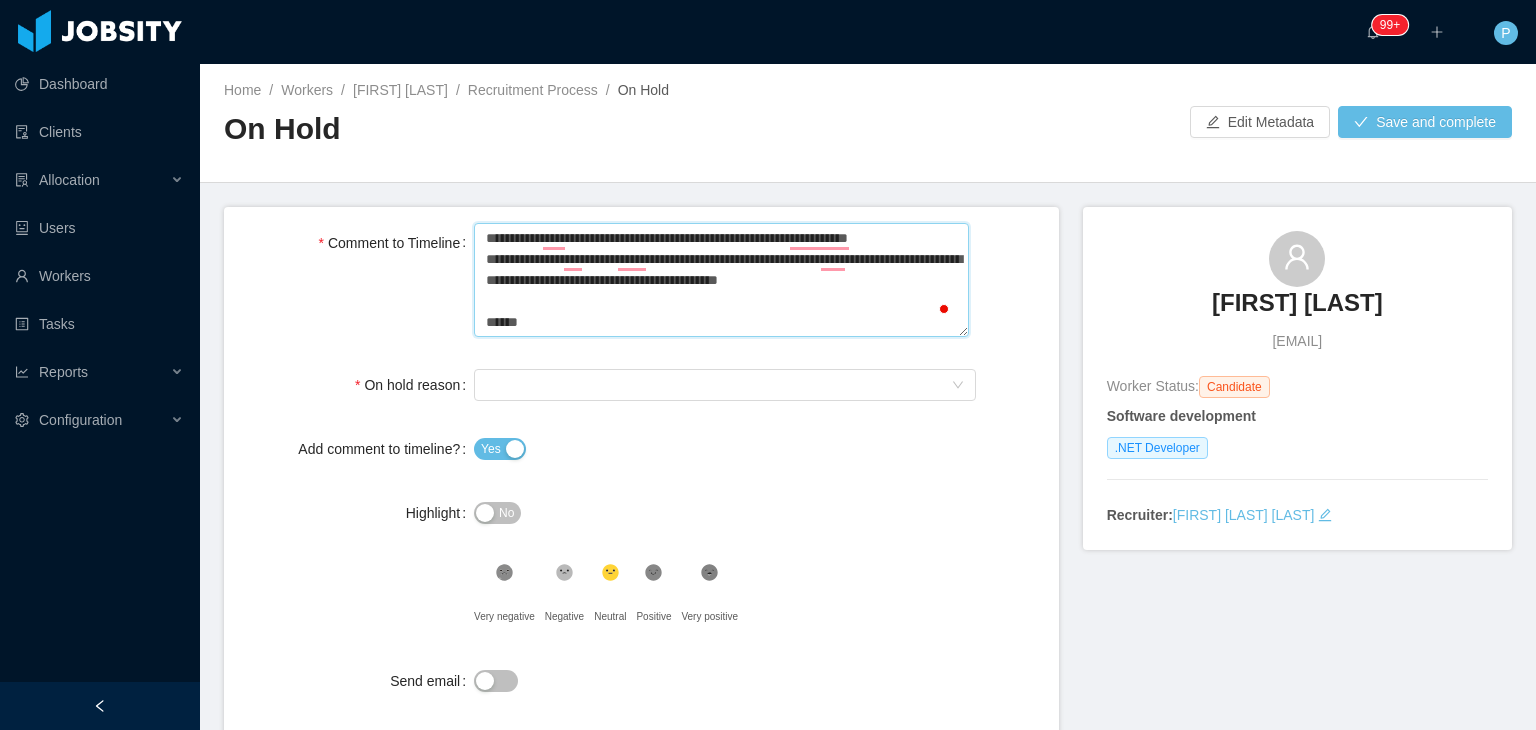 type 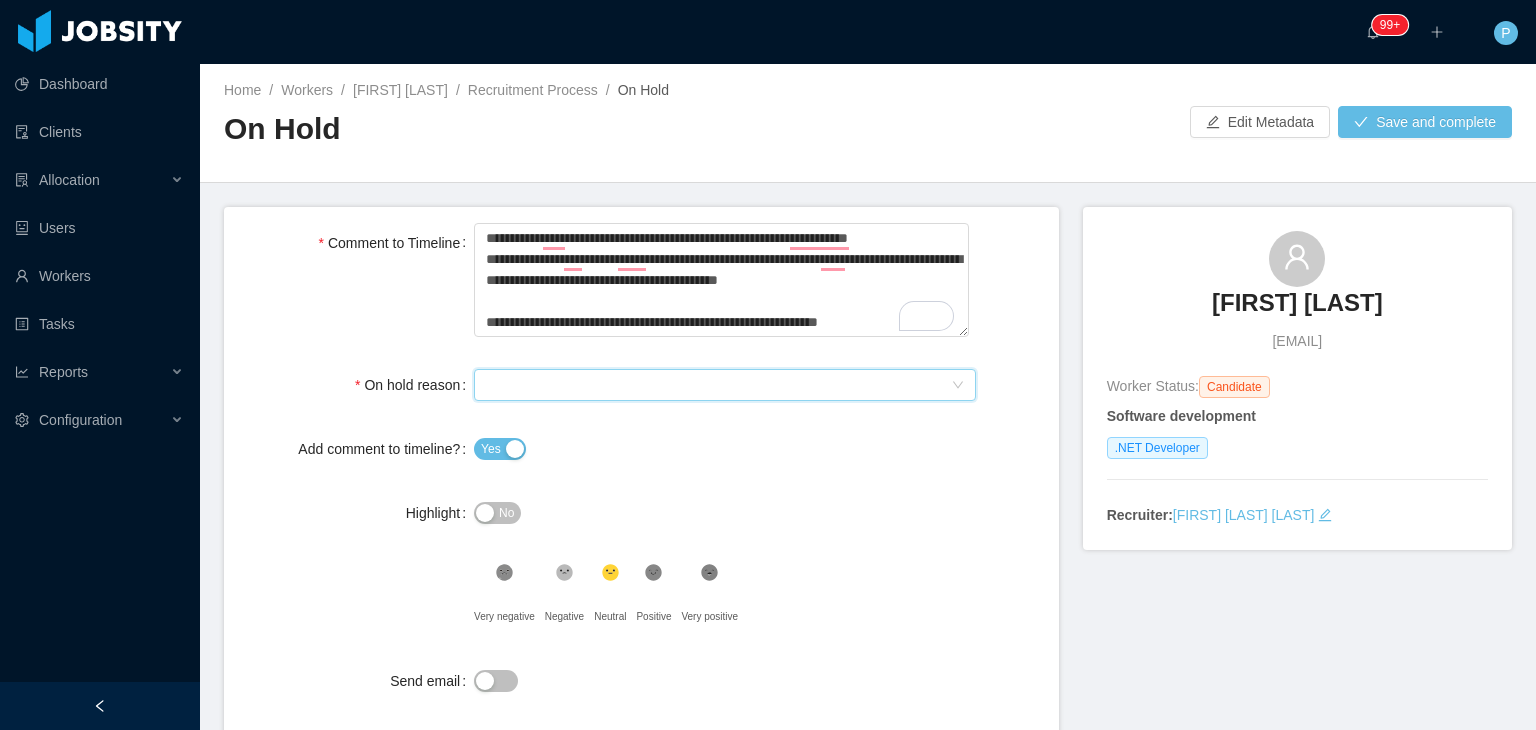 click on "Select On Hold reason" at bounding box center [718, 385] 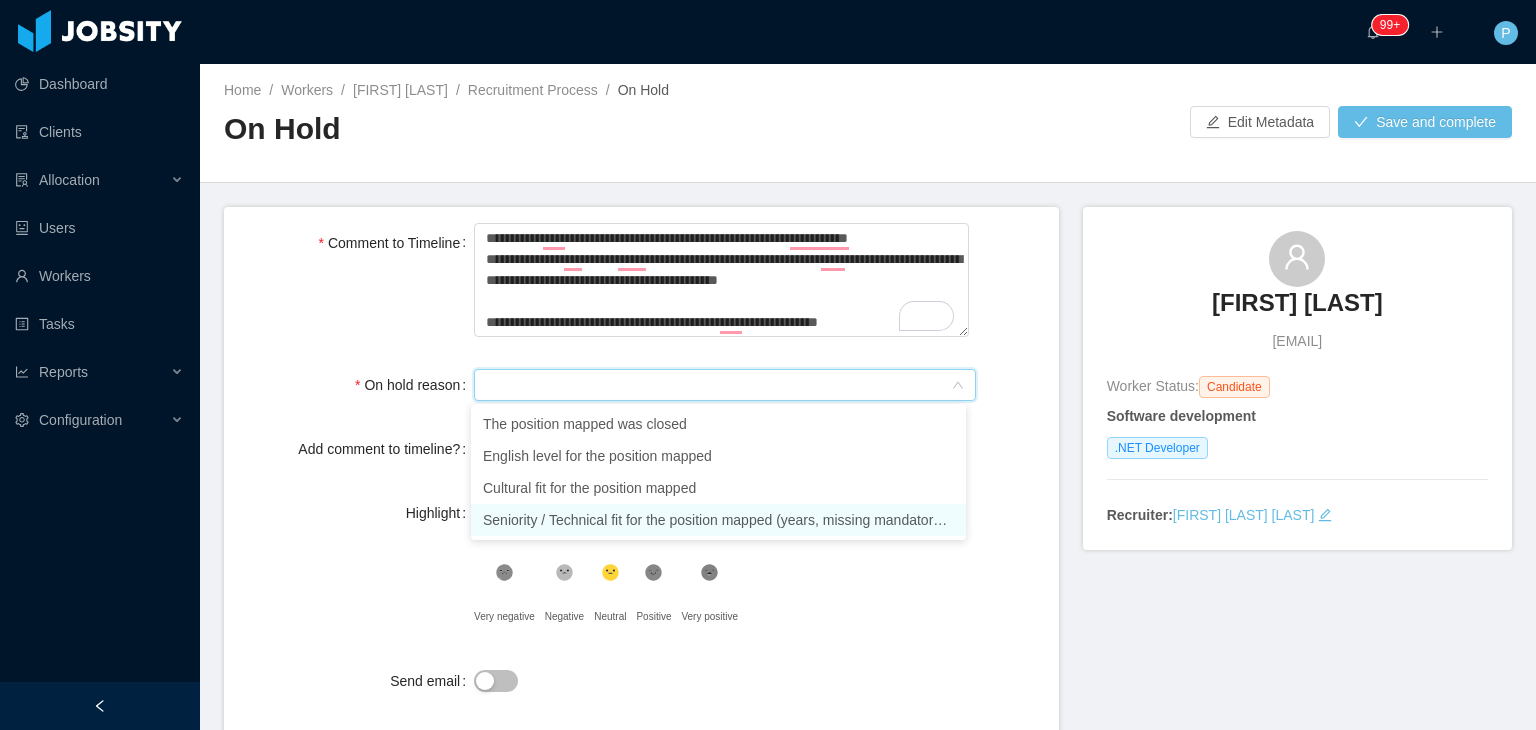 click on "Seniority / Technical fit for the position mapped (years, missing mandatory skills)" at bounding box center [718, 520] 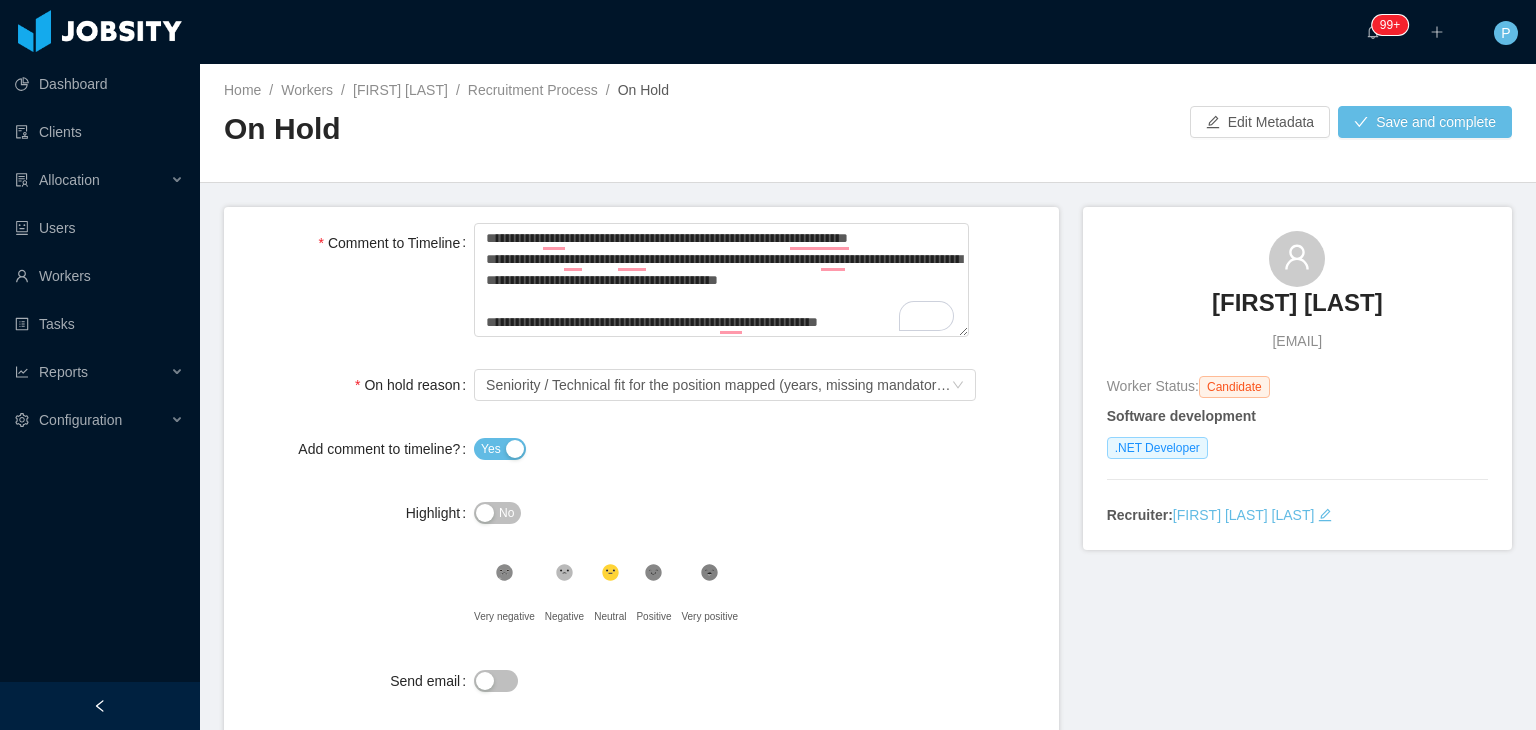 click on "No" at bounding box center (506, 513) 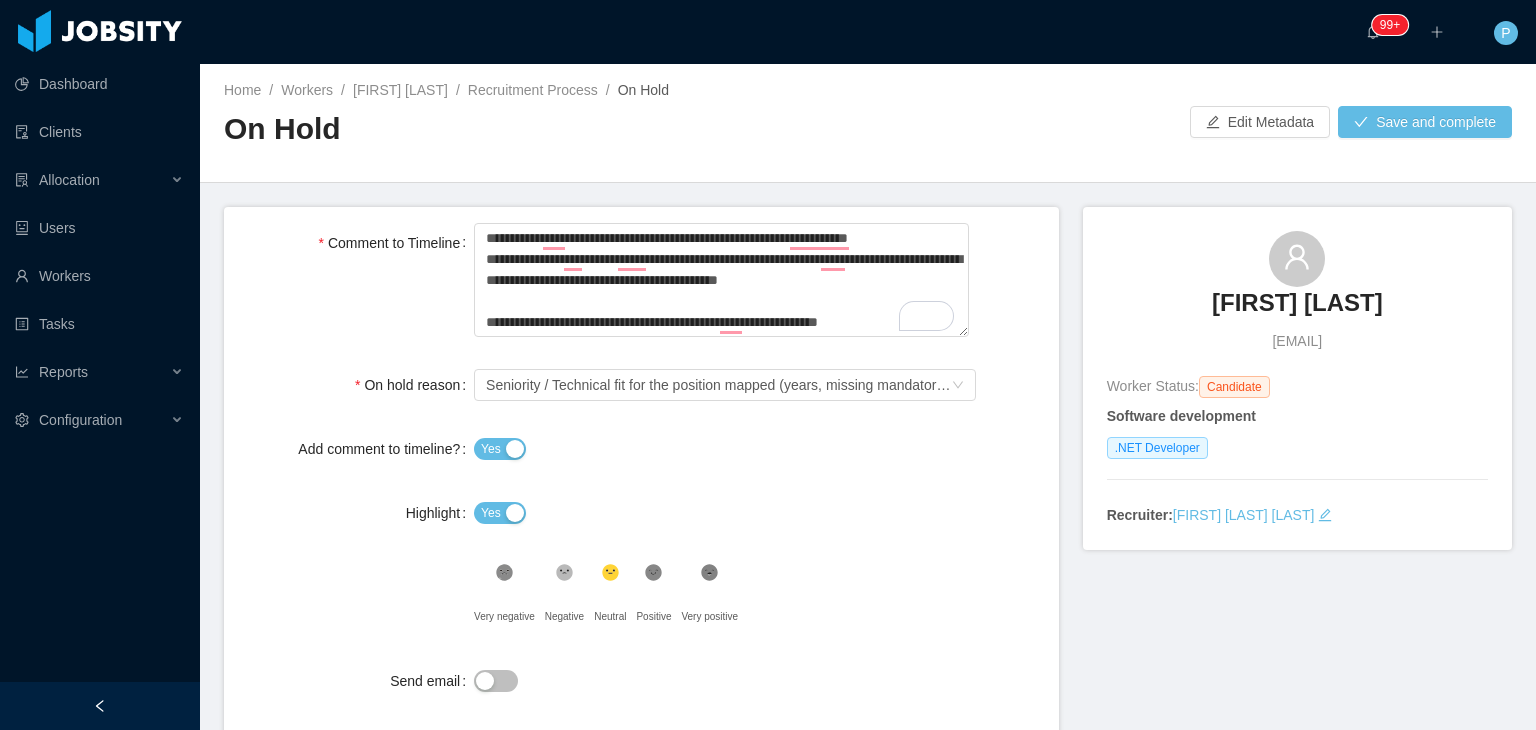 click 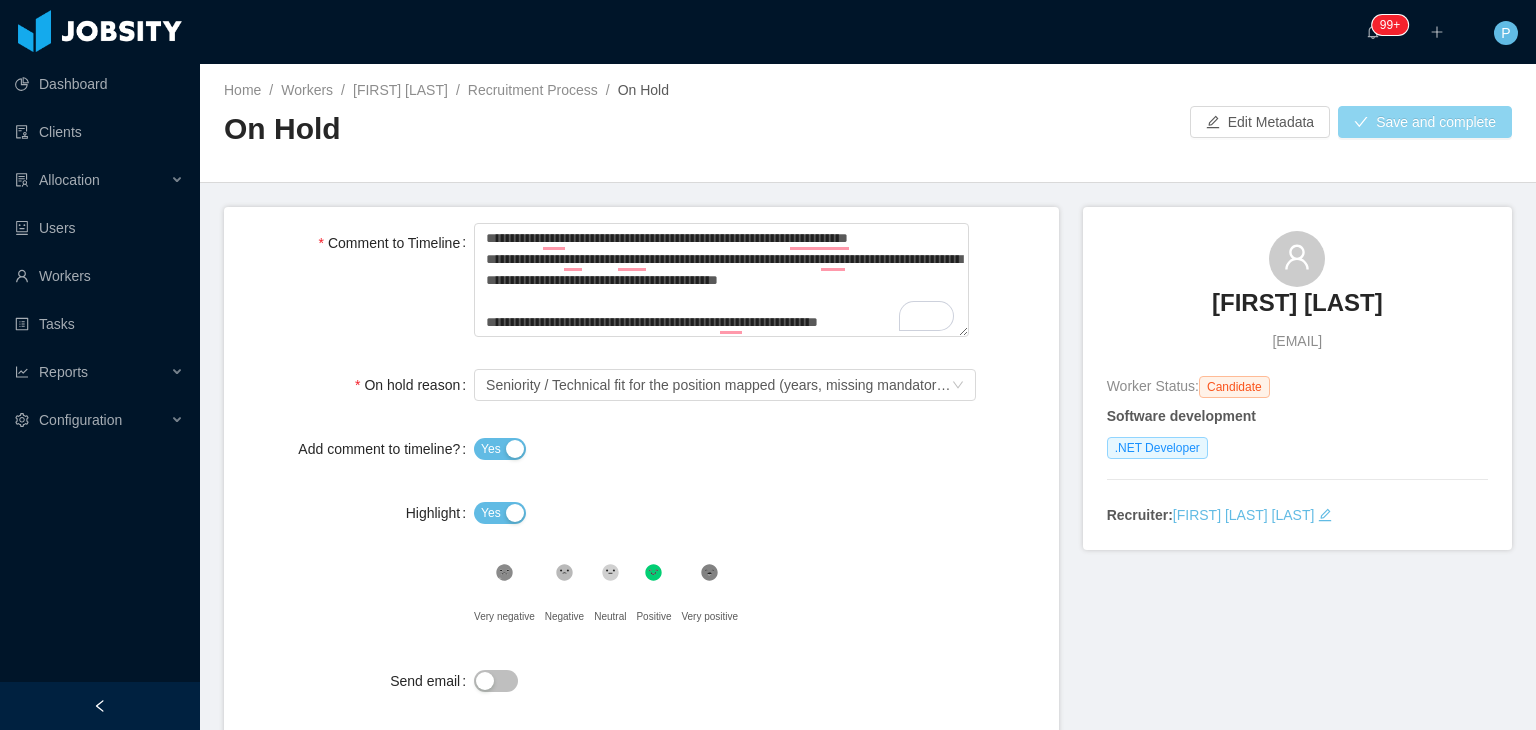 click on "Save and complete" at bounding box center [1425, 122] 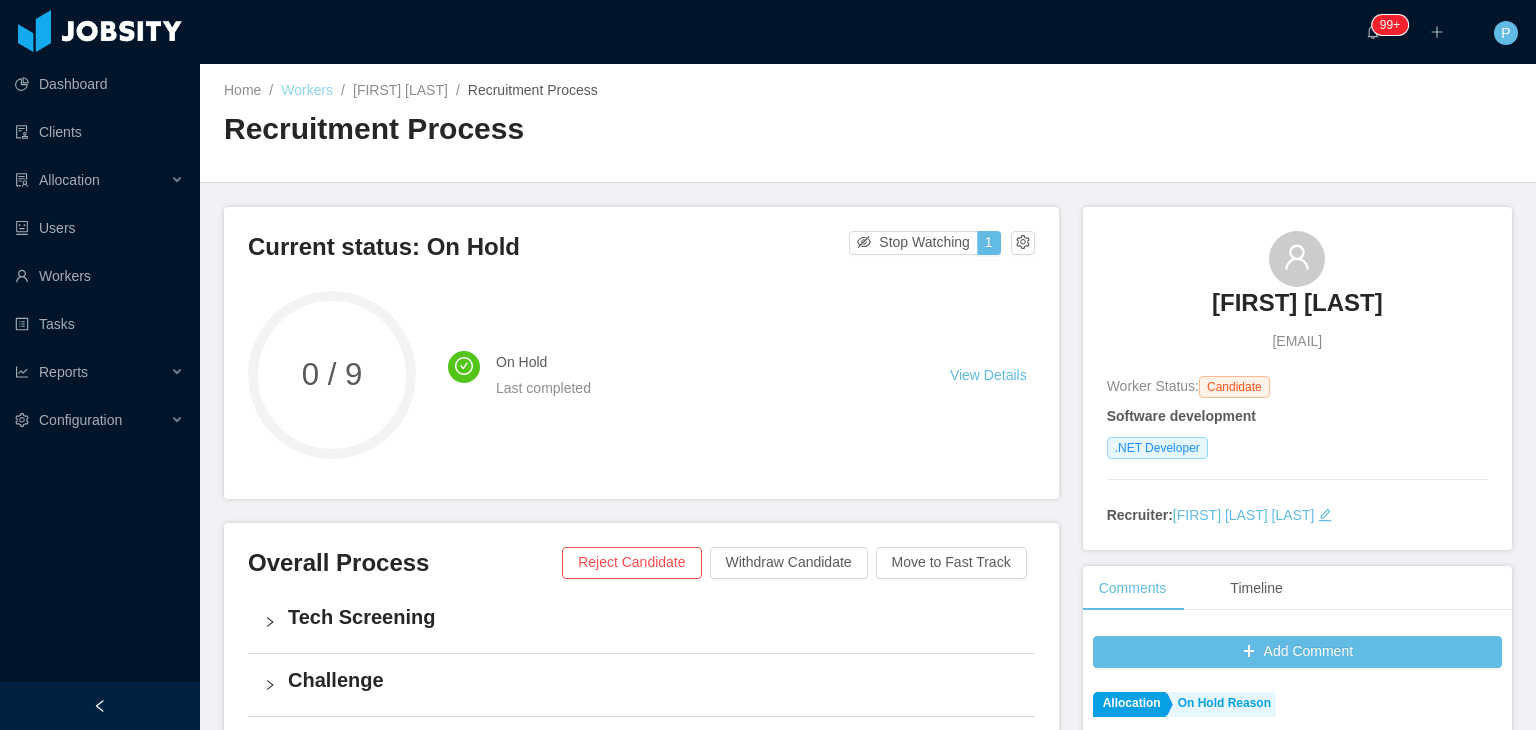 click on "Workers" at bounding box center (307, 90) 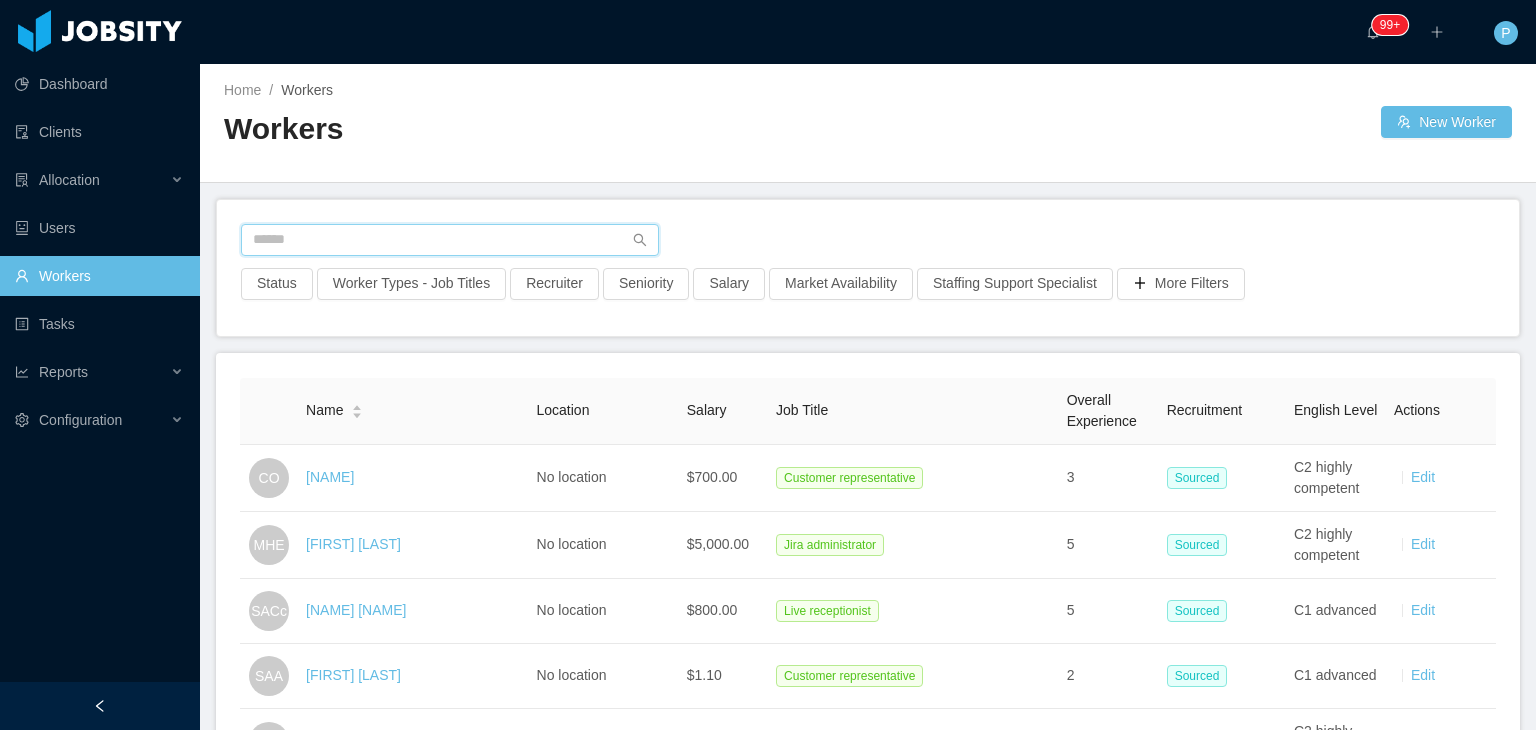 click at bounding box center (450, 240) 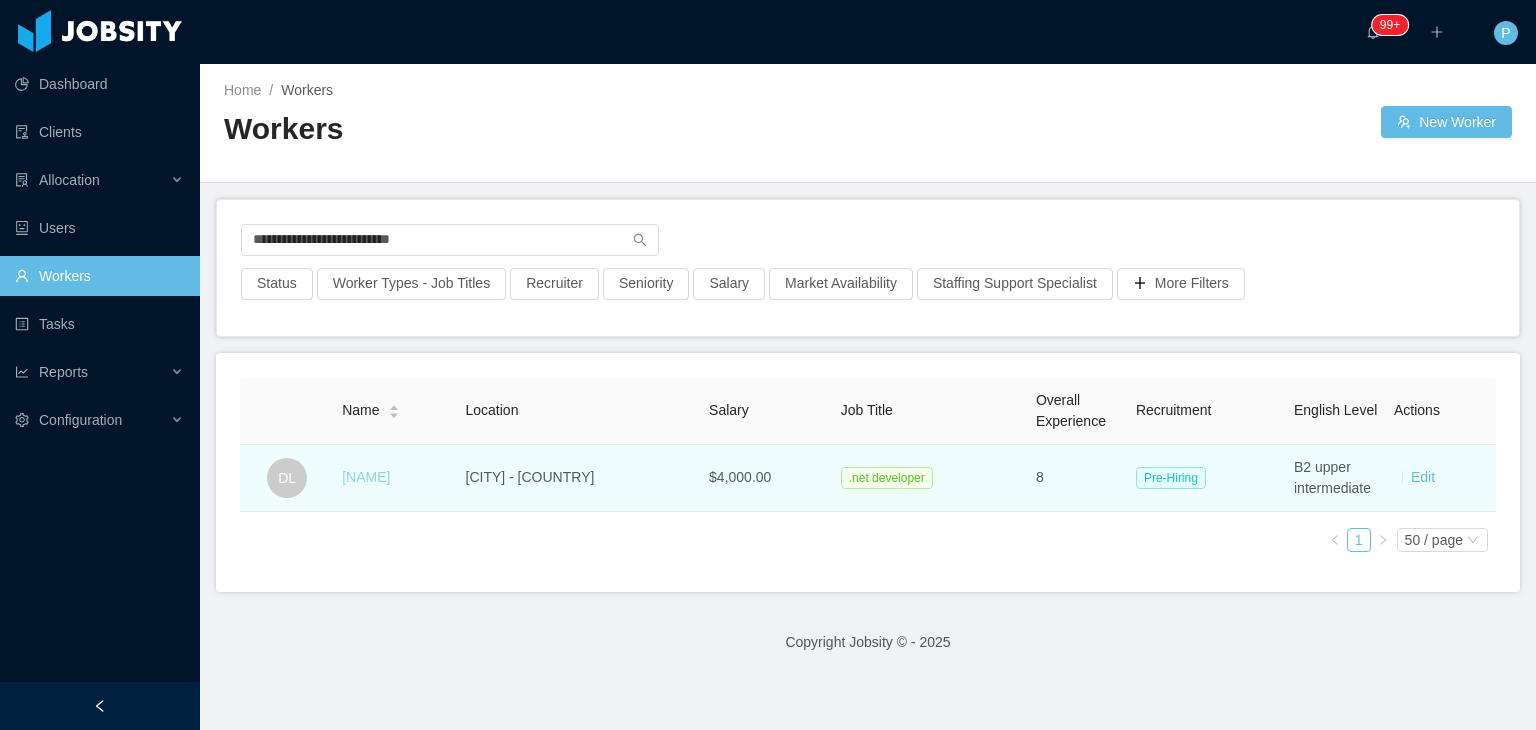 click on "[NAME]" at bounding box center (366, 477) 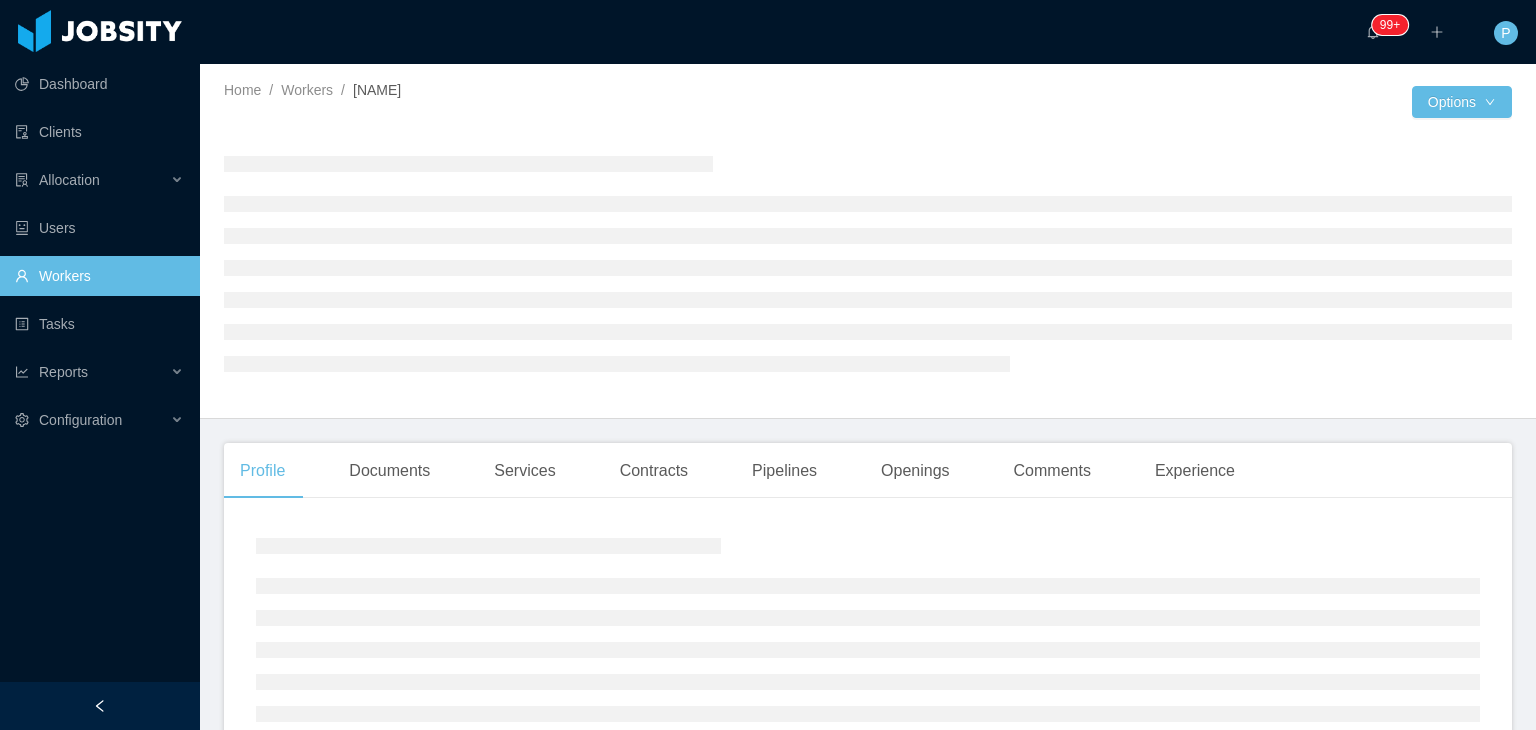 click at bounding box center [546, 116] 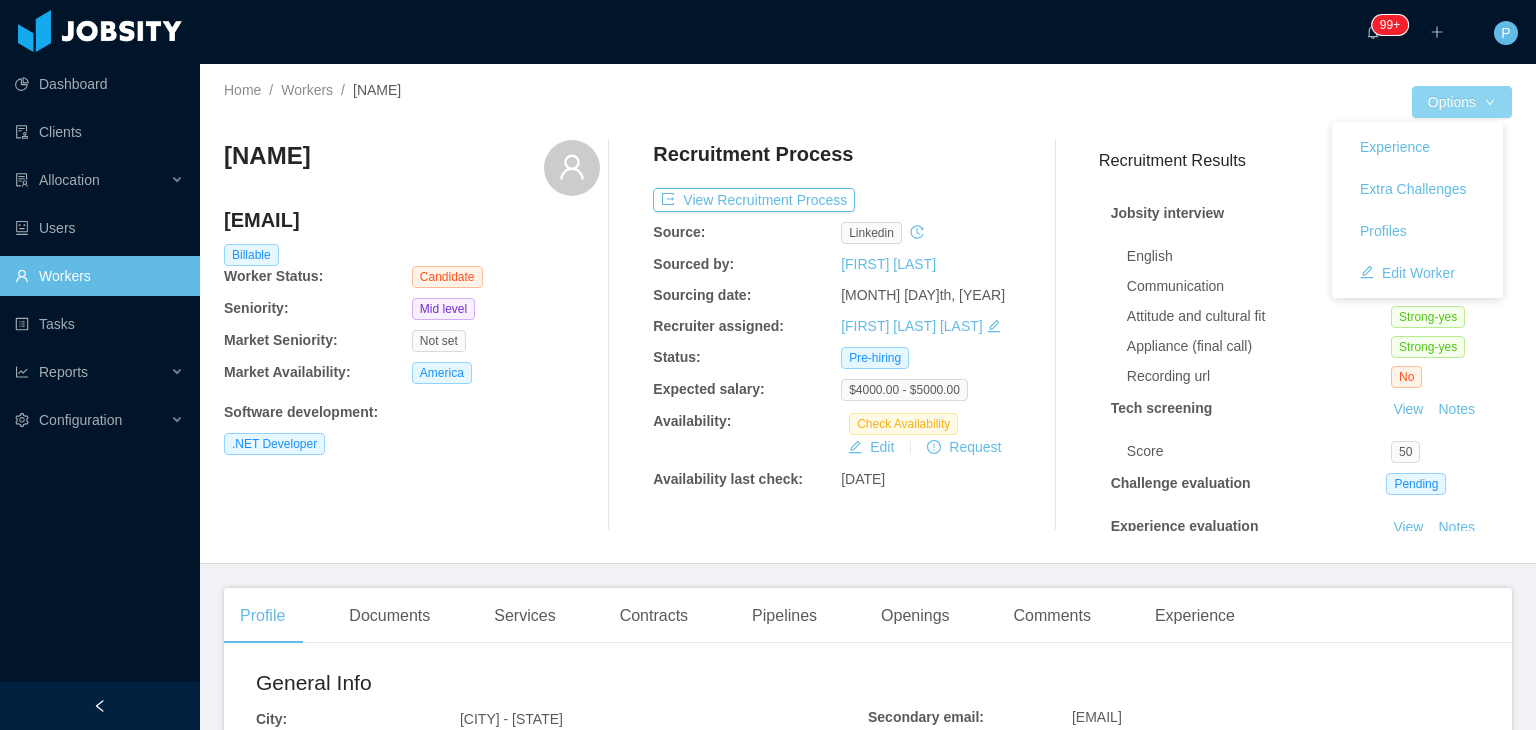 click on "Options" at bounding box center [1462, 102] 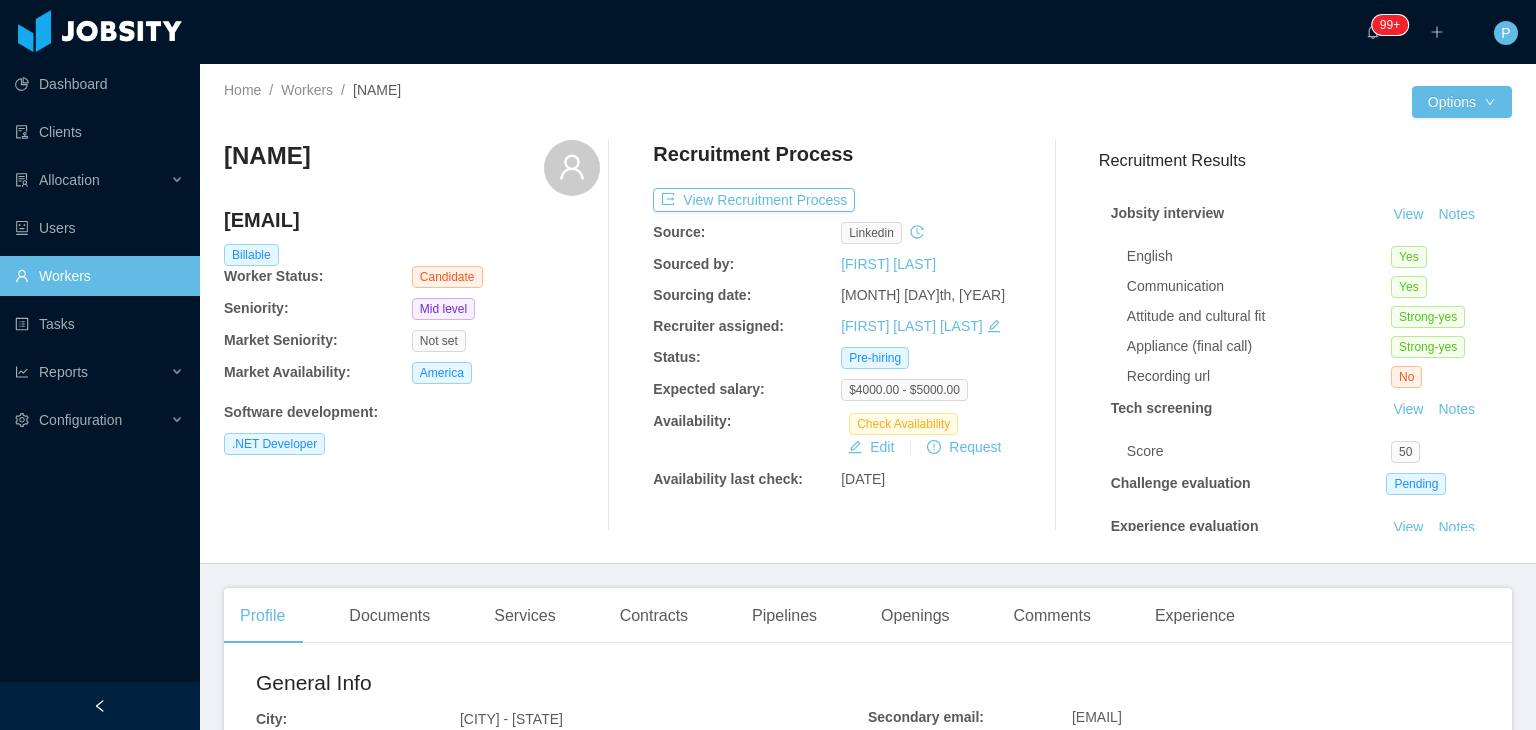 click on "linkedin" at bounding box center [935, 233] 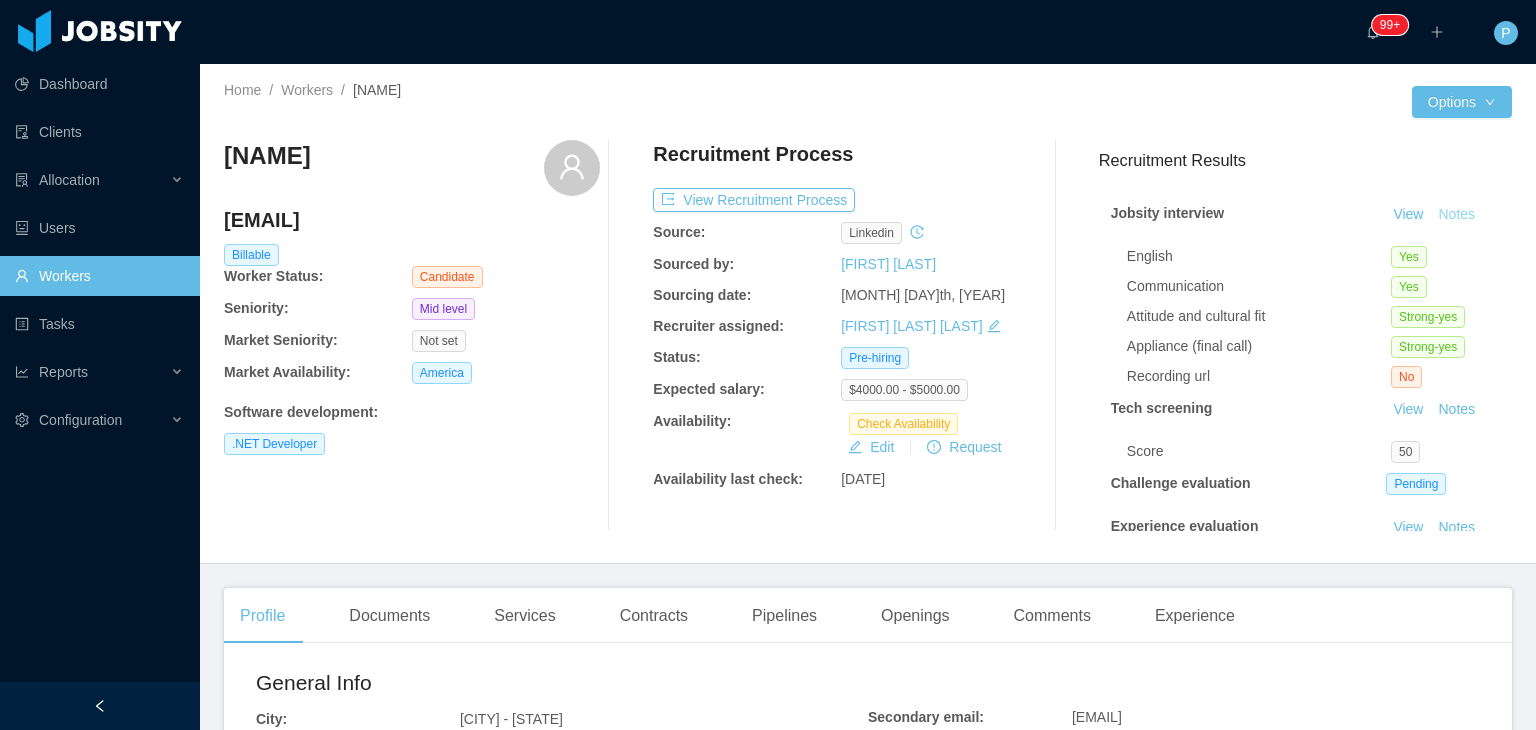 click on "Notes" at bounding box center [1456, 215] 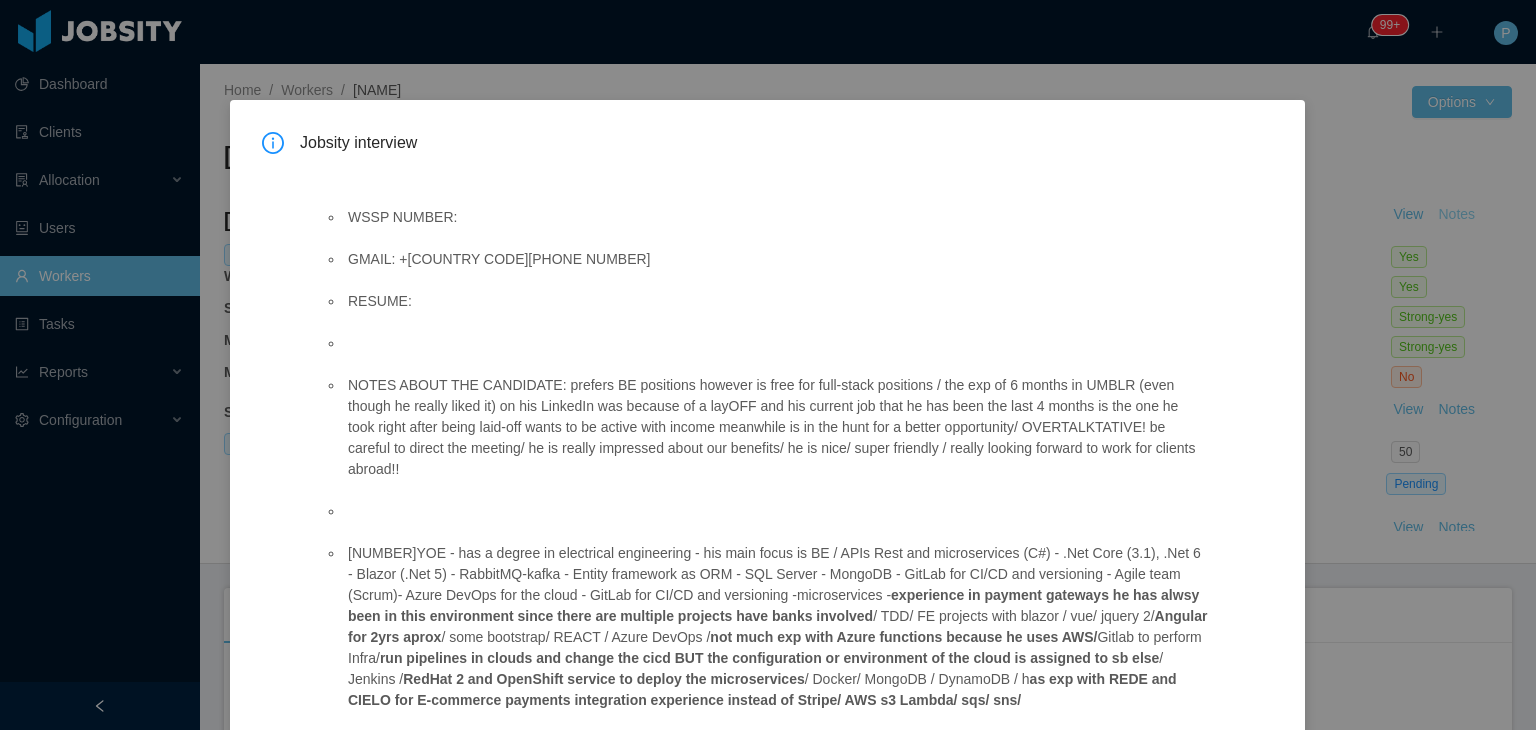scroll, scrollTop: 836, scrollLeft: 0, axis: vertical 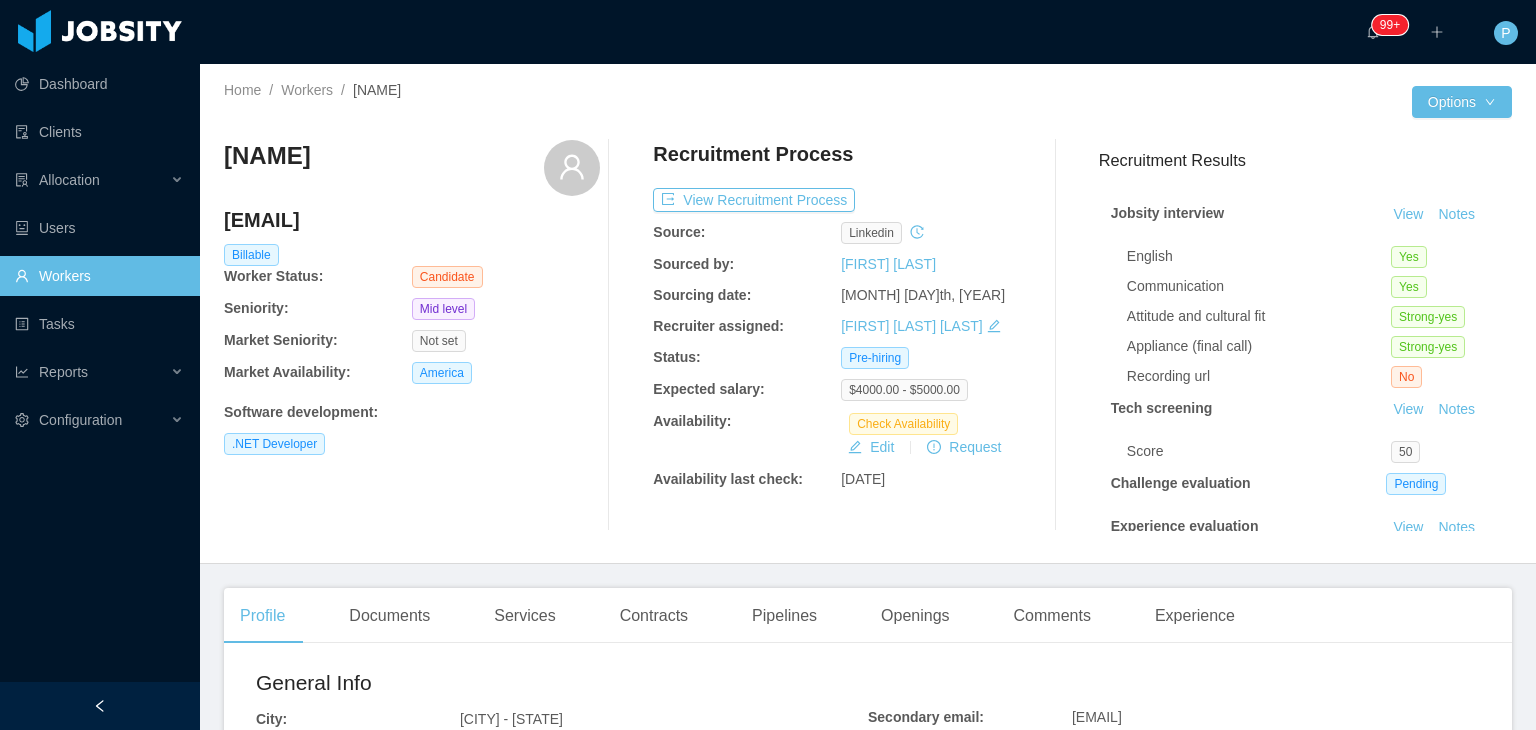click on "[FIRST] [LAST] [EMAIL]  Billable  Worker Status: Candidate Seniority:   Mid level   Market Seniority:  Not set  Market Availability: America Software development : .NET Developer" at bounding box center (412, 335) 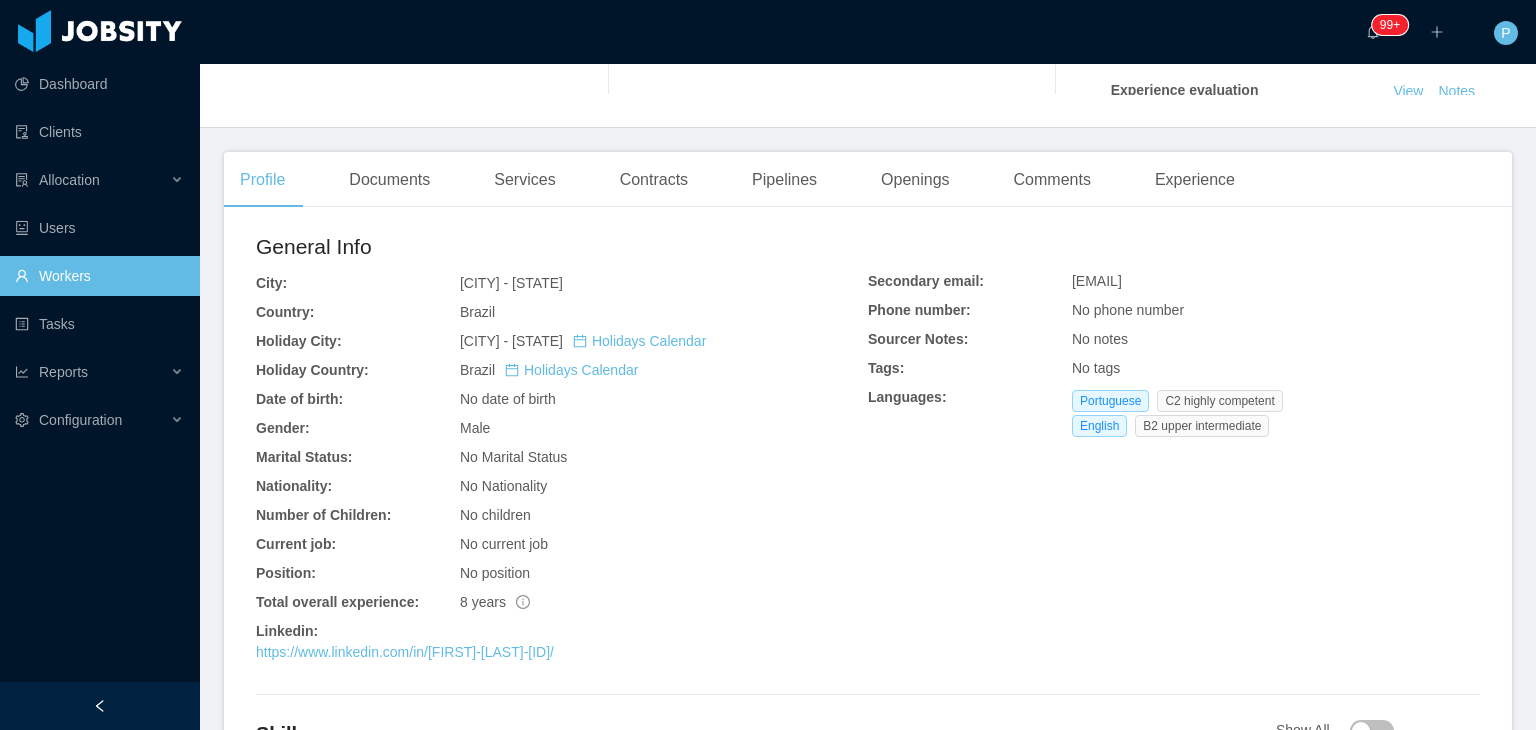 scroll, scrollTop: 440, scrollLeft: 0, axis: vertical 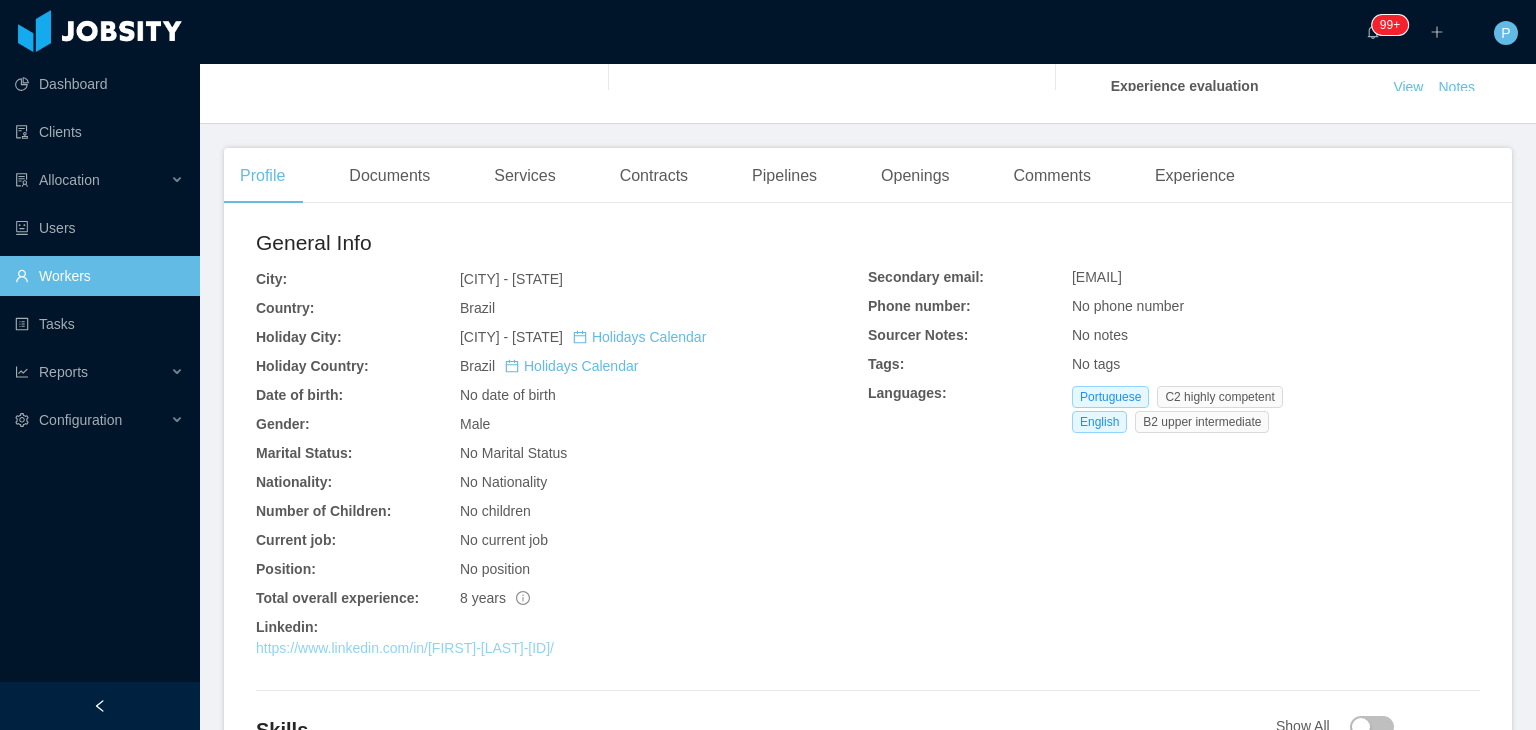 click on "https://www.linkedin.com/in/[FIRST]-[LAST]-[ID]/" at bounding box center (405, 648) 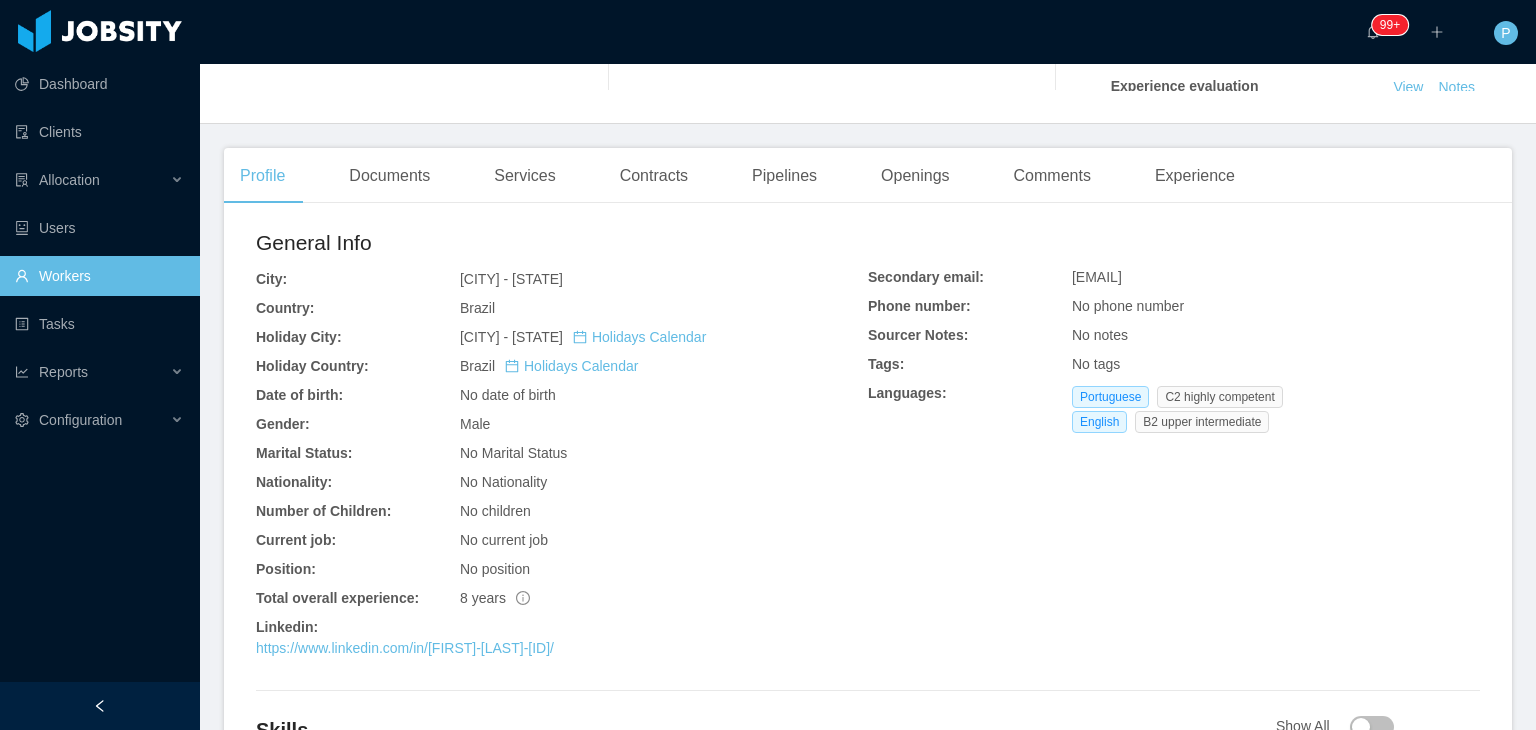 scroll, scrollTop: 0, scrollLeft: 0, axis: both 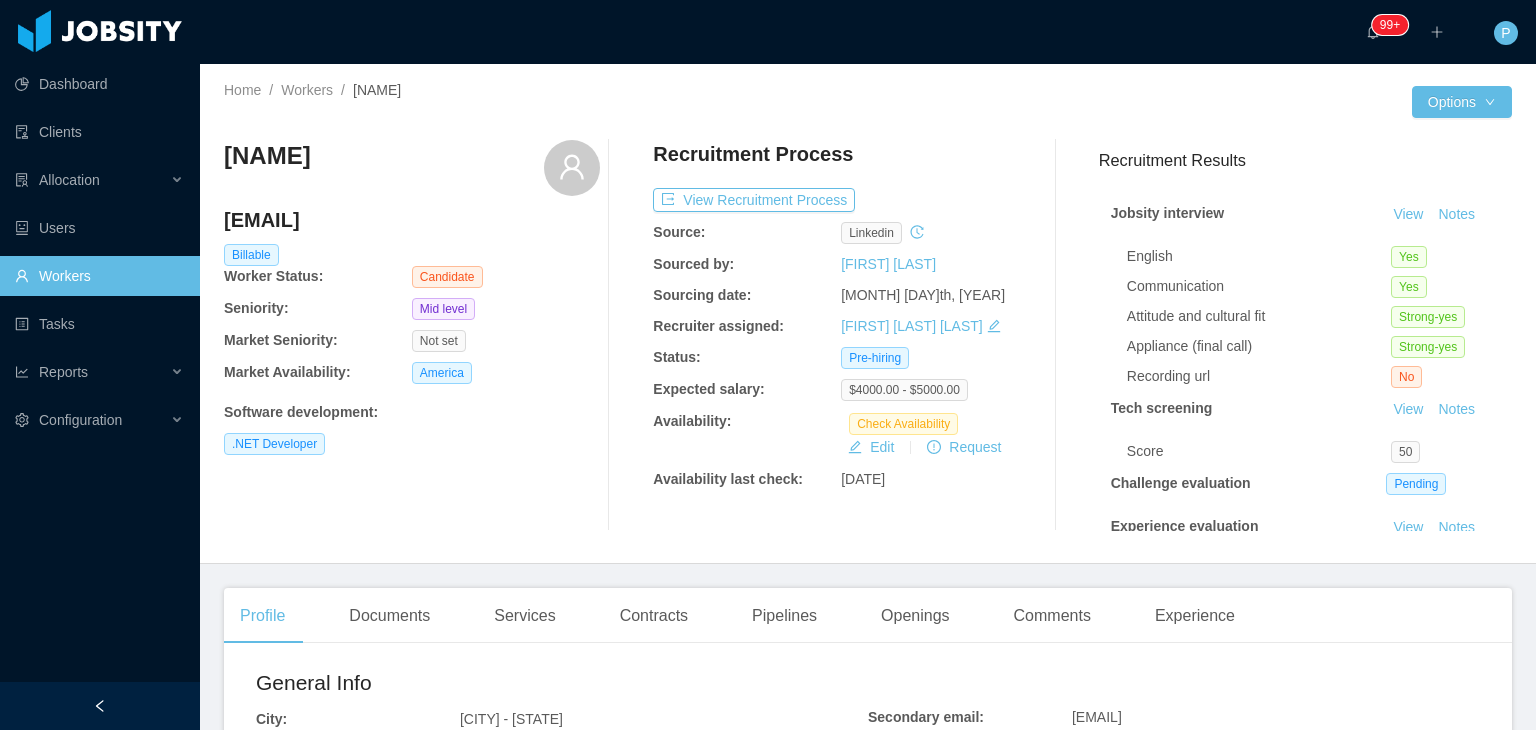 click on "[FIRST] [LAST] [EMAIL]  Billable  Worker Status: Candidate Seniority:   Mid level   Market Seniority:  Not set  Market Availability: America Software development : .NET Developer Recruitment Process View Recruitment Process  Source: linkedin Sourced by: [FIRST] [LAST] Sourcing date: [DATE] Recruiter assigned: [FIRST] [LAST]   Status: Pre-hiring Expected salary: $4000.00 - $5000.00 Availability: Check Availability Edit Request Availability last check: [DATE] Recruitment Results Jobsity interview
View Notes English Yes Communication Yes Attitude and cultural fit Strong-yes Appliance (final call) Strong-yes Recording url No Tech screening
View Notes Score 50 Challenge evaluation
Pending Experience evaluation
View Notes Approval
View Notes Approved Yes" at bounding box center (868, 335) 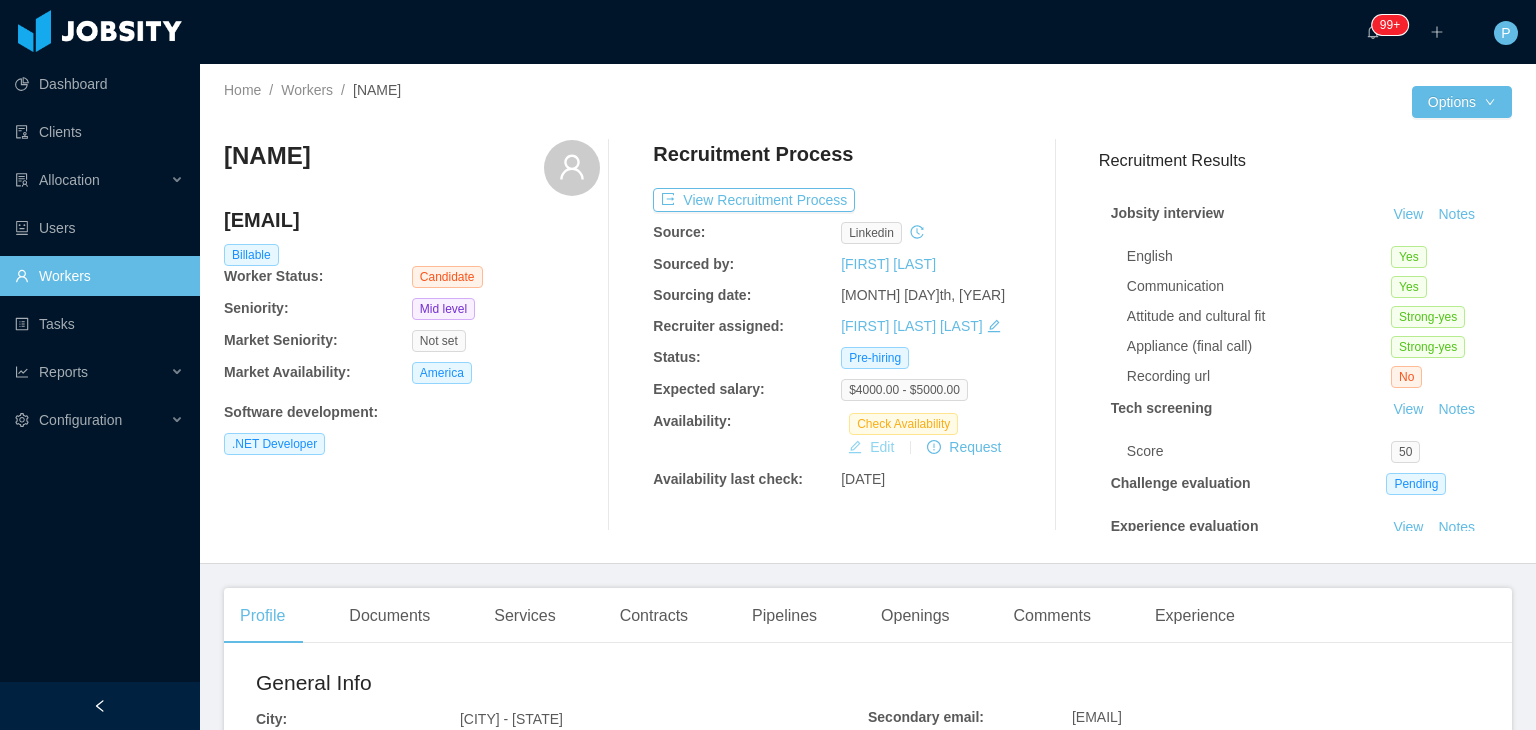 click on "Edit" at bounding box center (871, 447) 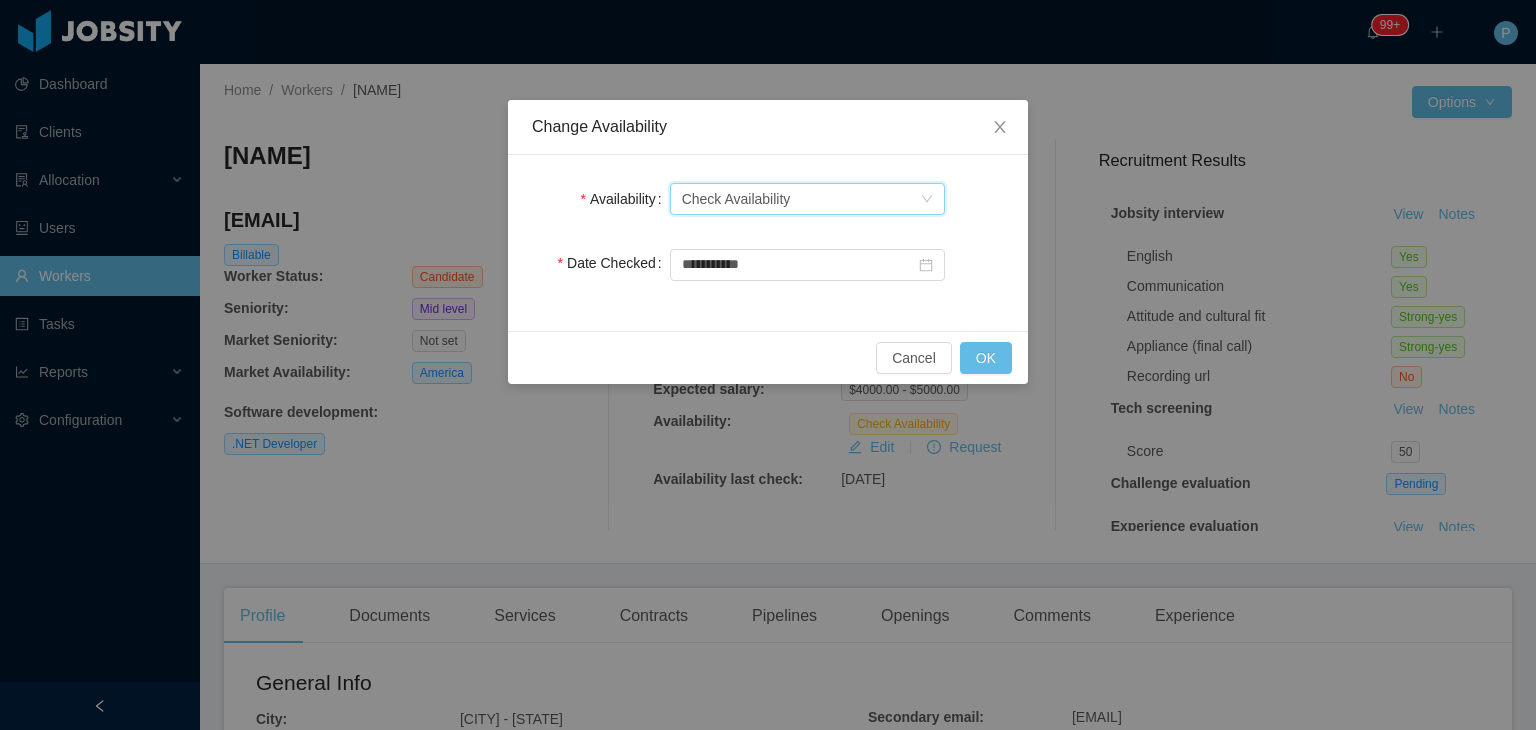click on "Check Availability" at bounding box center [736, 199] 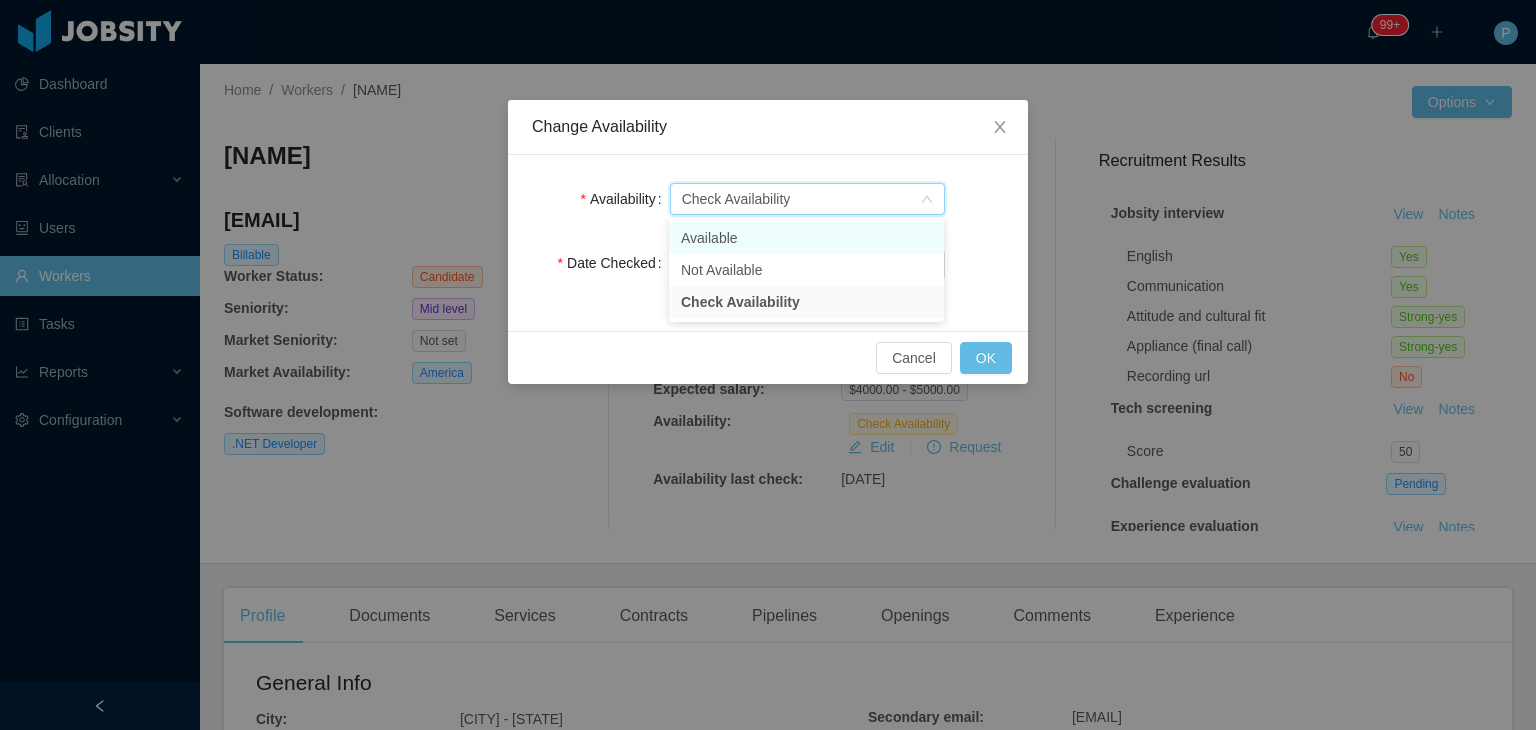 click on "Available" at bounding box center (806, 238) 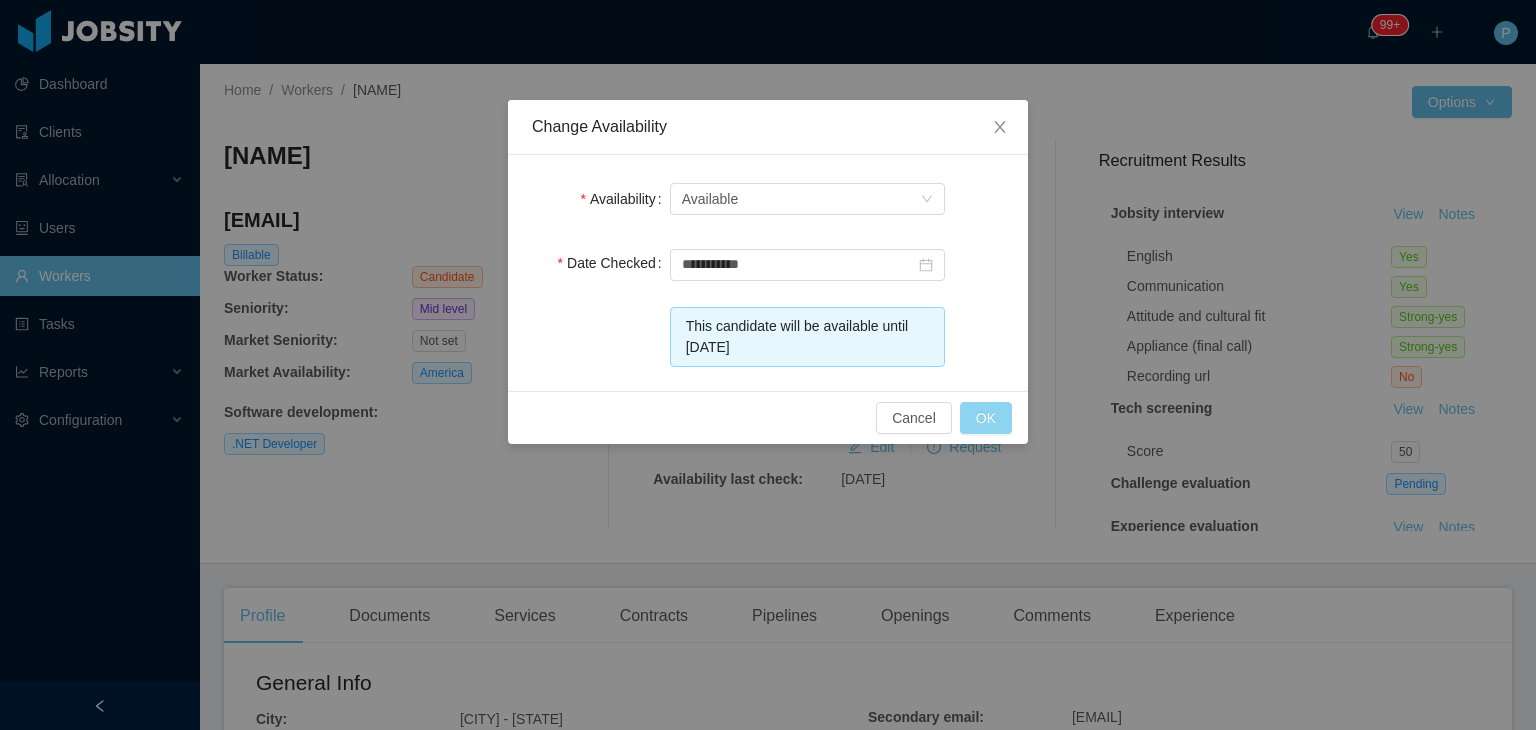 click on "OK" at bounding box center [986, 418] 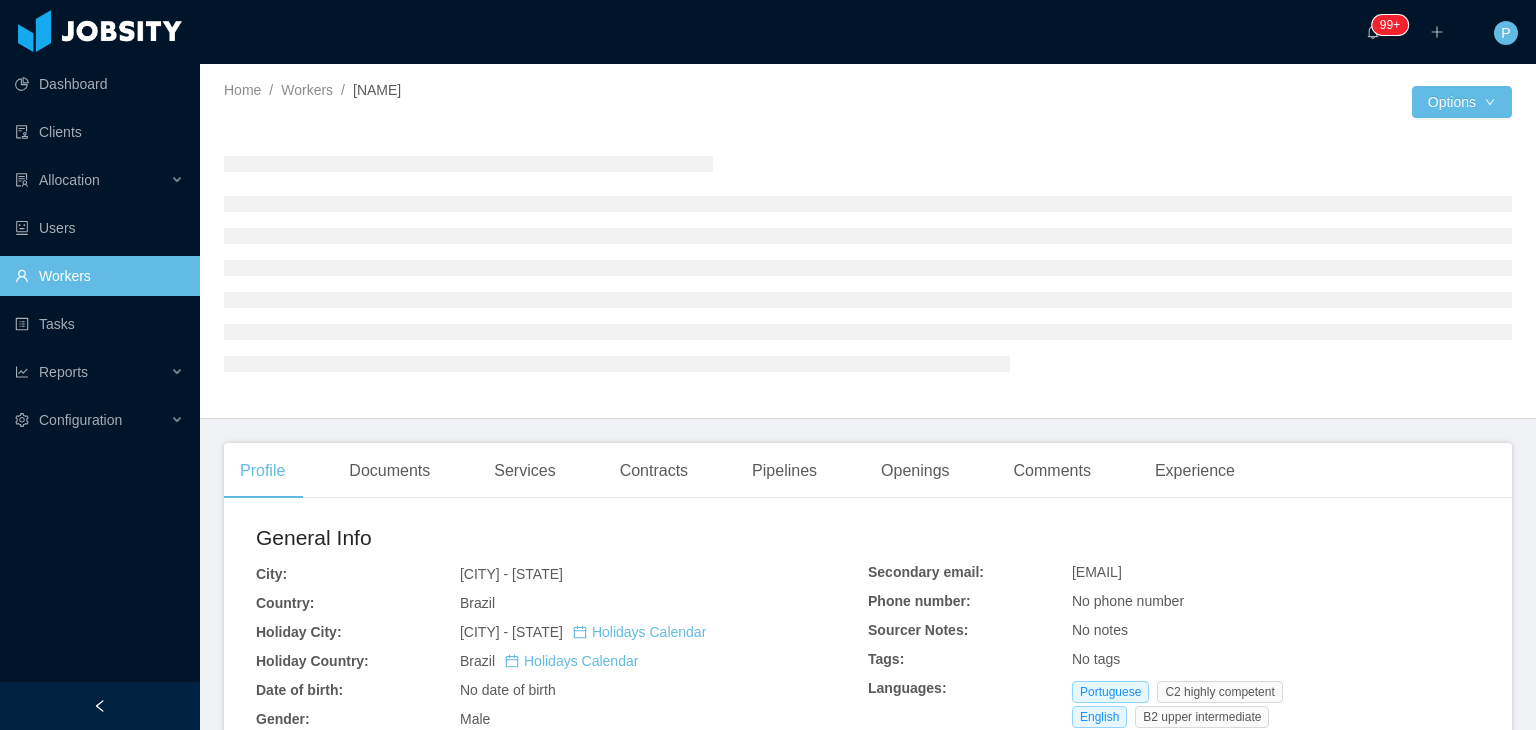 click at bounding box center [868, 263] 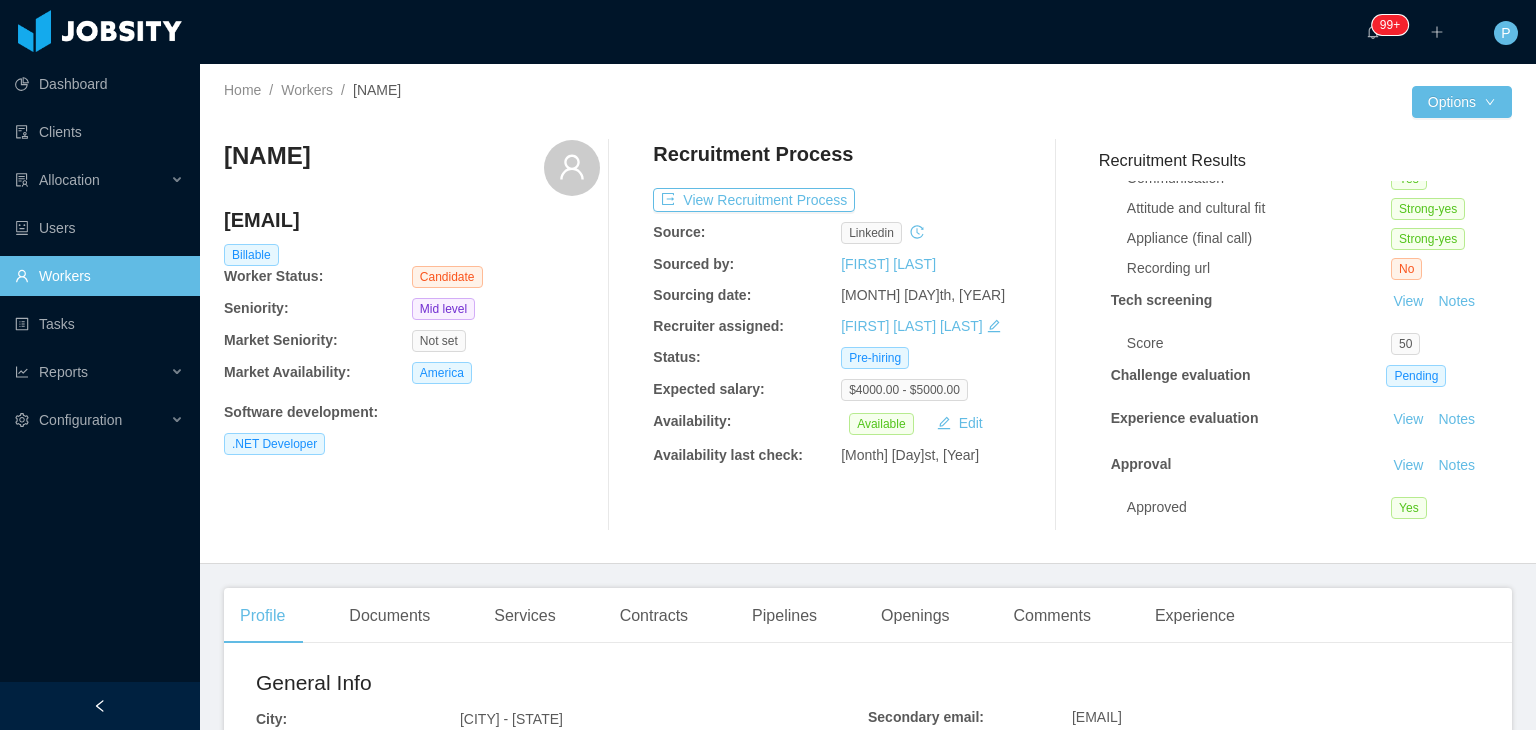 scroll, scrollTop: 126, scrollLeft: 0, axis: vertical 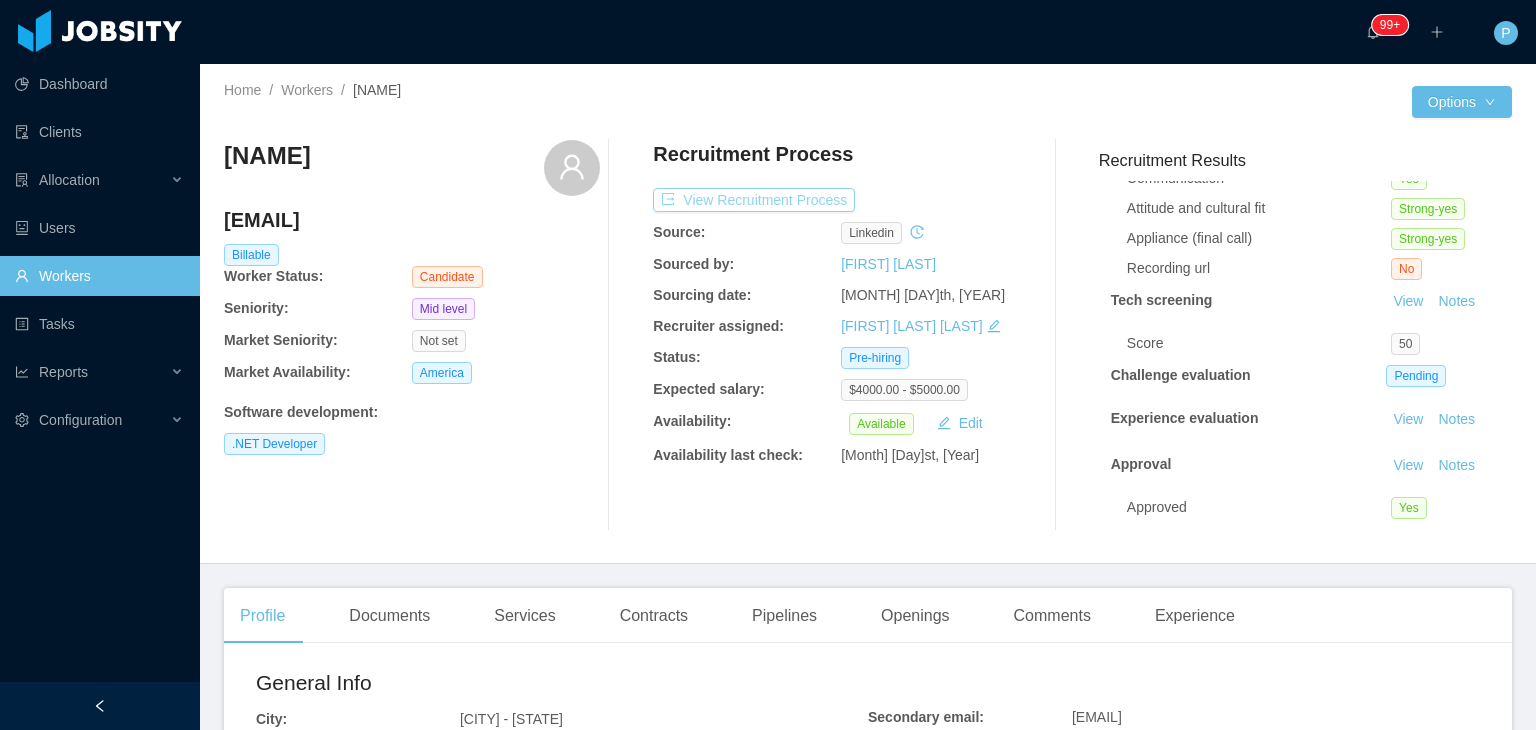click on "View Recruitment Process" at bounding box center [754, 200] 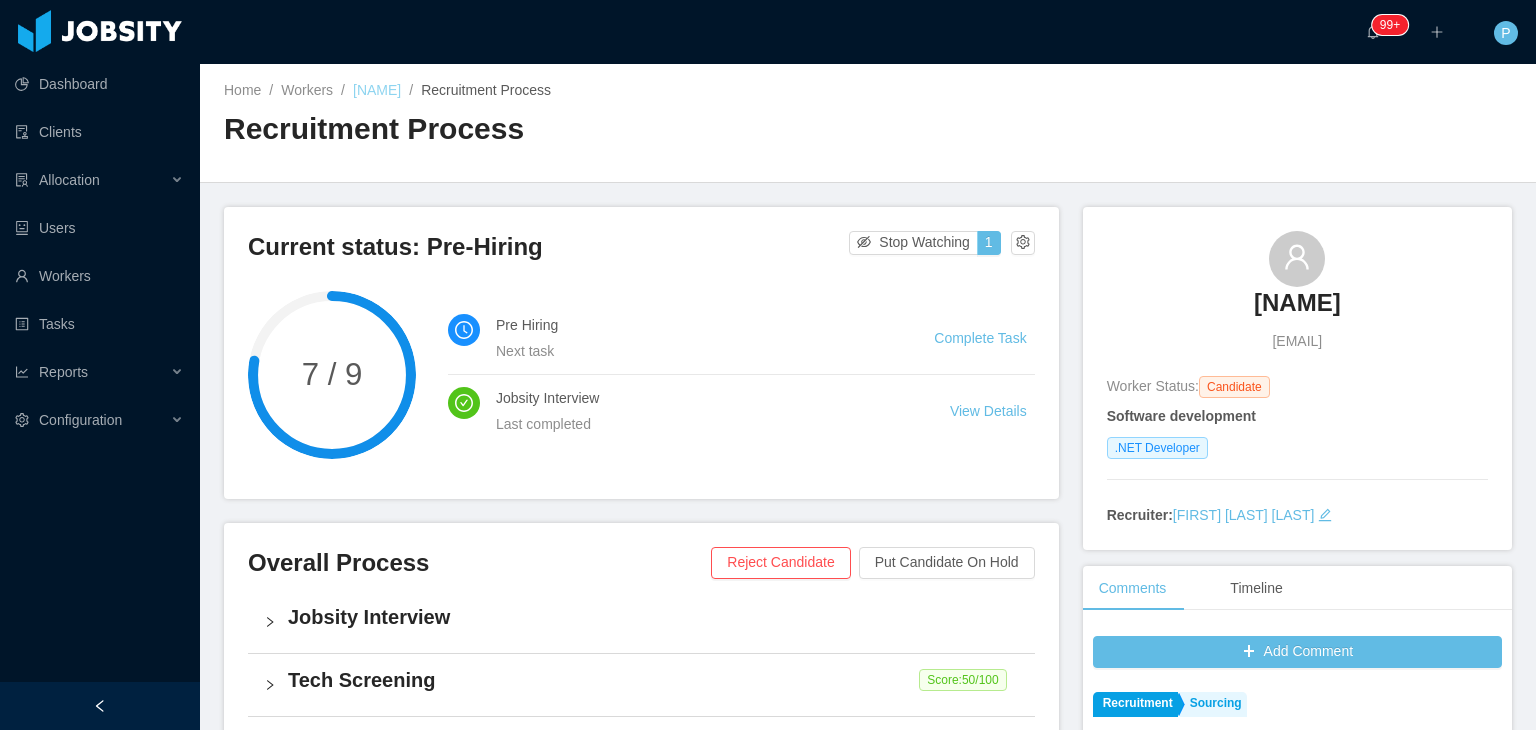 click on "[NAME]" at bounding box center (377, 90) 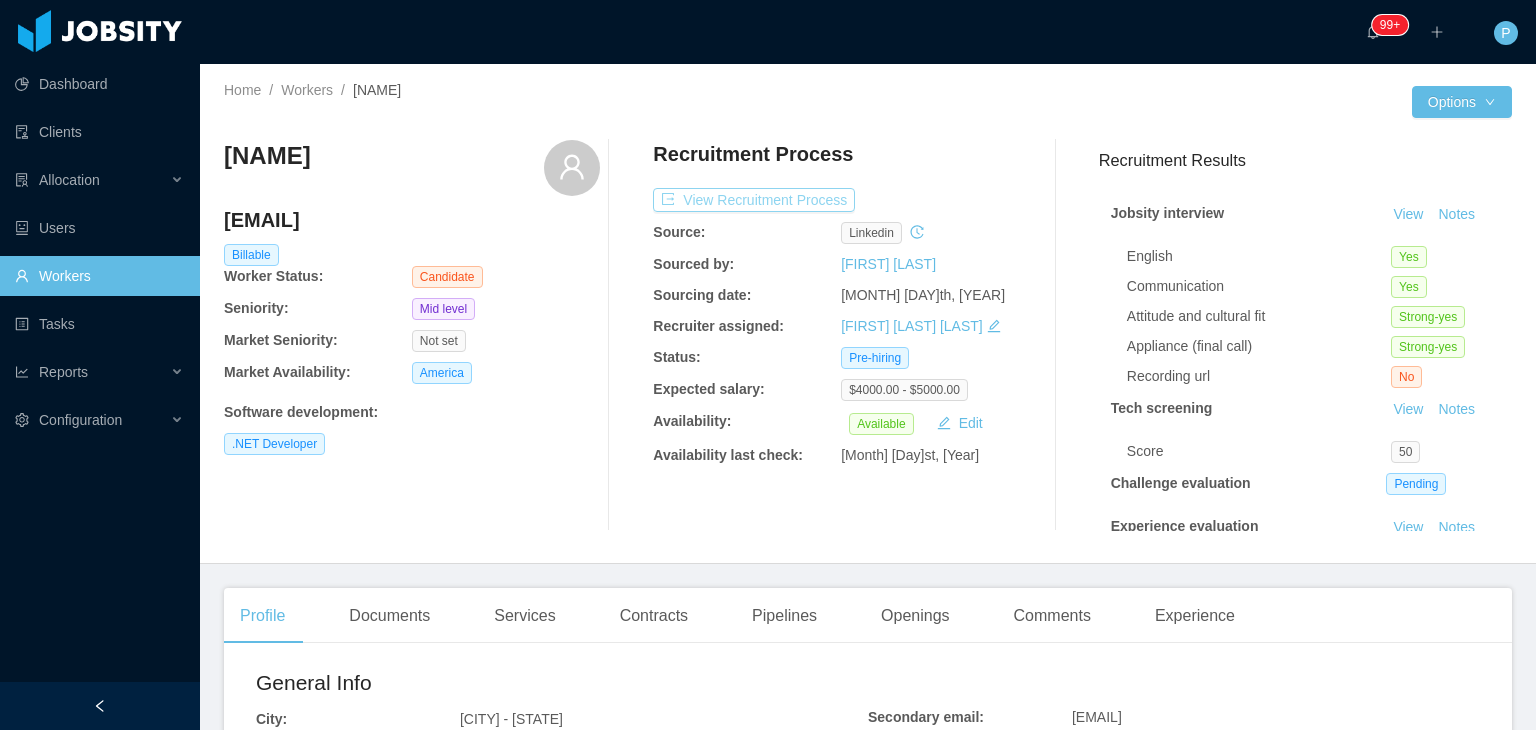 click on "View Recruitment Process" at bounding box center (754, 200) 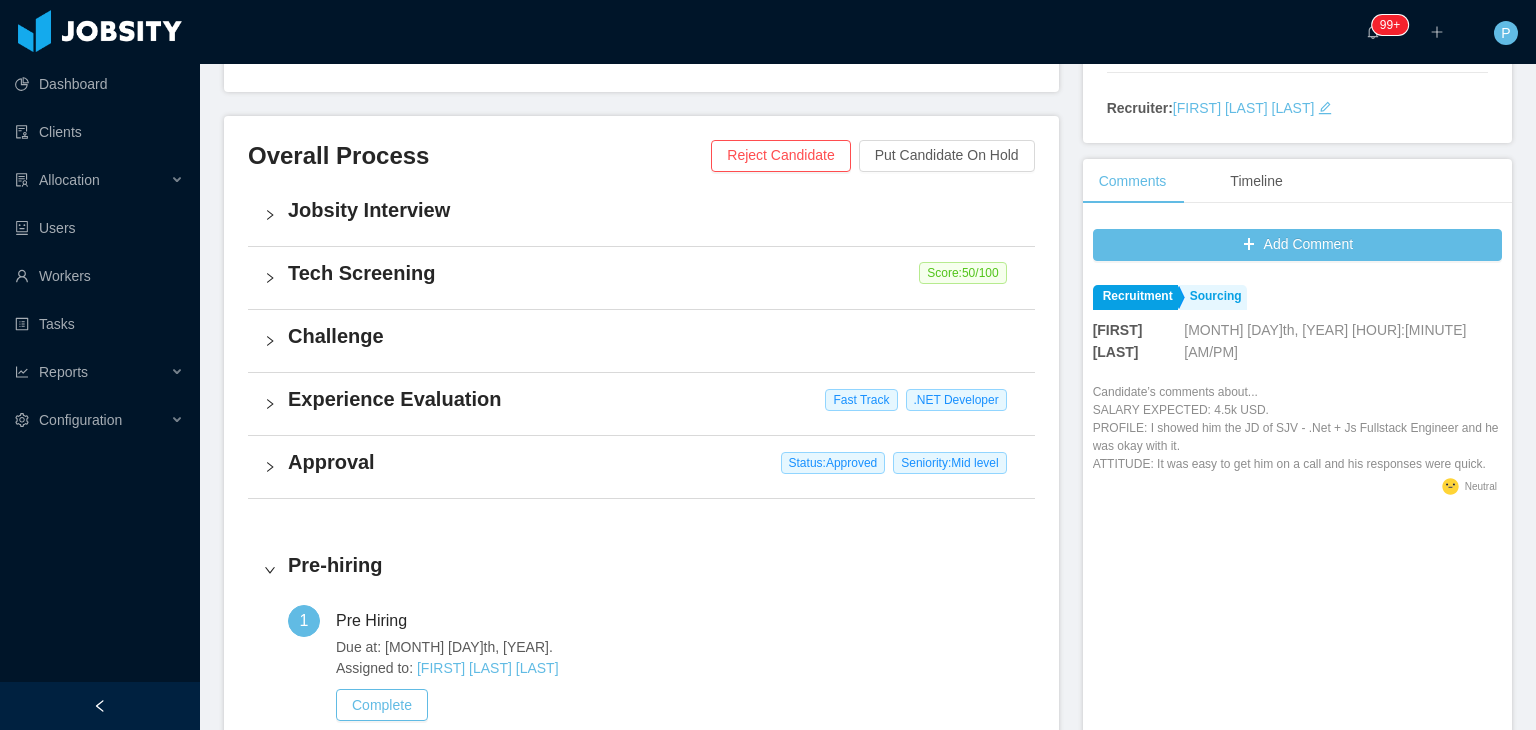 scroll, scrollTop: 386, scrollLeft: 0, axis: vertical 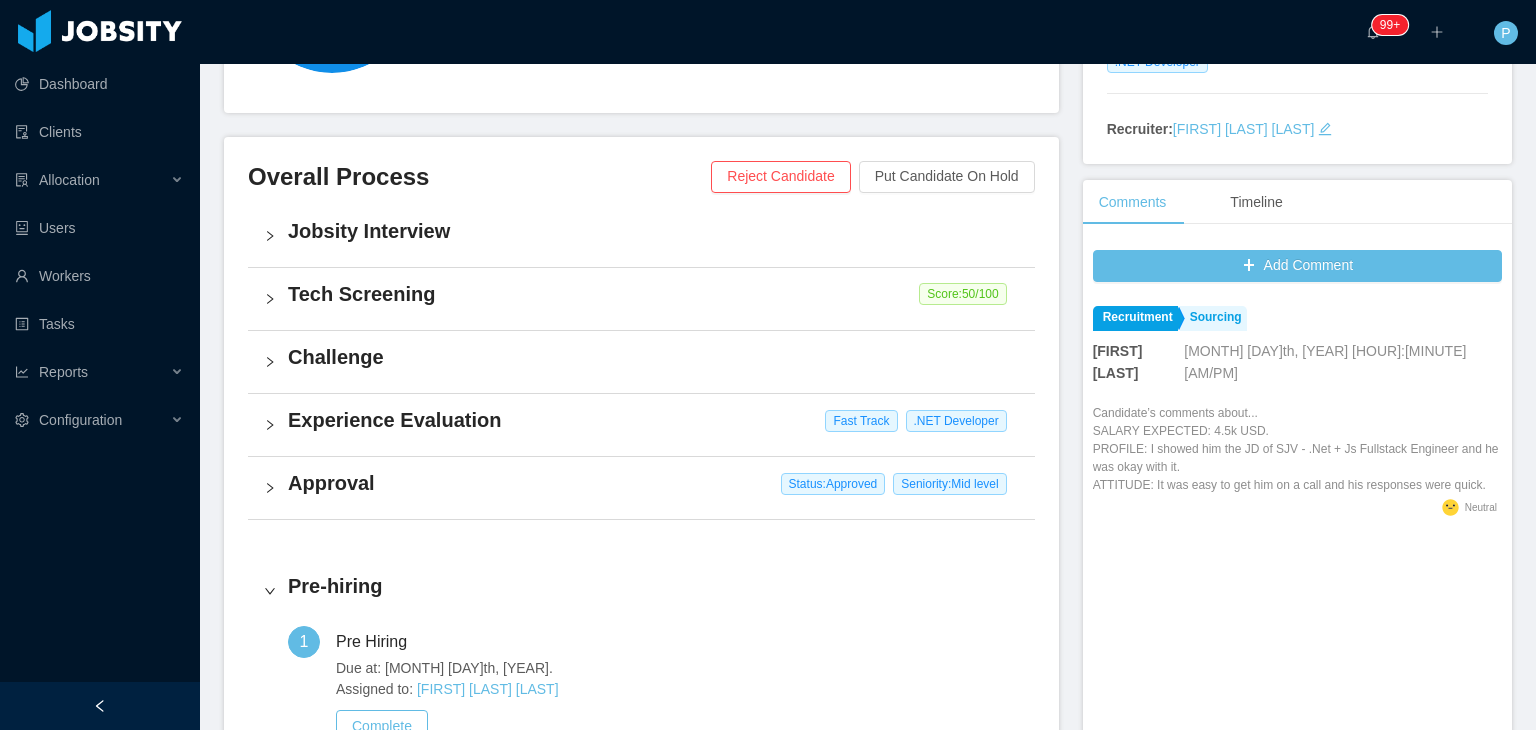 click on "Jobsity Interview" at bounding box center [653, 231] 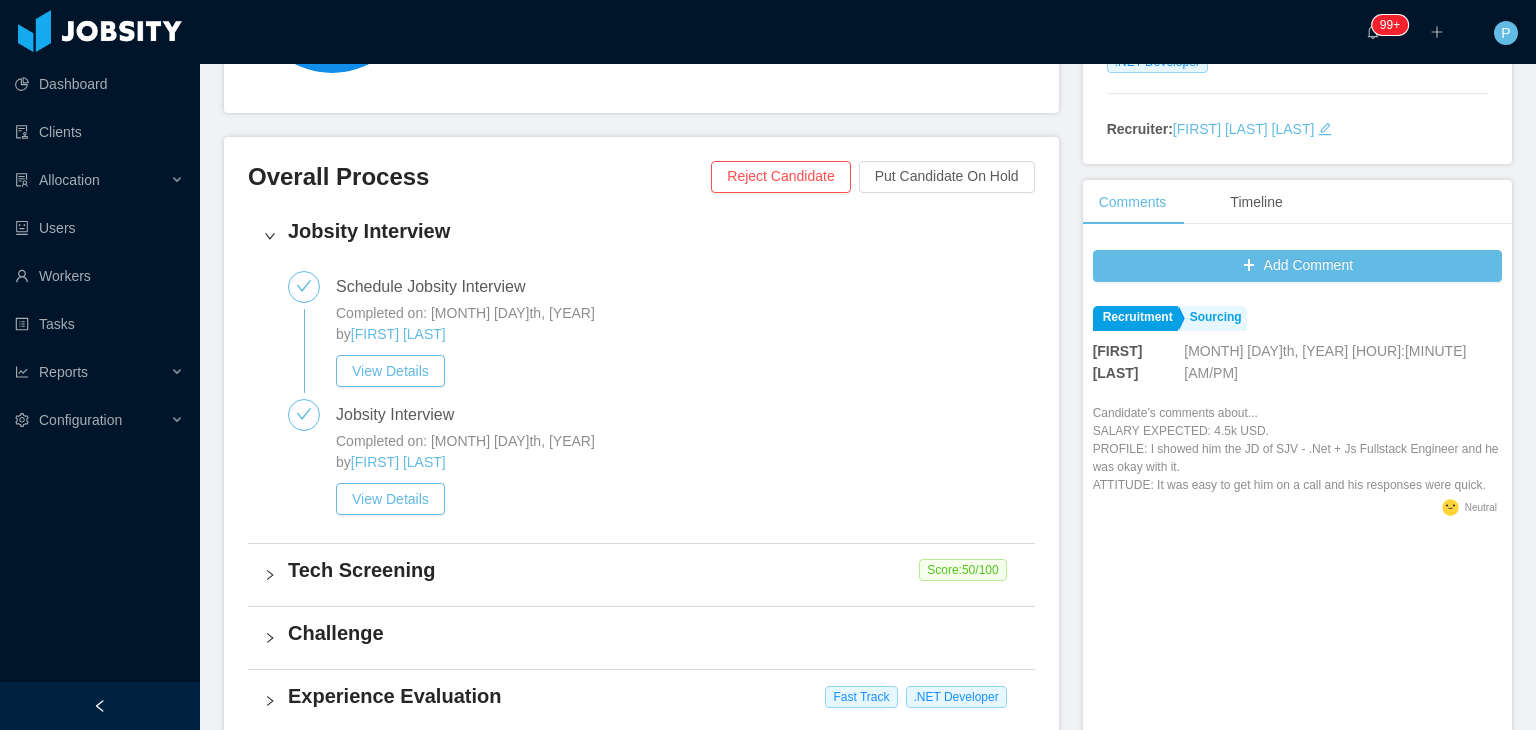 click on "Tech Screening" at bounding box center (653, 570) 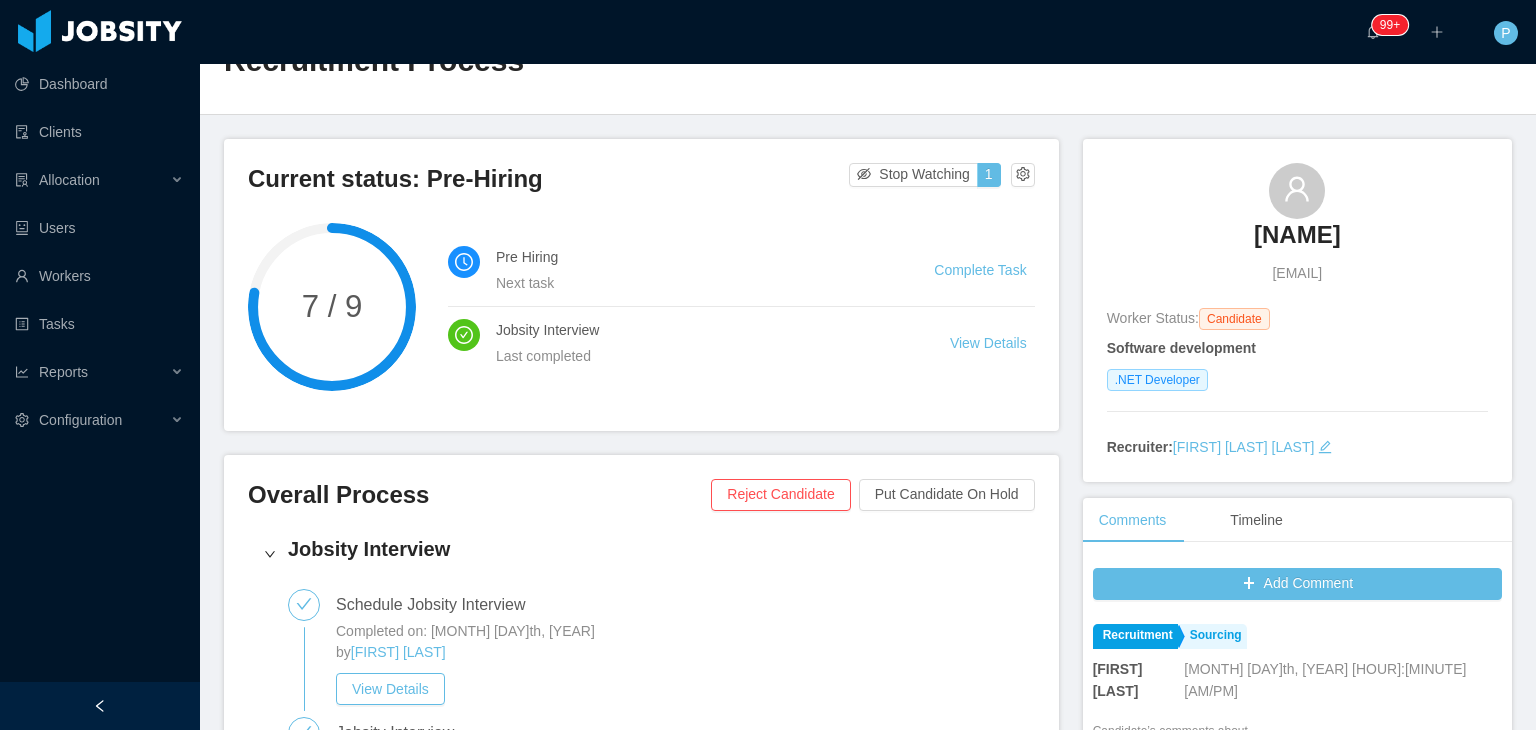 scroll, scrollTop: 0, scrollLeft: 0, axis: both 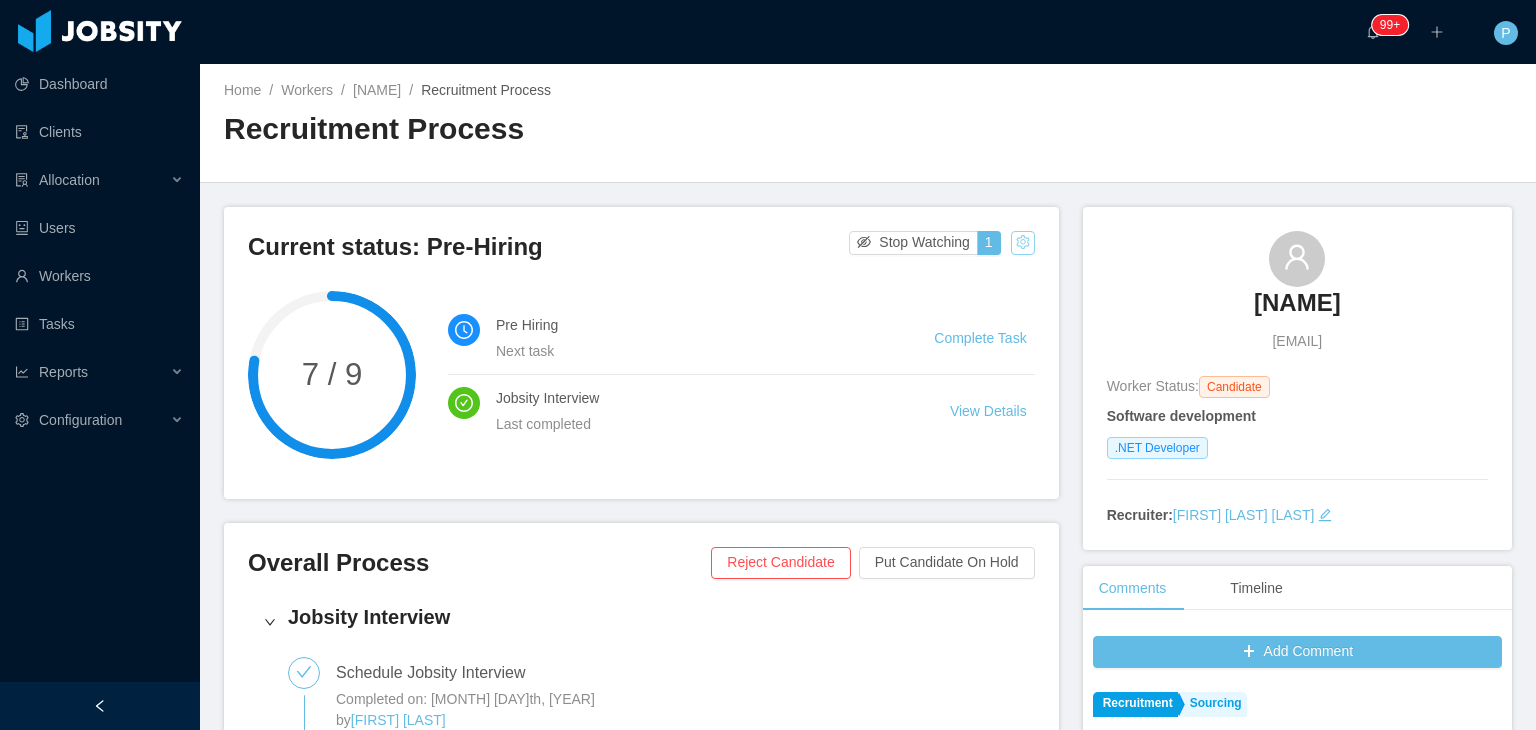 click at bounding box center (1023, 243) 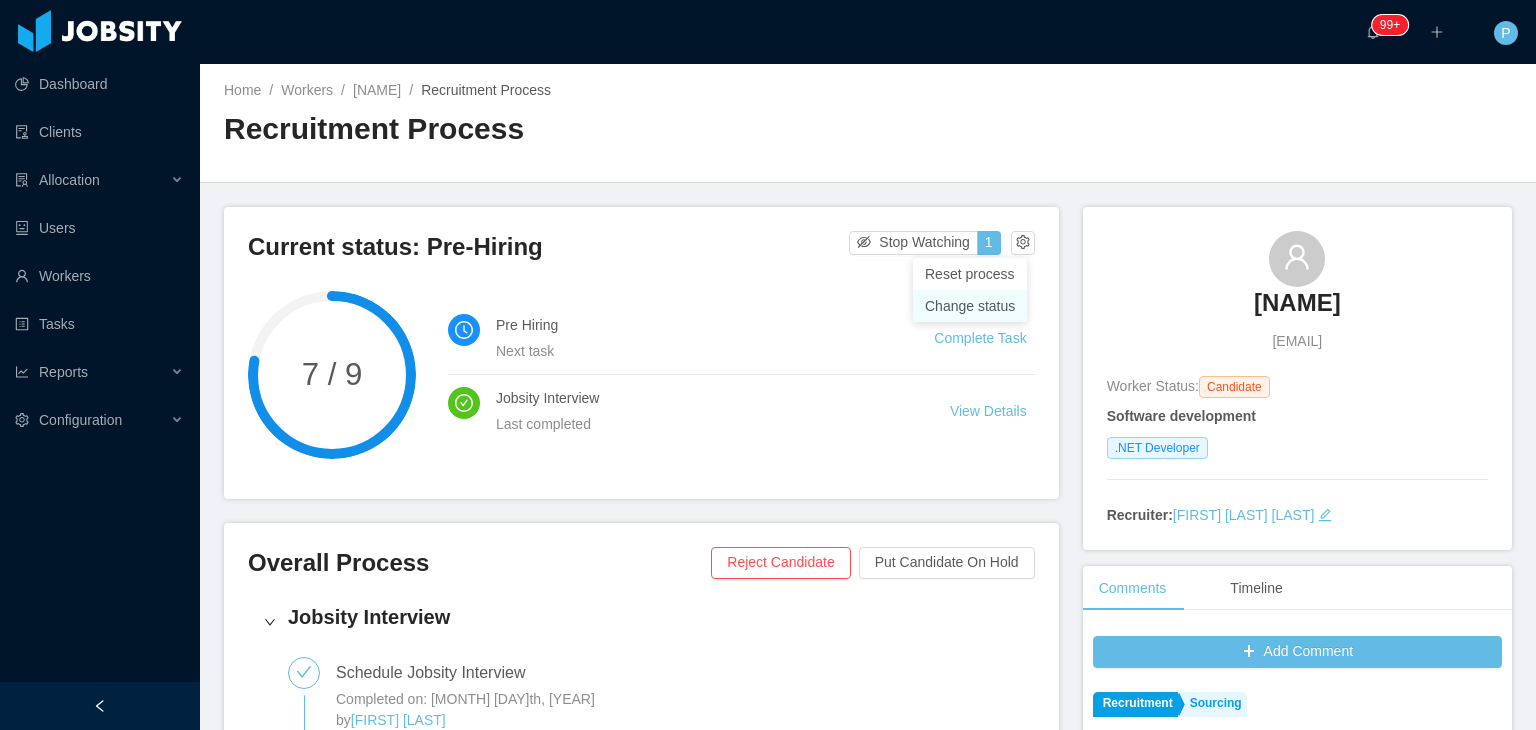 click on "Change status" at bounding box center [970, 306] 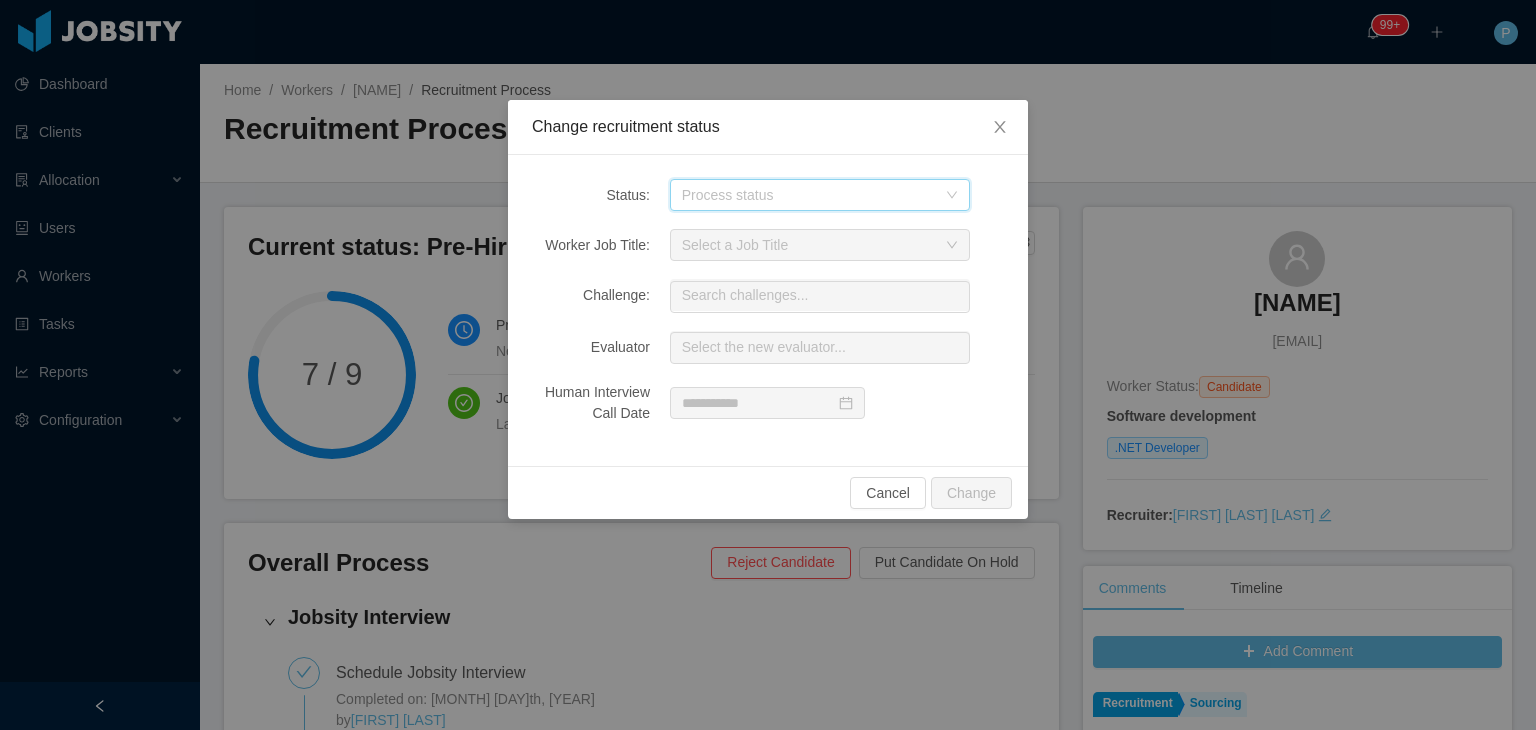 click on "Process status" at bounding box center [813, 195] 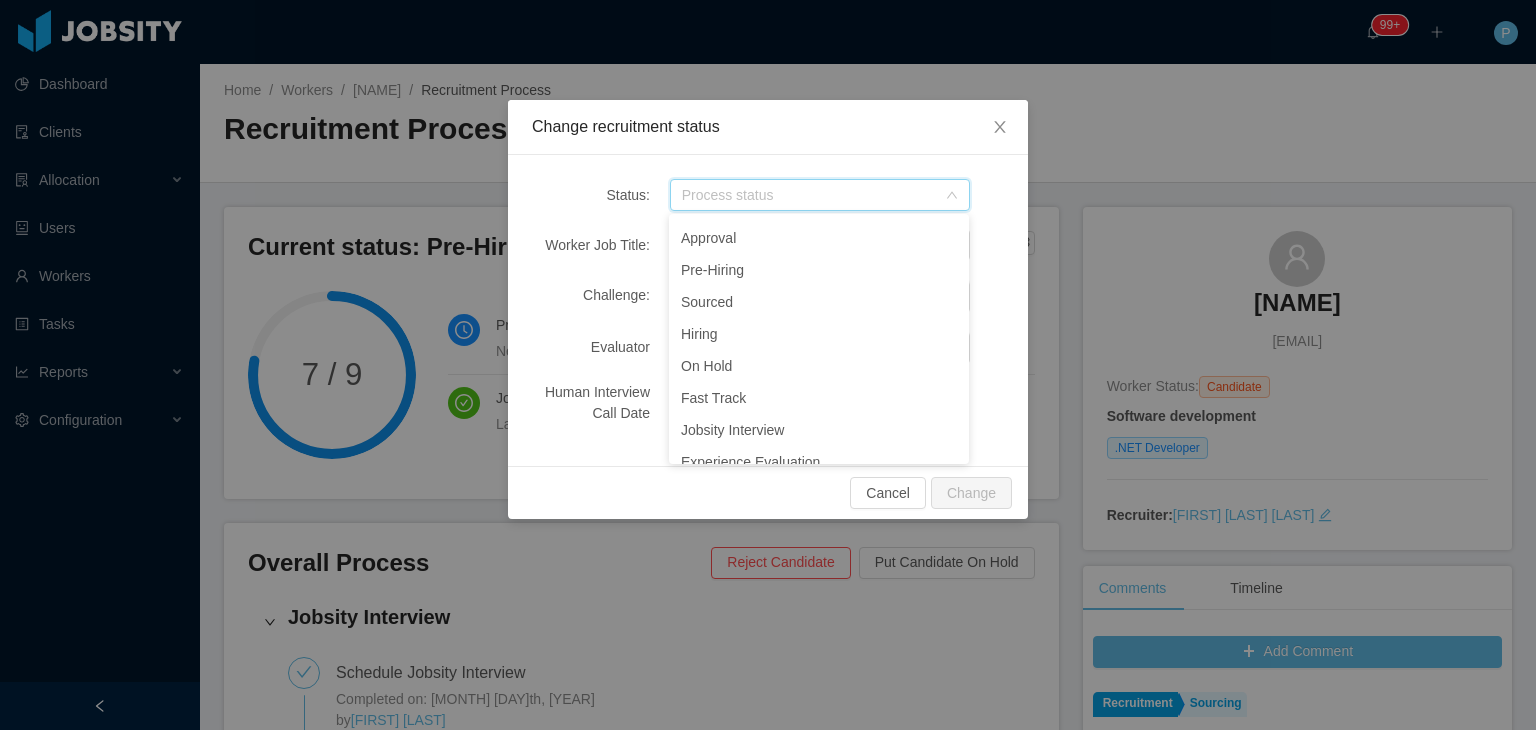 scroll, scrollTop: 237, scrollLeft: 0, axis: vertical 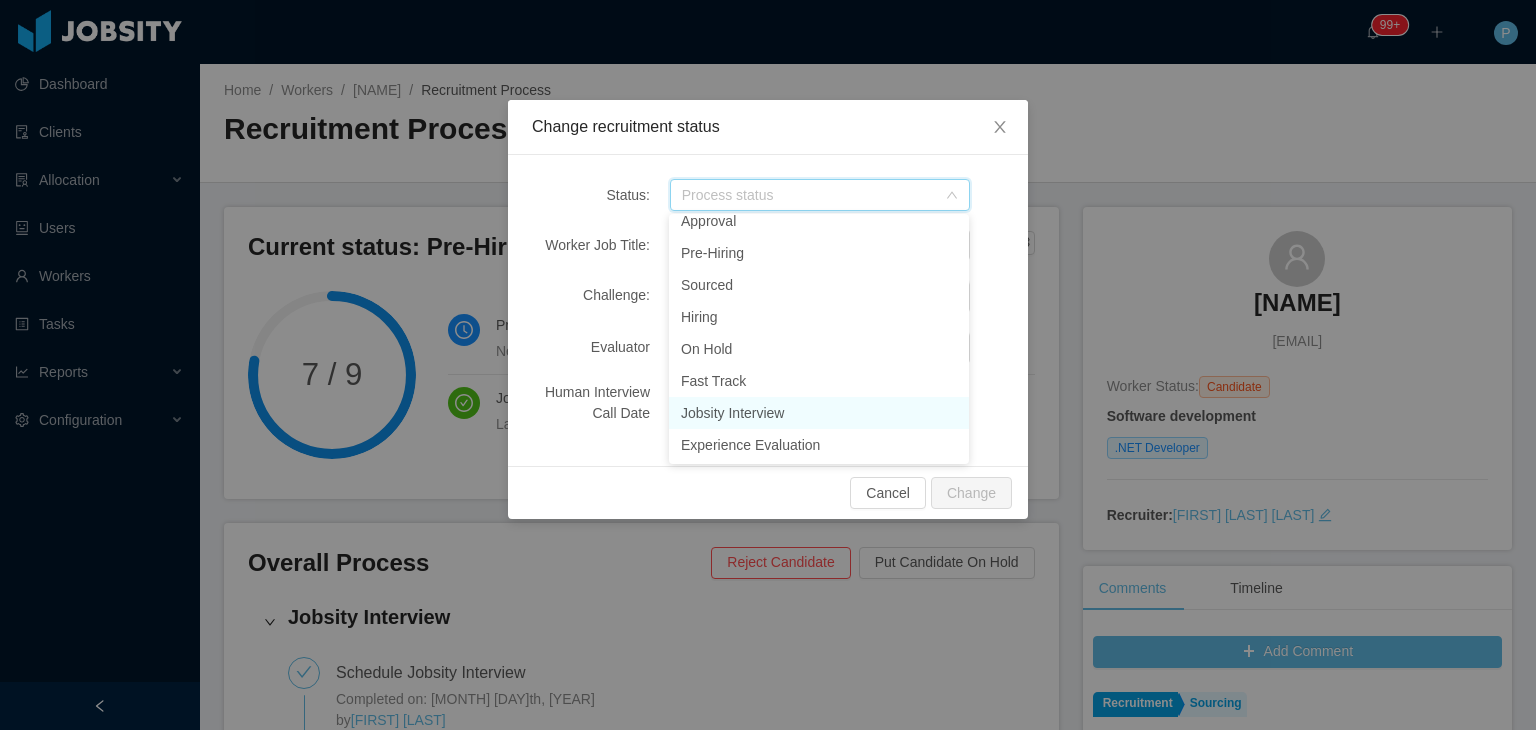 click on "Jobsity Interview" at bounding box center [819, 413] 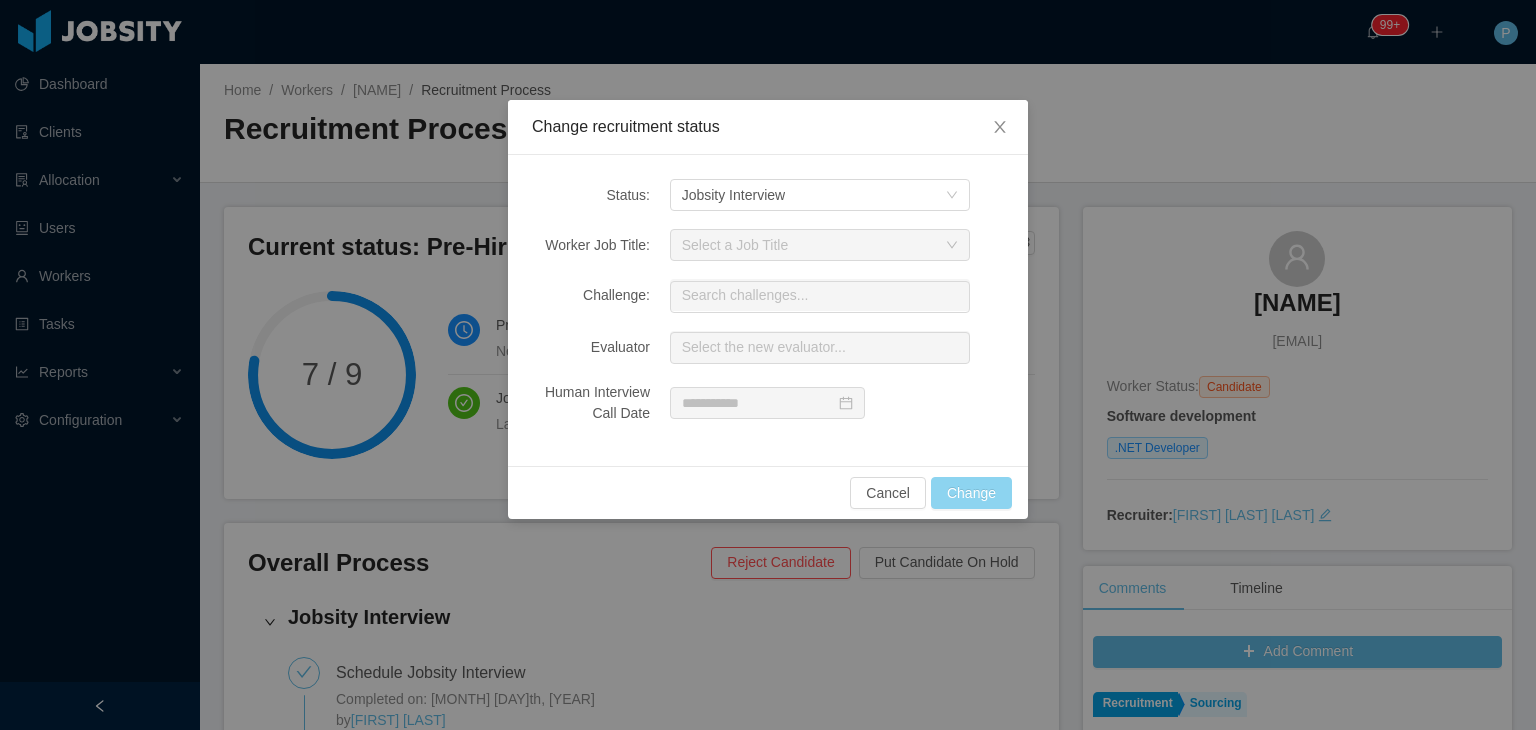 click on "Change" at bounding box center [971, 493] 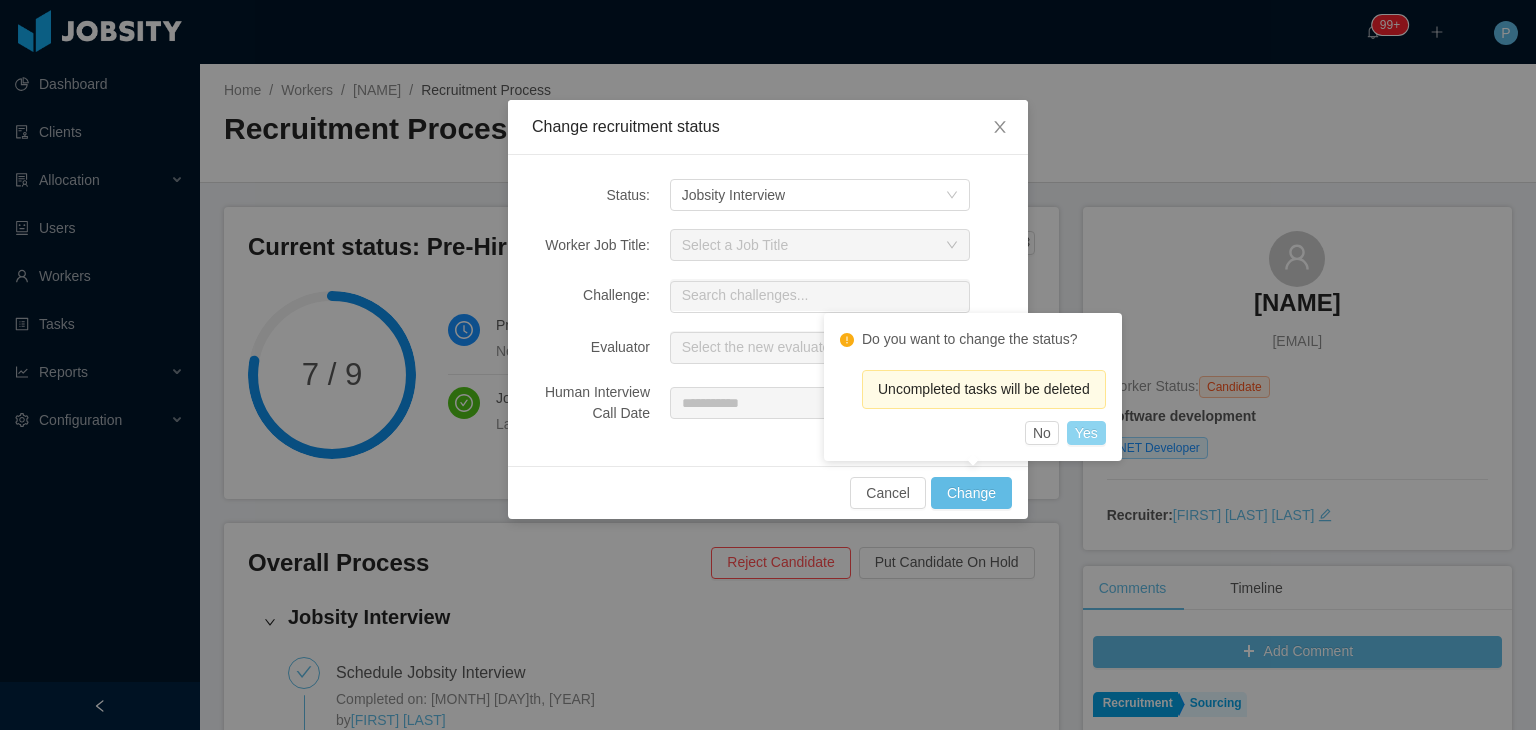click on "Yes" at bounding box center (1086, 433) 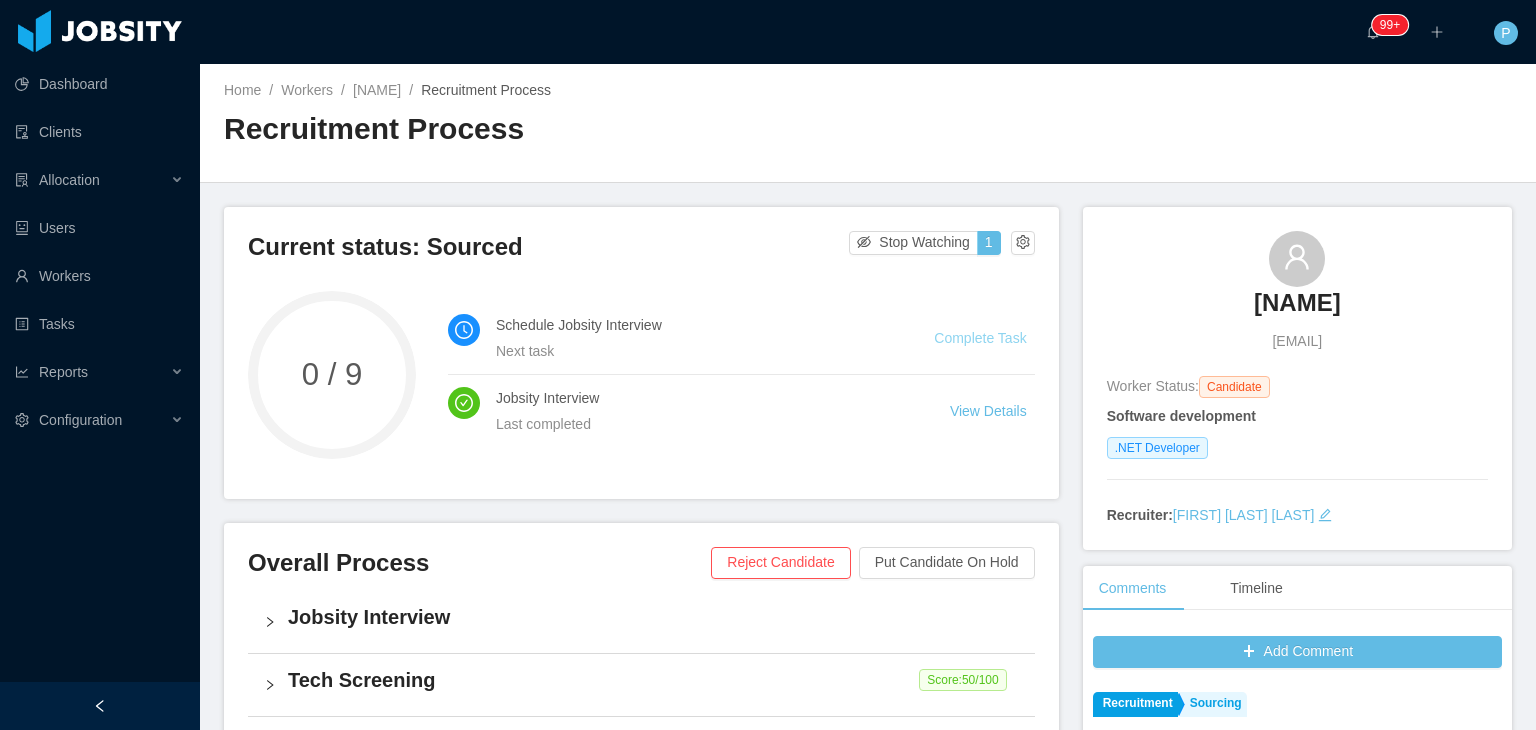click on "Complete Task" at bounding box center [980, 338] 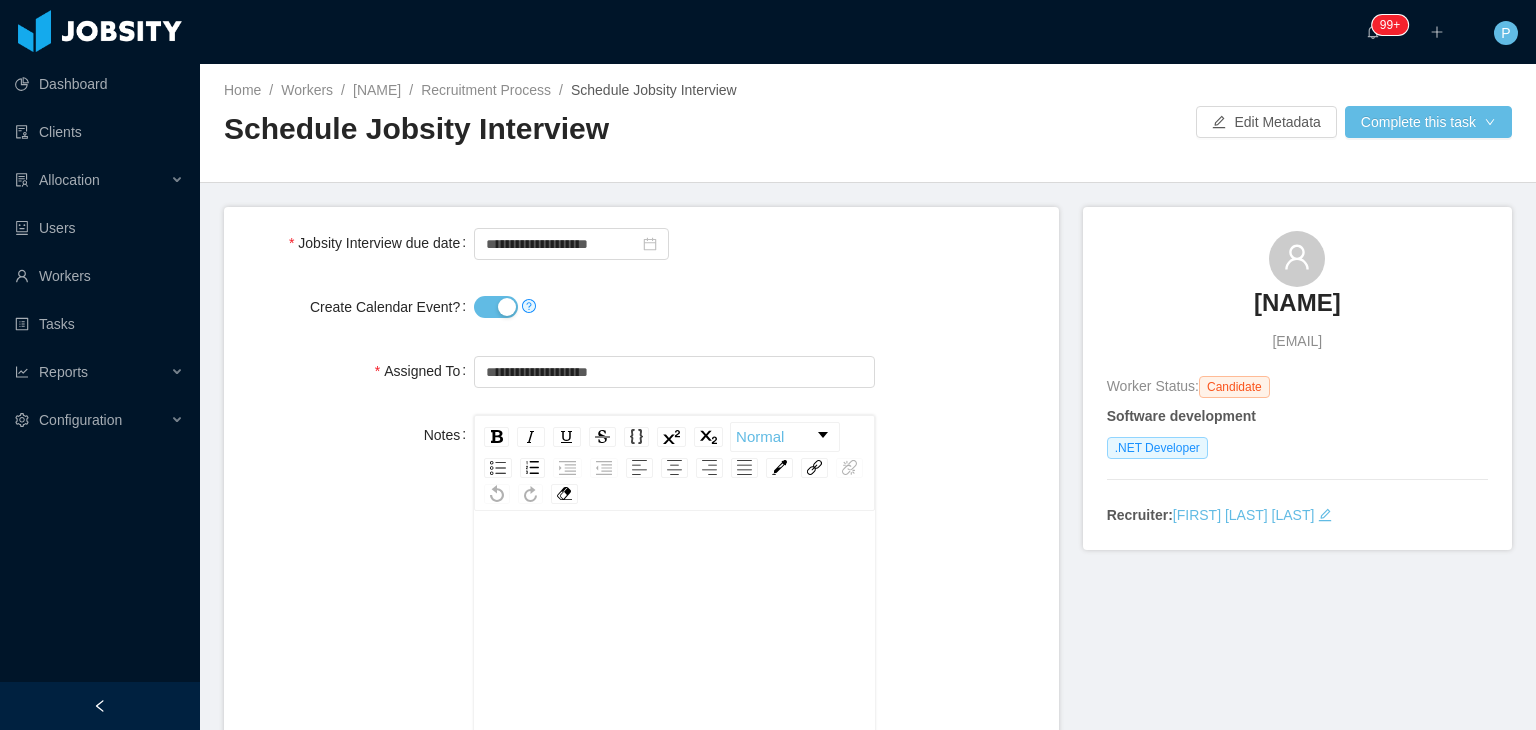click at bounding box center [674, 307] 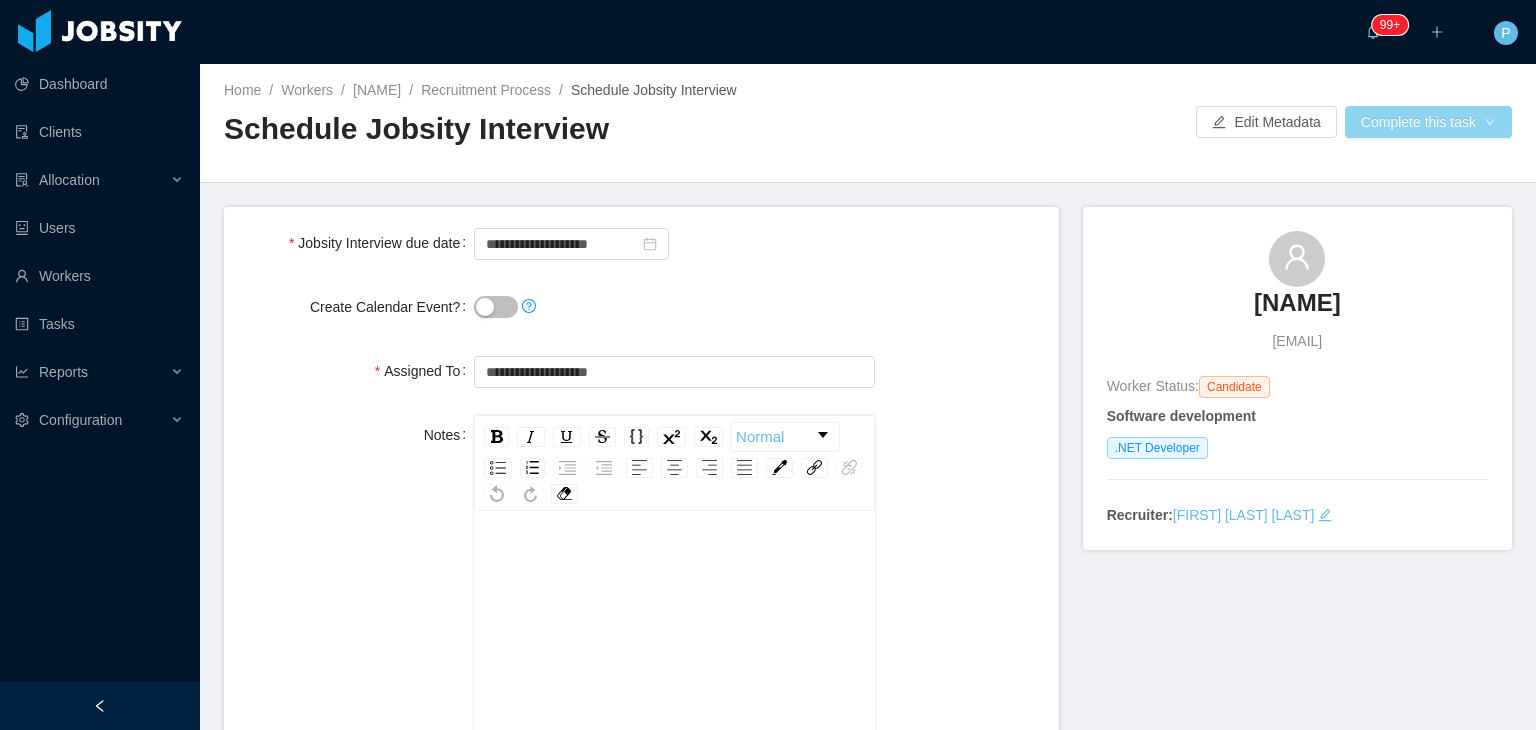 click on "Complete this task" at bounding box center [1428, 122] 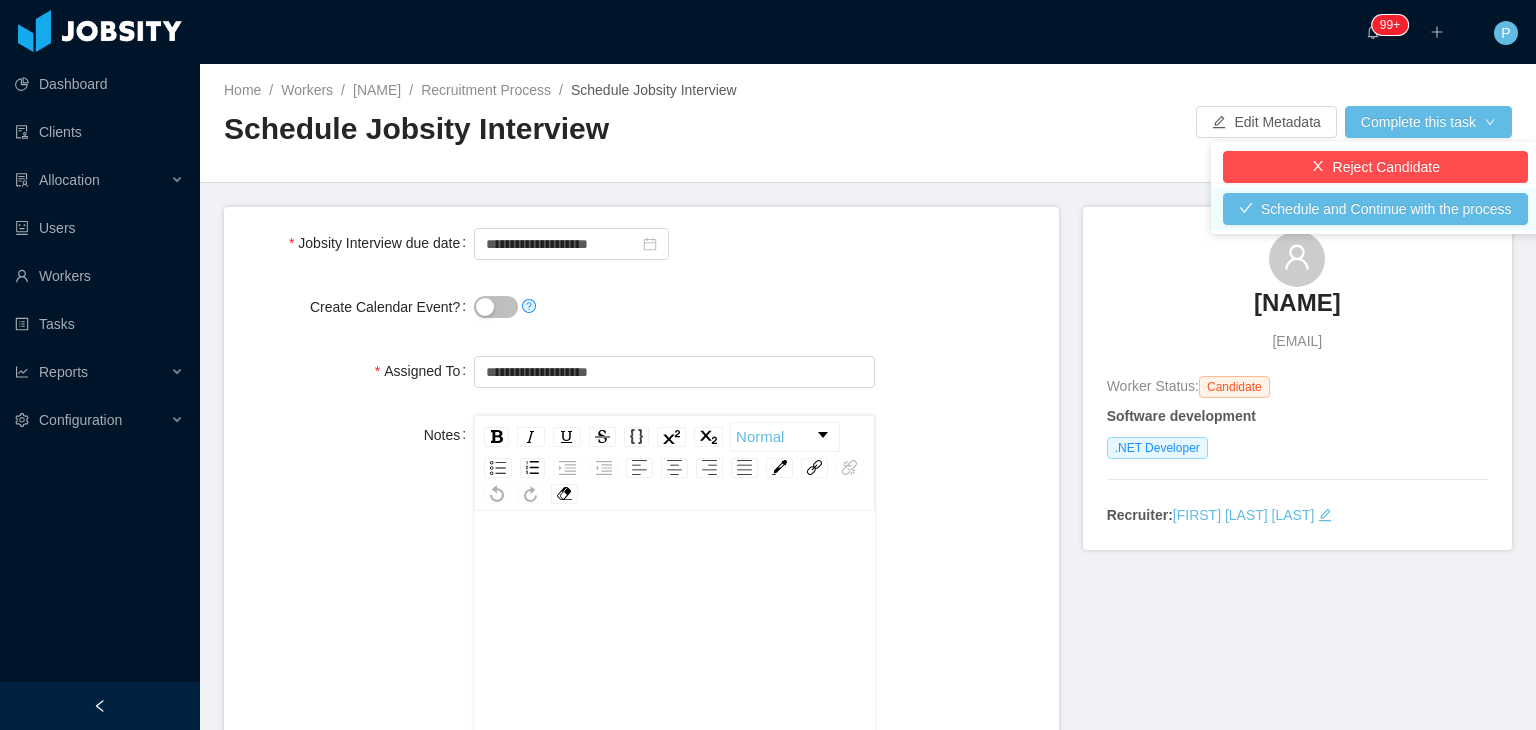 click on "Schedule and Continue with the process" at bounding box center [1375, 209] 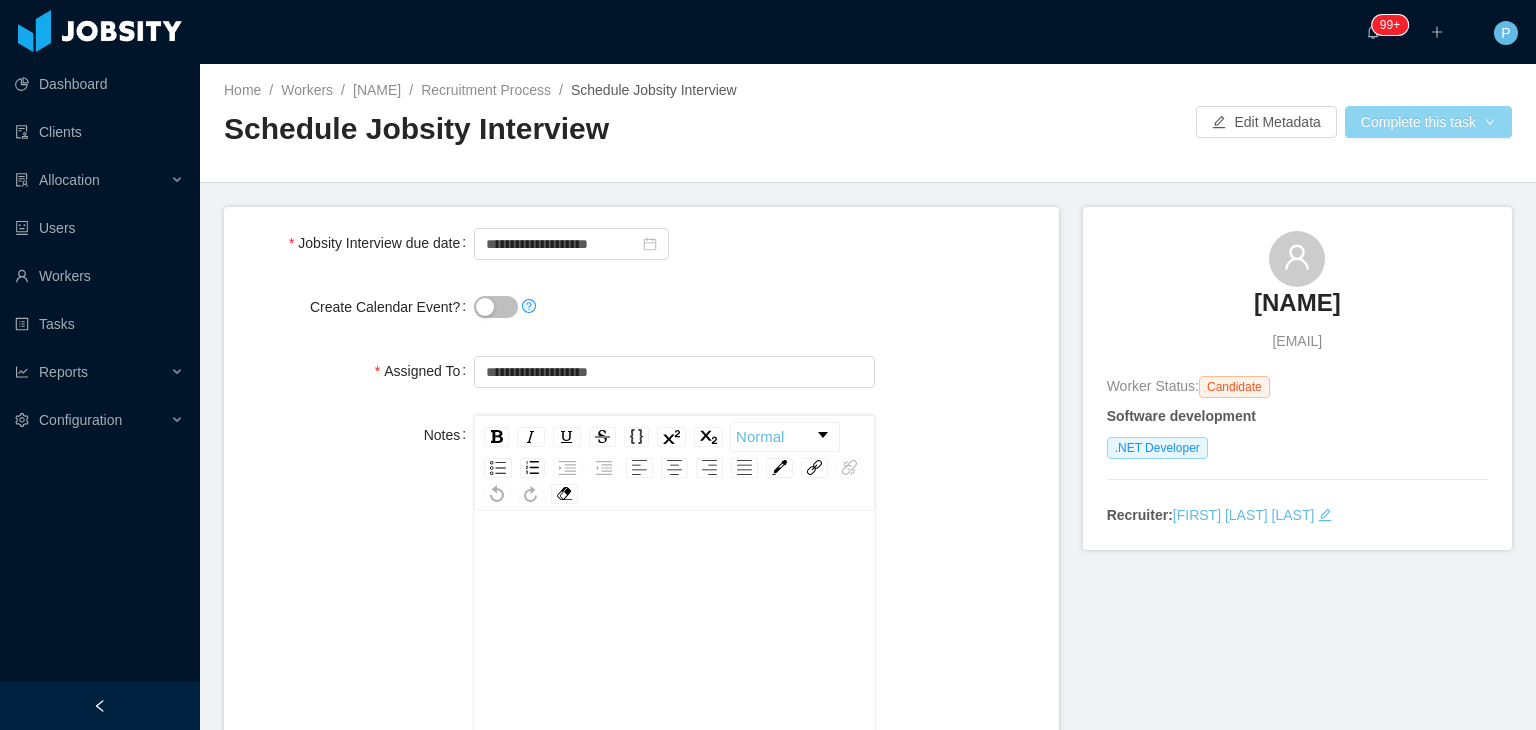 click on "Complete this task" at bounding box center (1428, 122) 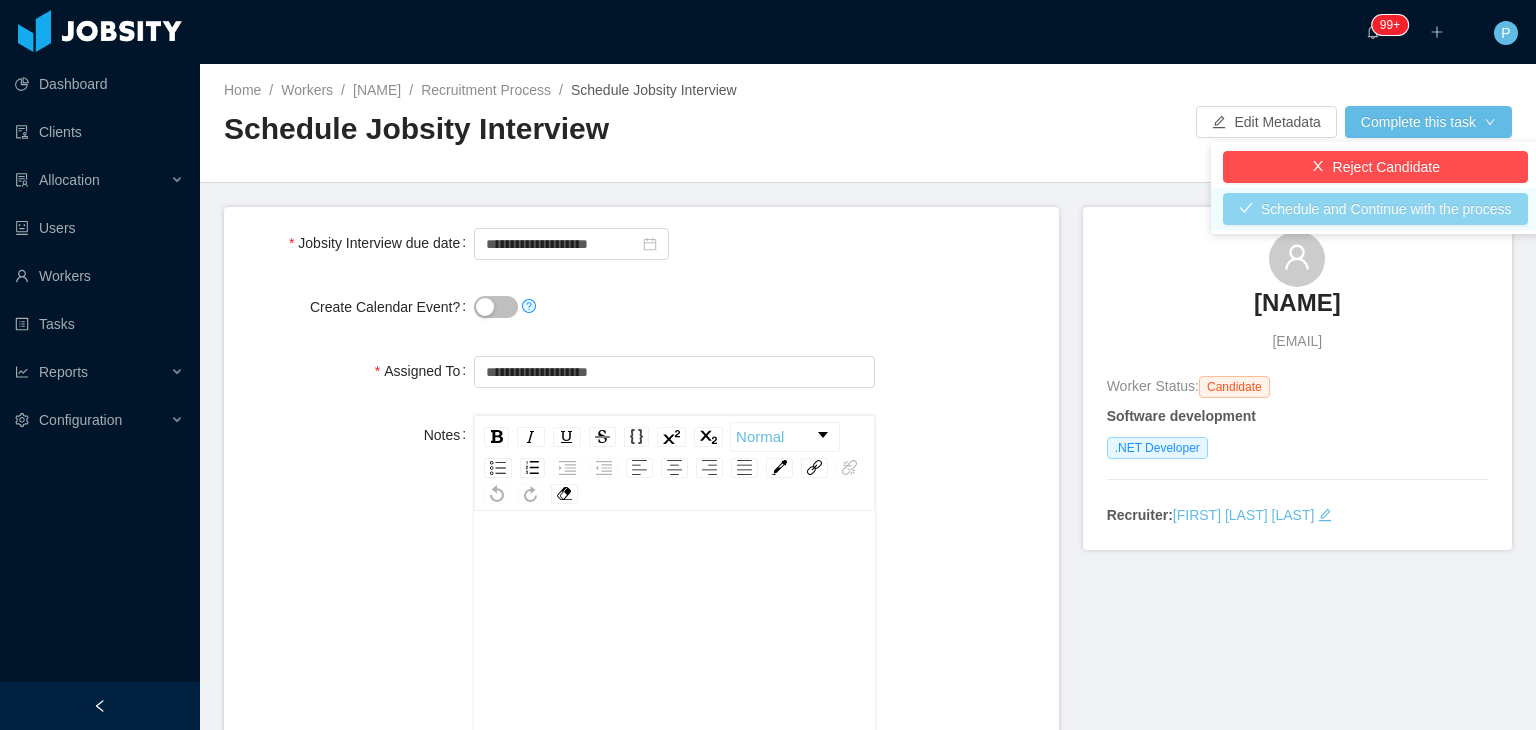 click on "Schedule and Continue with the process" at bounding box center [1375, 209] 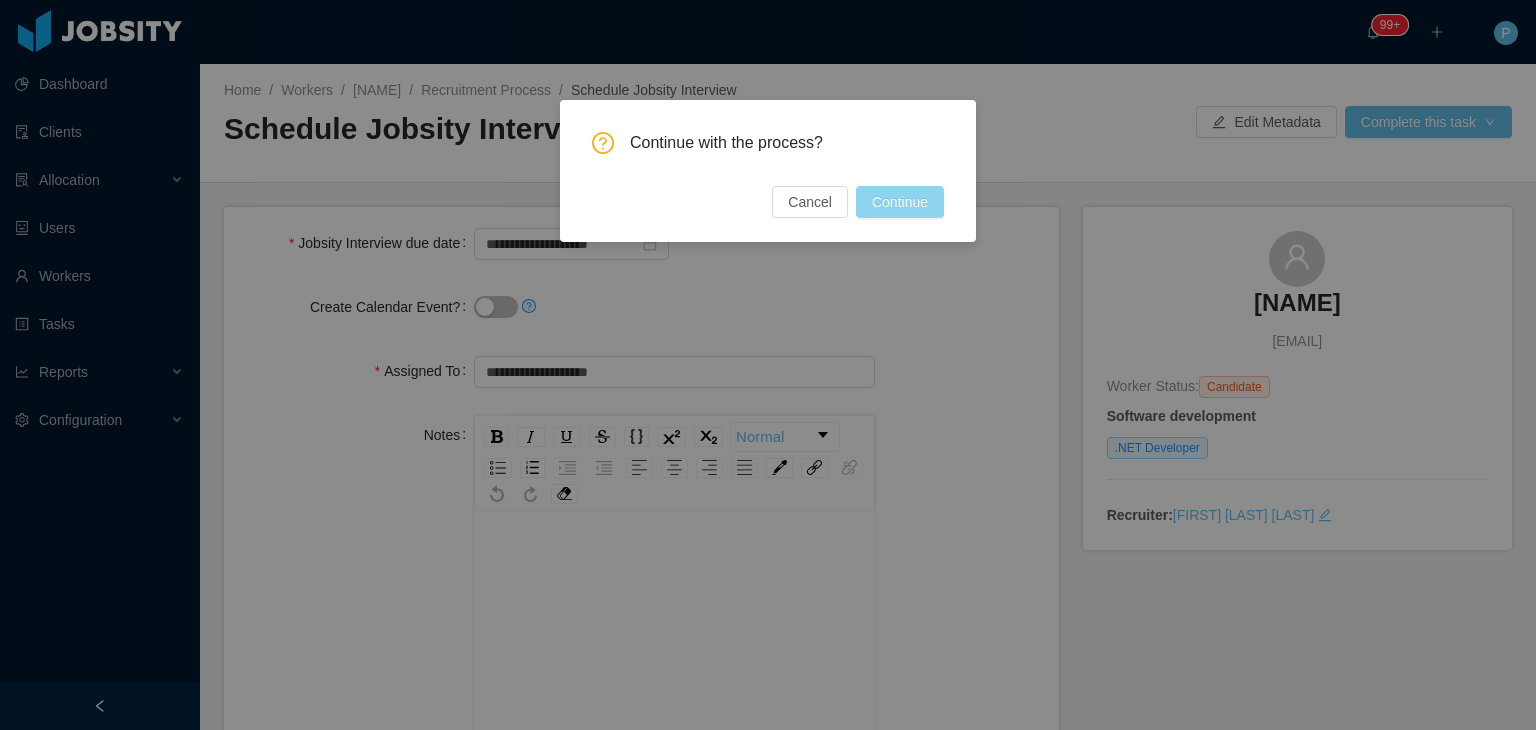 click on "Continue" at bounding box center (900, 202) 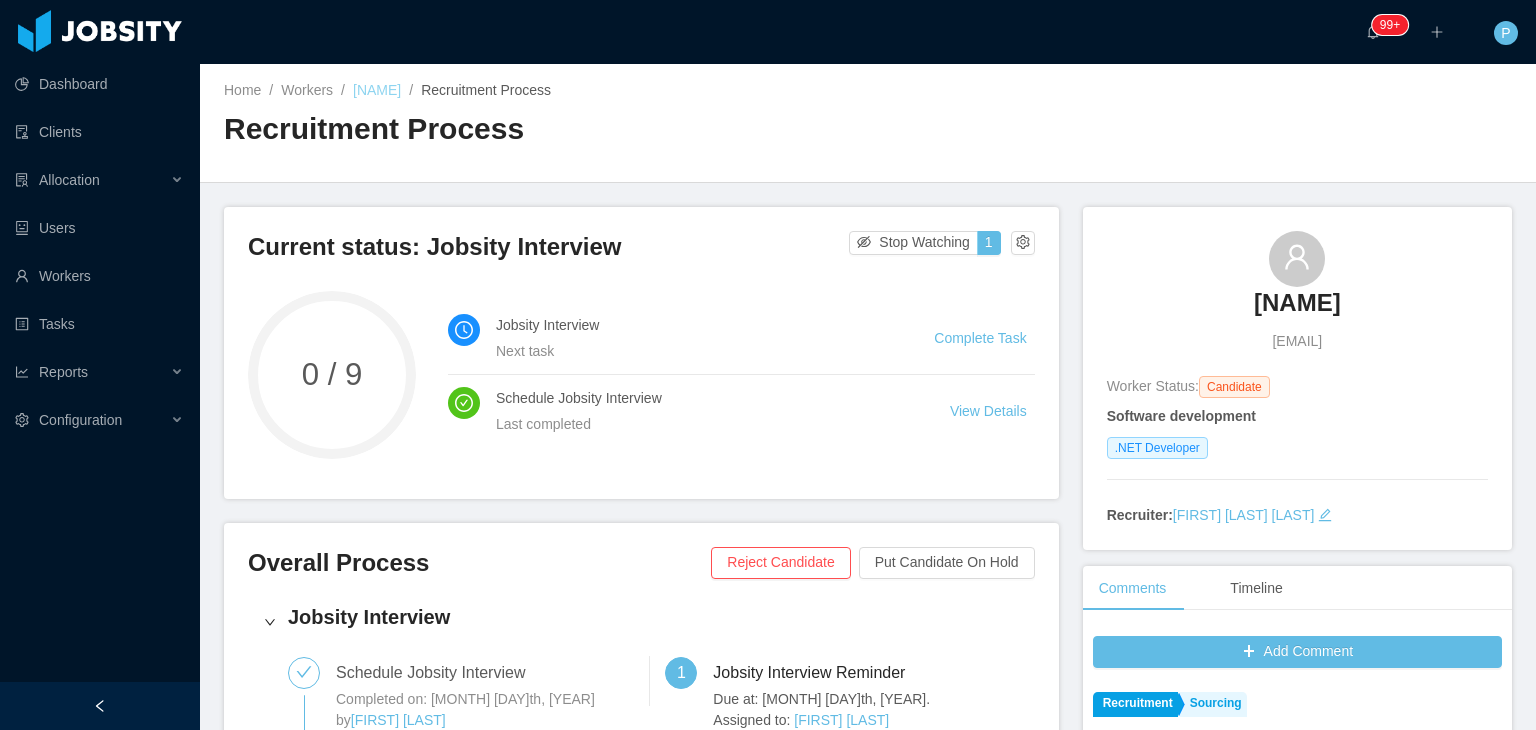 click on "[NAME]" at bounding box center (377, 90) 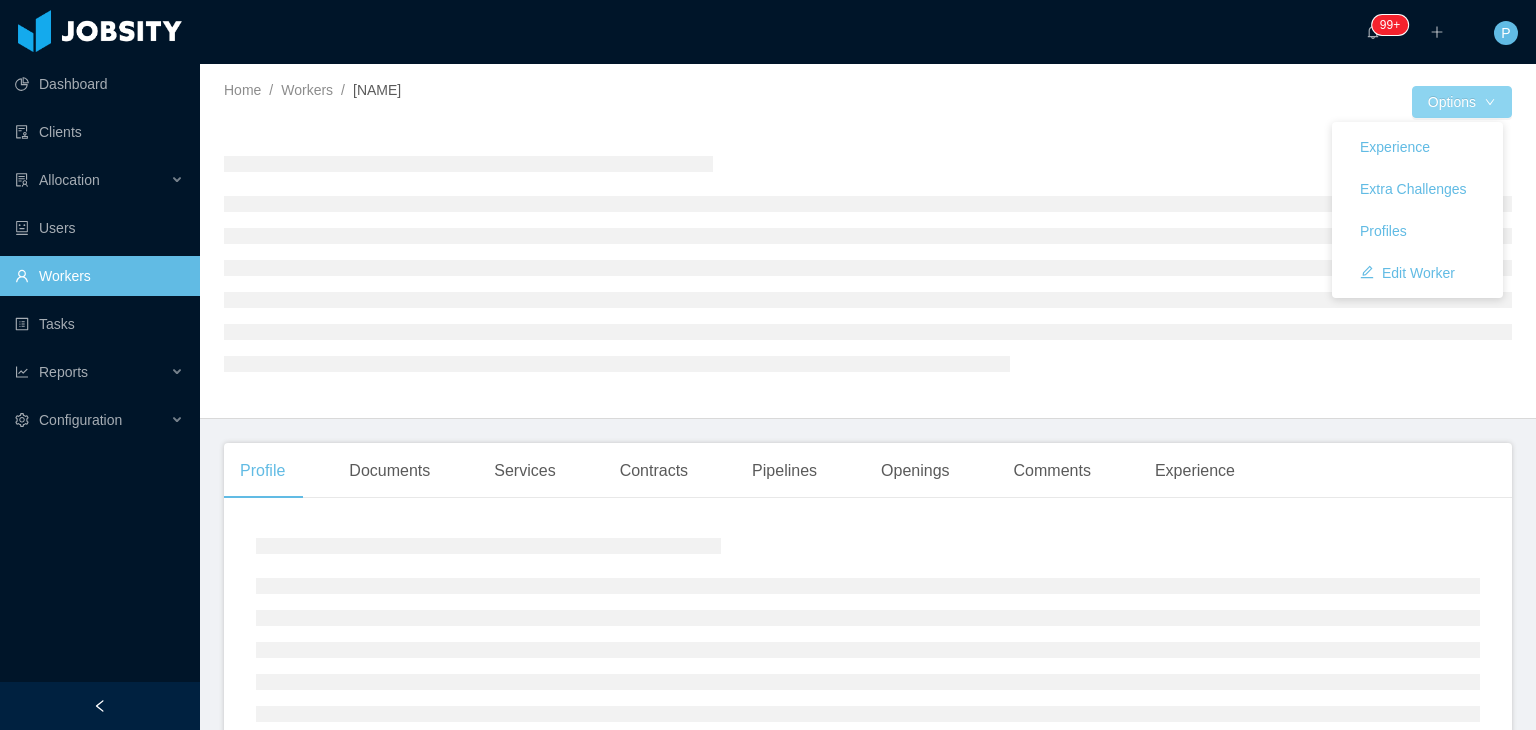 click on "Options" at bounding box center [1462, 102] 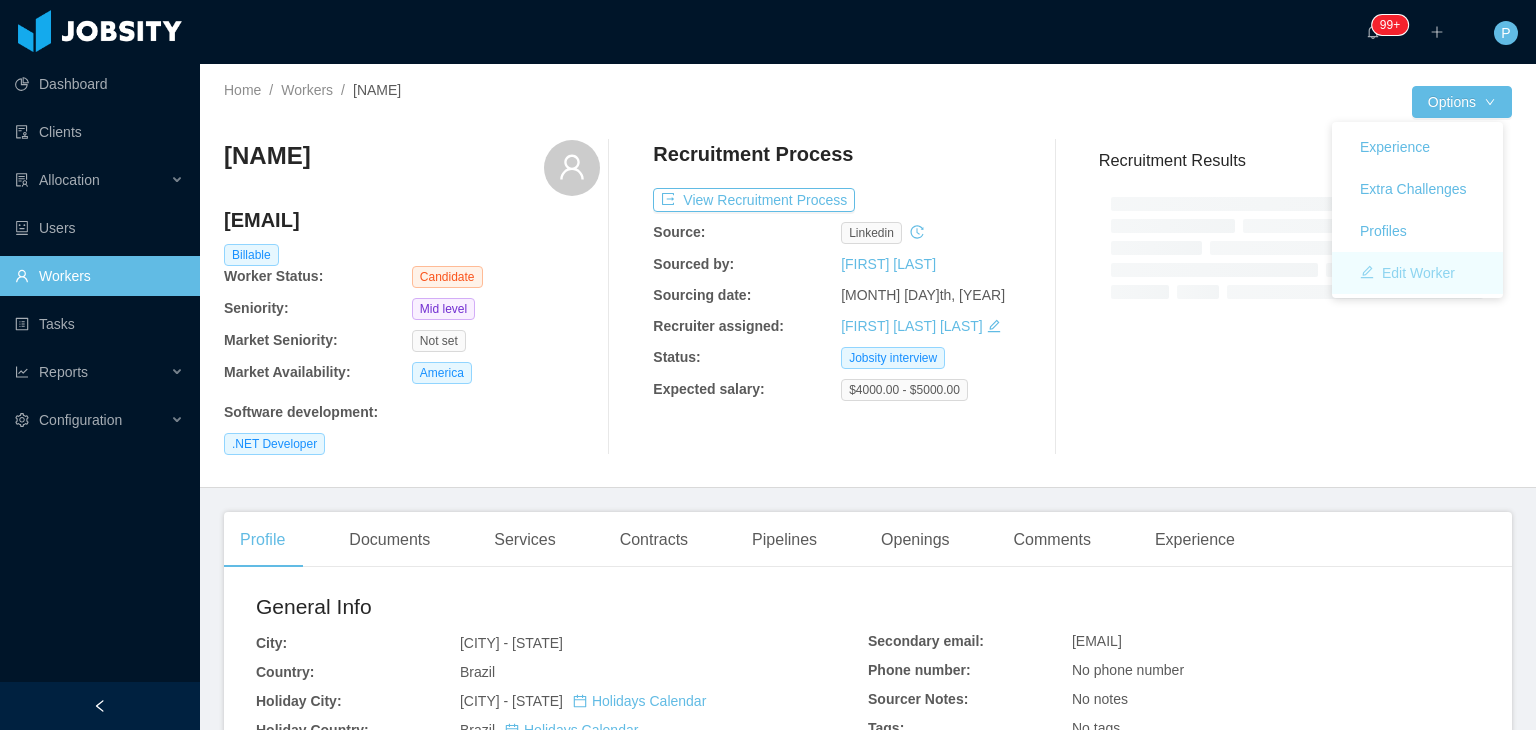 click on "Edit Worker" at bounding box center (1407, 273) 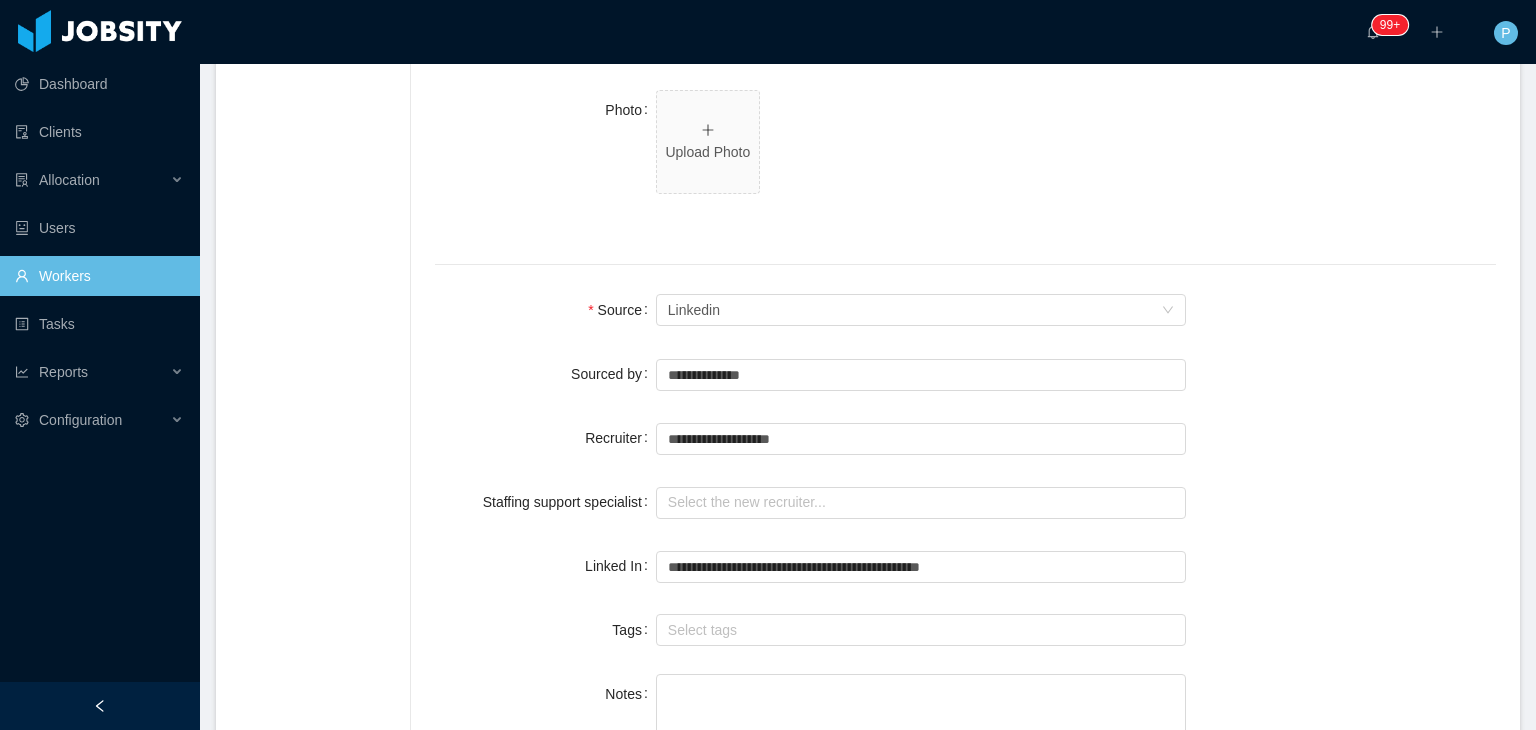 scroll, scrollTop: 1321, scrollLeft: 0, axis: vertical 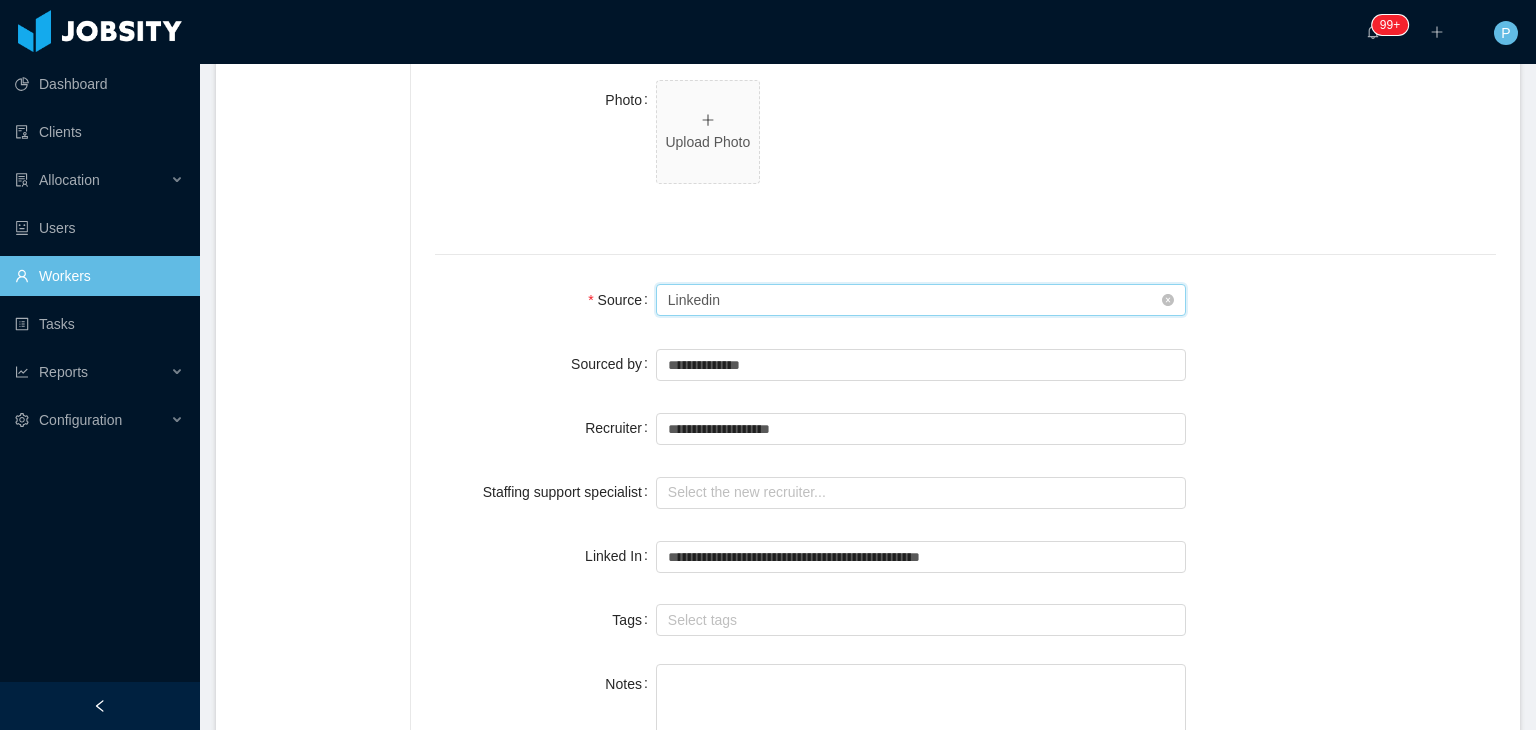 click on "Seniority Linkedin" at bounding box center (915, 300) 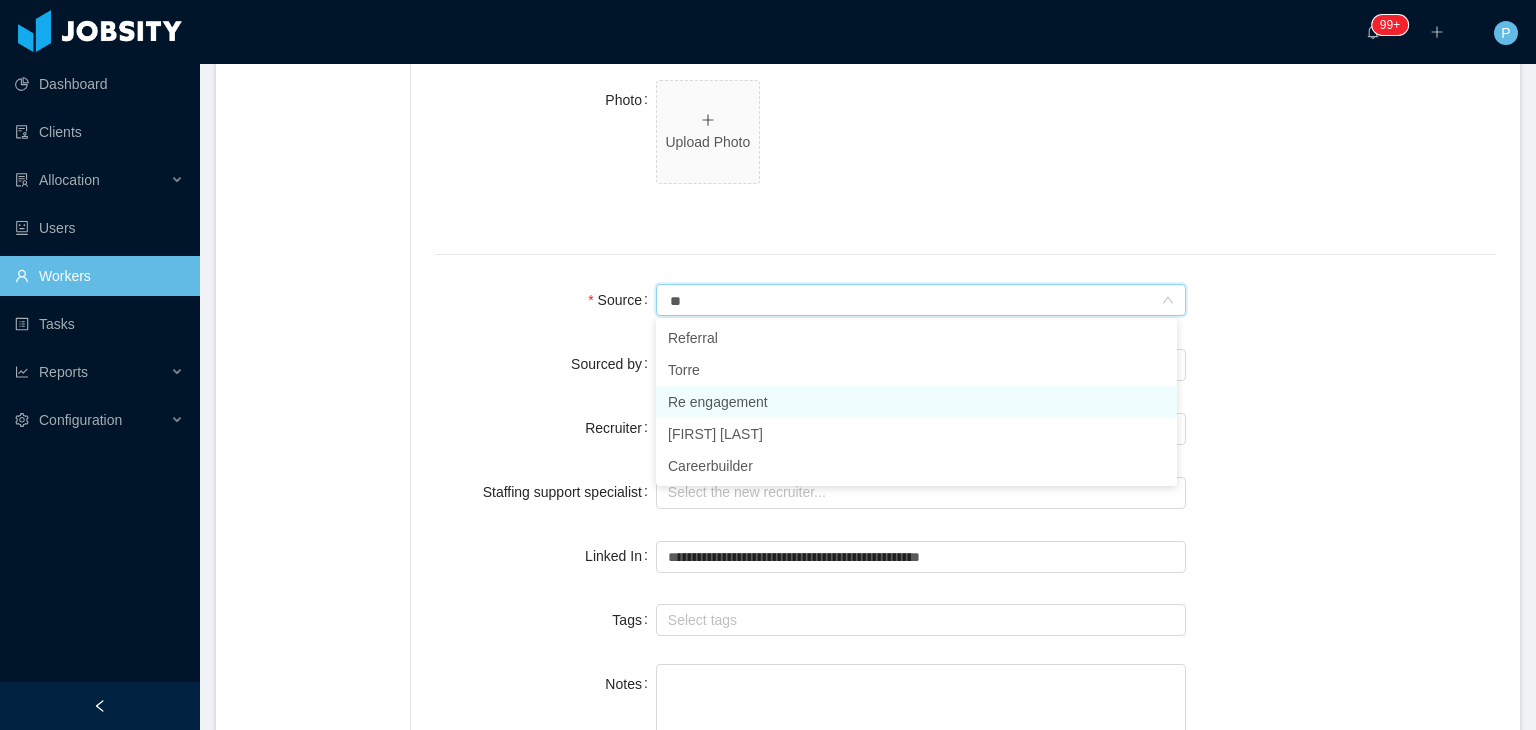 click on "Re engagement" at bounding box center (916, 402) 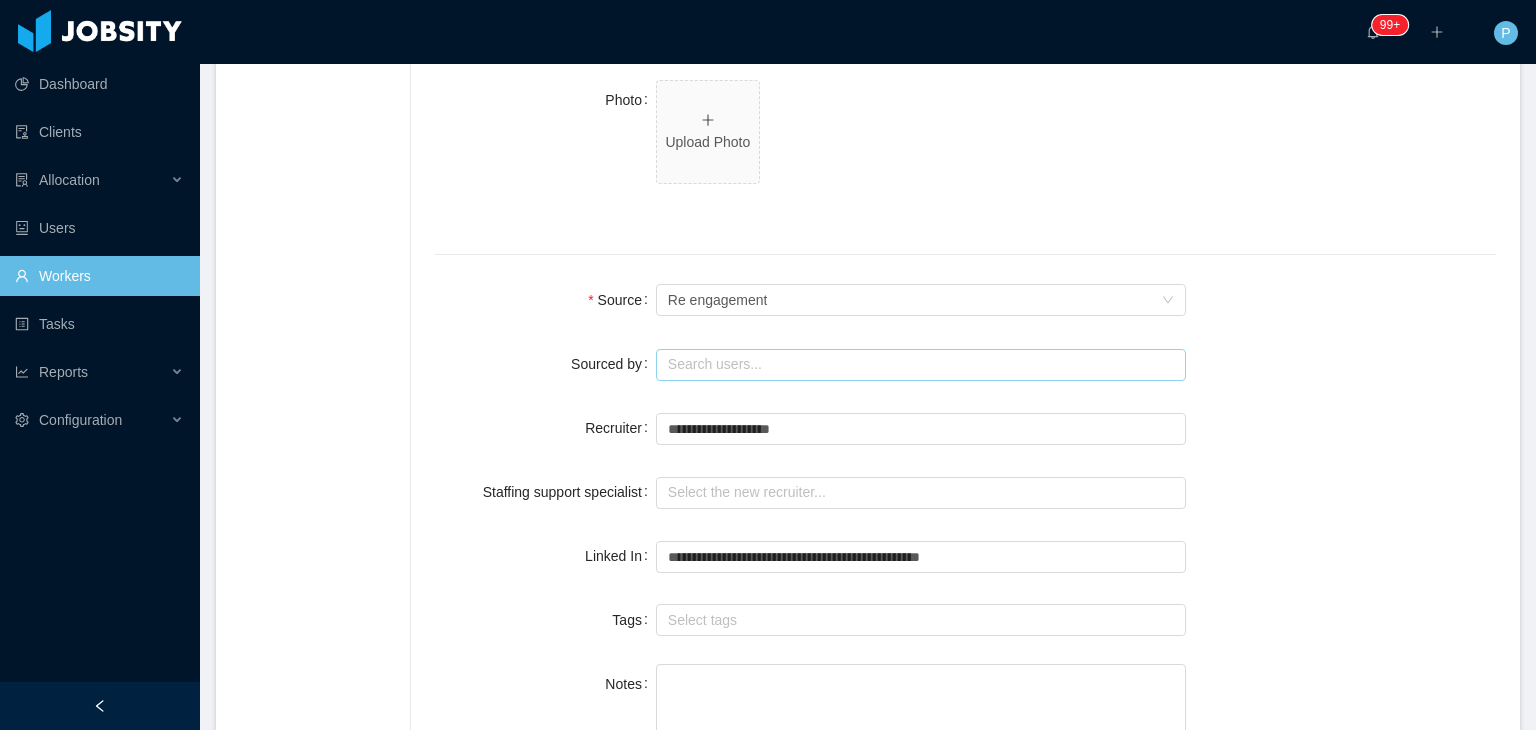 click at bounding box center [921, 365] 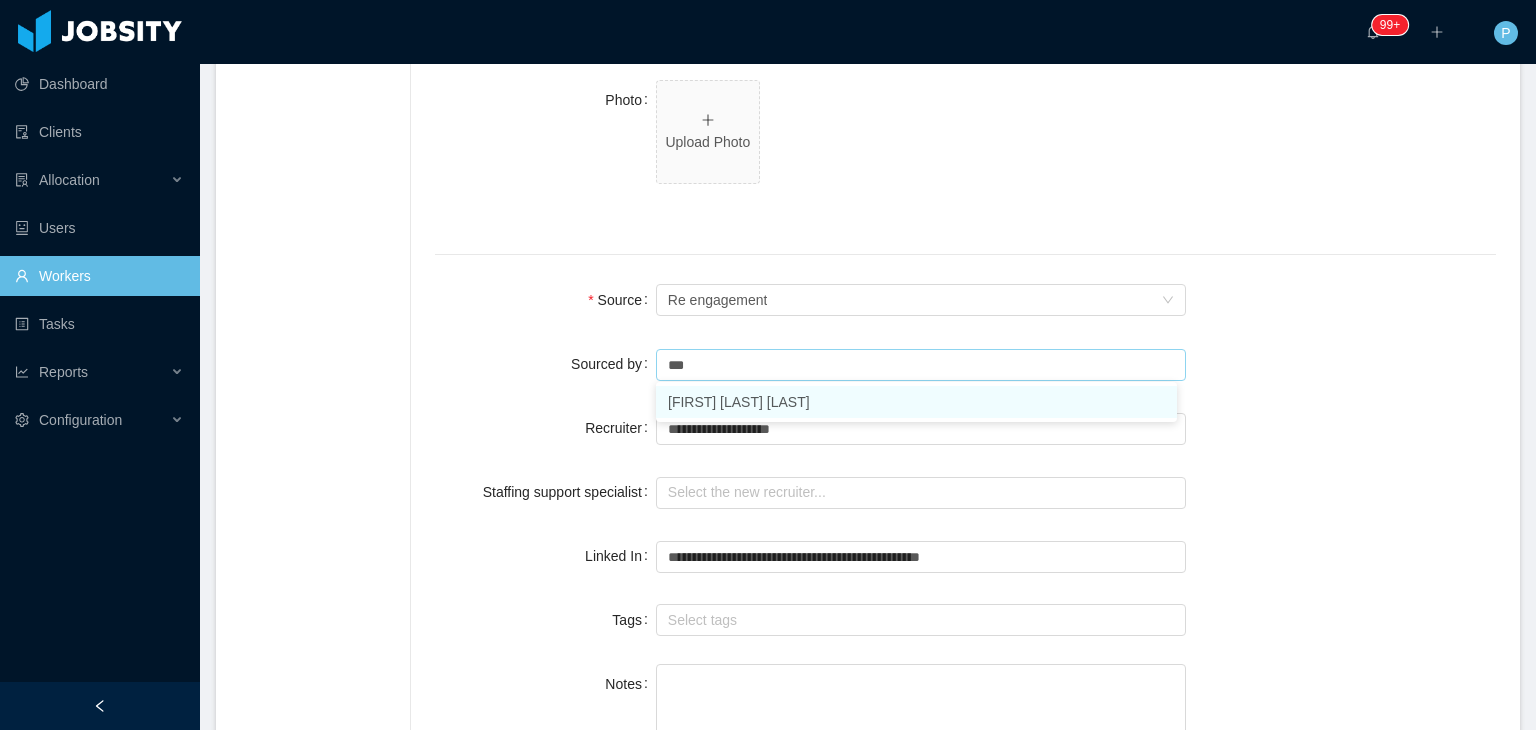 click on "[FIRST] [LAST] [LAST]" at bounding box center [916, 402] 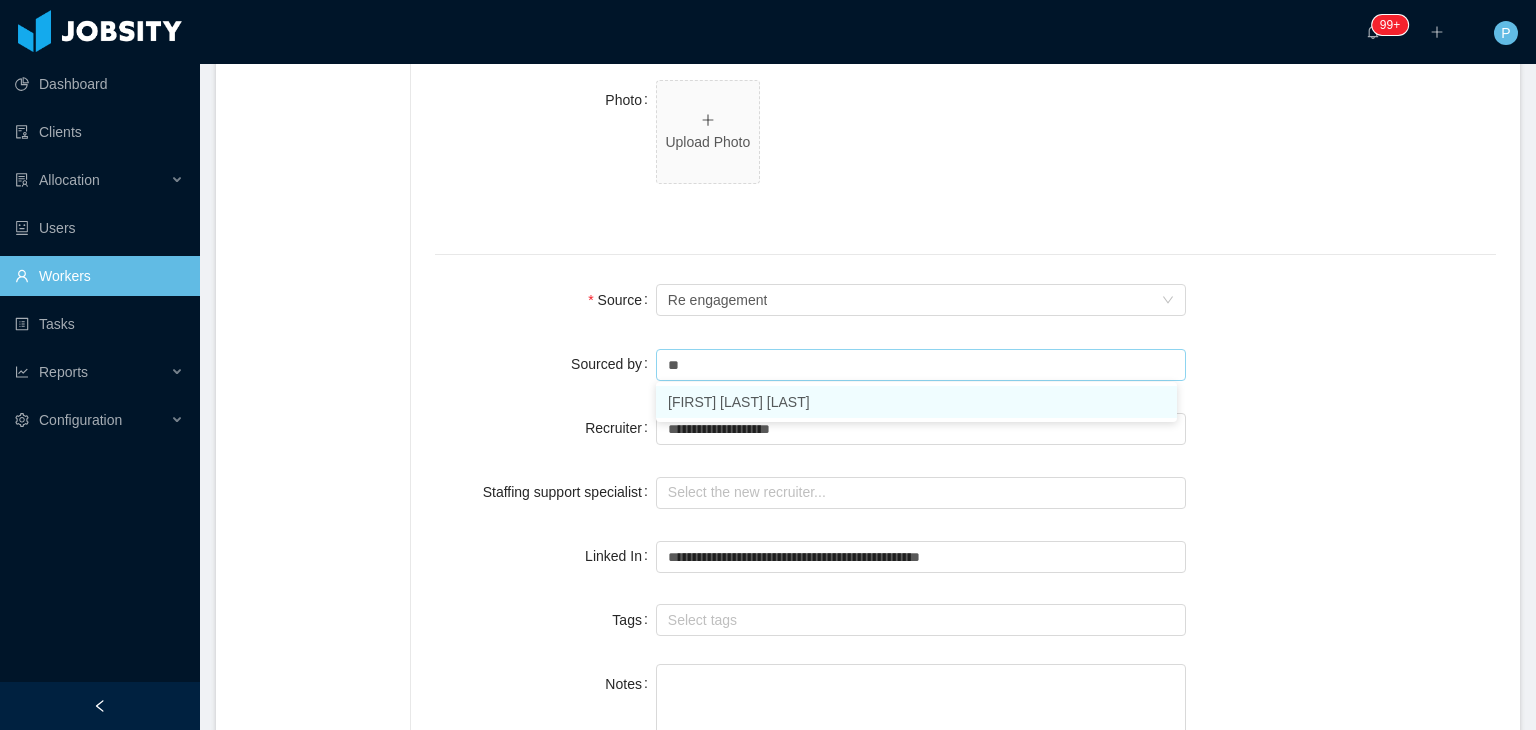 click on "[FIRST] [LAST] [LAST]" at bounding box center [916, 402] 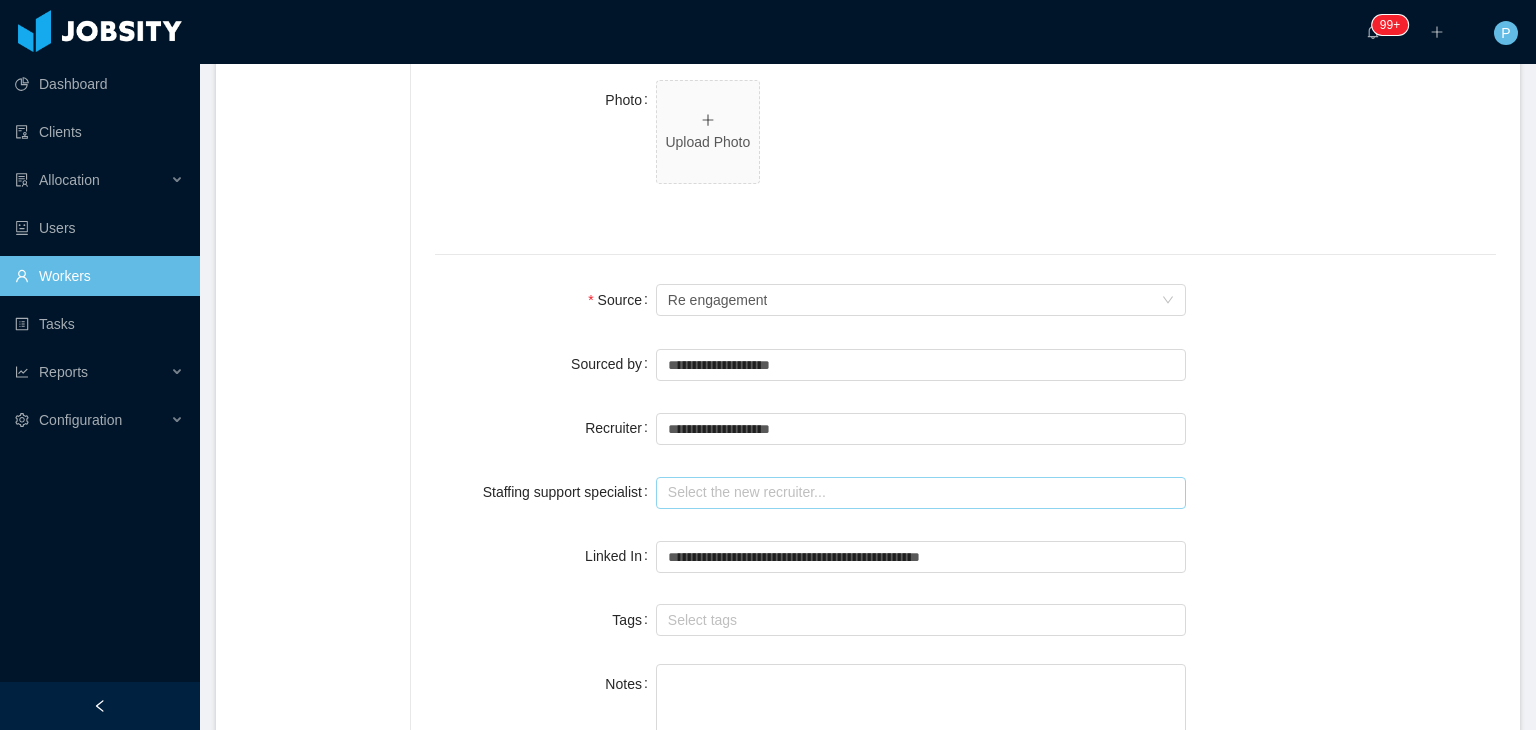 click at bounding box center [921, 493] 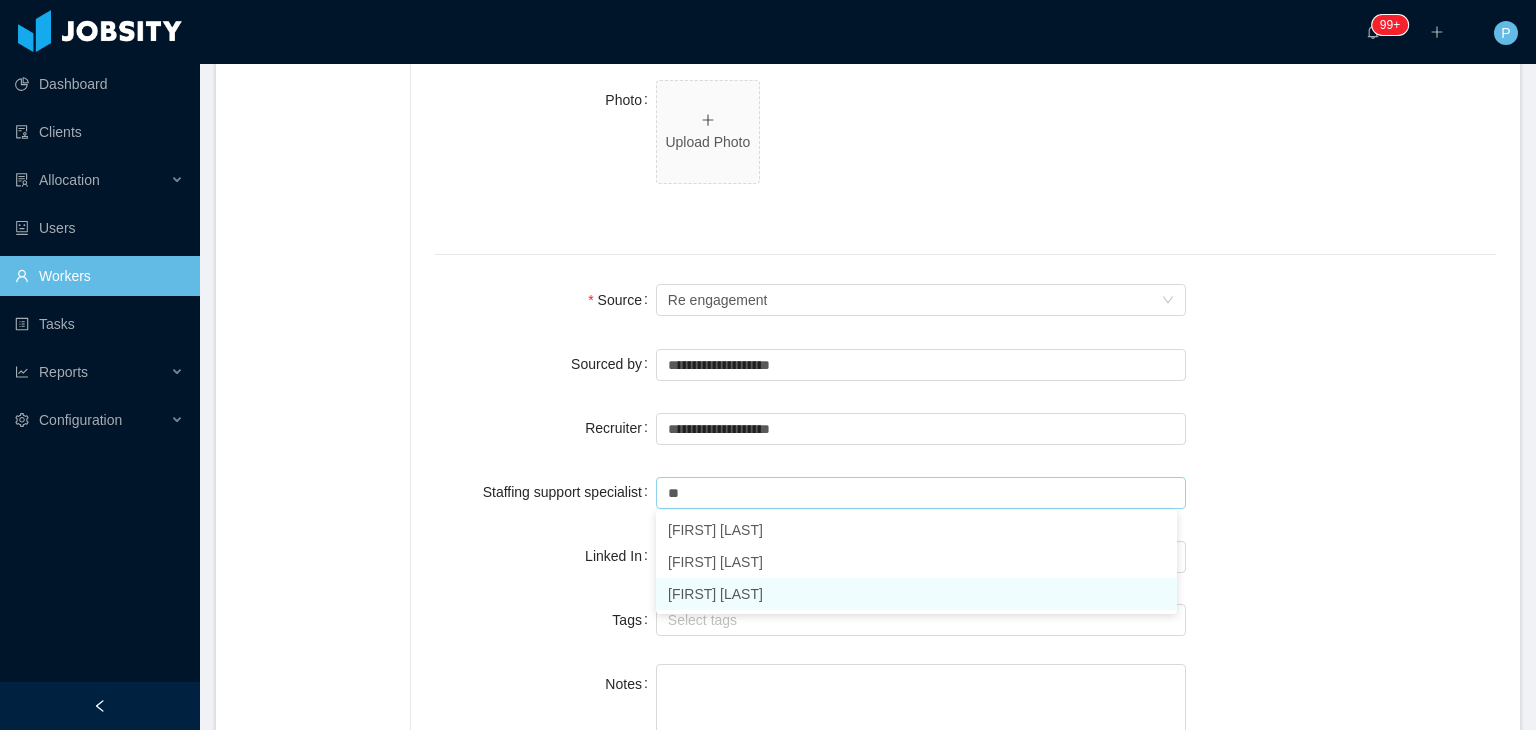 click on "[FIRST] [LAST]" at bounding box center [916, 594] 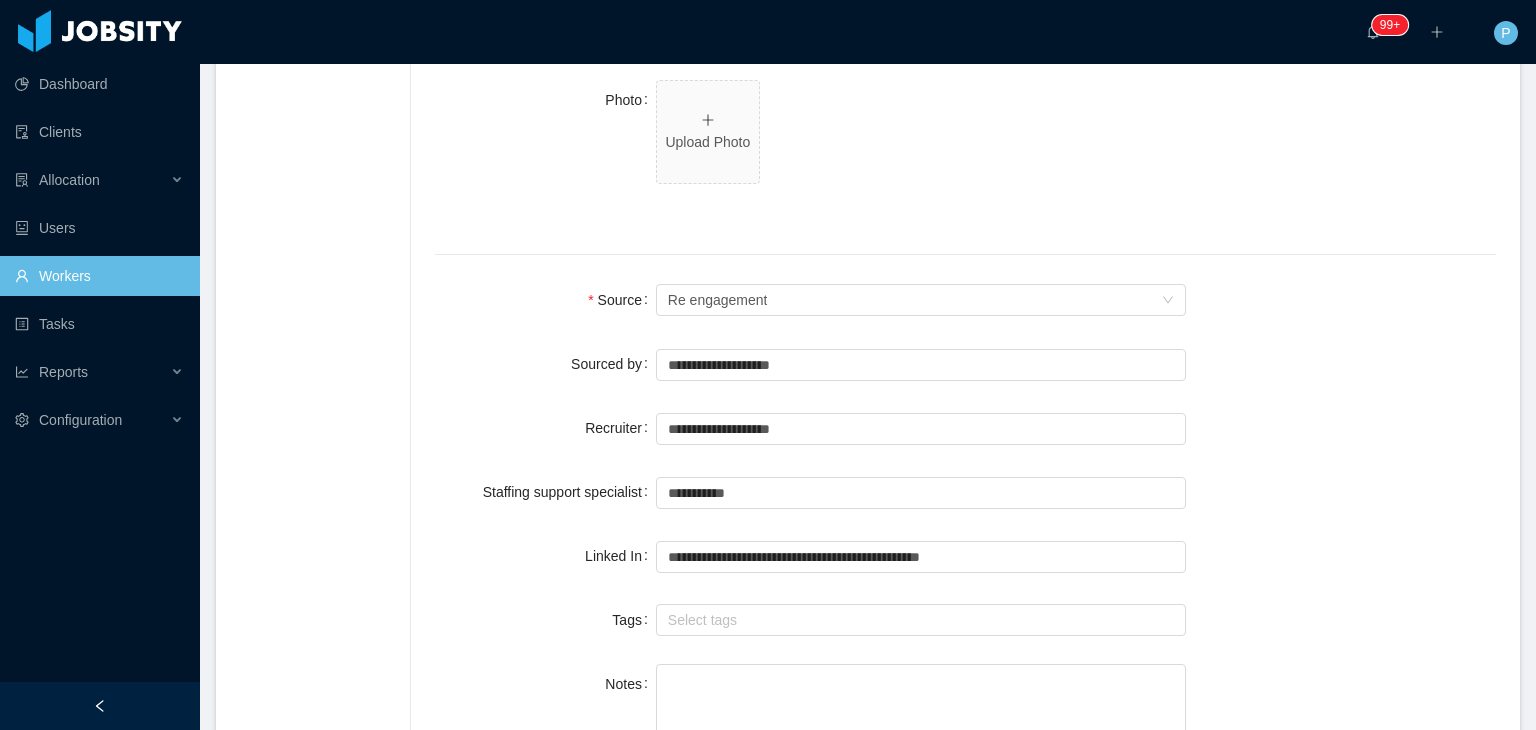 click on "Tags" at bounding box center [545, 620] 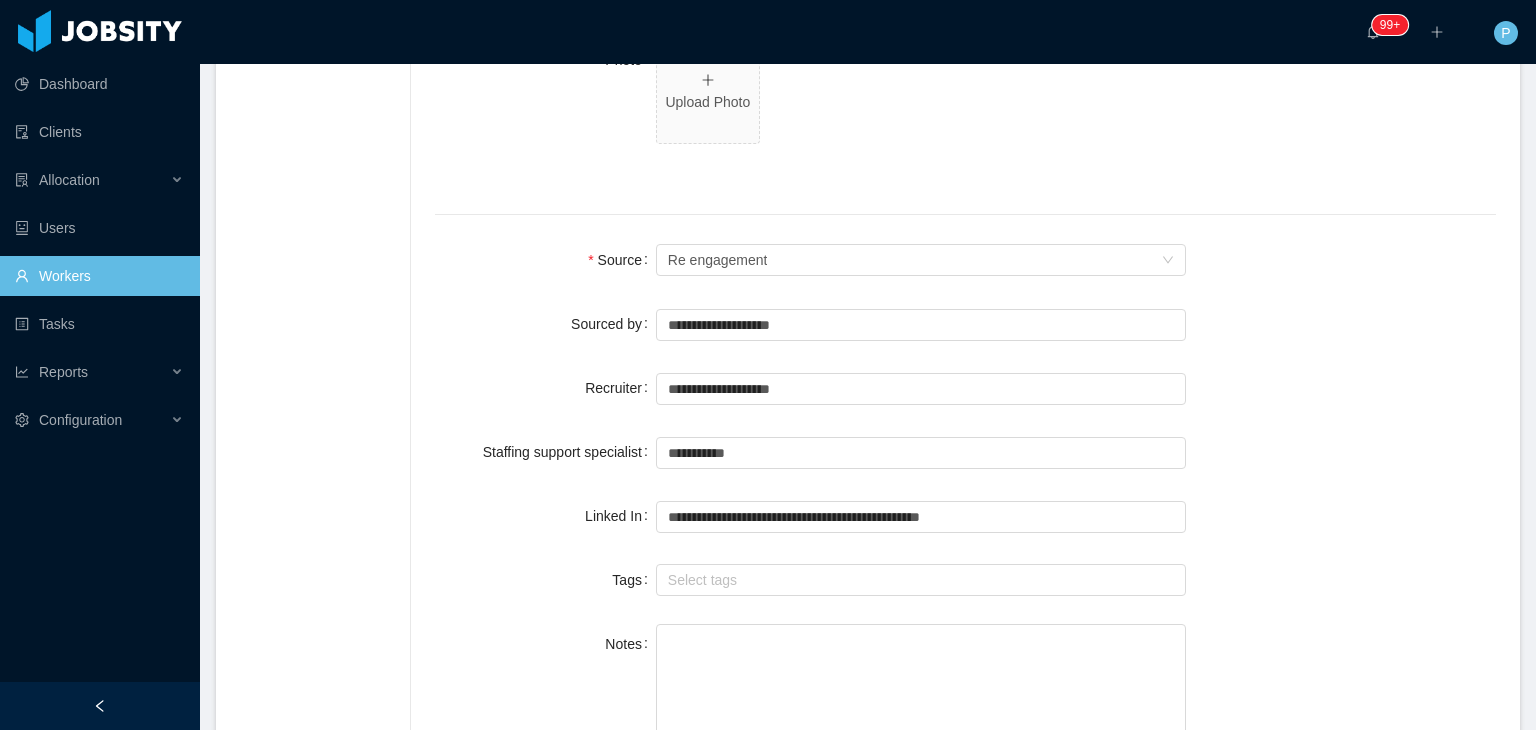 scroll, scrollTop: 1505, scrollLeft: 0, axis: vertical 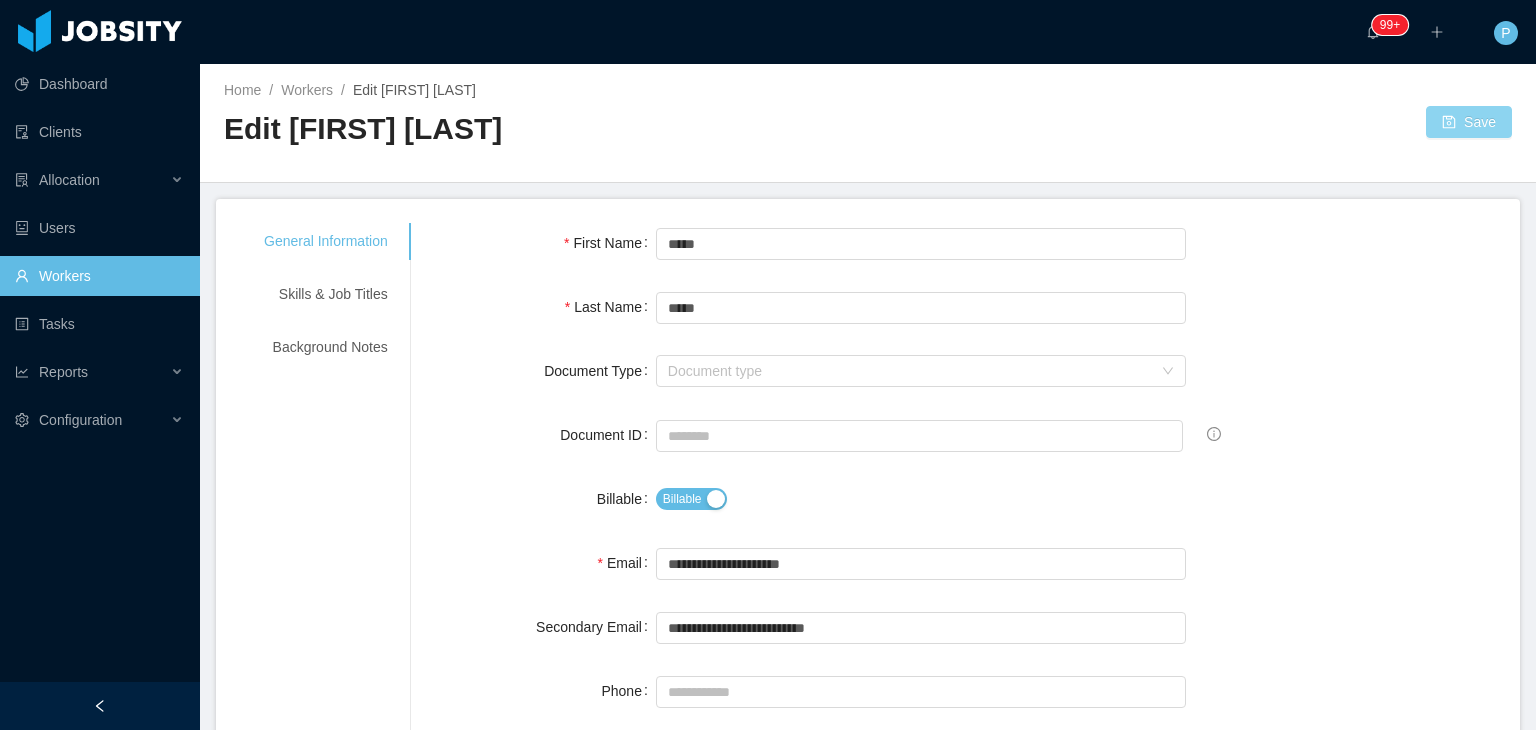 click on "Save" at bounding box center [1469, 122] 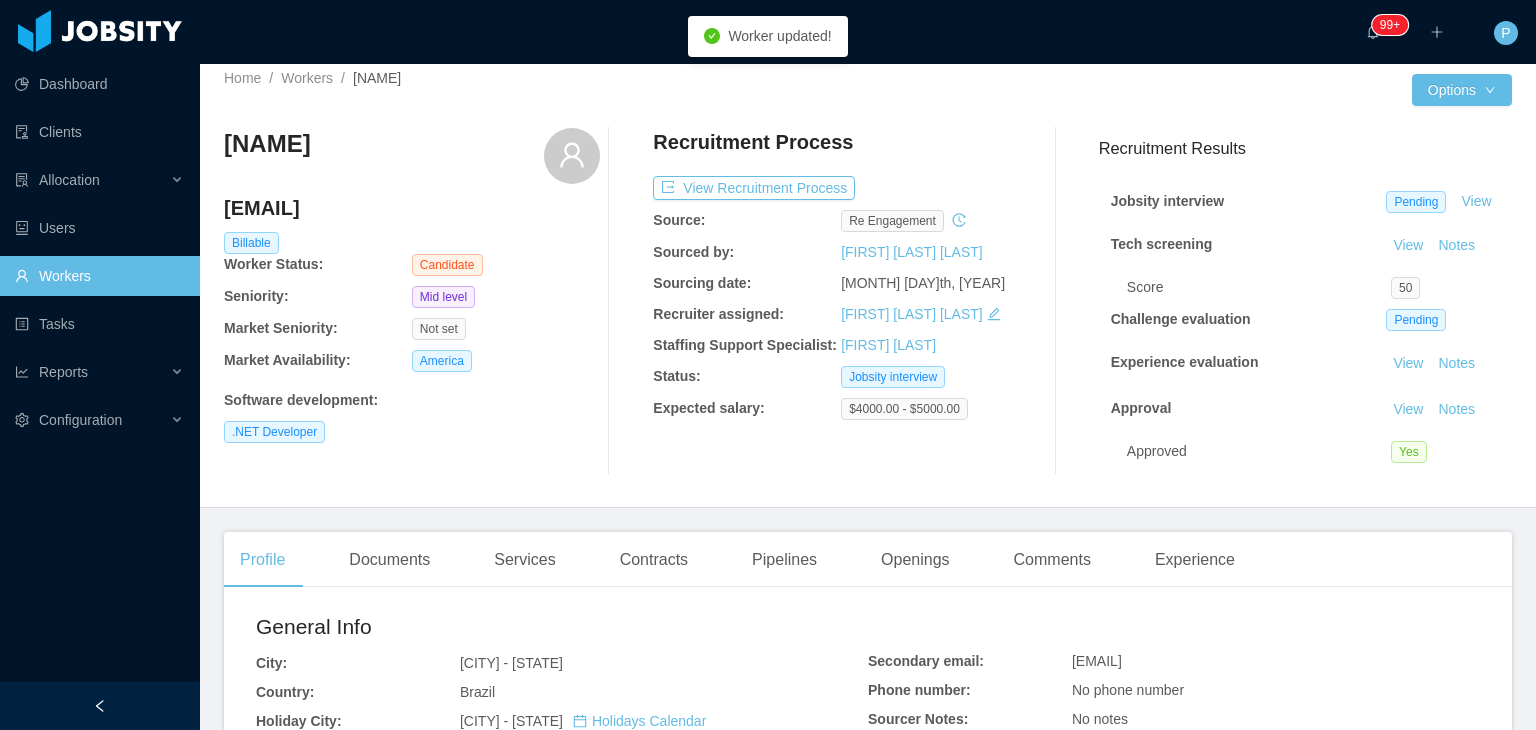 scroll, scrollTop: 5, scrollLeft: 0, axis: vertical 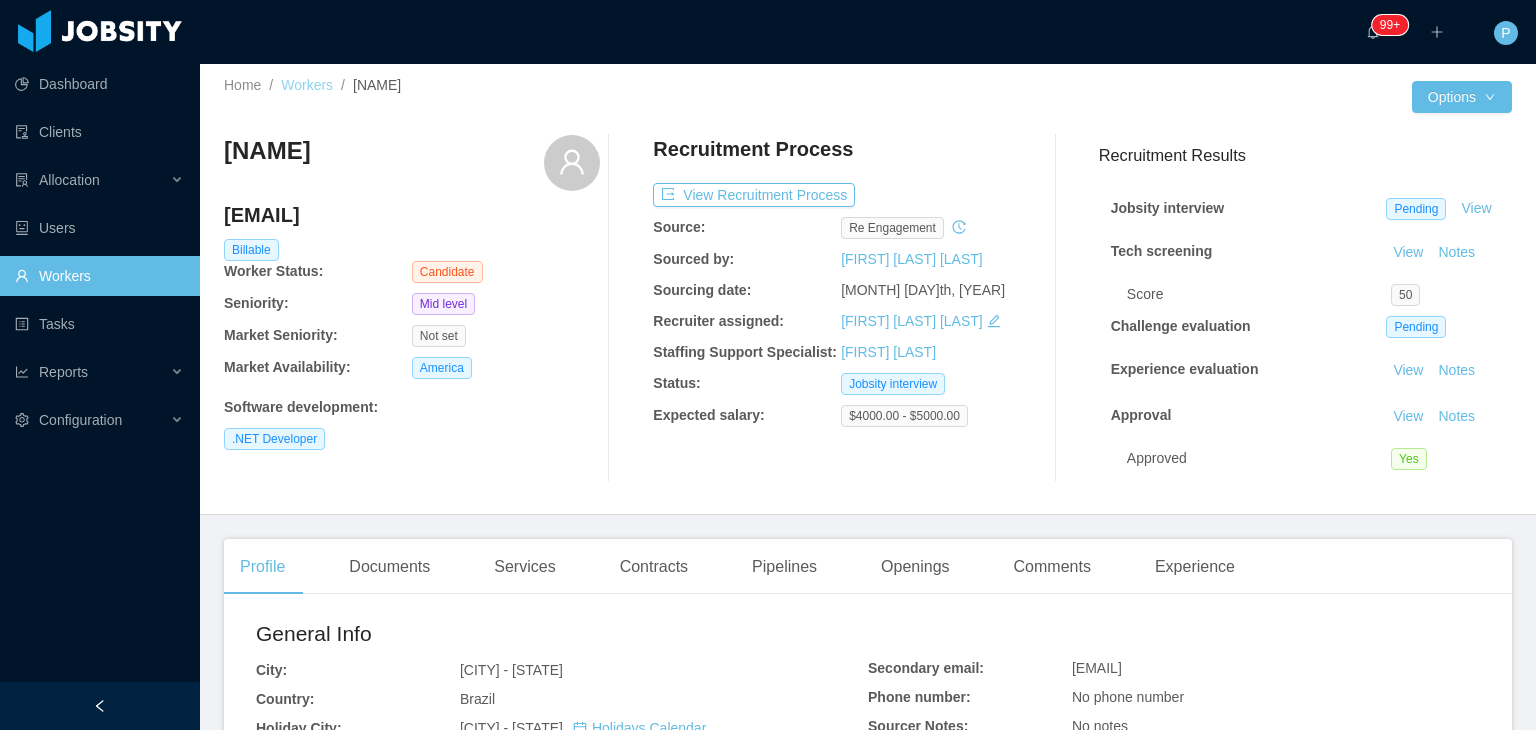 click on "Workers" at bounding box center (307, 85) 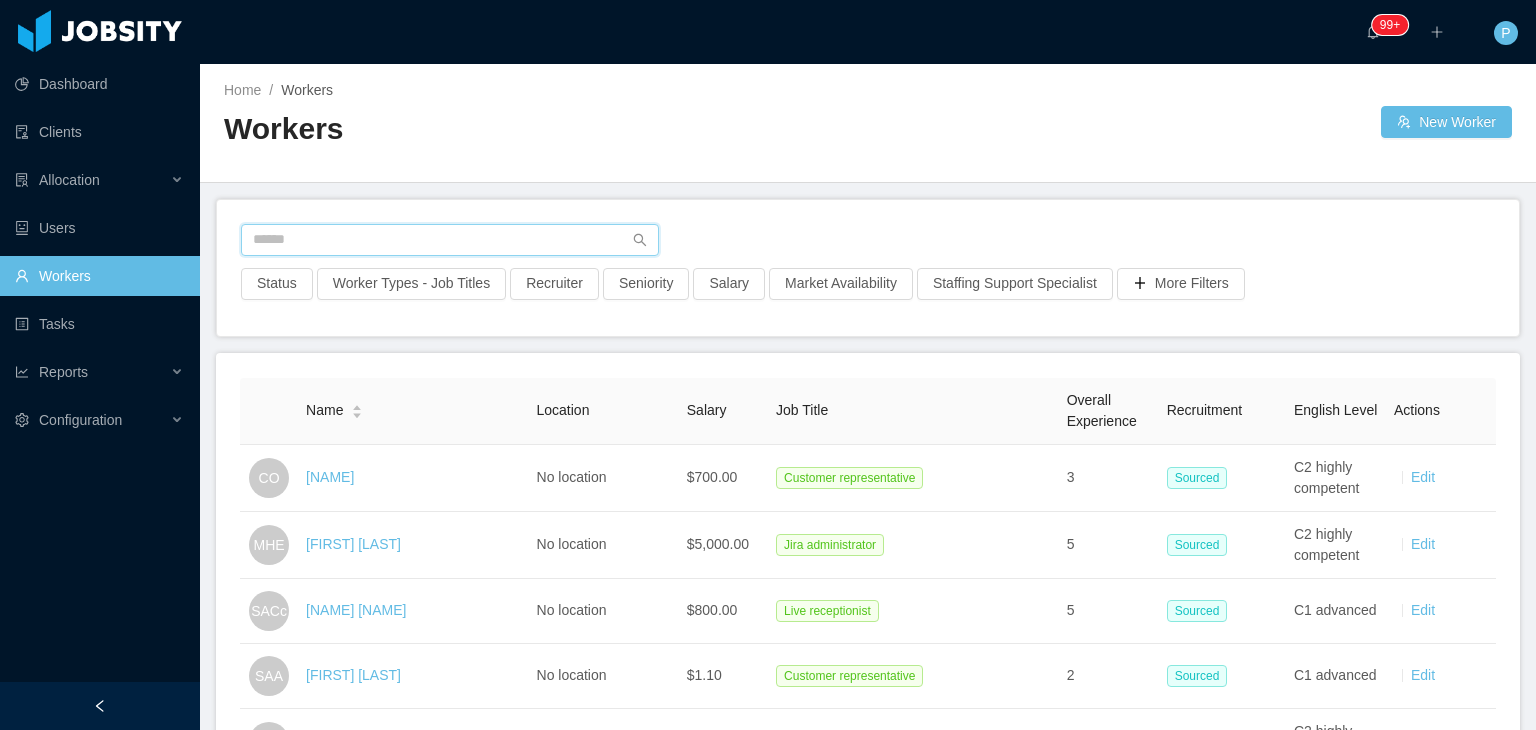 click at bounding box center (450, 240) 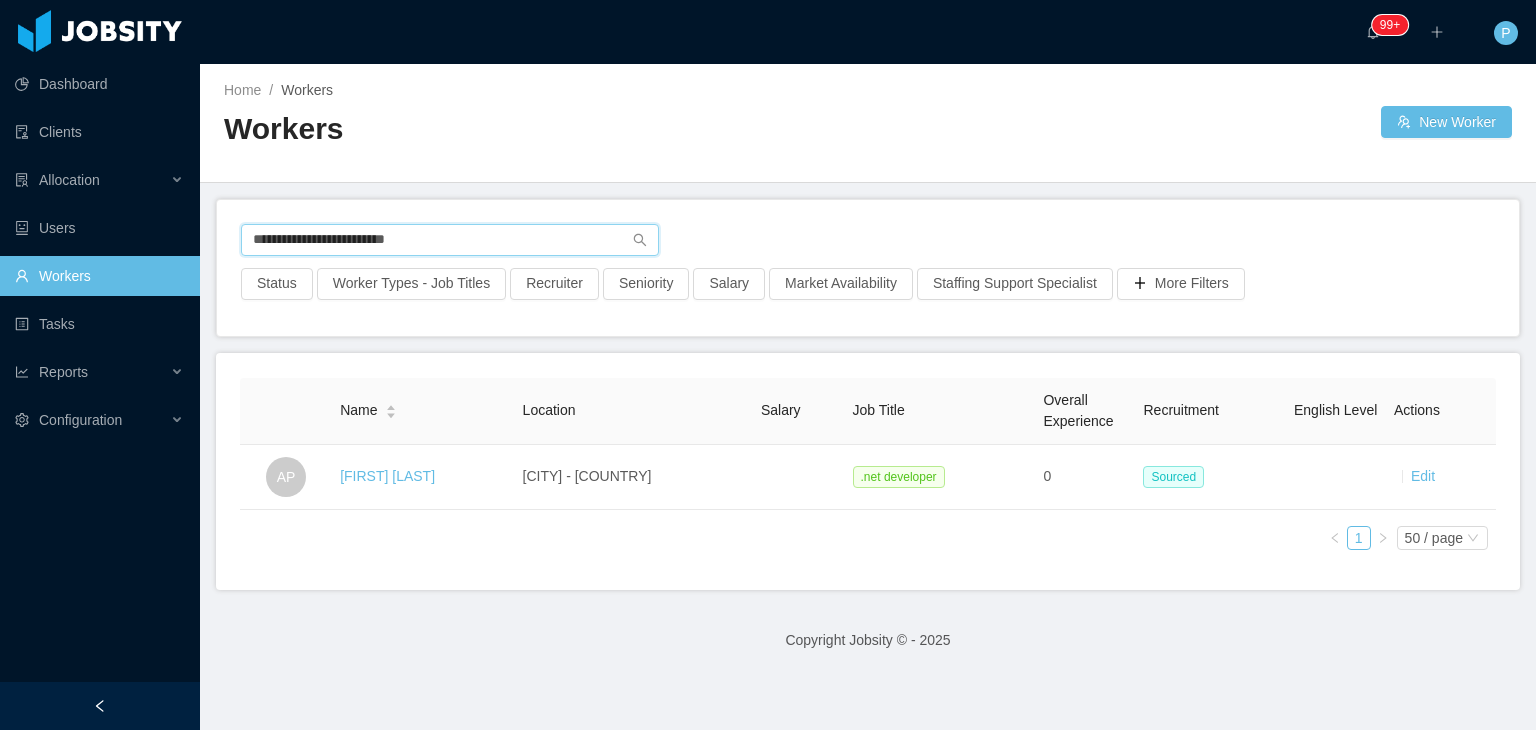 drag, startPoint x: 453, startPoint y: 241, endPoint x: 190, endPoint y: 261, distance: 263.75937 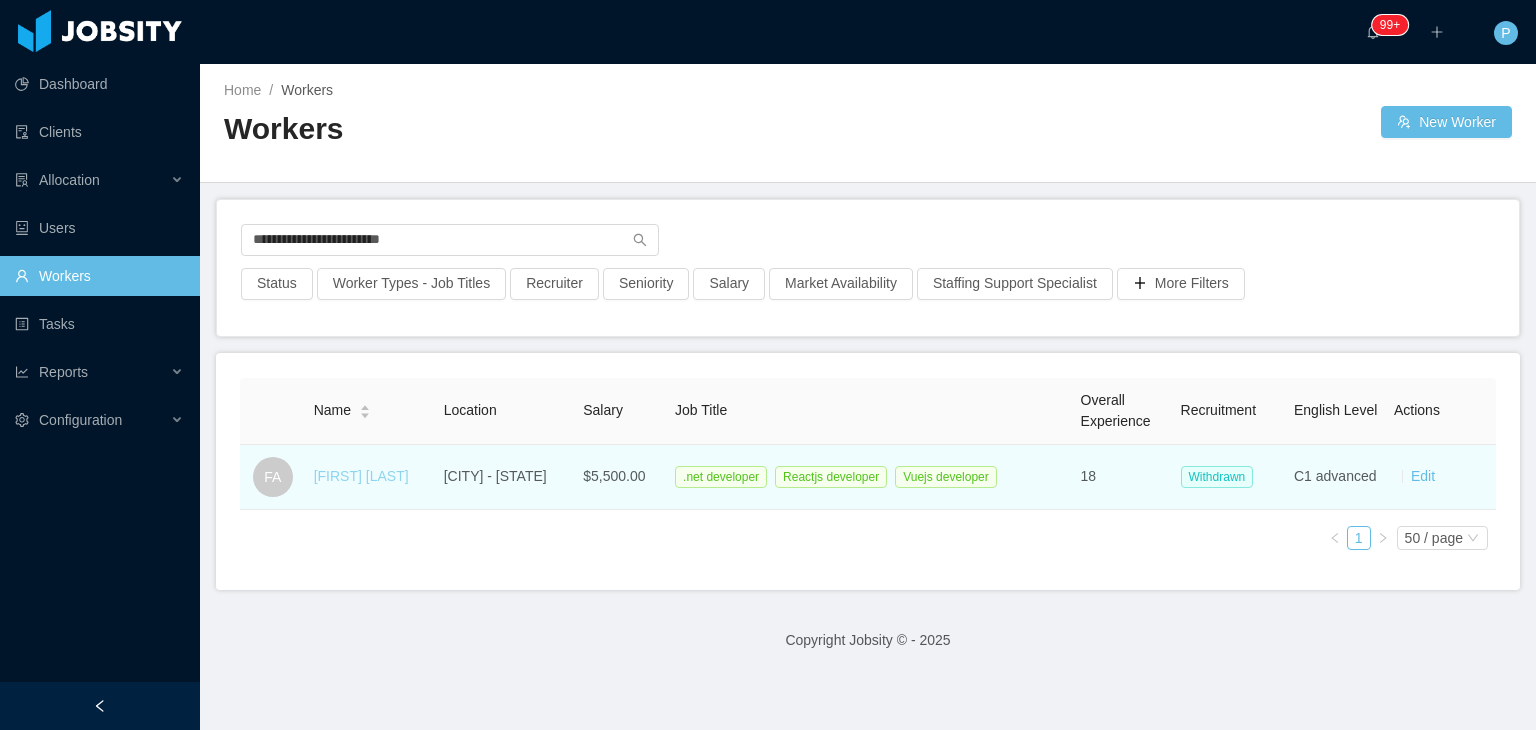 click on "[FIRST] [LAST]" at bounding box center [361, 476] 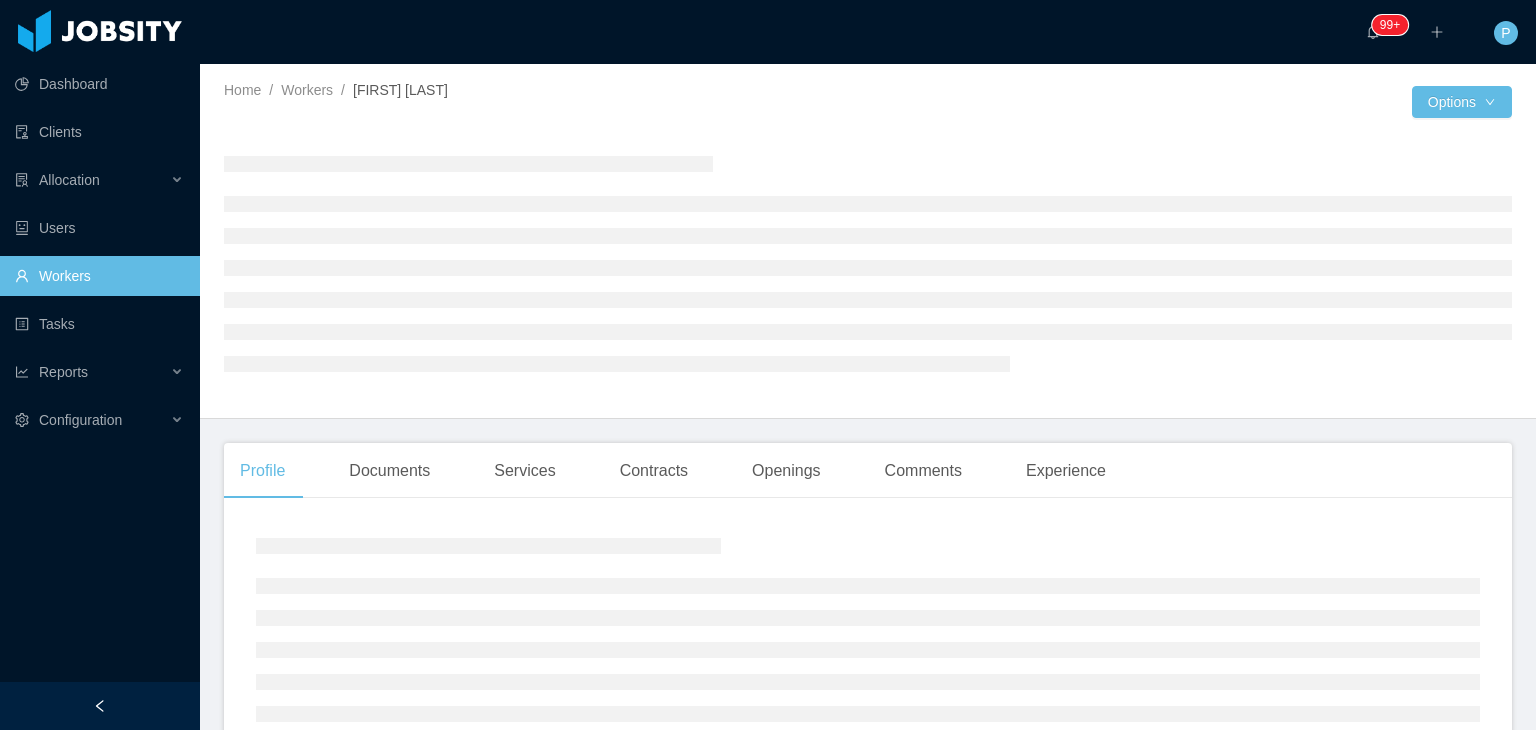 click at bounding box center (1140, 102) 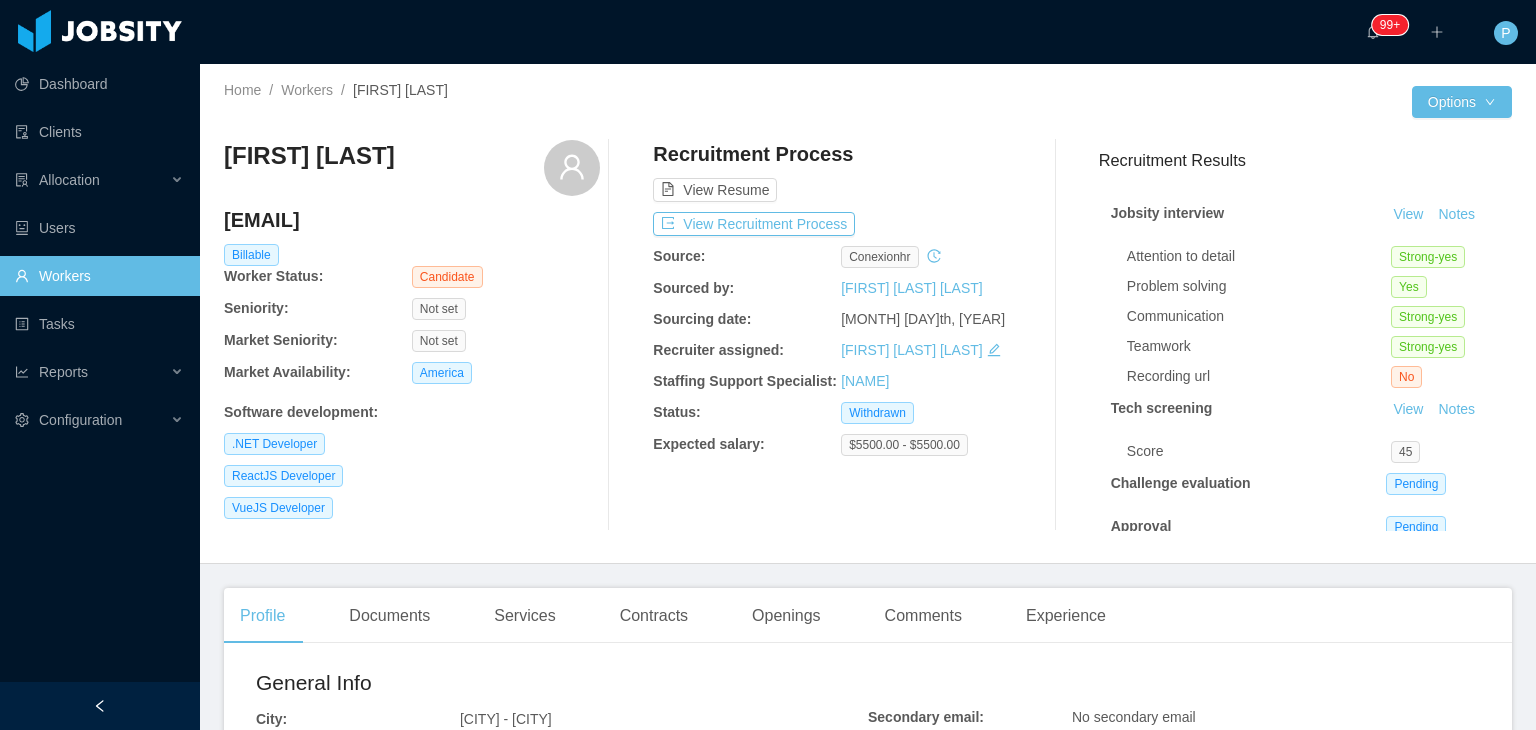 click 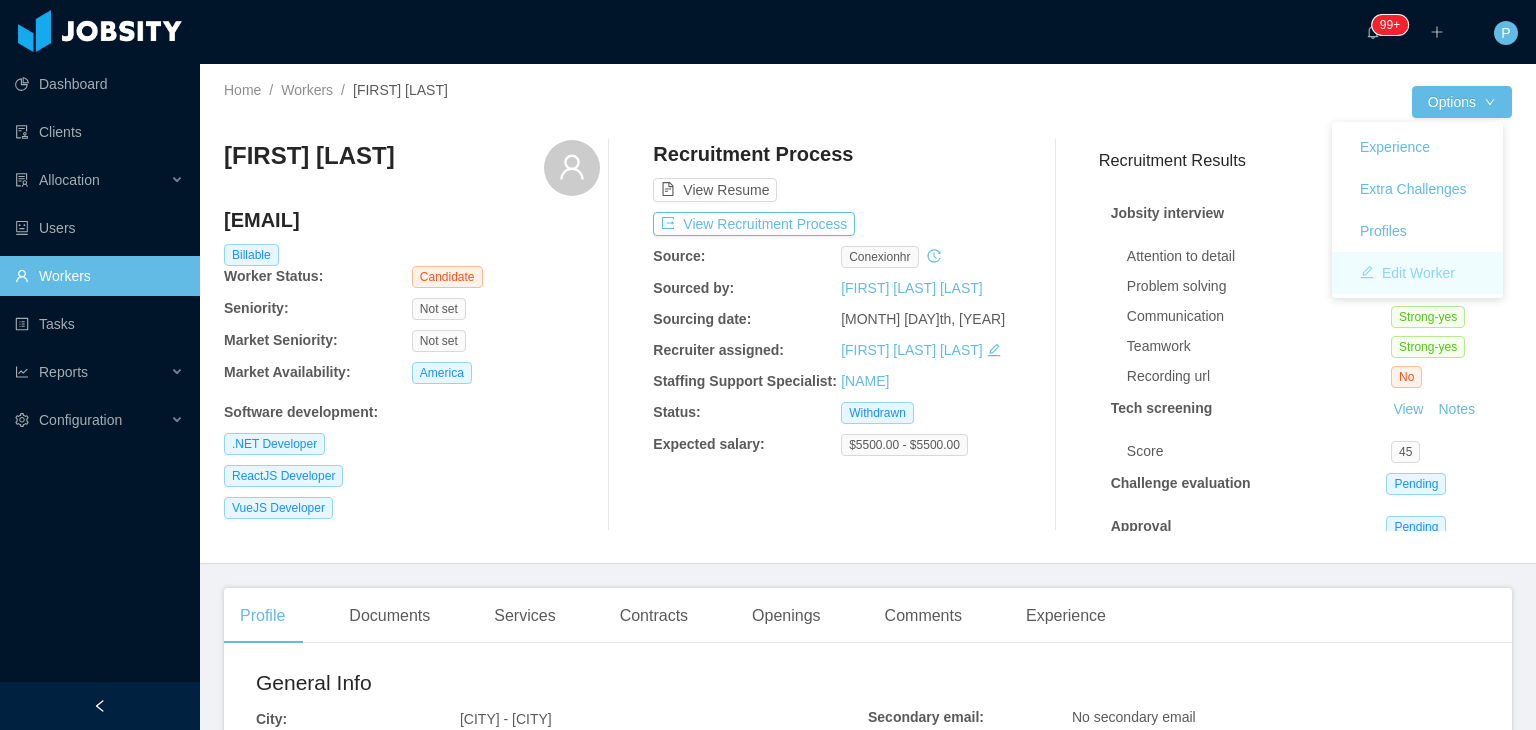 click on "Edit Worker" at bounding box center (1407, 273) 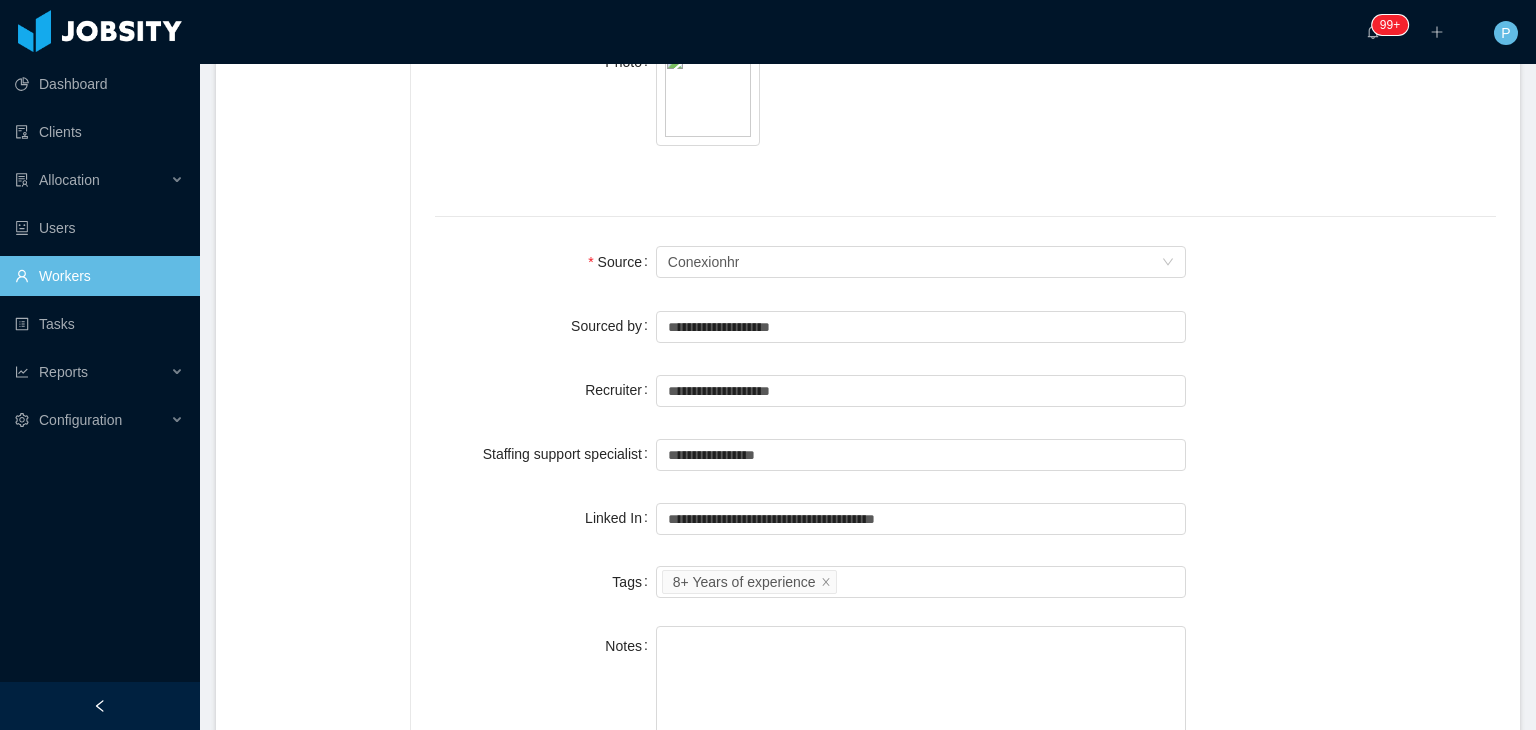 scroll, scrollTop: 1364, scrollLeft: 0, axis: vertical 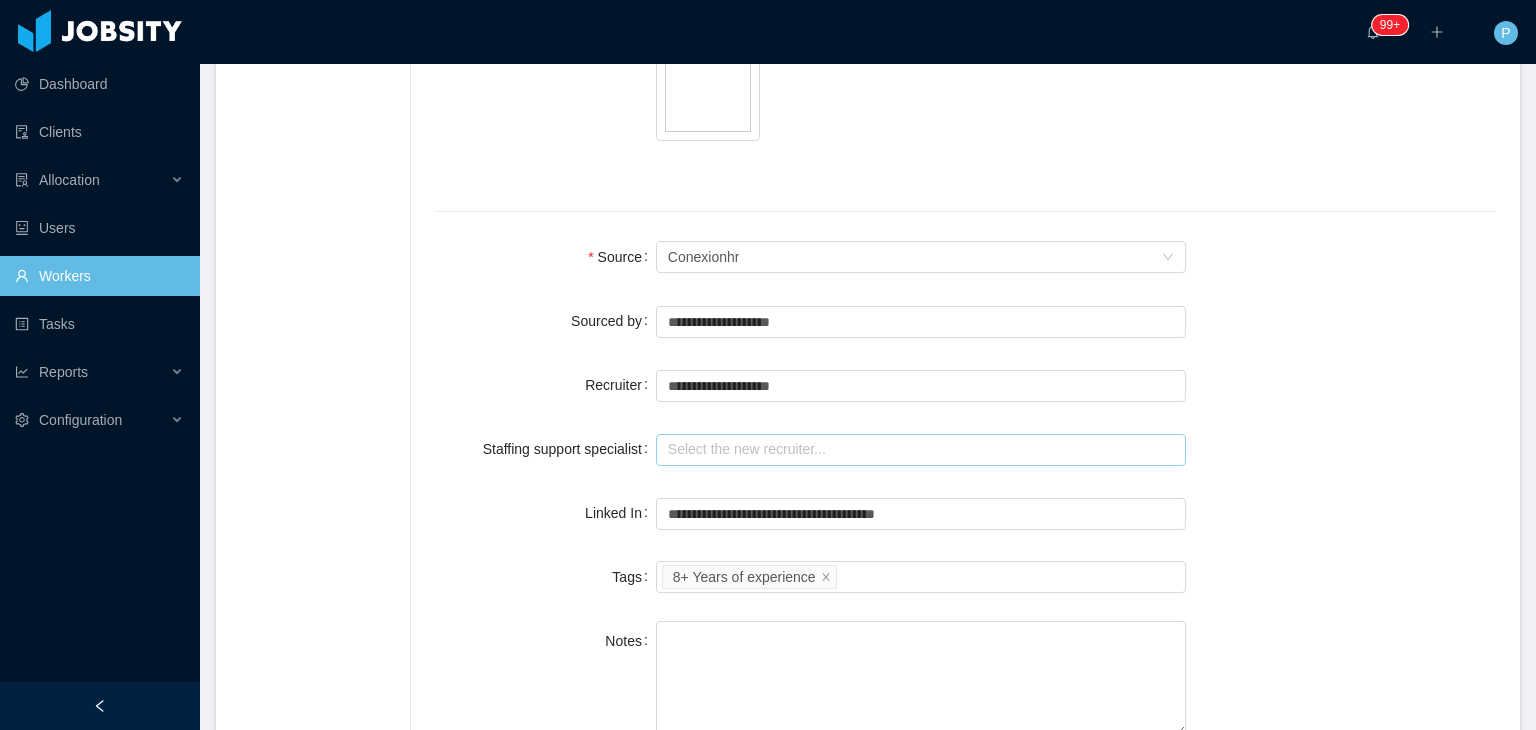 click at bounding box center [921, 450] 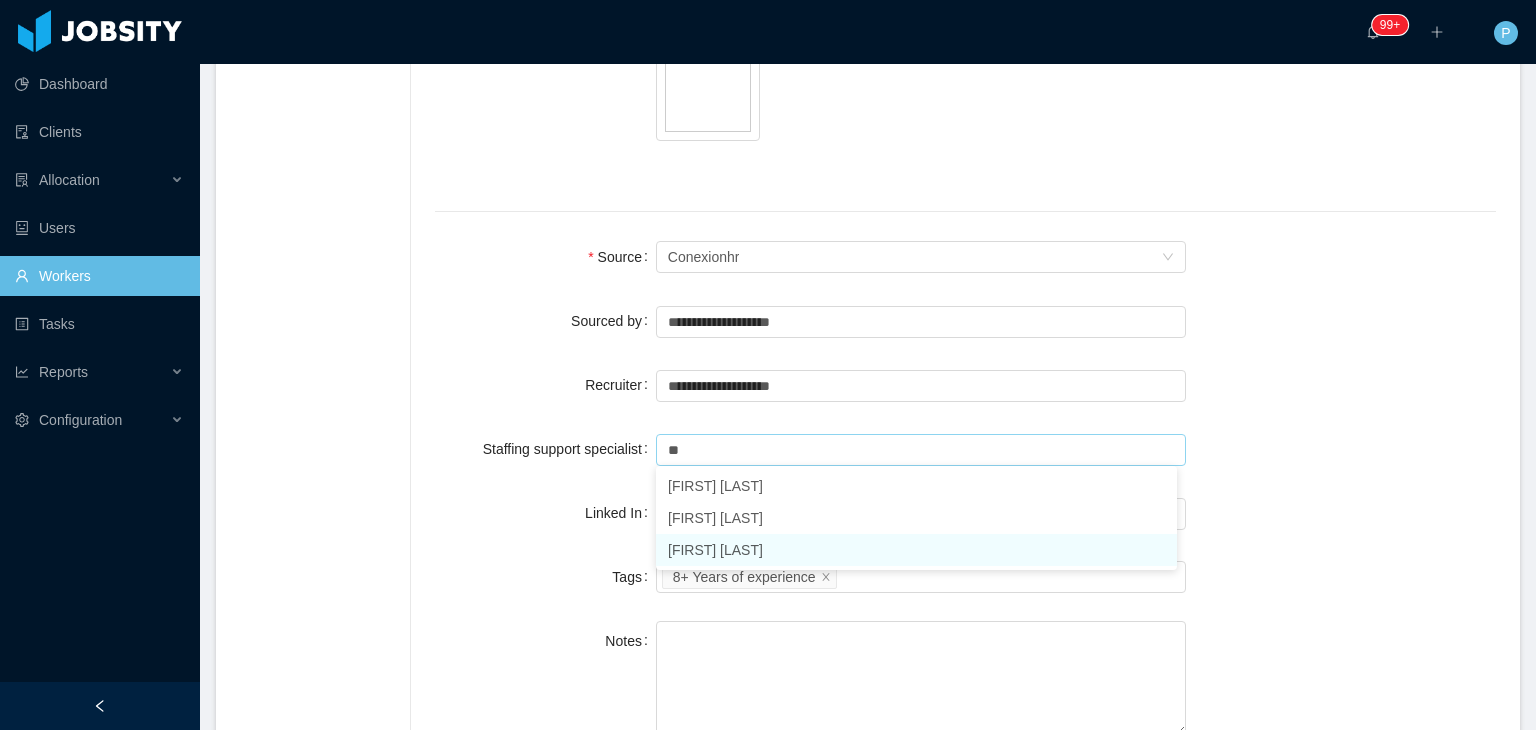 click on "[FIRST] [LAST]" at bounding box center (916, 550) 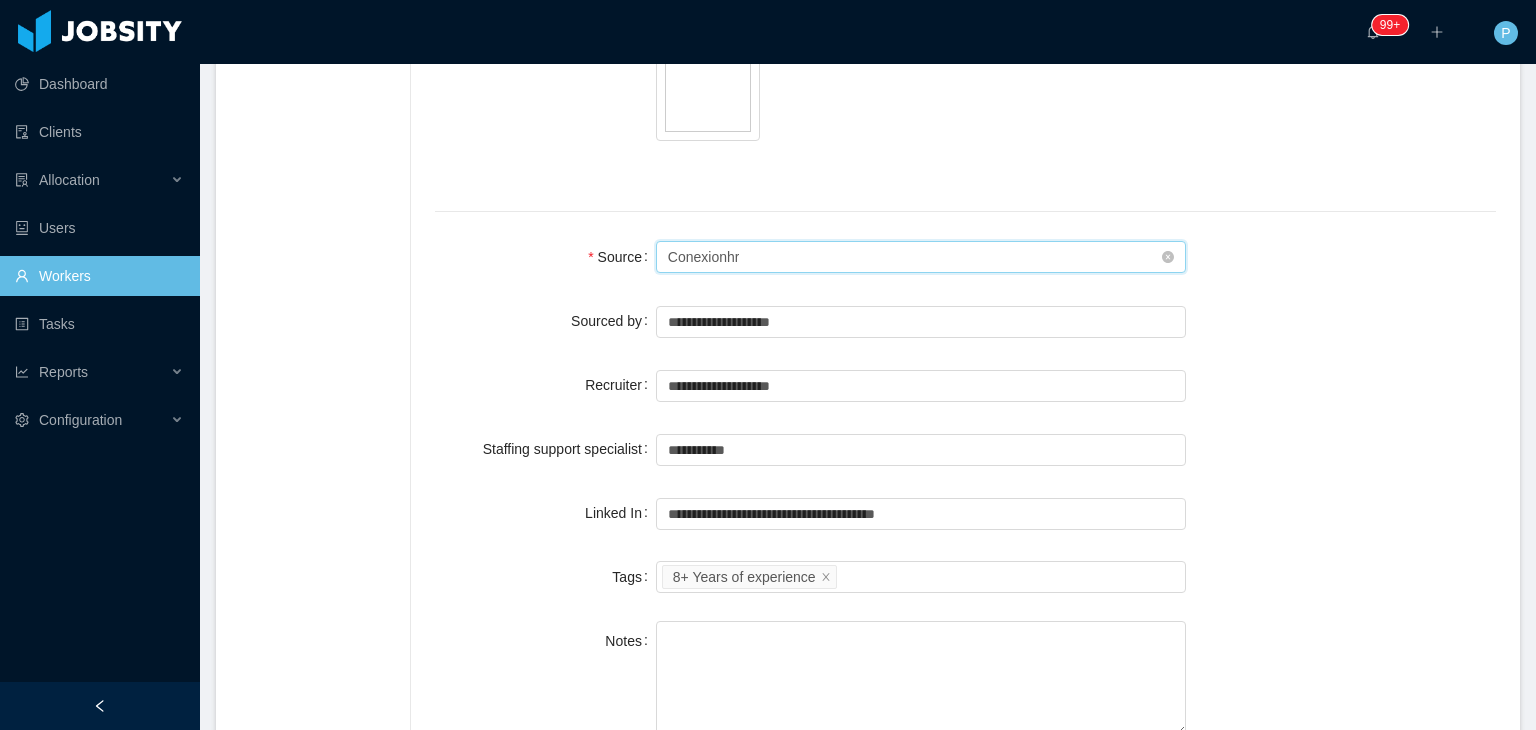 click on "Seniority Conexionhr" at bounding box center [915, 257] 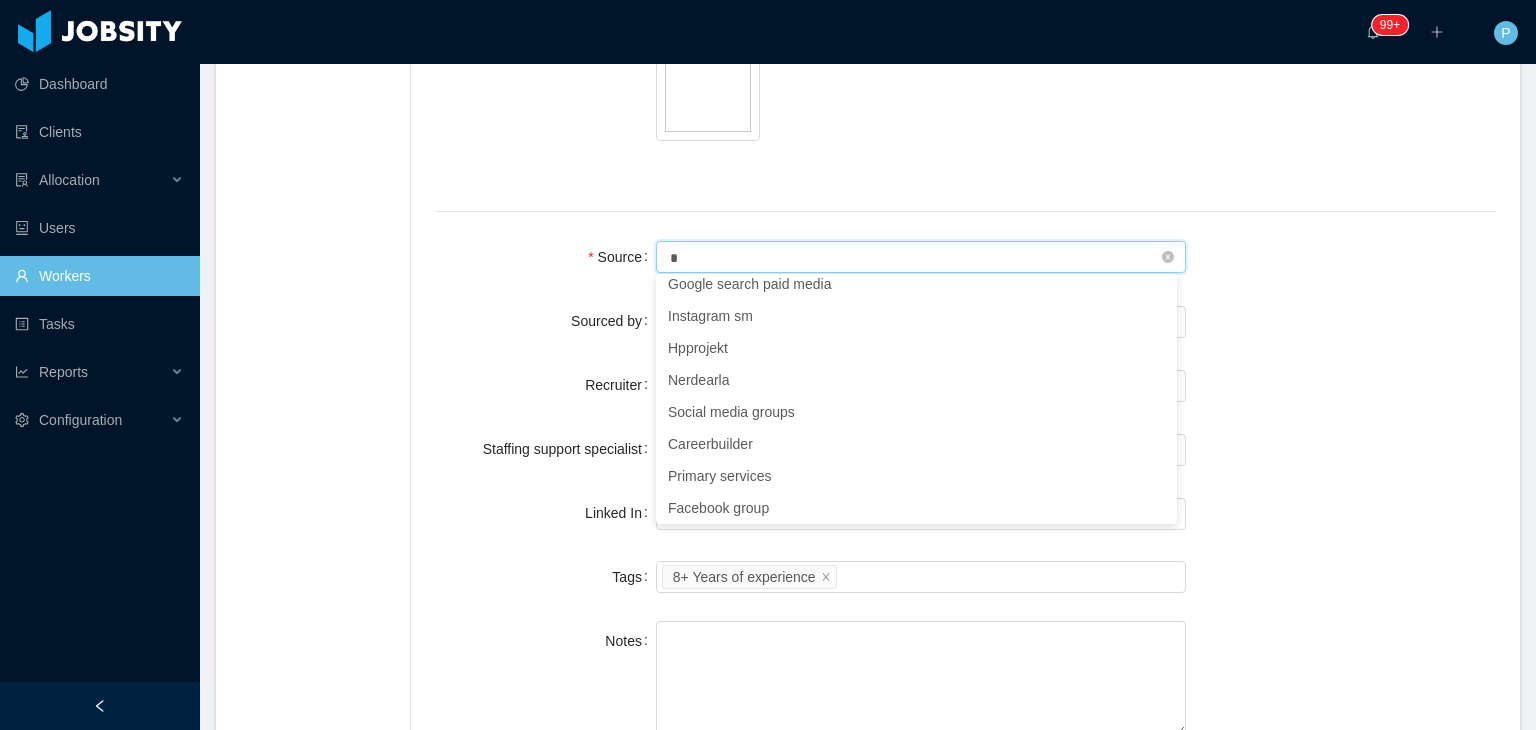 scroll, scrollTop: 4, scrollLeft: 0, axis: vertical 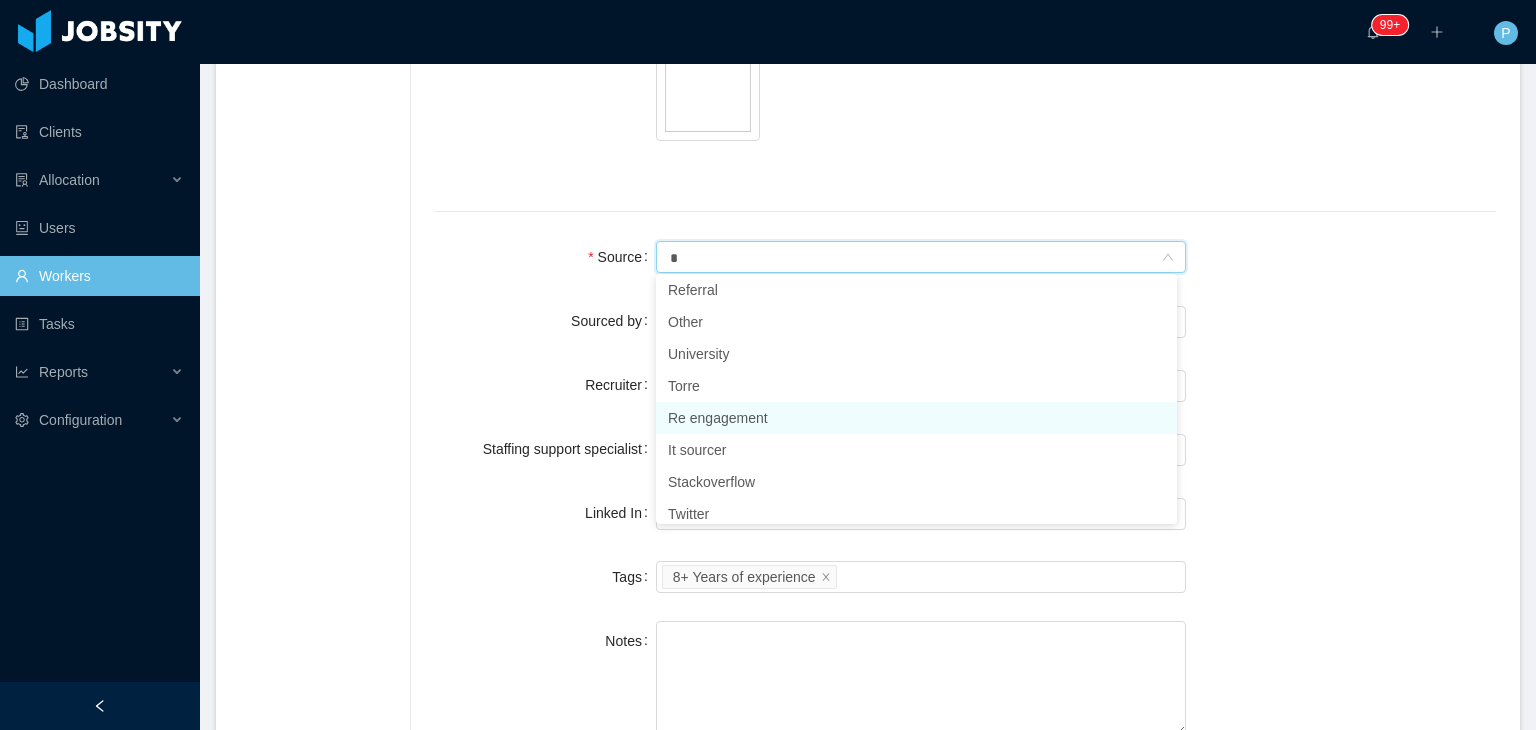 click on "Re engagement" at bounding box center (916, 418) 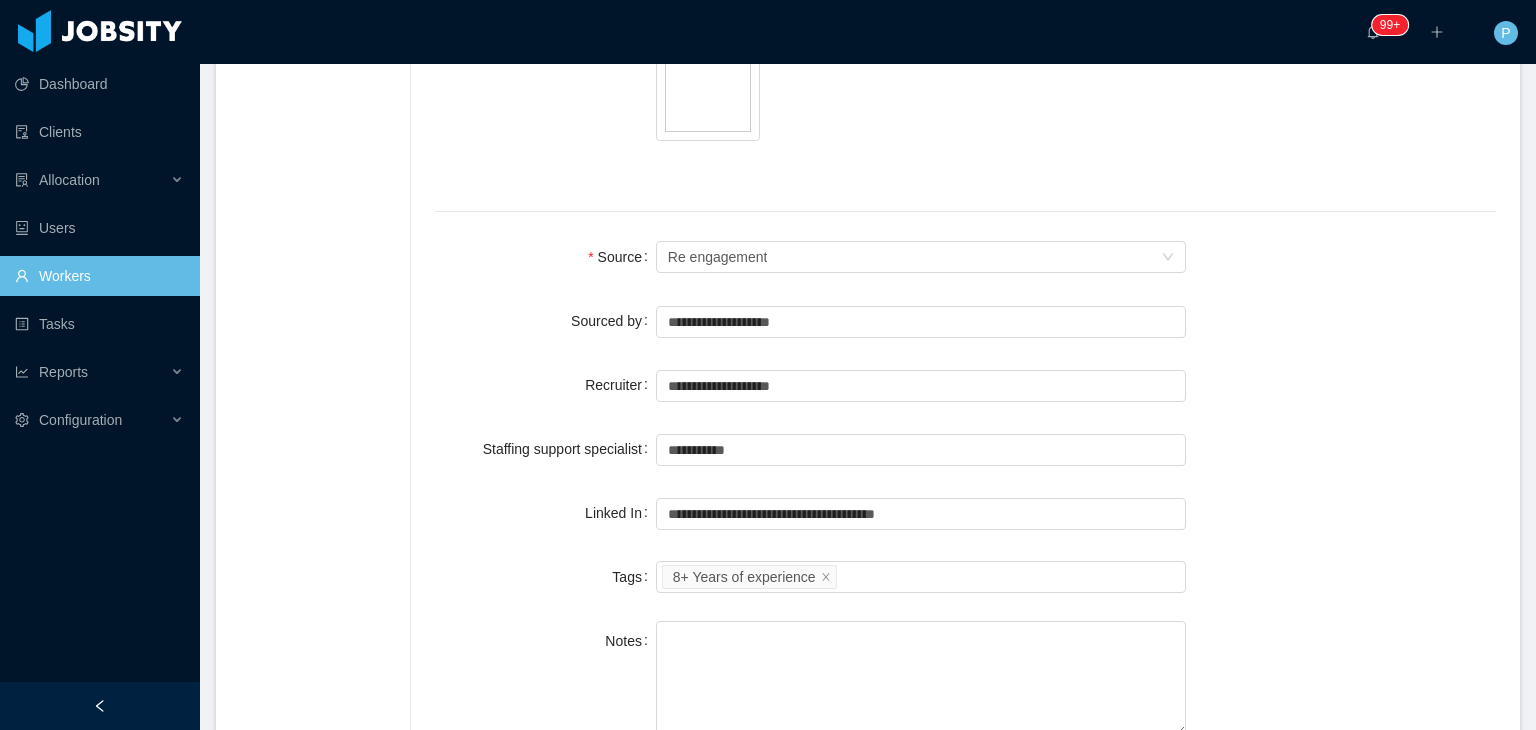 click on "**********" at bounding box center [965, 385] 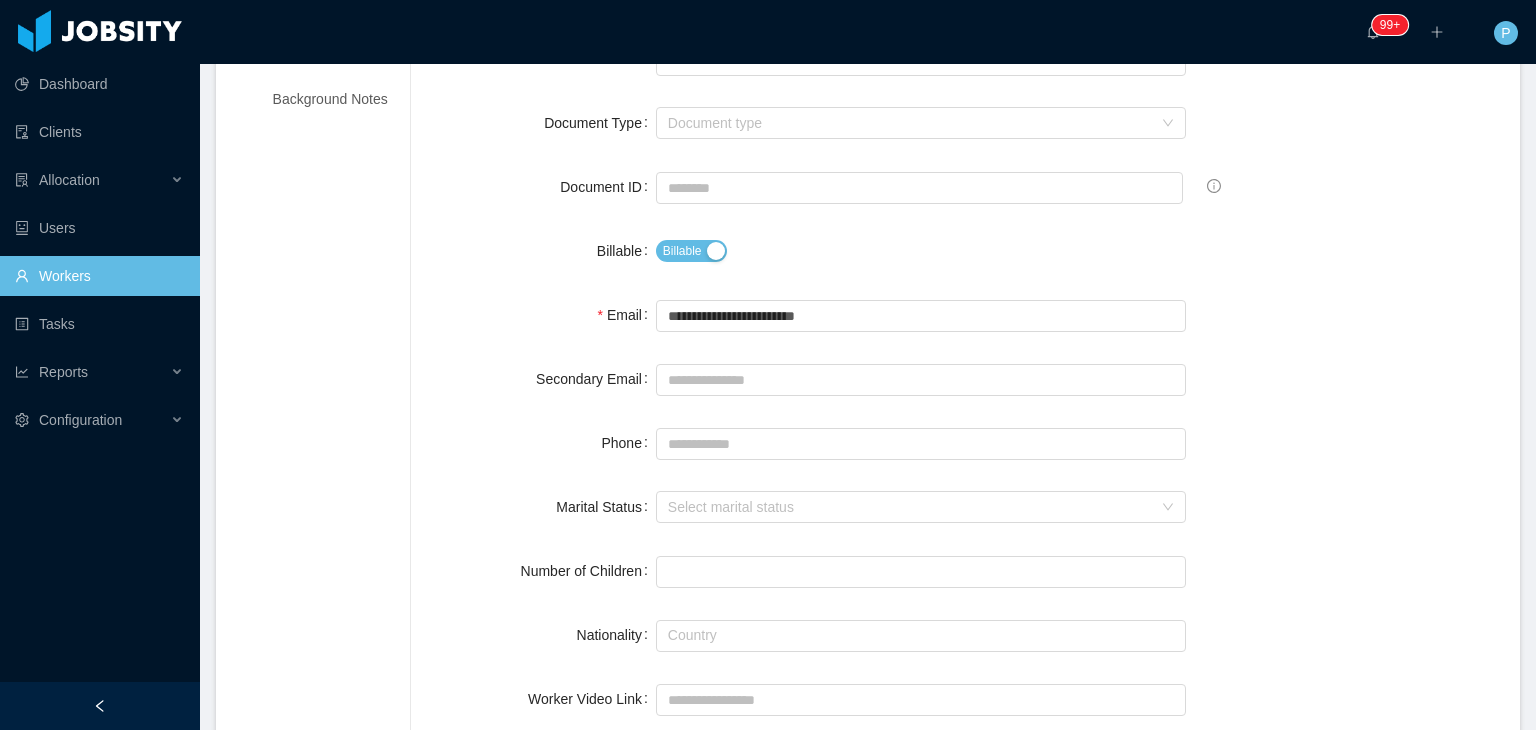 scroll, scrollTop: 0, scrollLeft: 0, axis: both 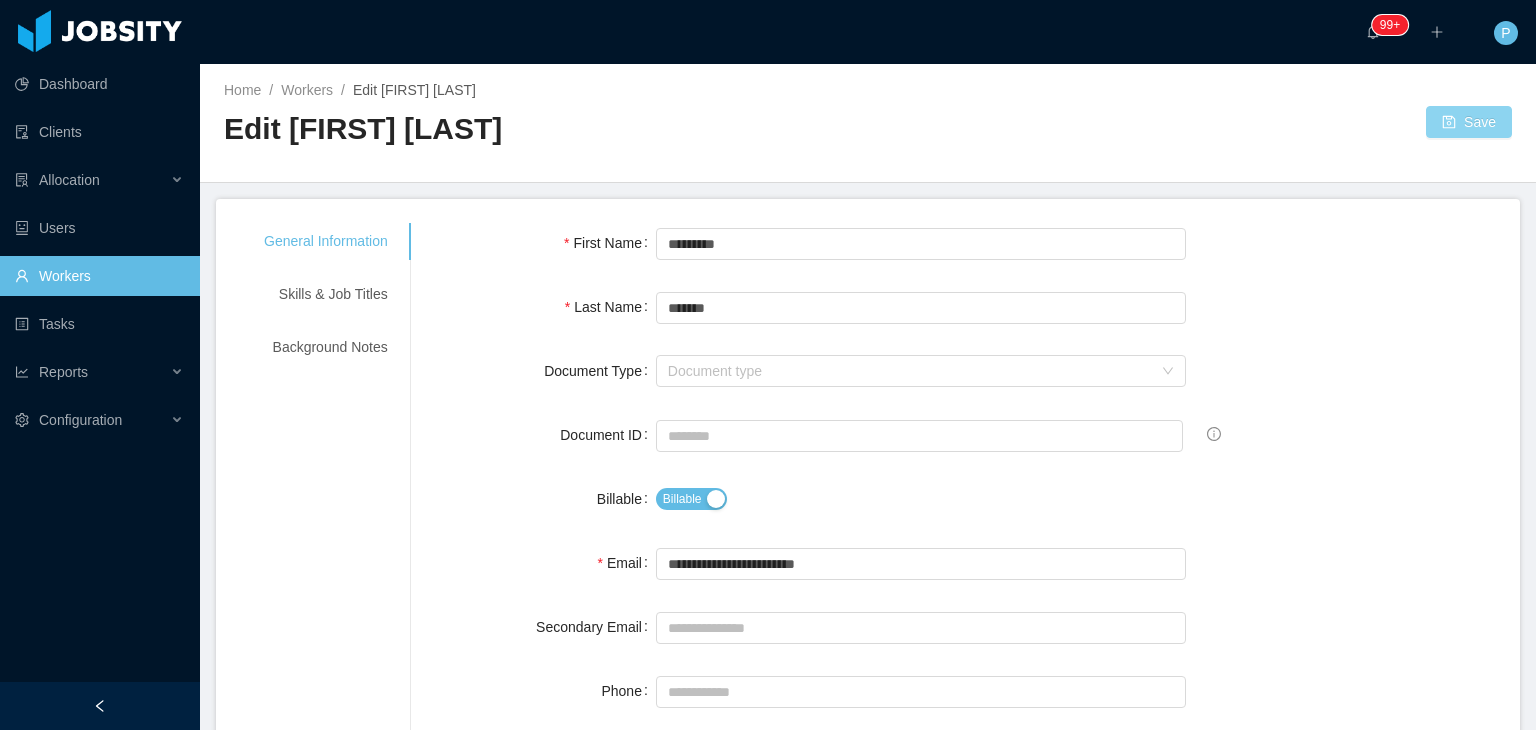 click on "Save" at bounding box center [1469, 122] 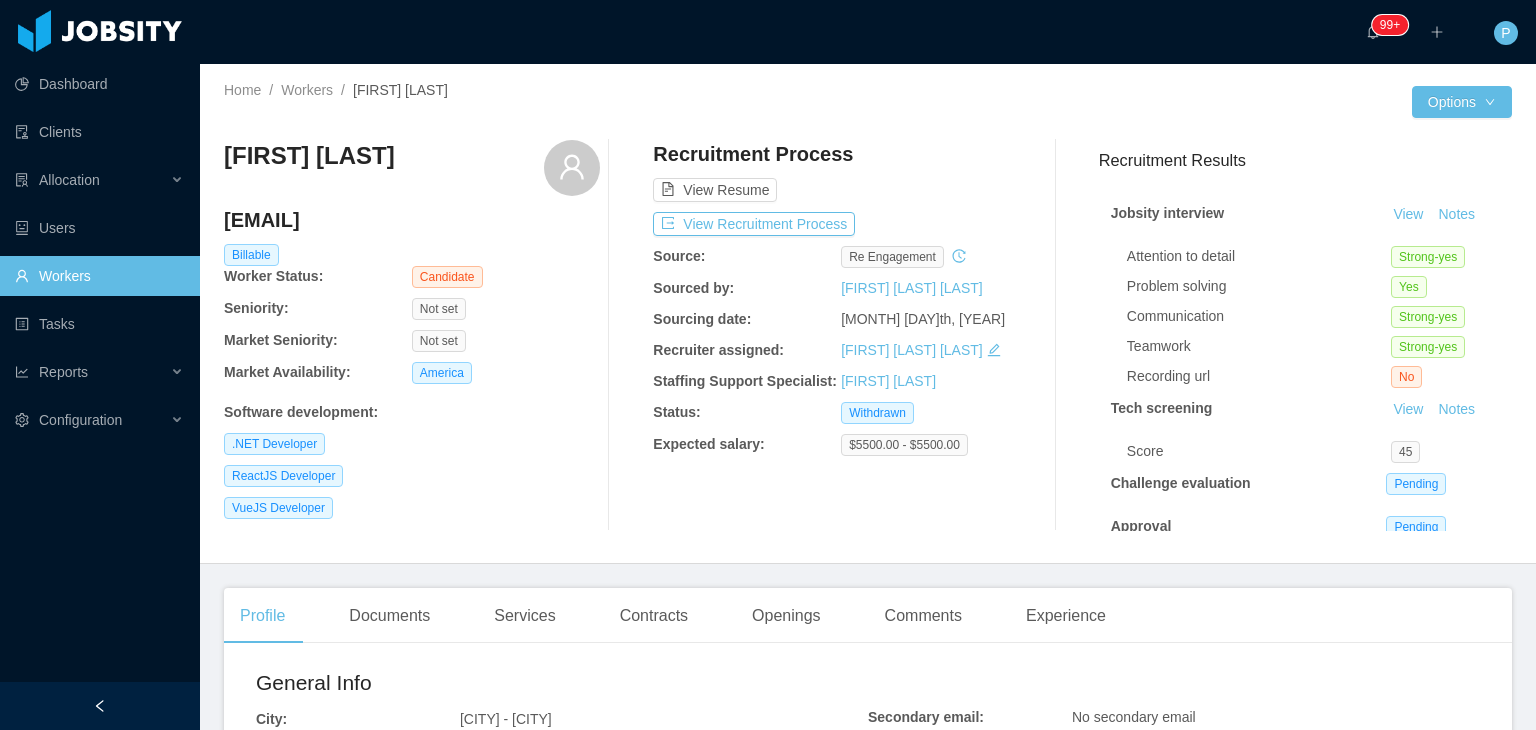 click on "View Resume" at bounding box center [841, 171] 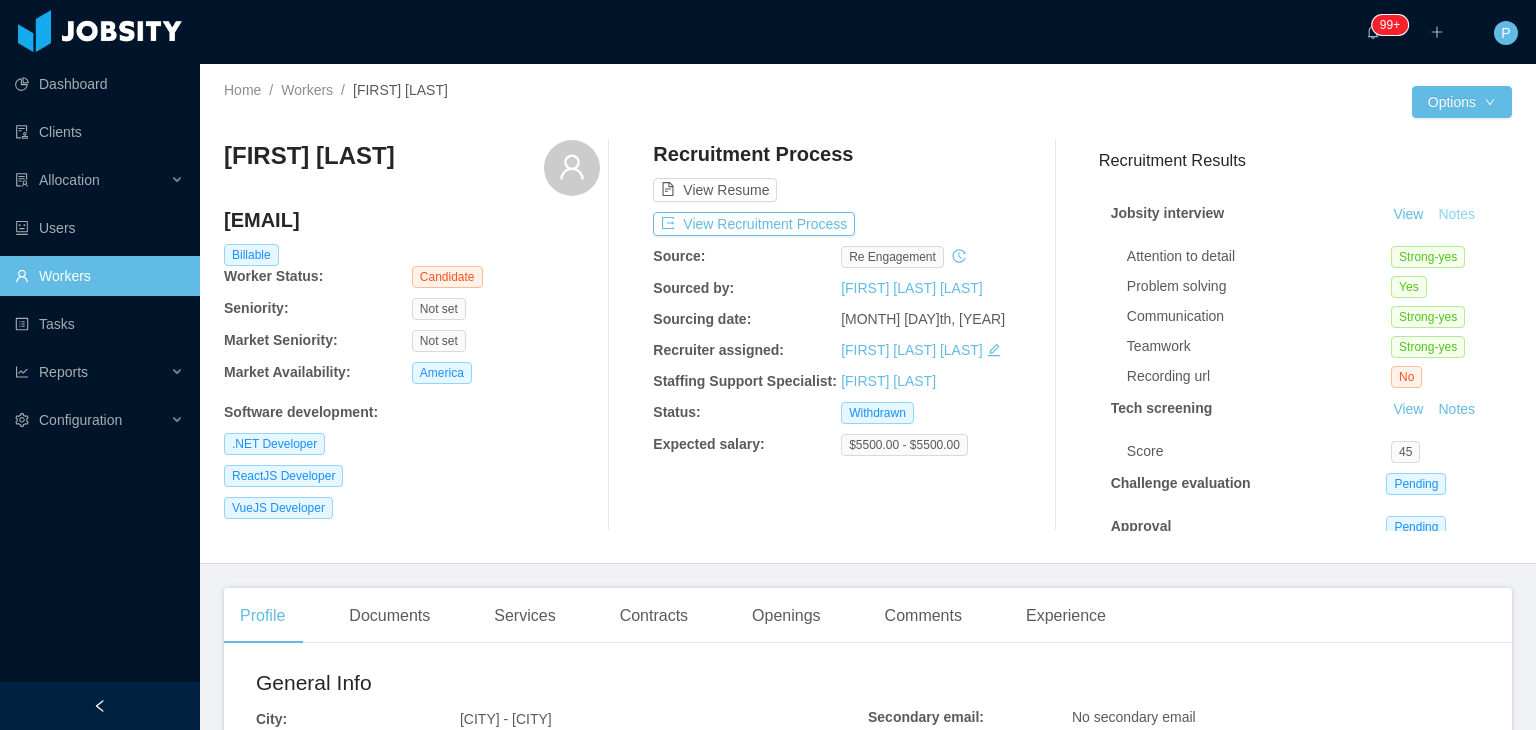click on "Notes" at bounding box center (1456, 215) 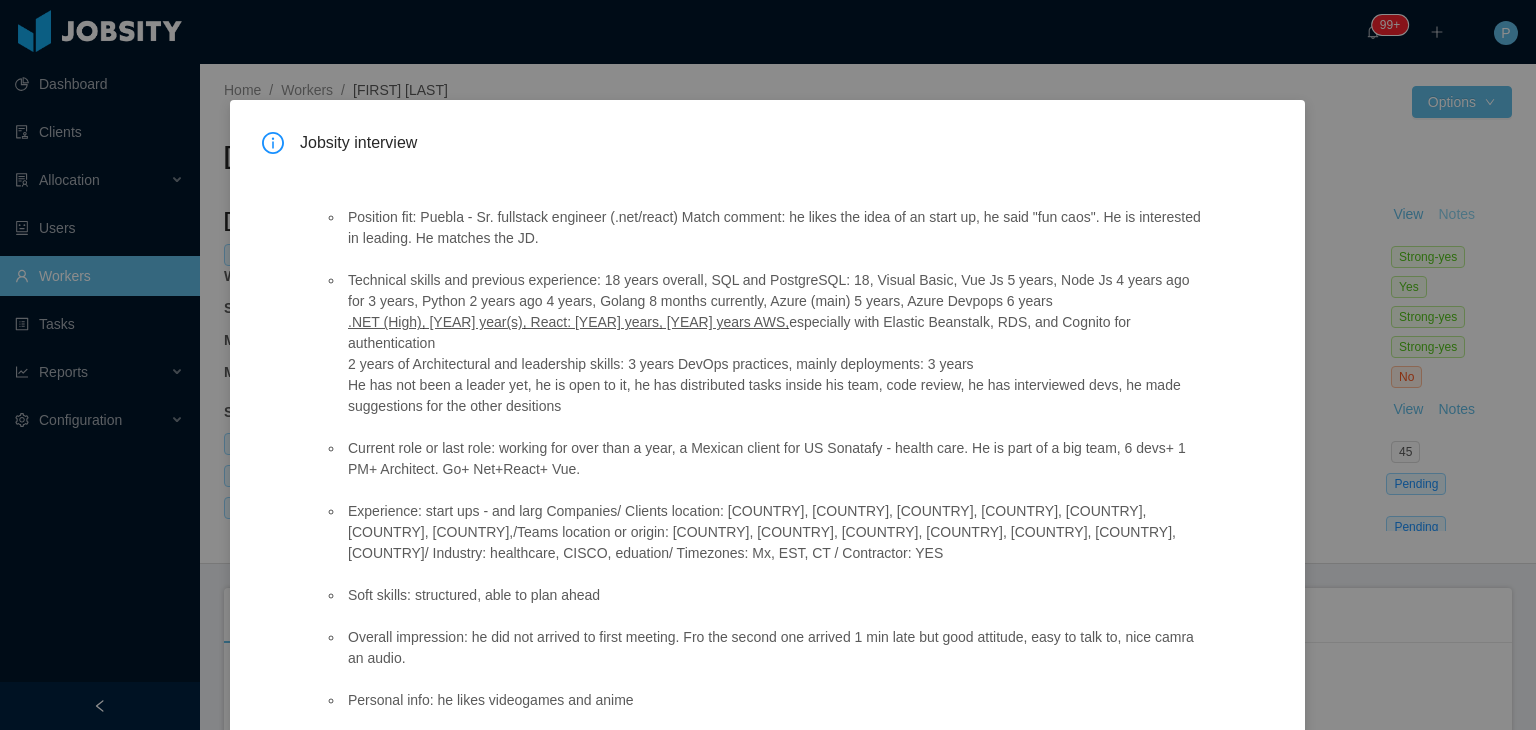 scroll, scrollTop: 100, scrollLeft: 0, axis: vertical 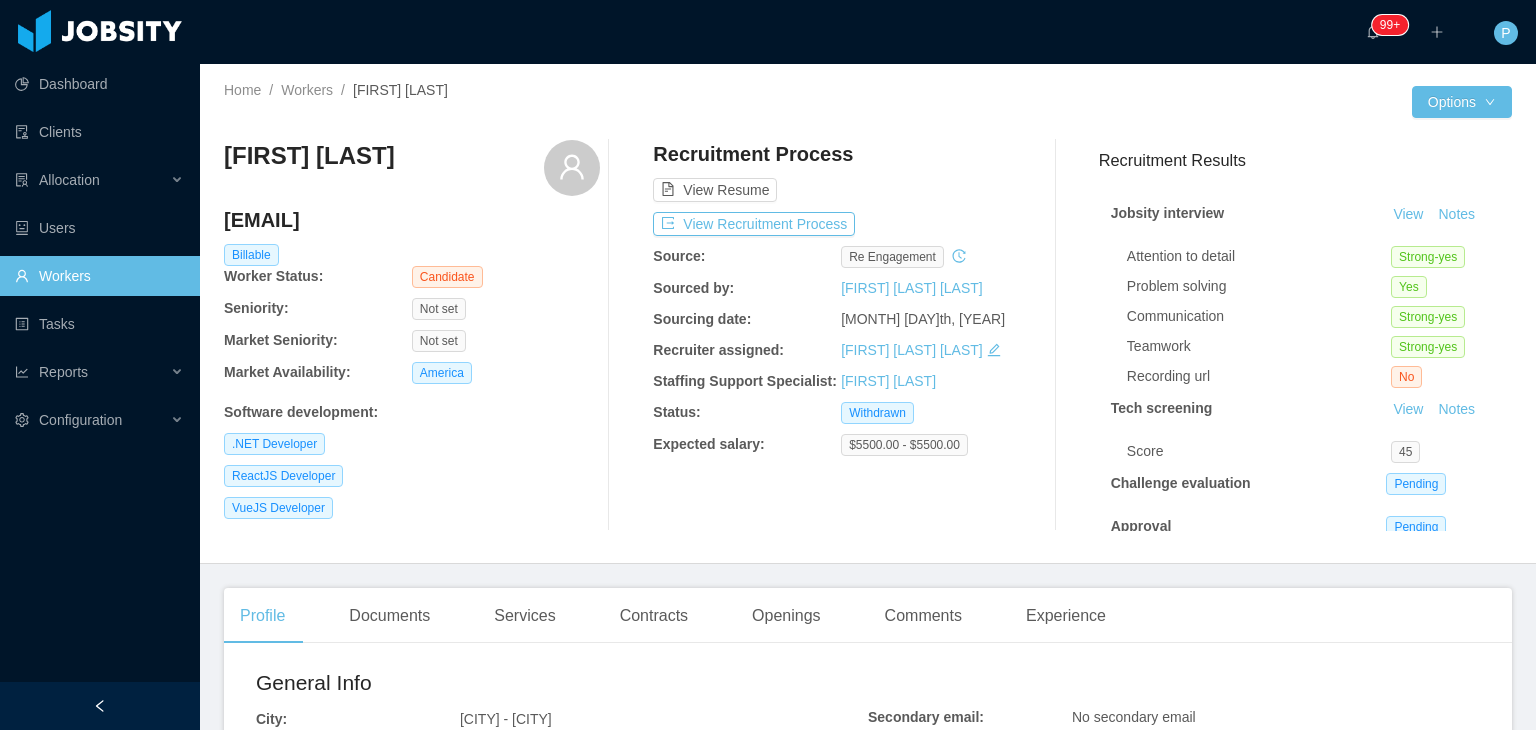 click at bounding box center (1055, 334) 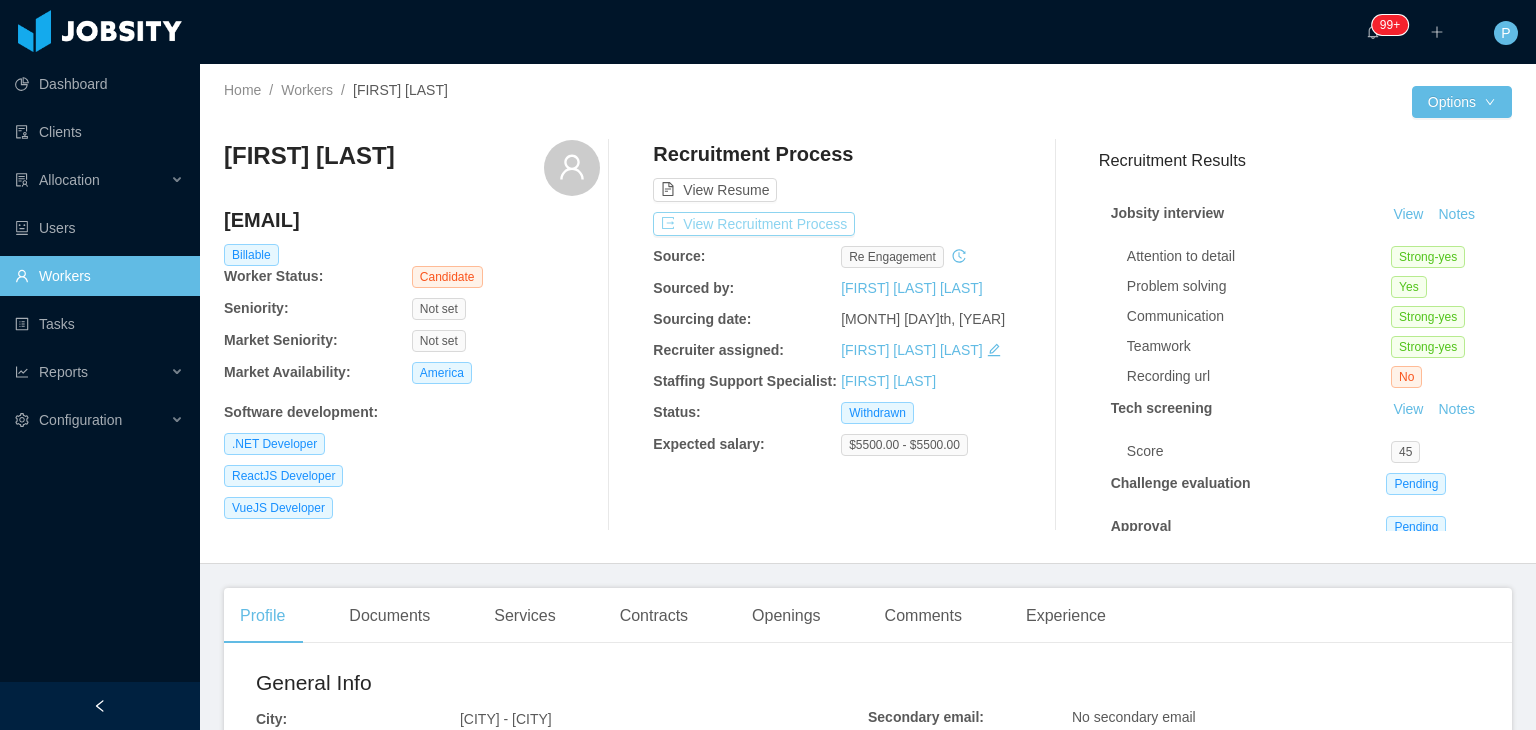 click on "View Recruitment Process" at bounding box center [754, 224] 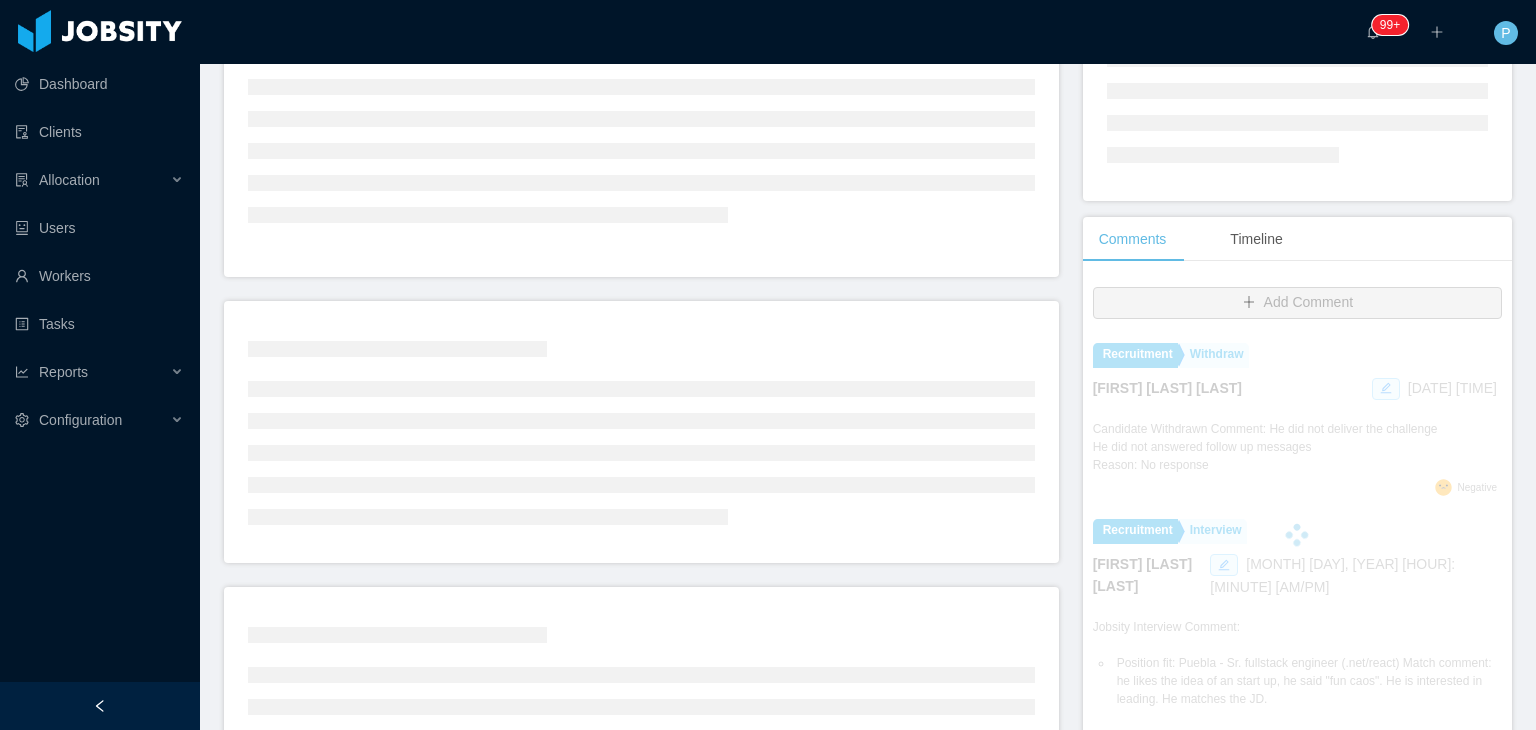 scroll, scrollTop: 272, scrollLeft: 0, axis: vertical 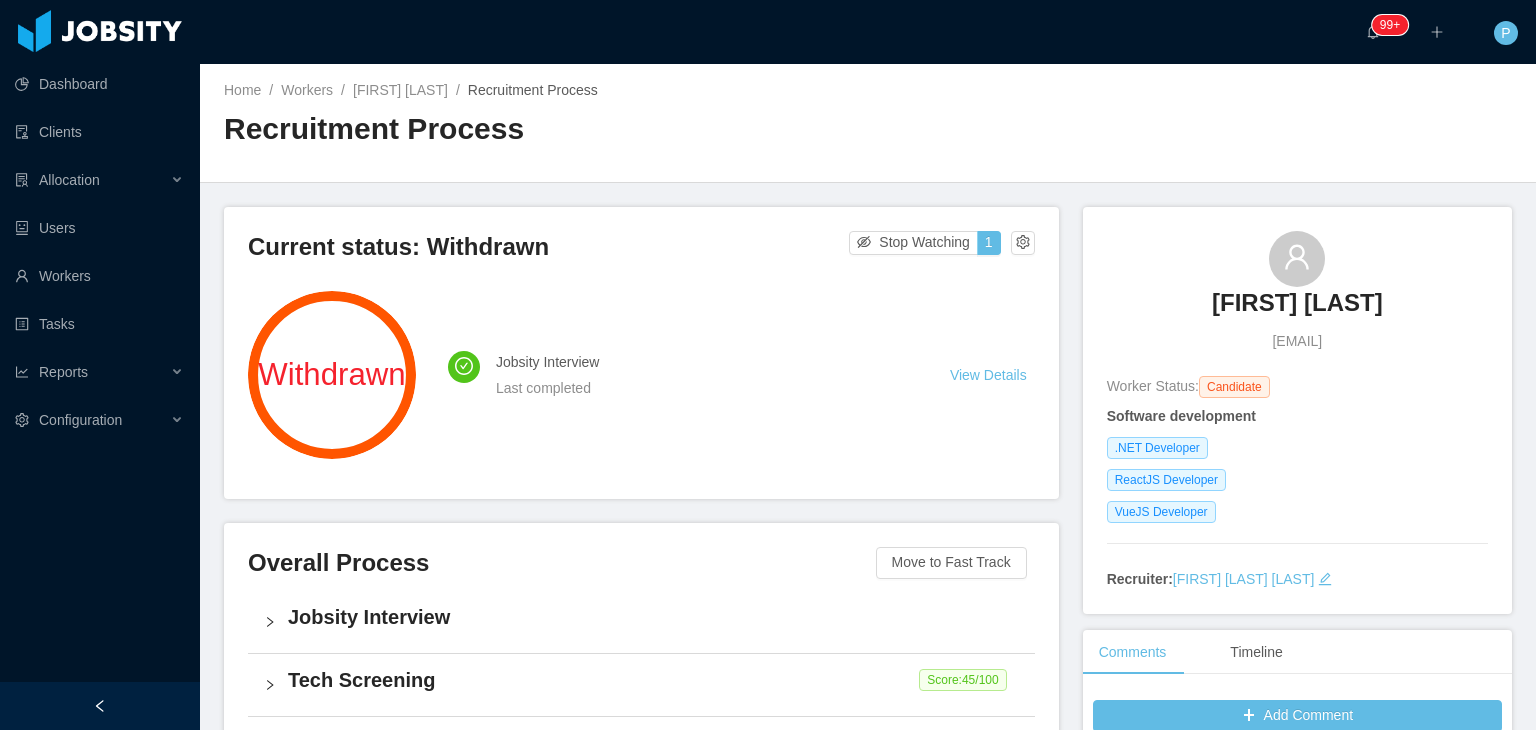 click on "··· 99+ ··· ··· P ···" at bounding box center [768, 32] 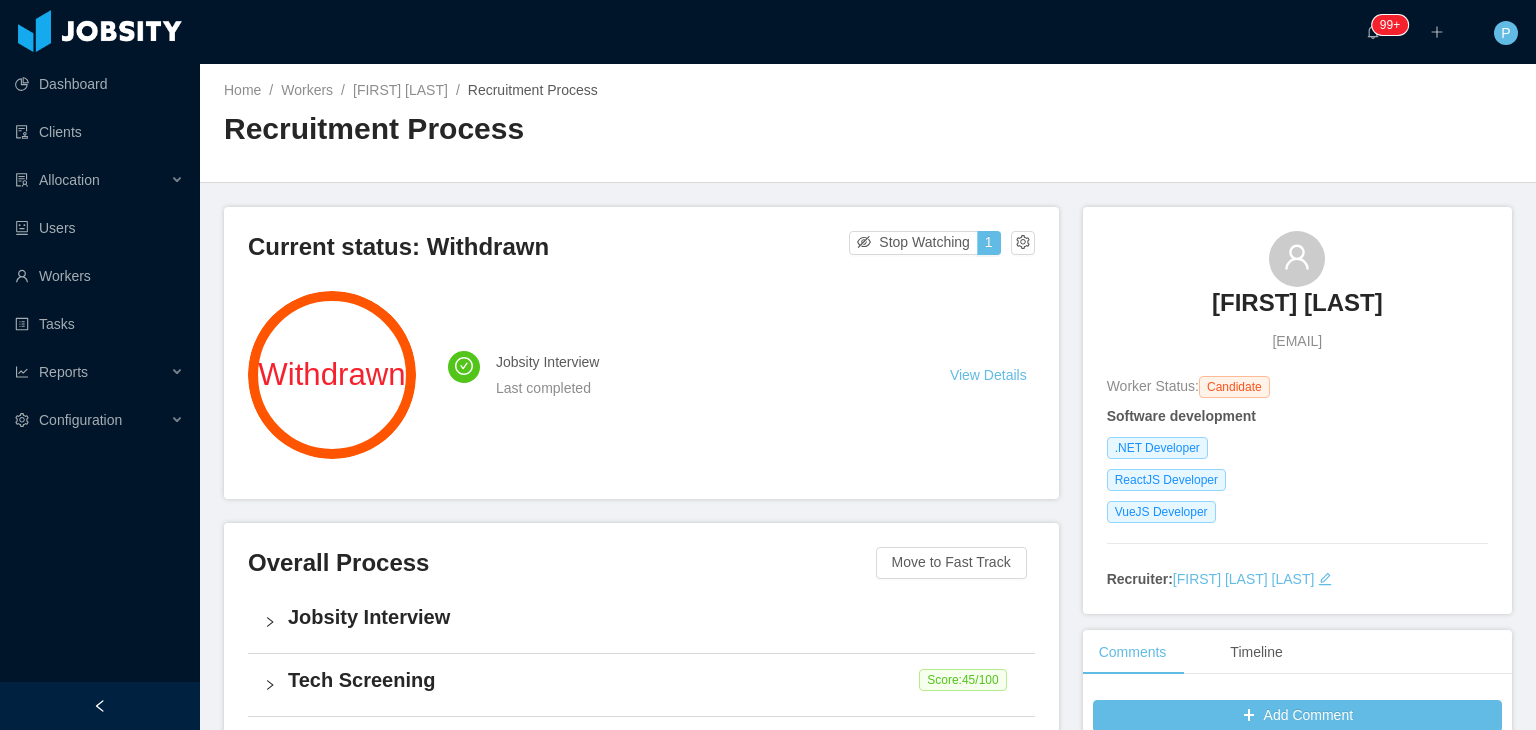 click on "Home / Workers / [PERSON] / Recruitment Process /" at bounding box center (546, 90) 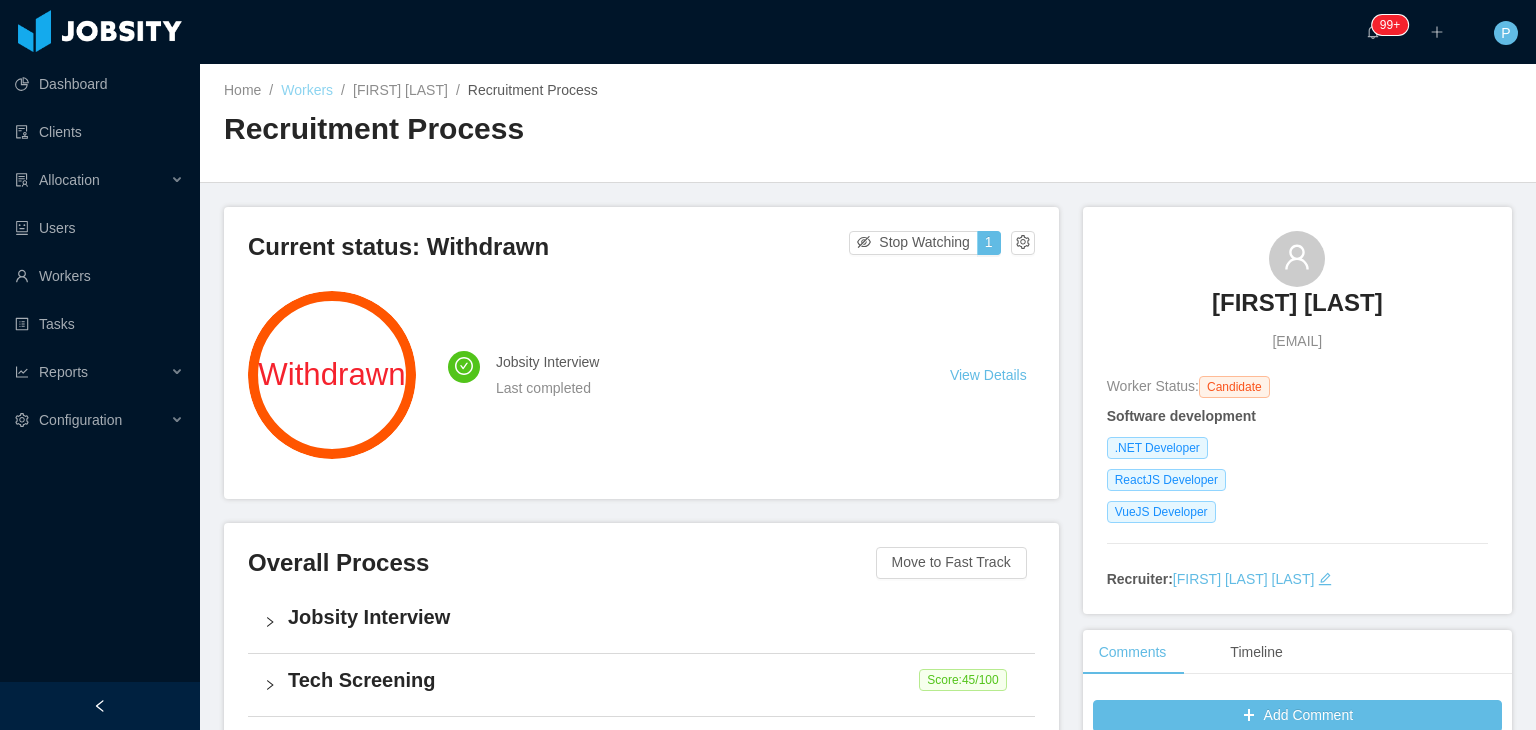 click on "Workers" at bounding box center [307, 90] 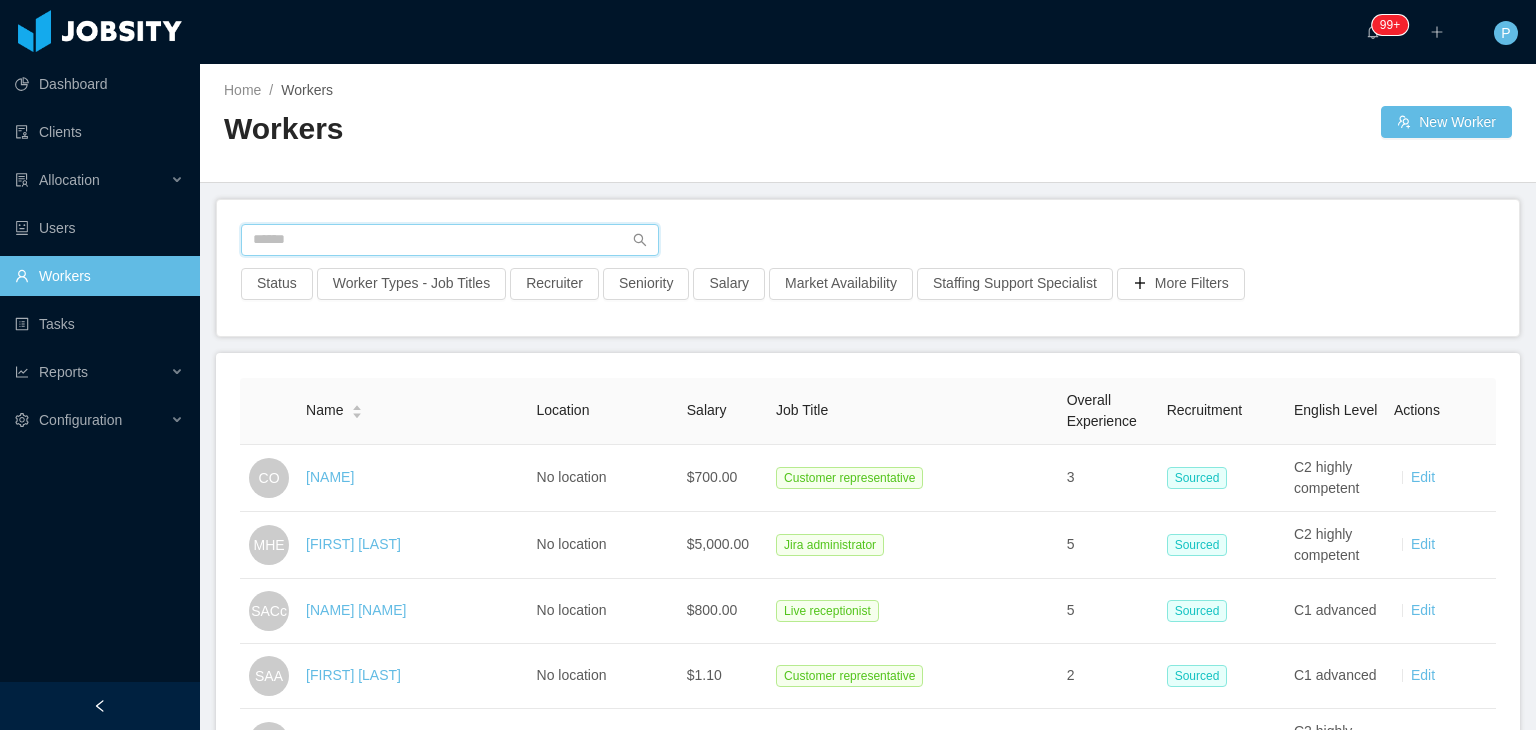 click at bounding box center (450, 240) 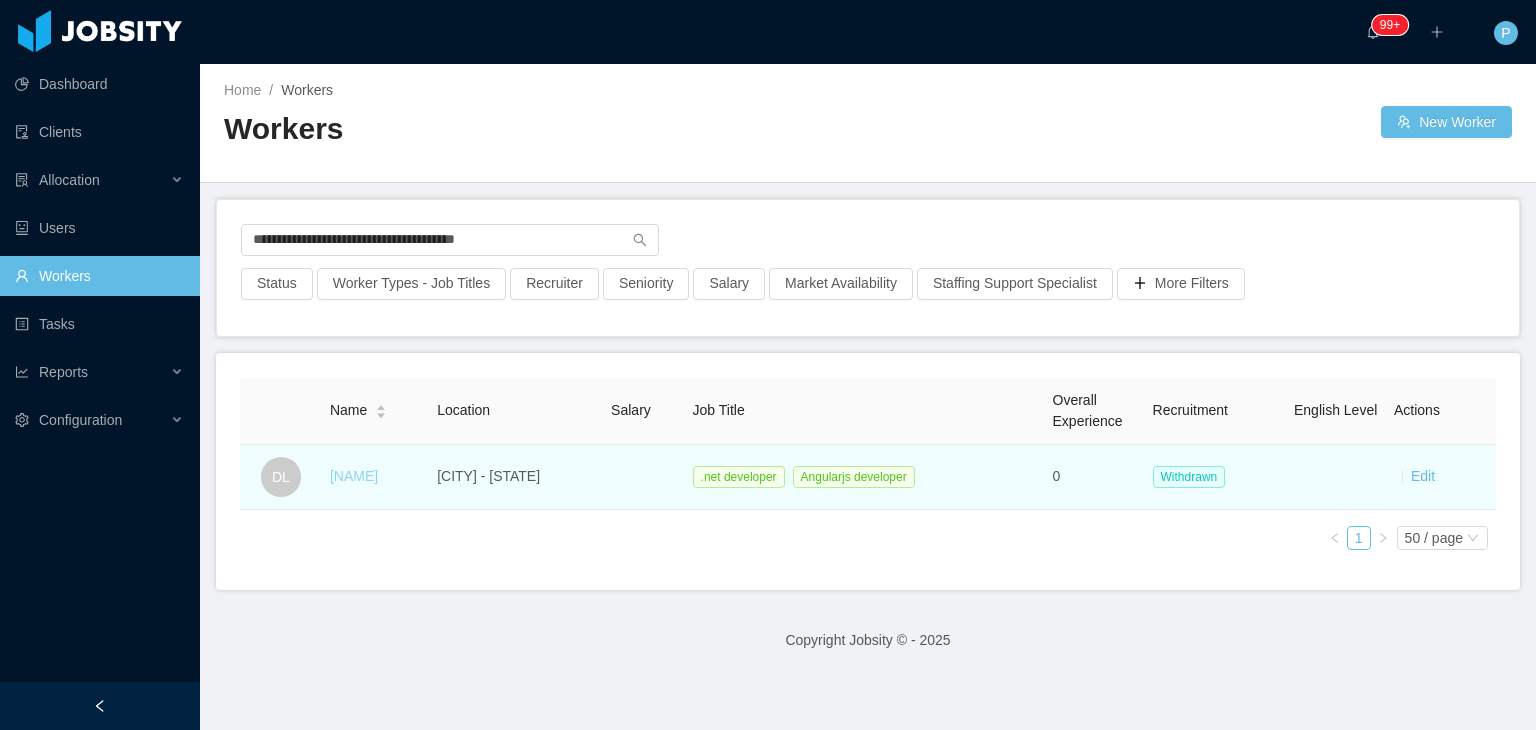 click on "[NAME]" at bounding box center [354, 476] 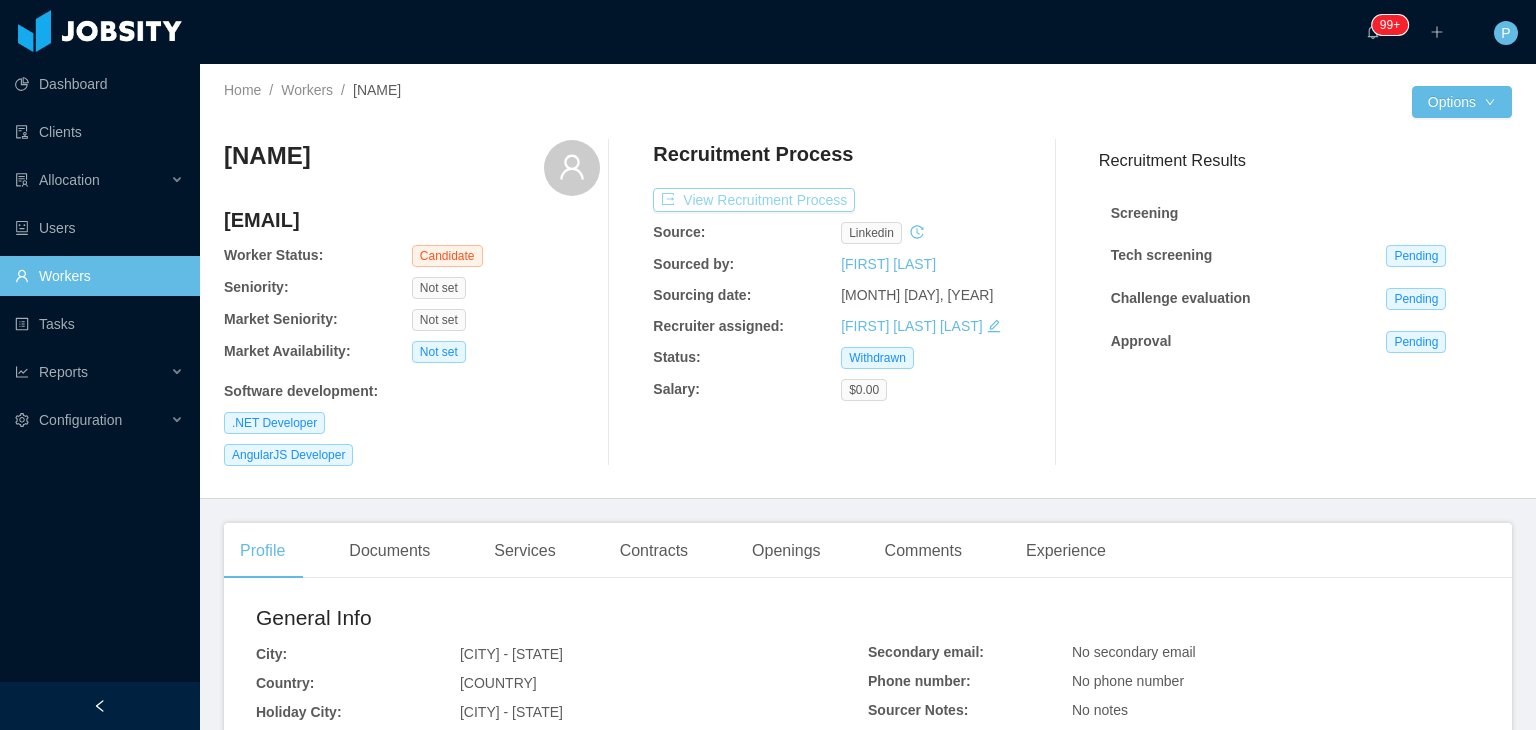 click on "View Recruitment Process" at bounding box center (754, 200) 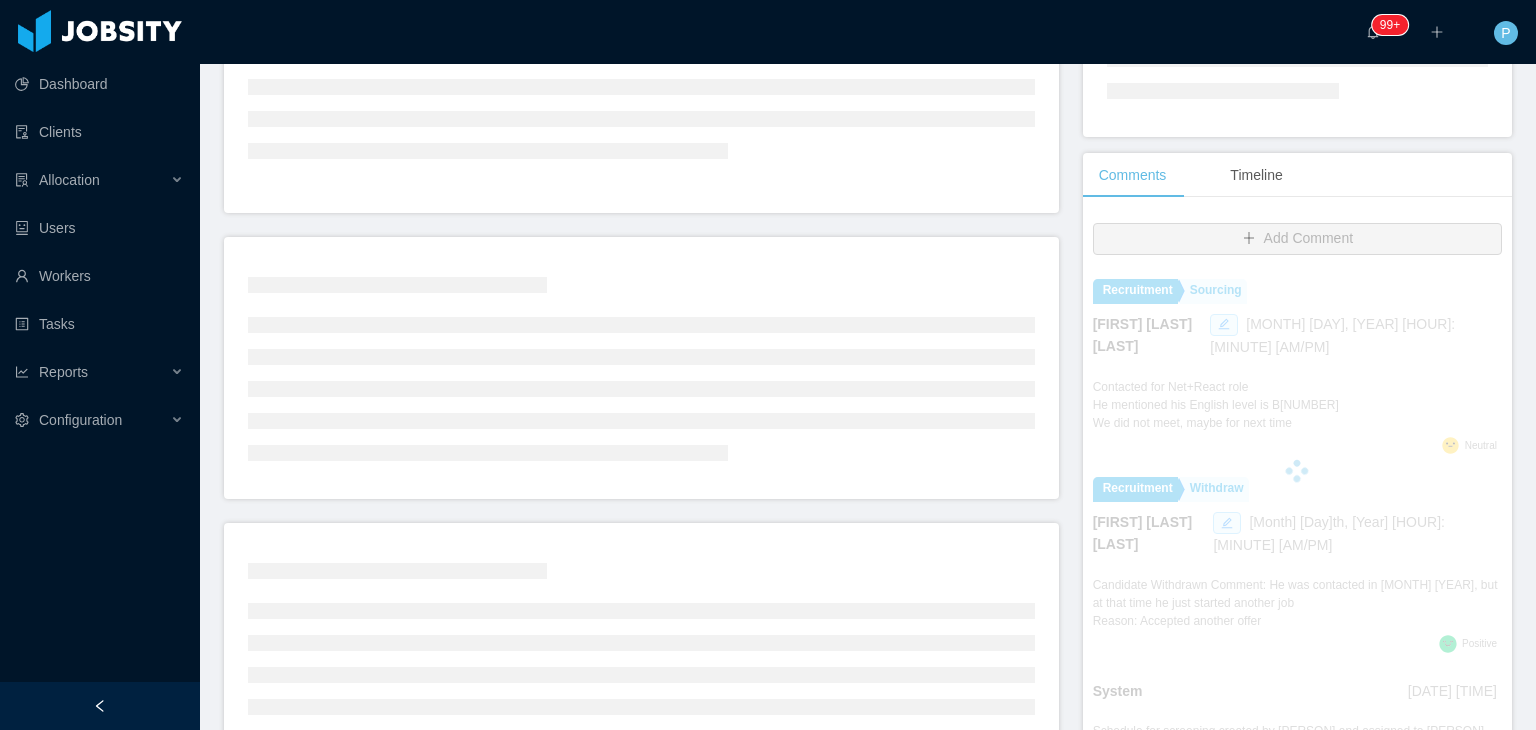 scroll, scrollTop: 335, scrollLeft: 0, axis: vertical 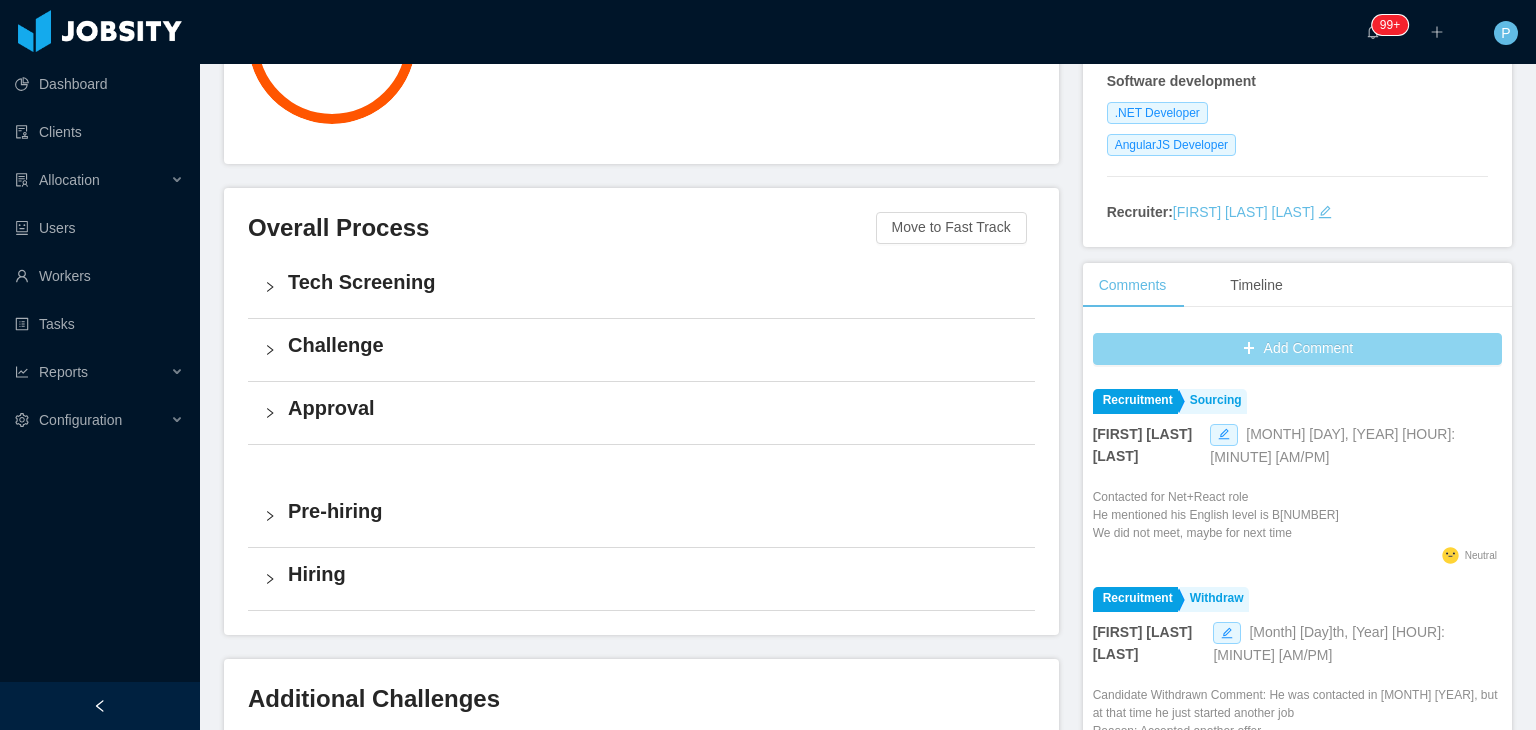 click on "Add Comment" at bounding box center [1297, 349] 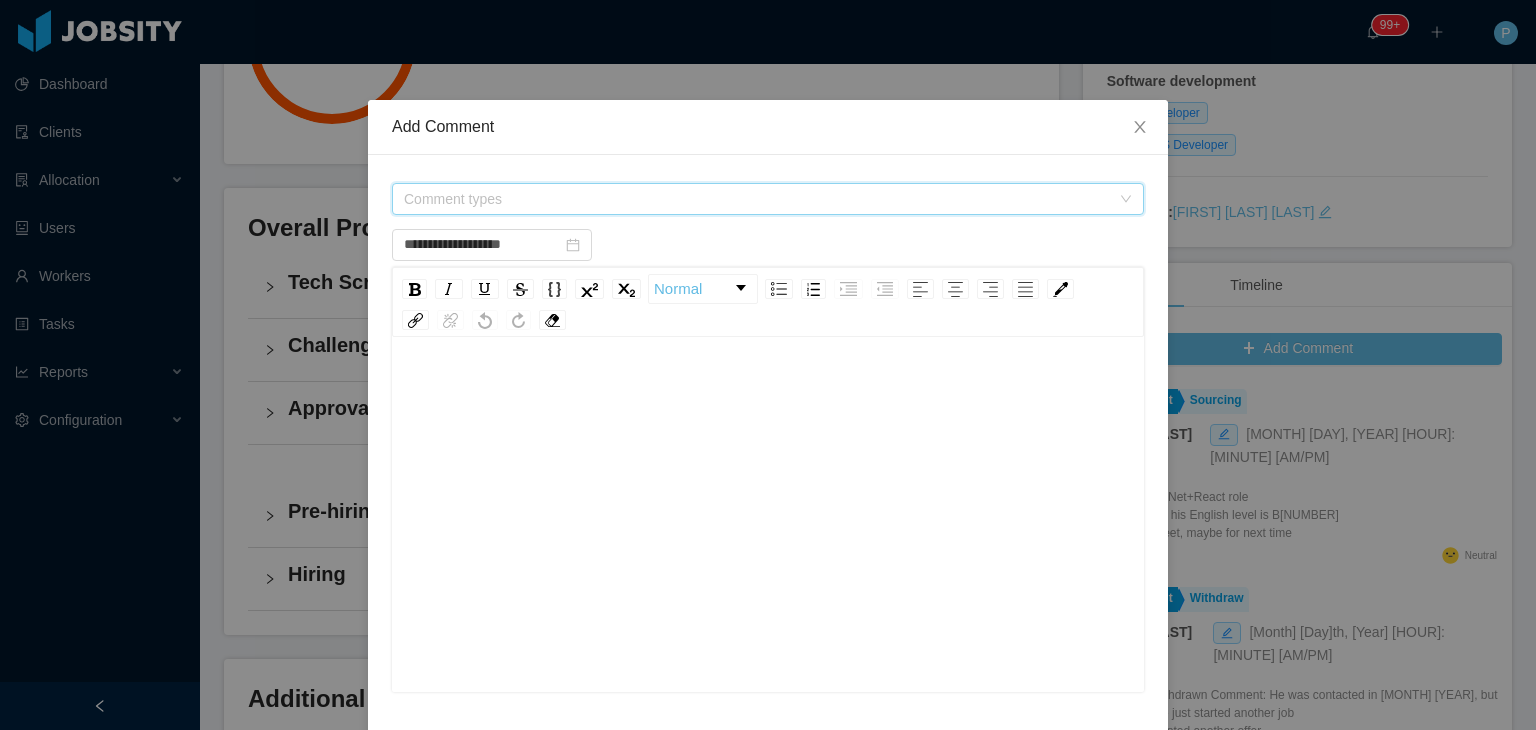 click on "Comment types" at bounding box center [757, 199] 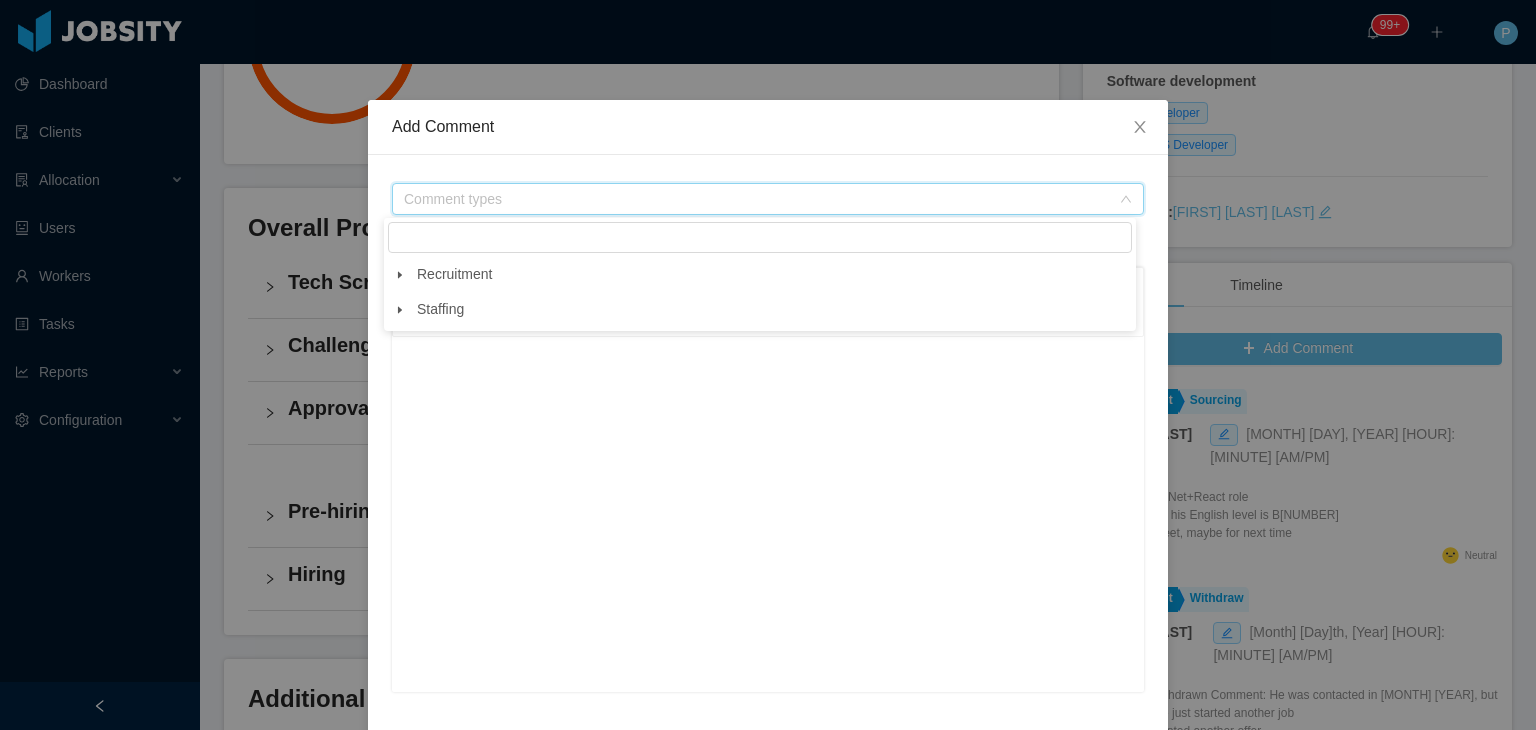 click at bounding box center (400, 275) 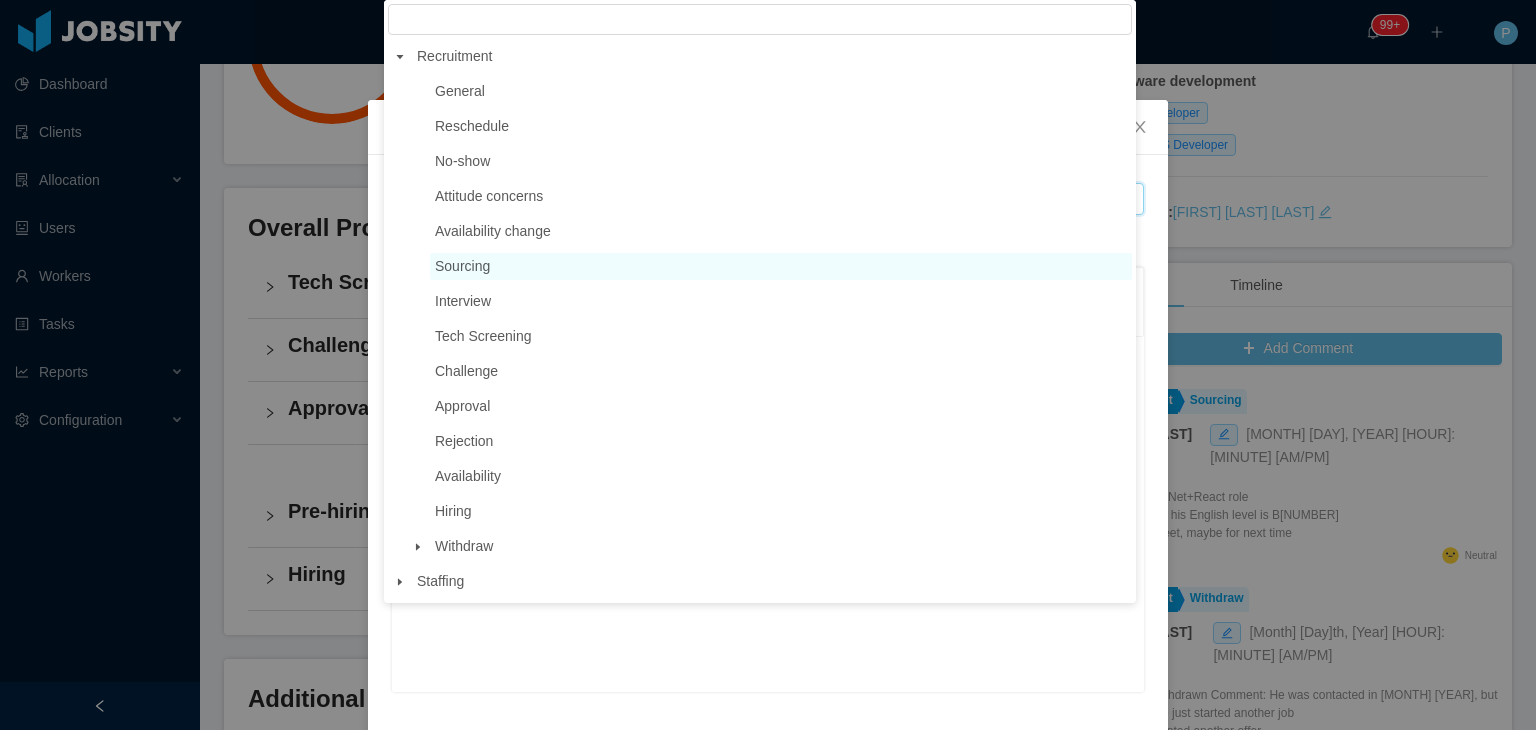 click on "Sourcing" at bounding box center (462, 266) 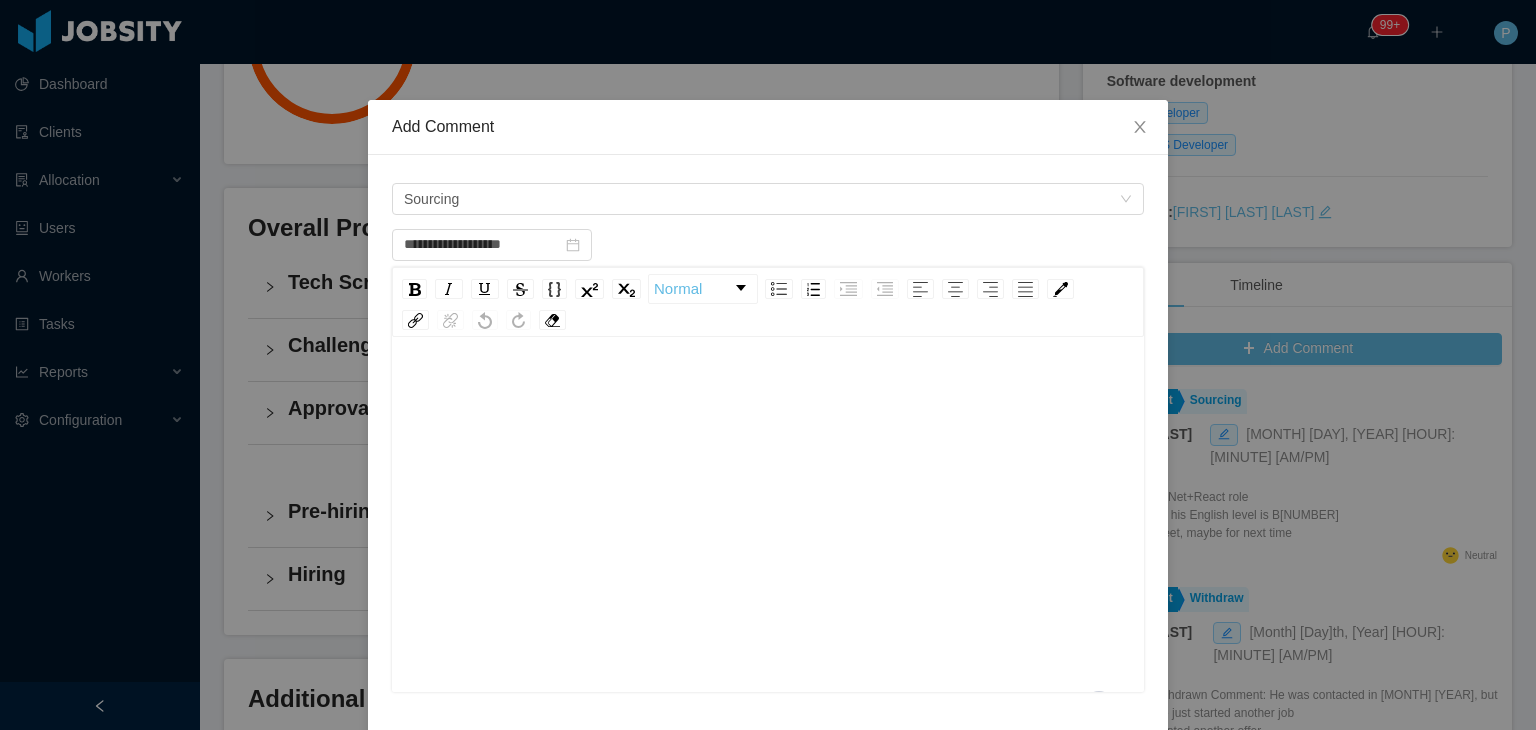 click at bounding box center (768, 546) 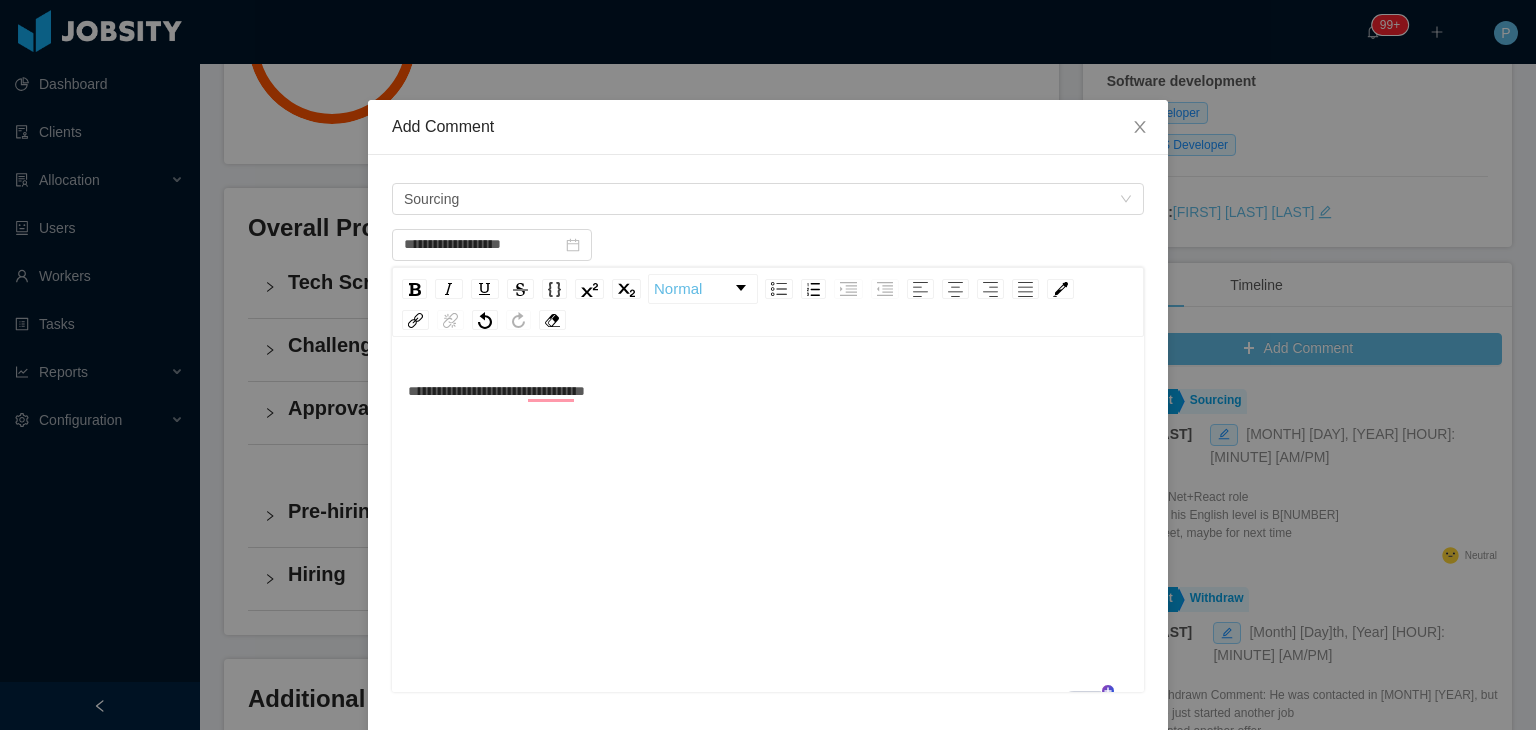 click on "**********" at bounding box center [768, 391] 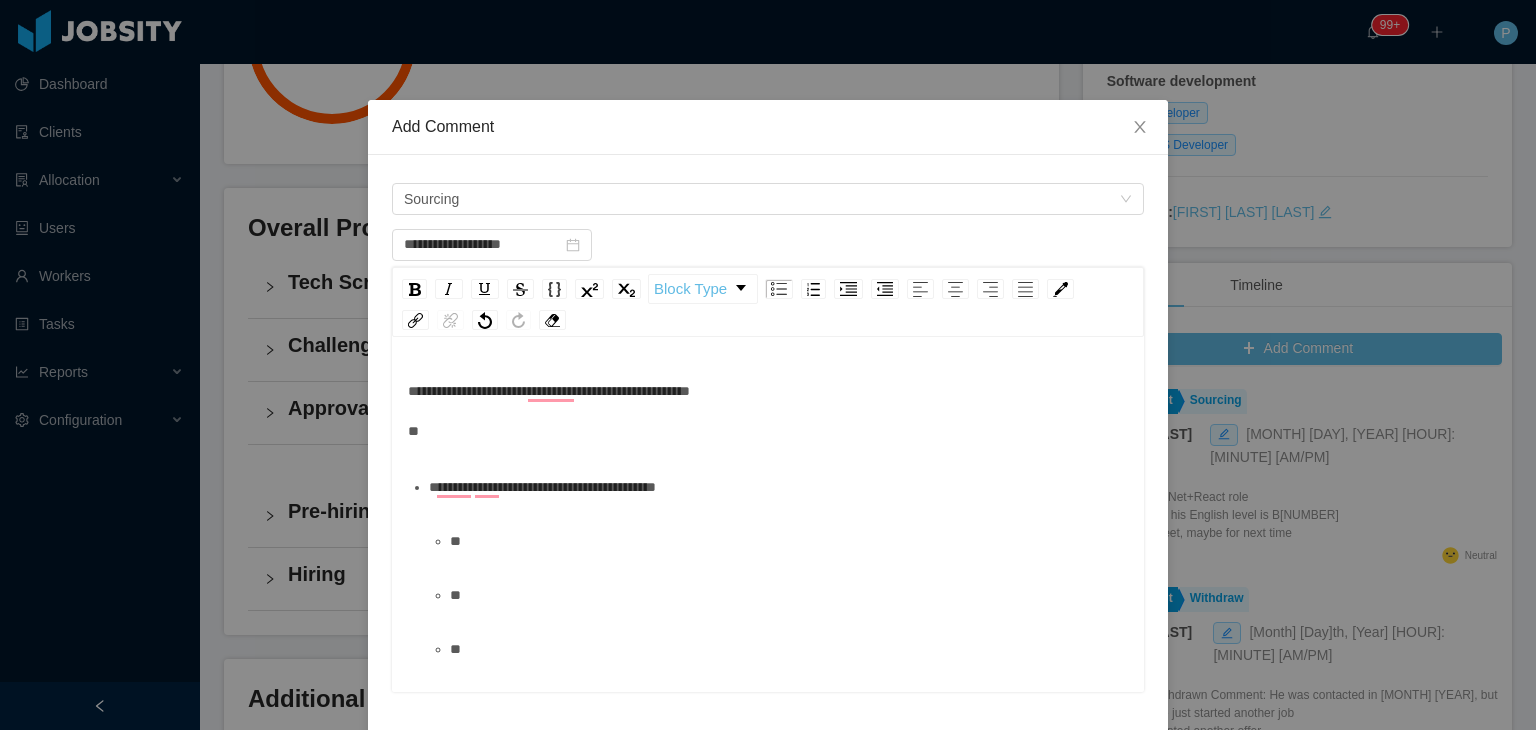 scroll, scrollTop: 20, scrollLeft: 0, axis: vertical 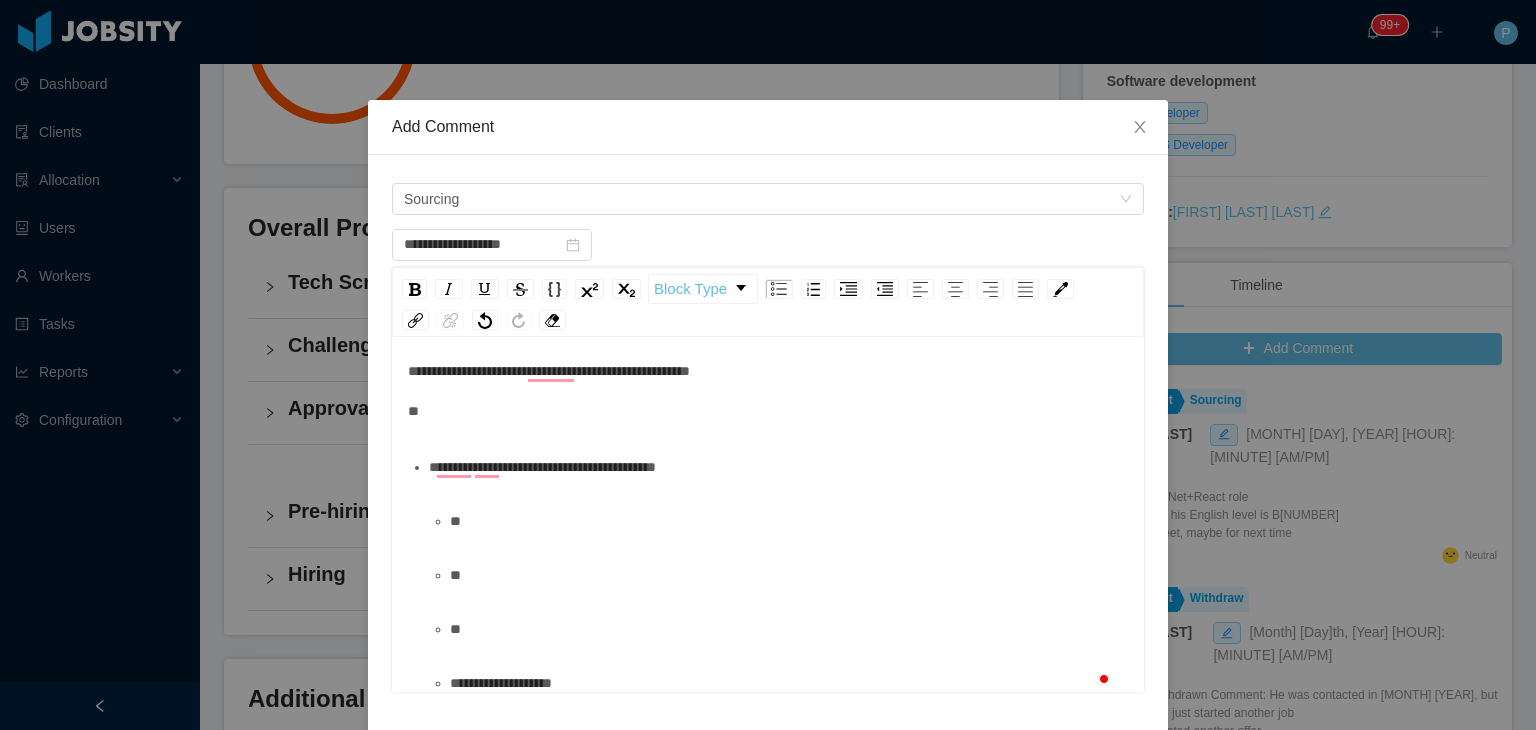 click on "**********" at bounding box center (768, 391) 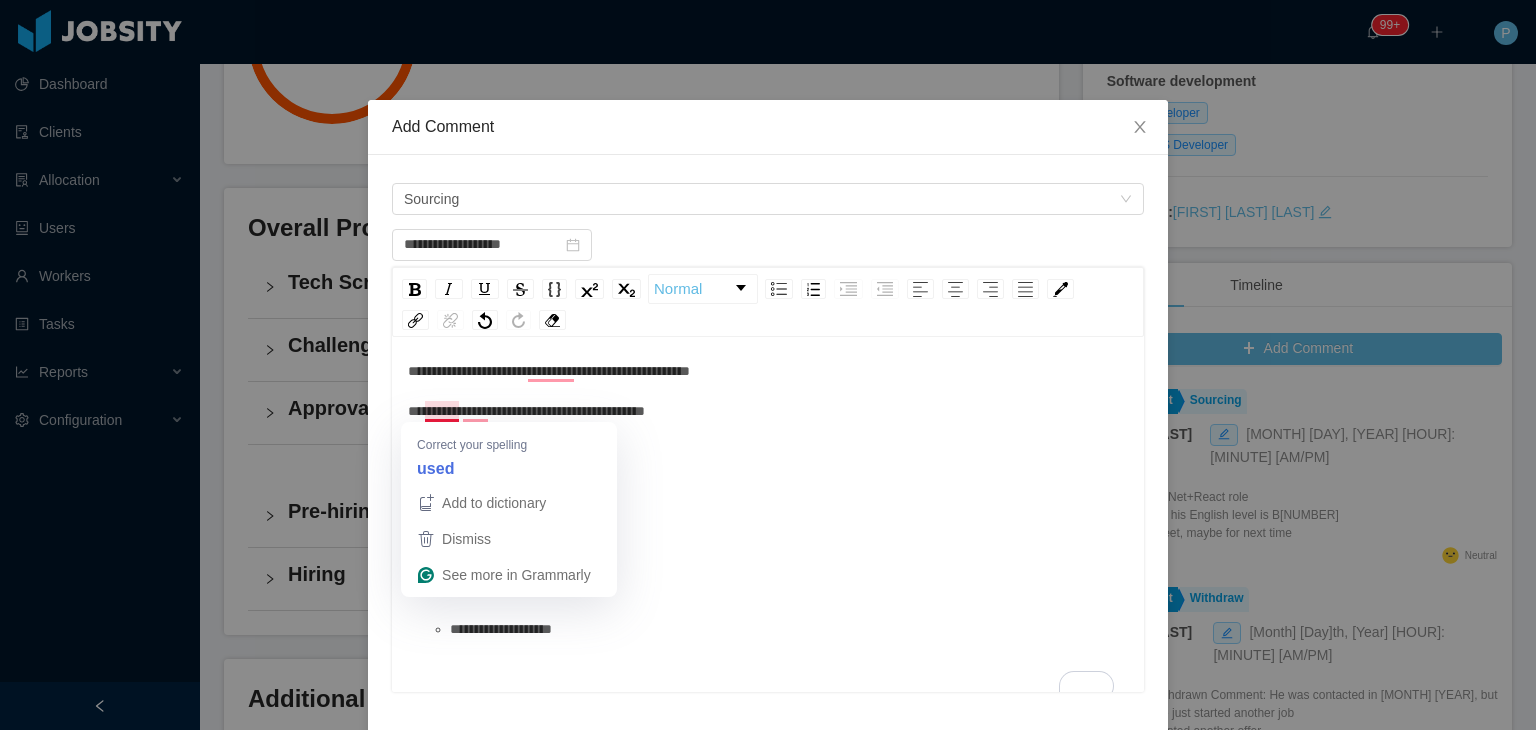 click on "**********" at bounding box center [549, 391] 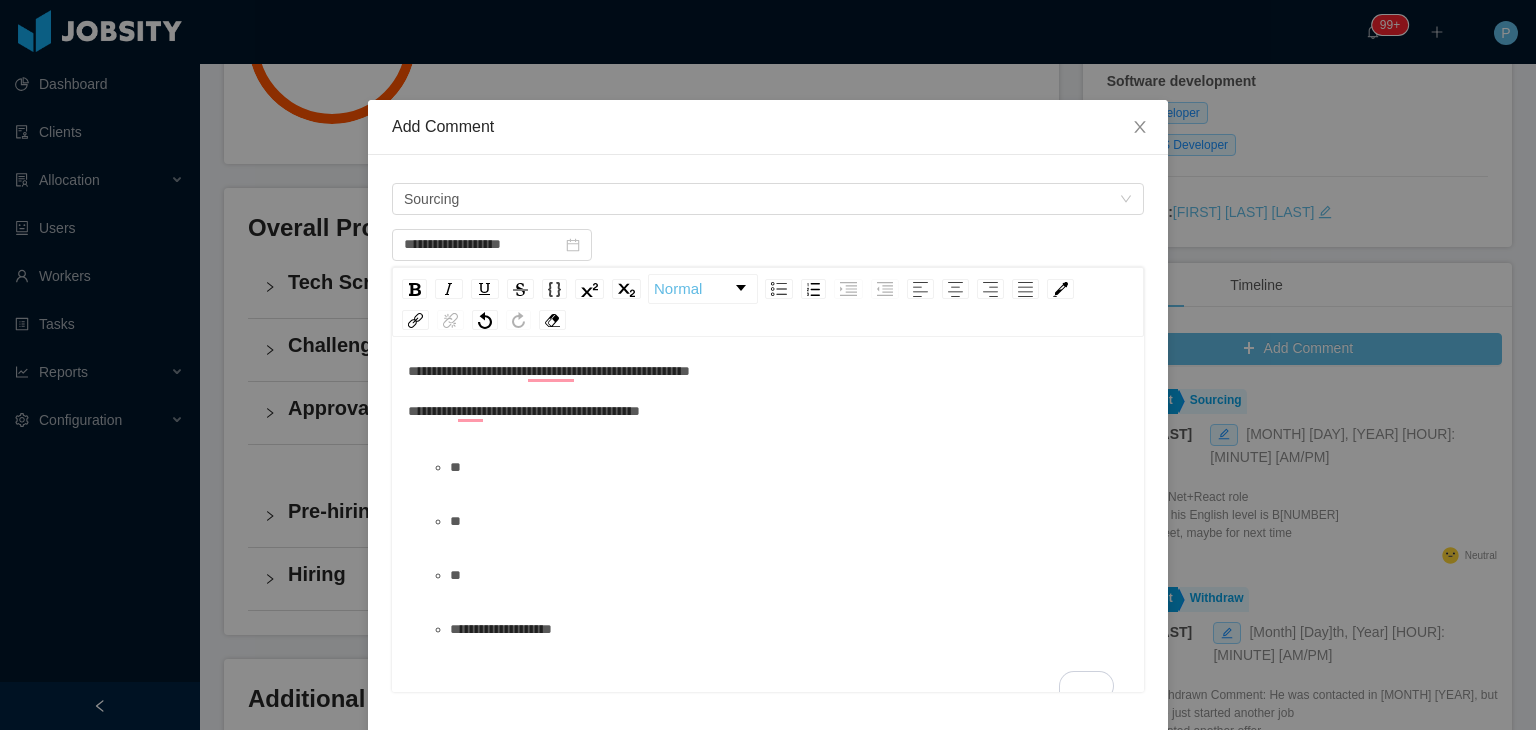 click on "**********" at bounding box center (549, 391) 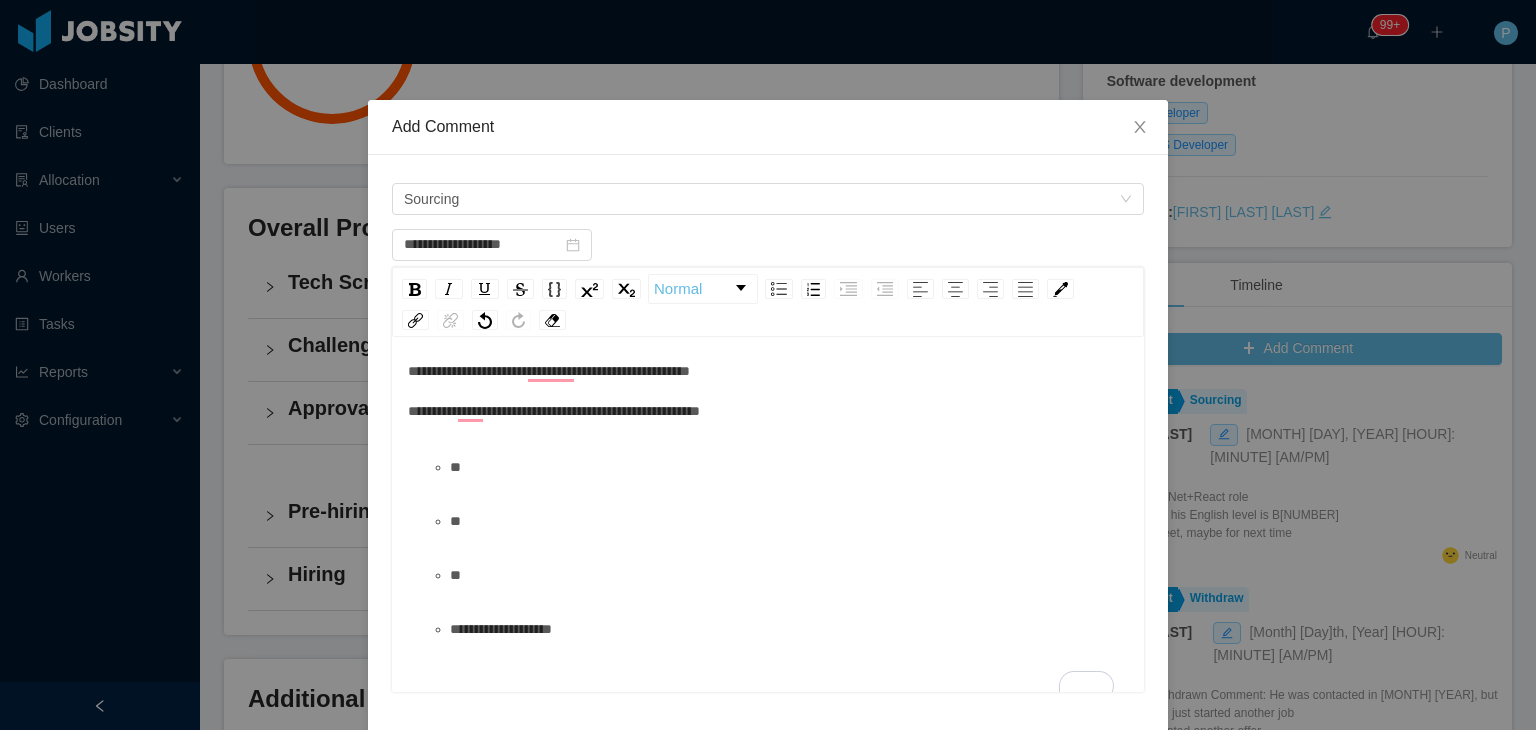 click on "**********" at bounding box center [768, 391] 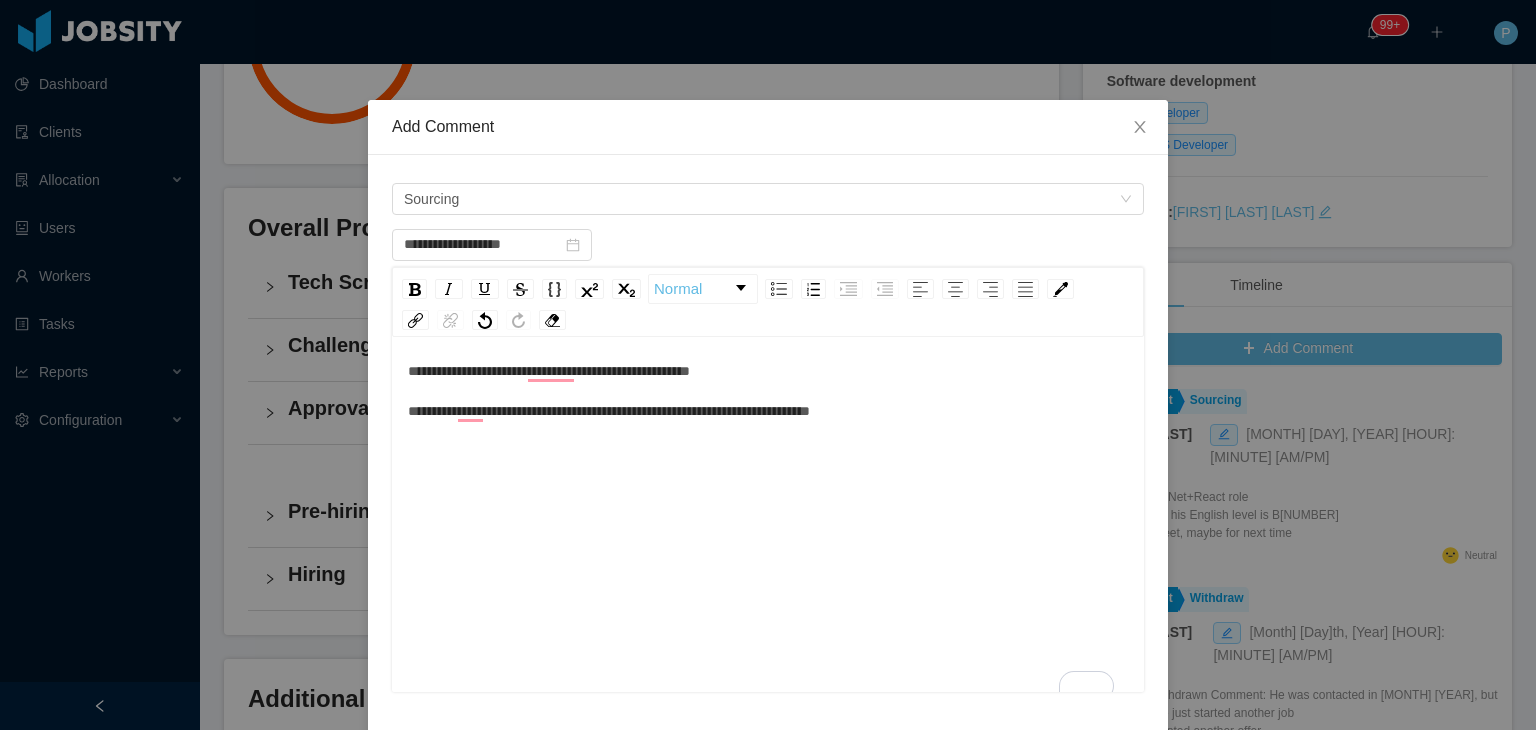 click on "**********" at bounding box center [609, 391] 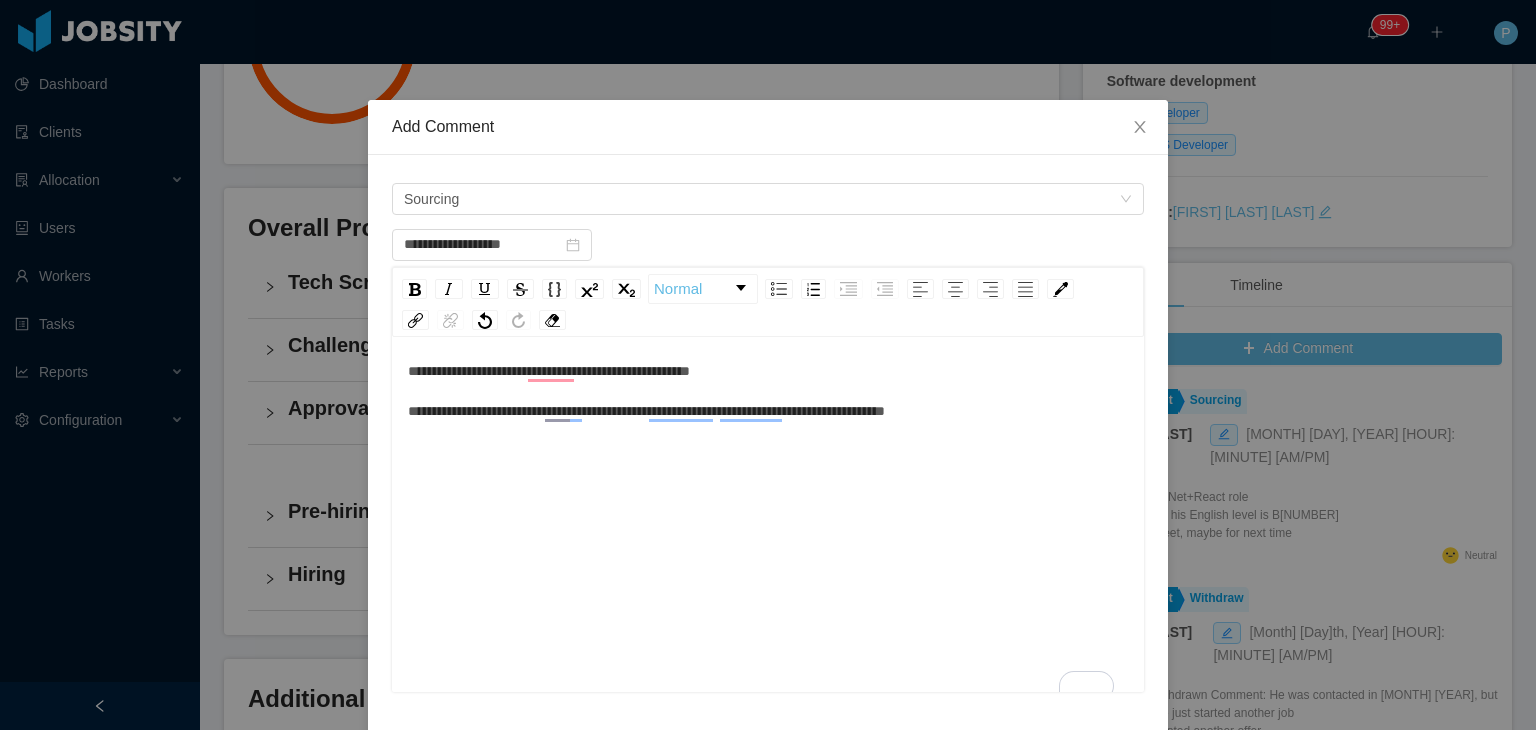 scroll, scrollTop: 190, scrollLeft: 0, axis: vertical 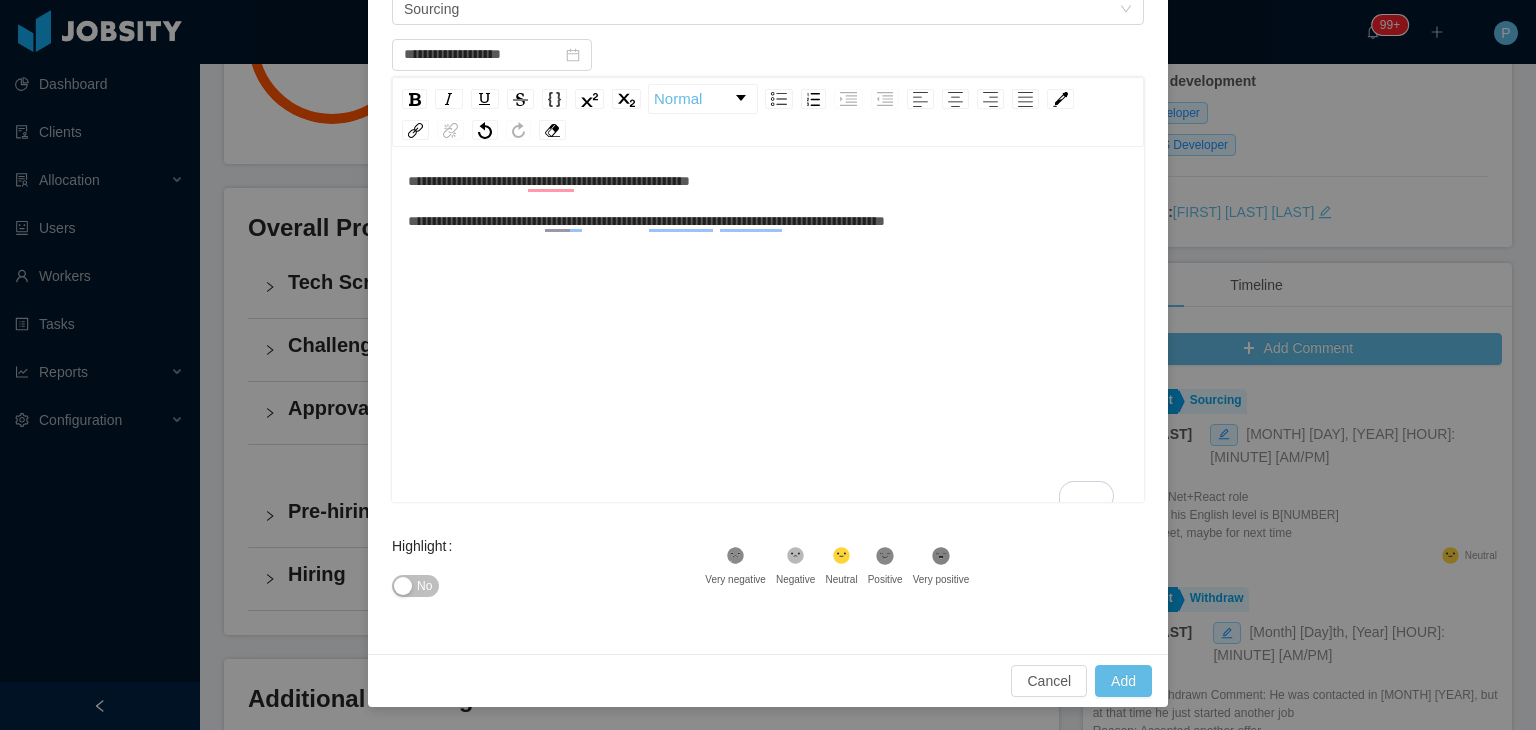 click on "No" at bounding box center [424, 586] 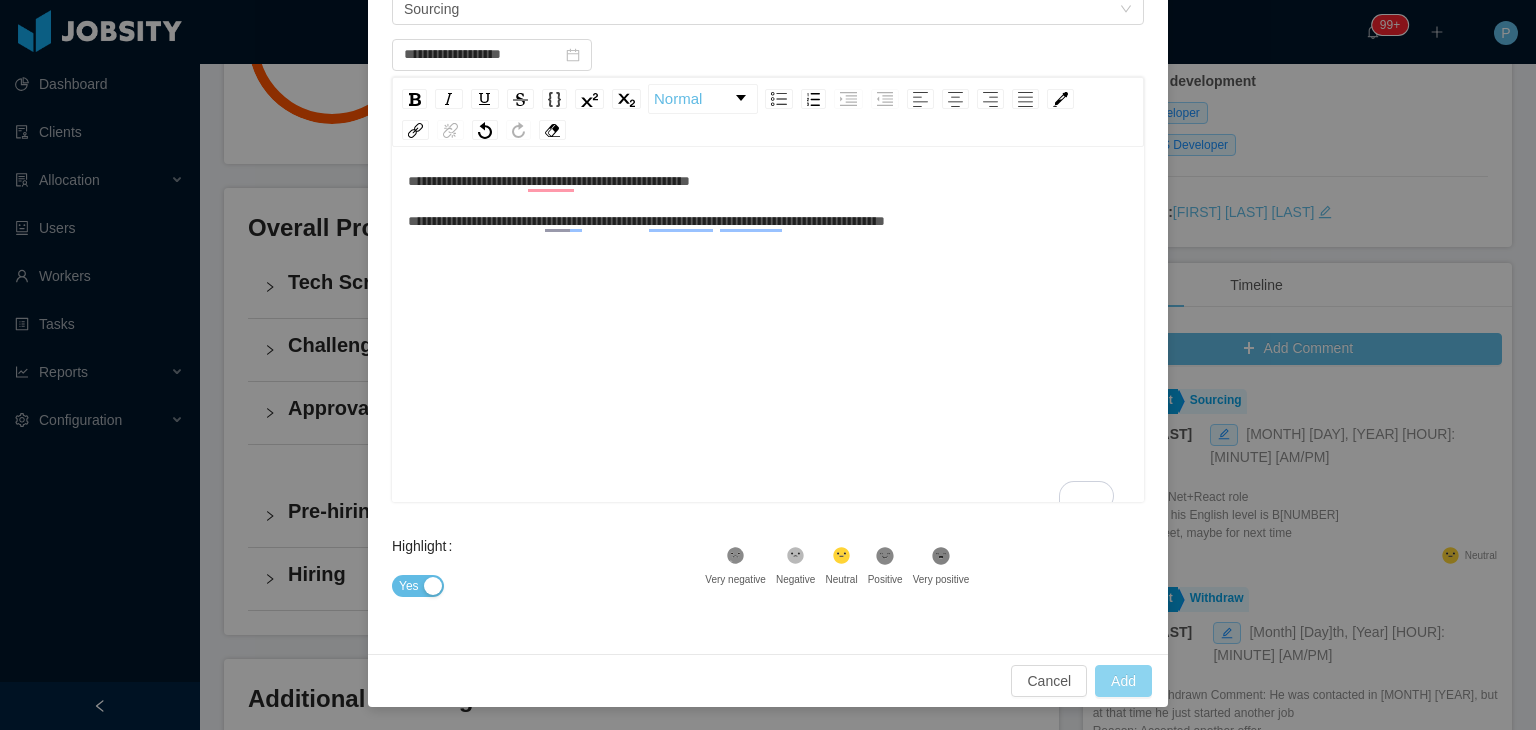 click on "Add" at bounding box center (1123, 681) 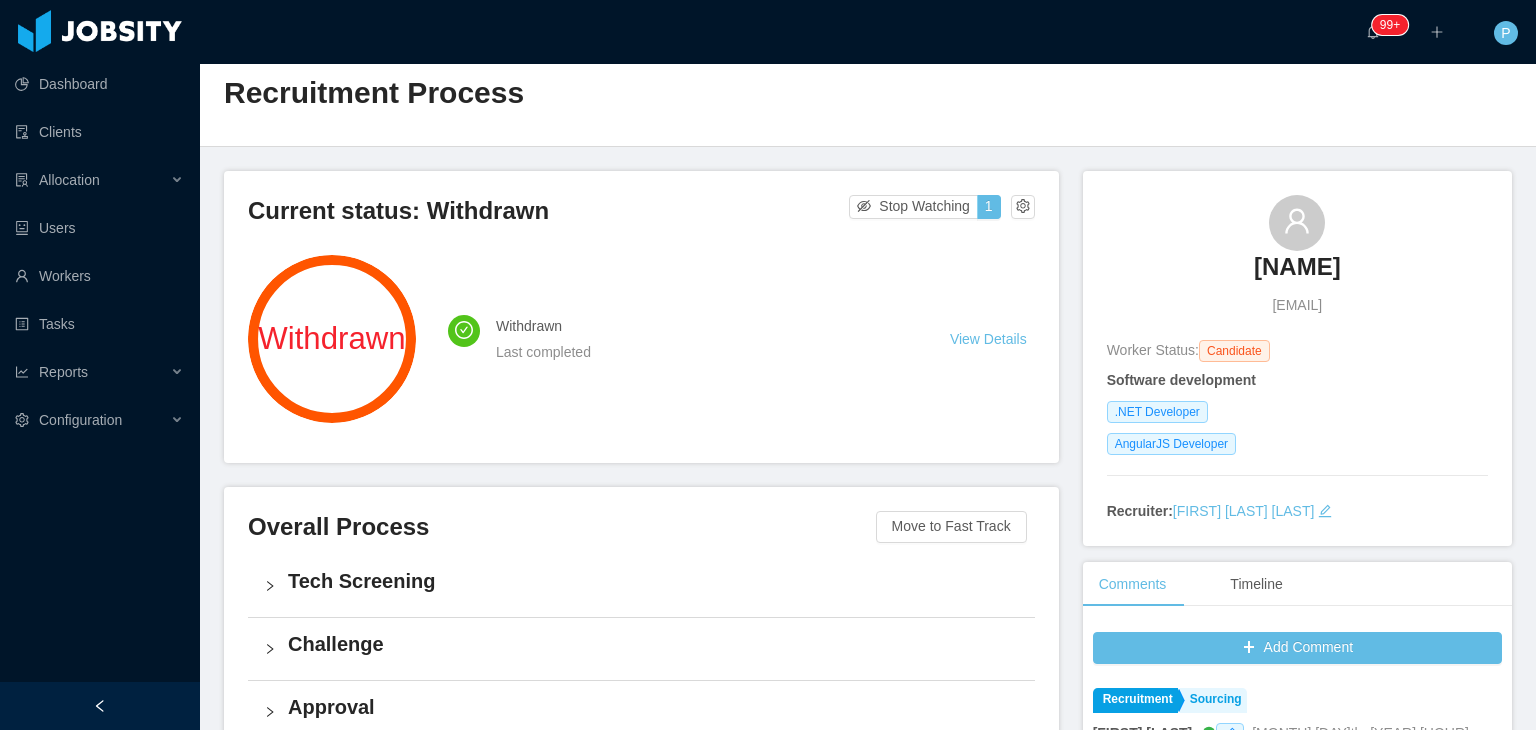 scroll, scrollTop: 0, scrollLeft: 0, axis: both 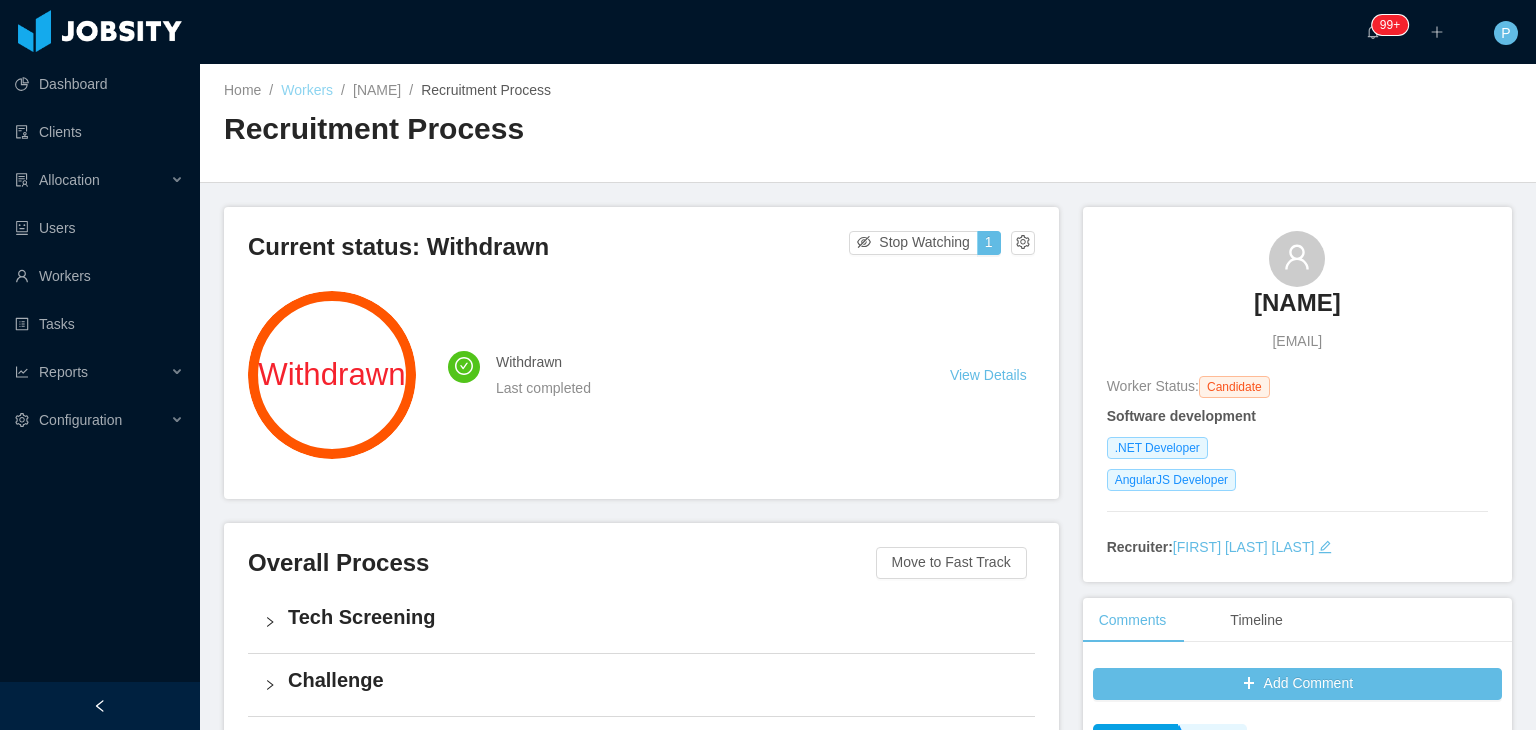 click on "Workers" at bounding box center [307, 90] 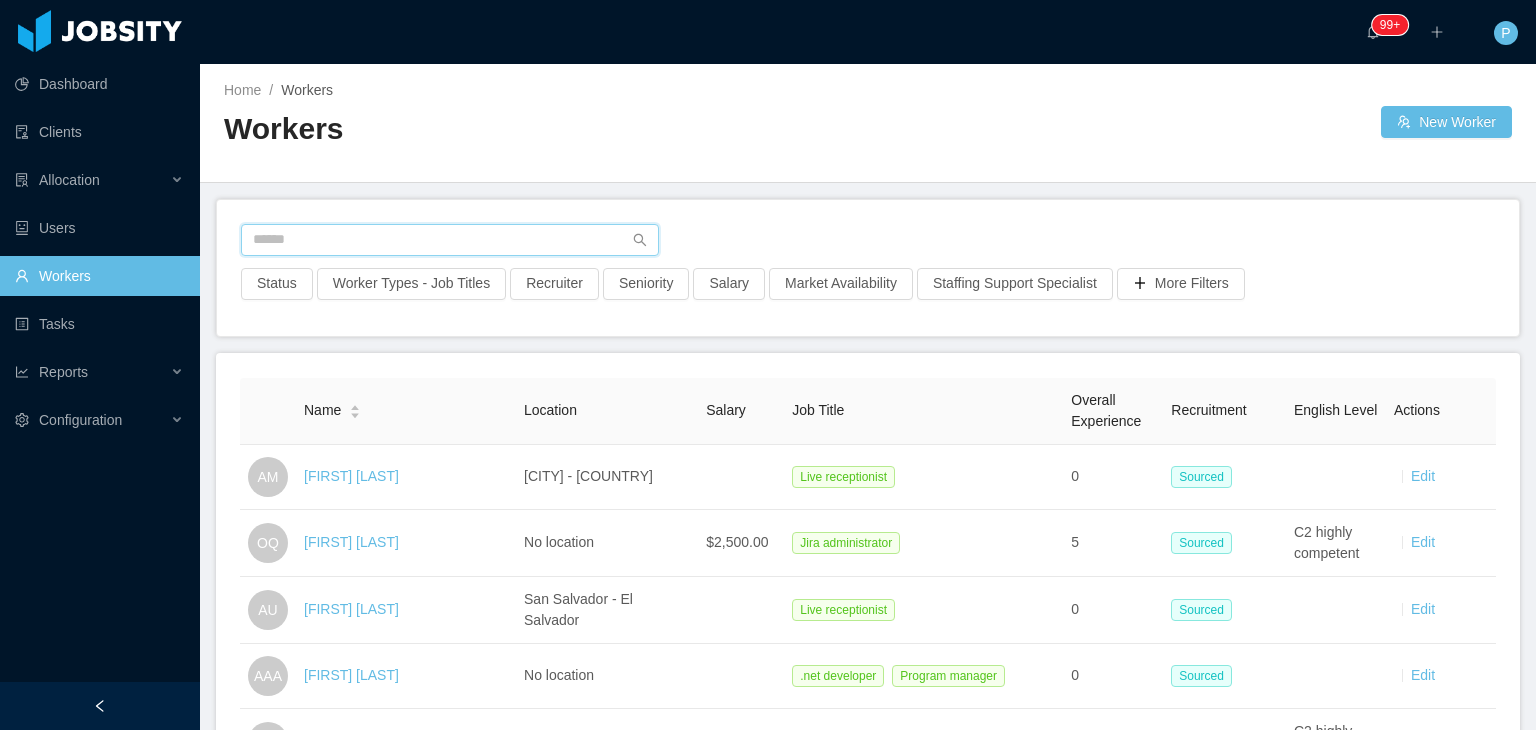 click at bounding box center (450, 240) 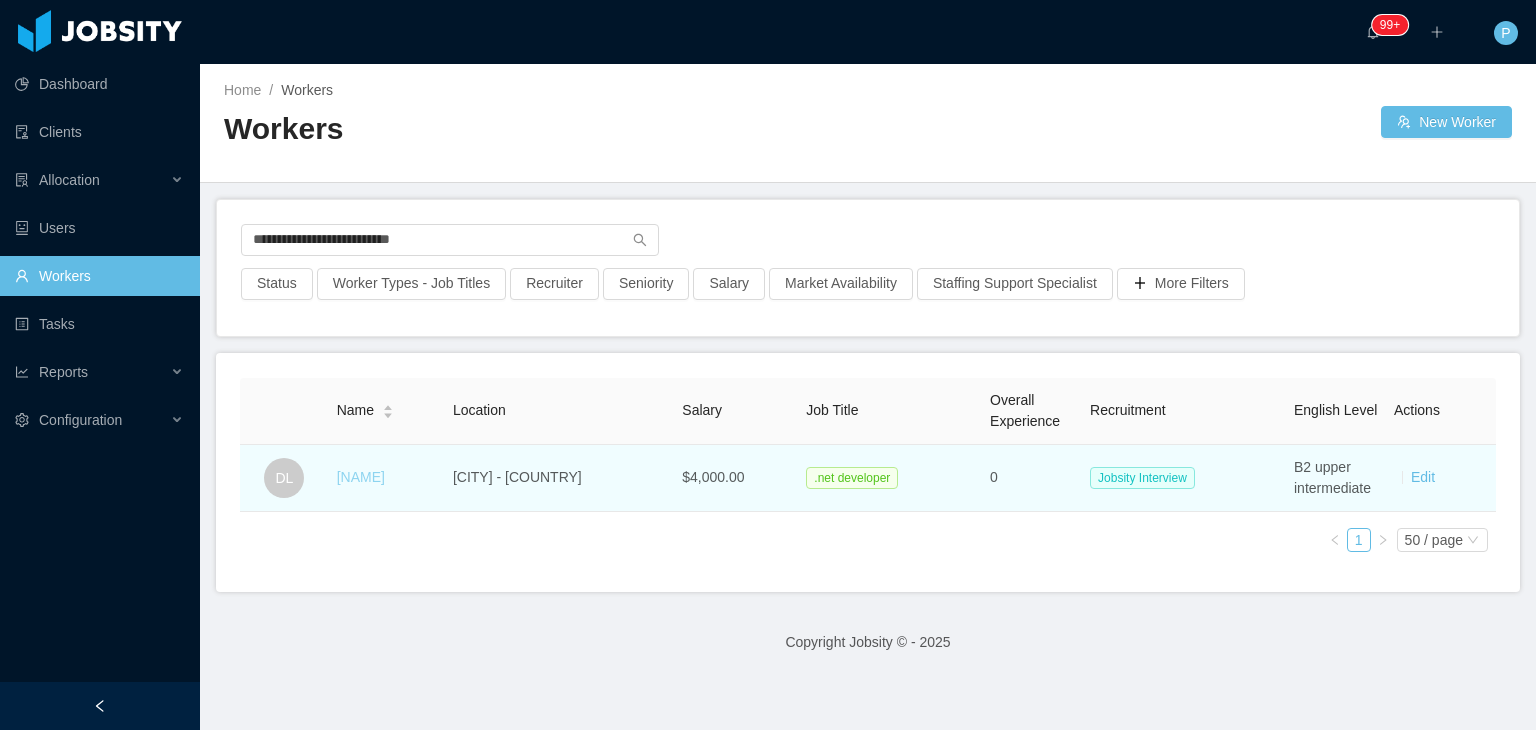click on "[NAME]" at bounding box center [361, 477] 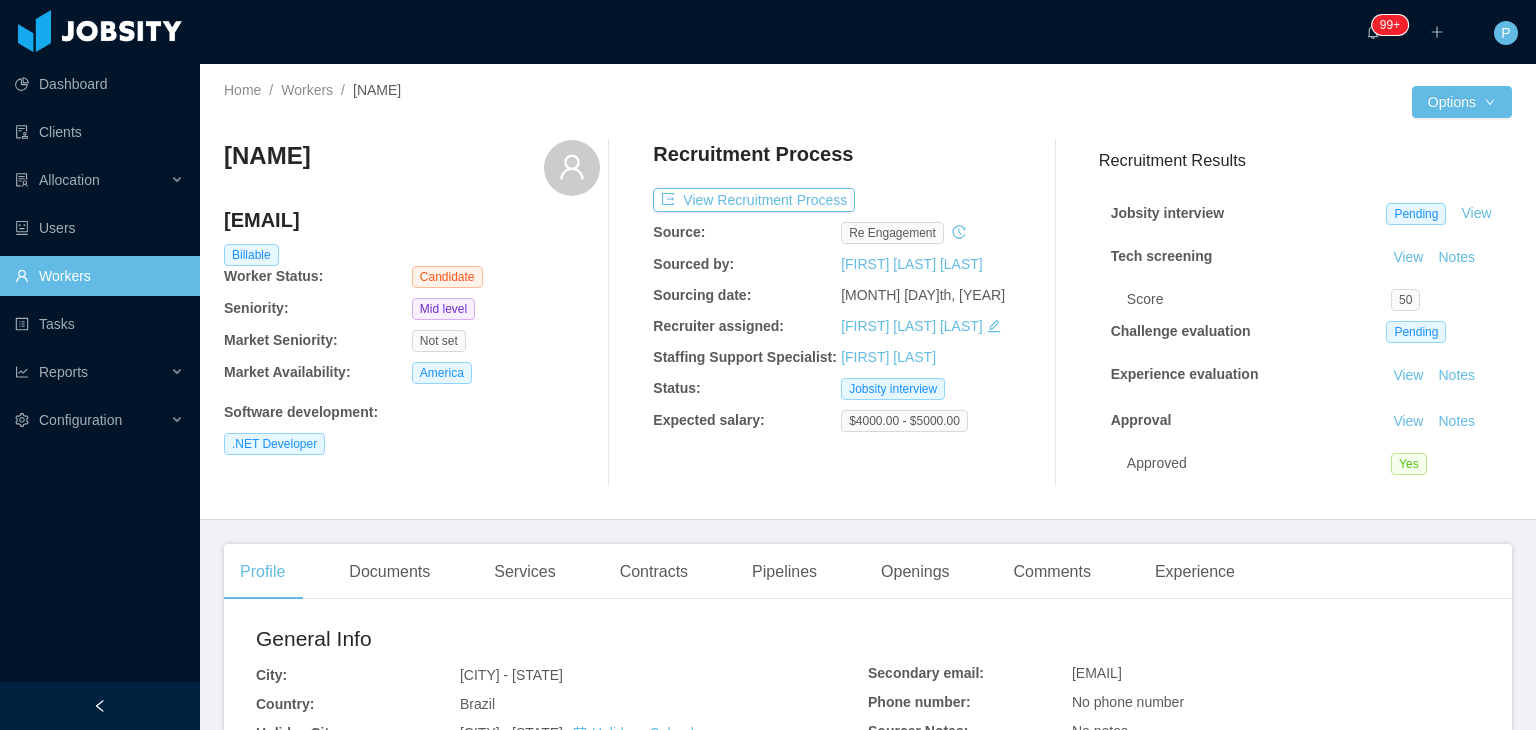 click on "[FIRST] [LAST] [EMAIL]  Billable  Worker Status: Candidate Seniority:   Mid level   Market Seniority:  Not set  Market Availability: America Software development : .NET Developer" at bounding box center (412, 313) 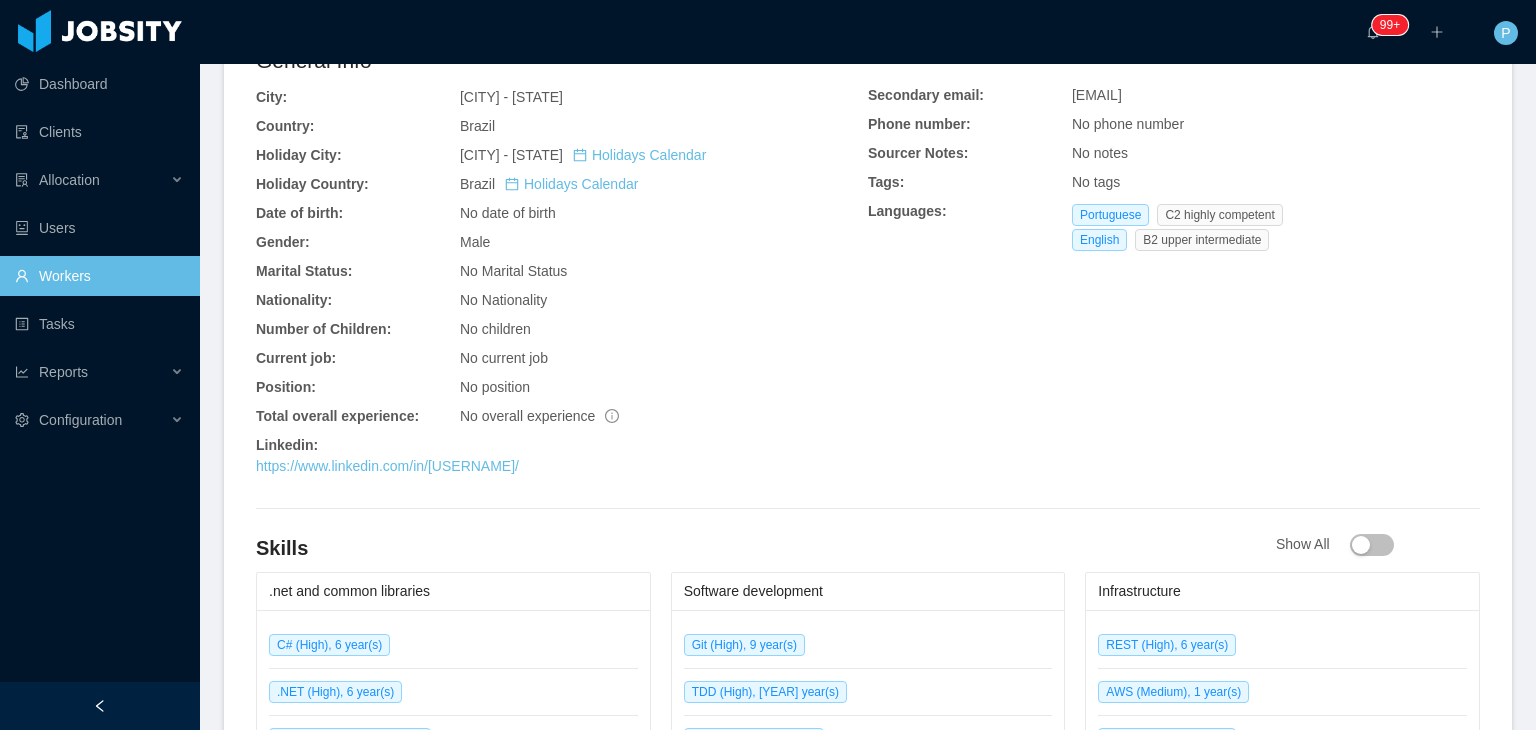 scroll, scrollTop: 600, scrollLeft: 0, axis: vertical 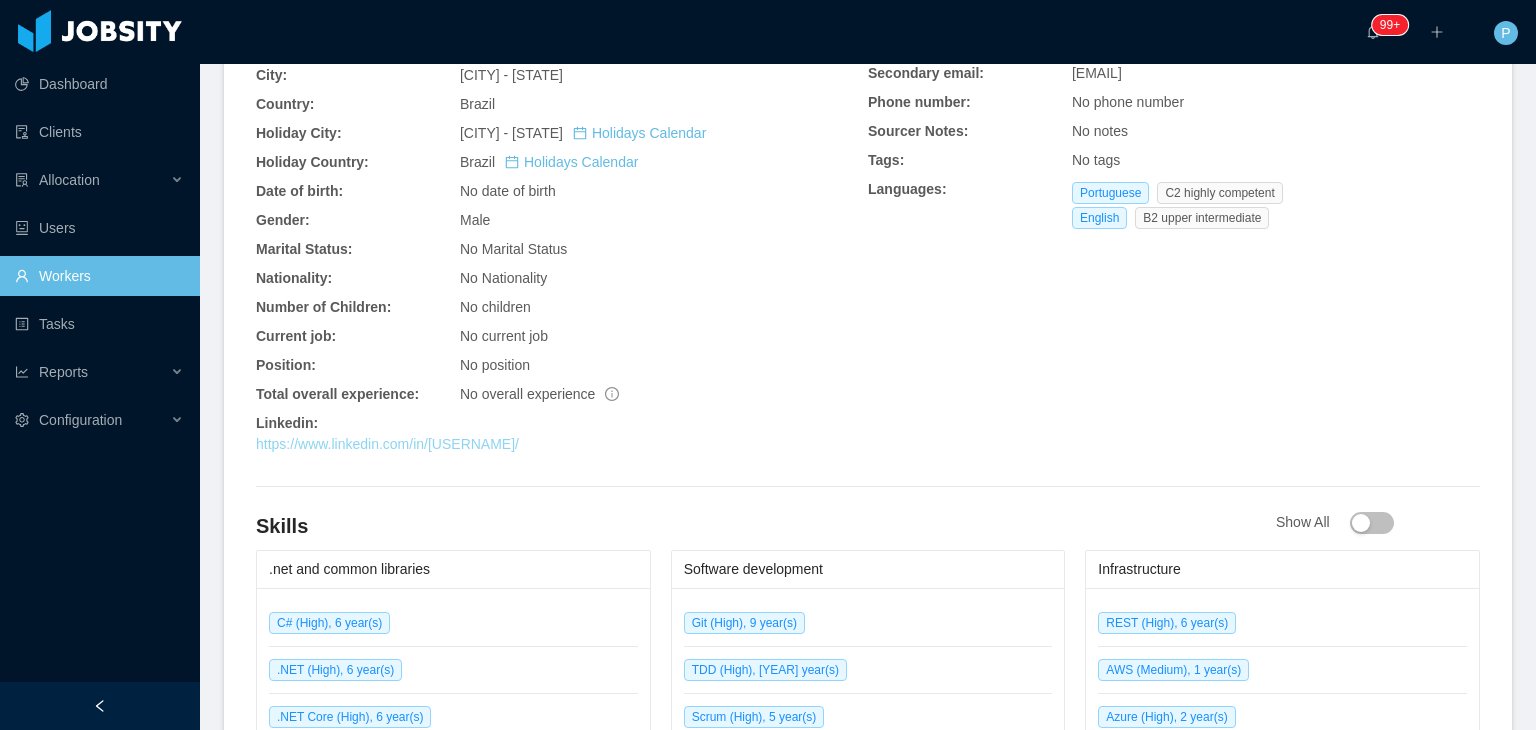 click on "https://www.linkedin.com/in/[USERNAME]/" at bounding box center (387, 444) 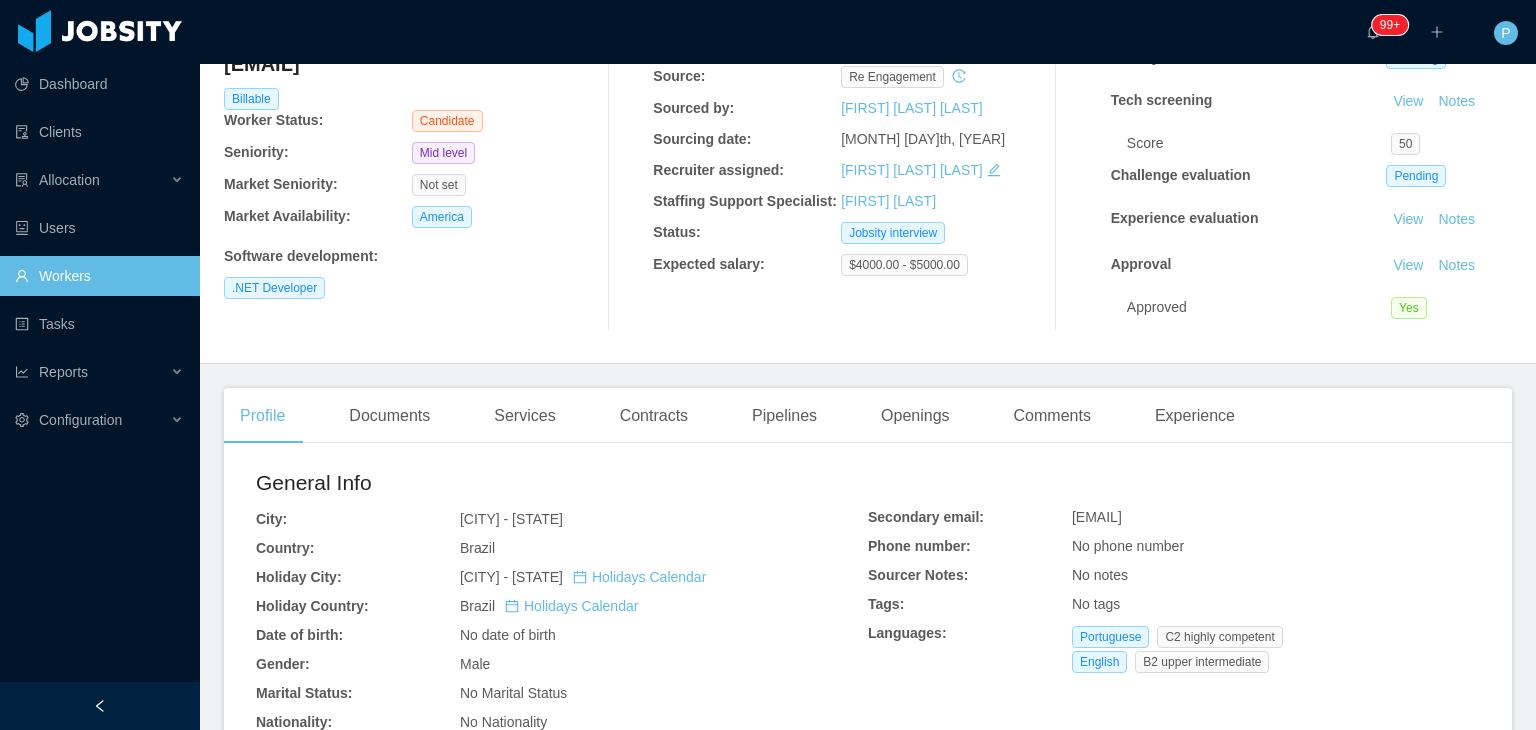 scroll, scrollTop: 0, scrollLeft: 0, axis: both 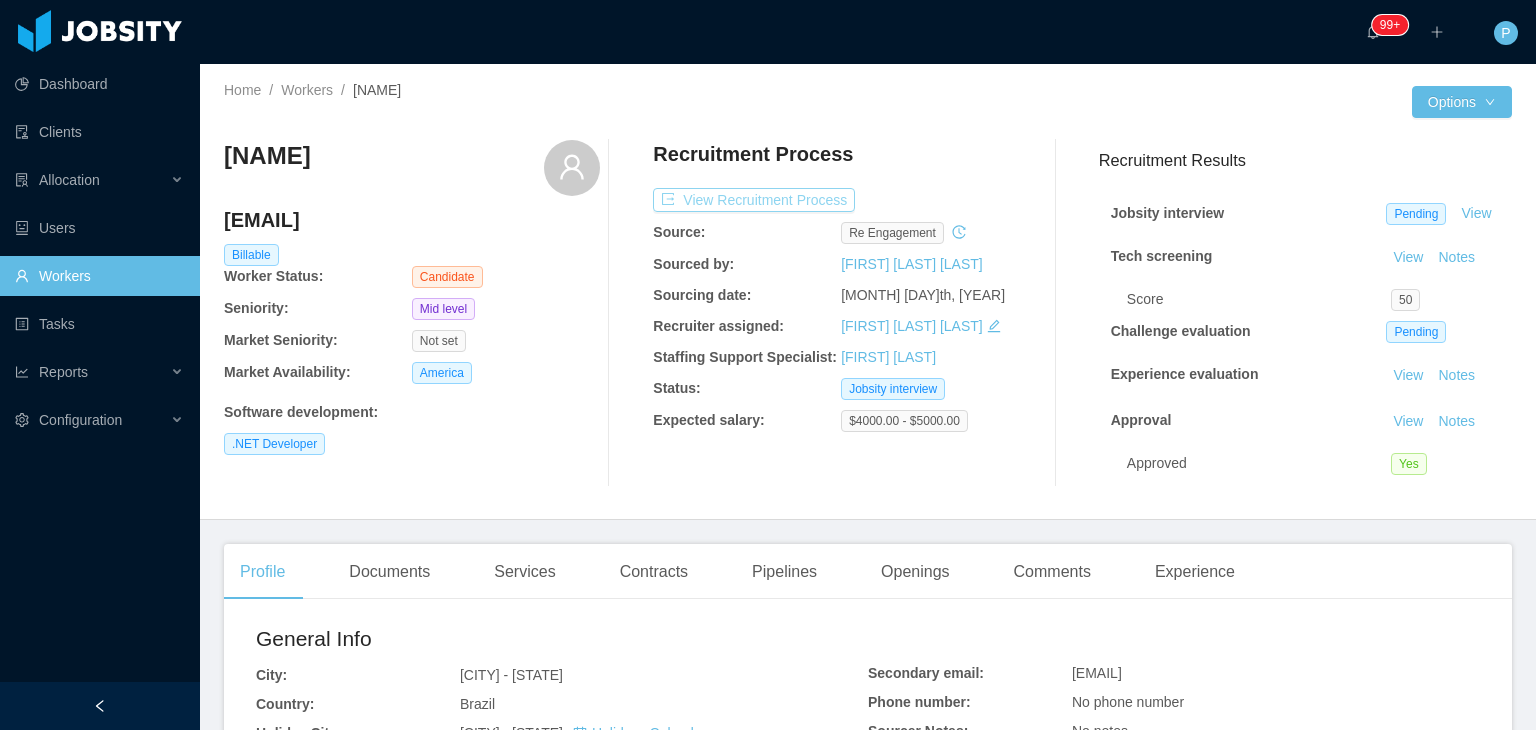 click on "View Recruitment Process" at bounding box center (754, 200) 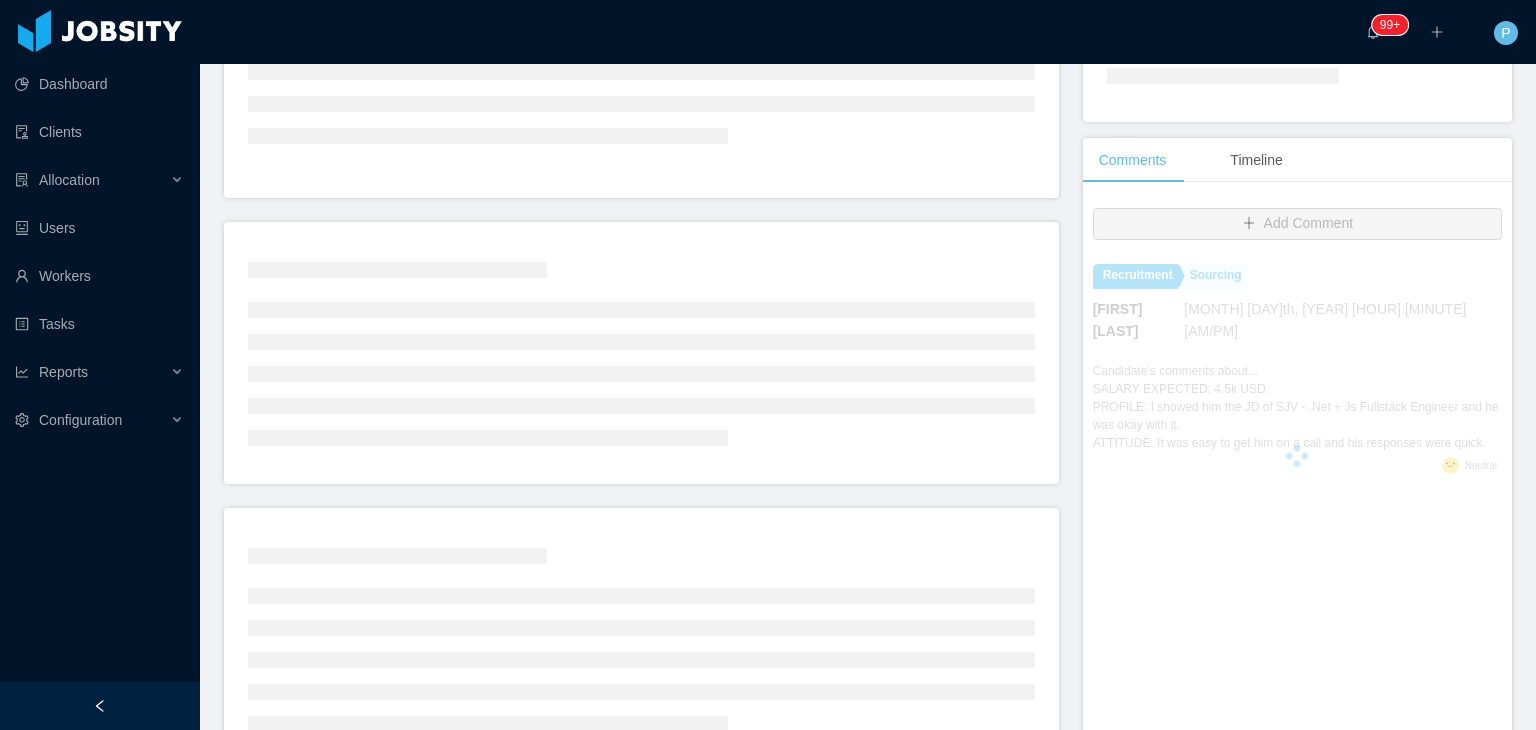 scroll, scrollTop: 374, scrollLeft: 0, axis: vertical 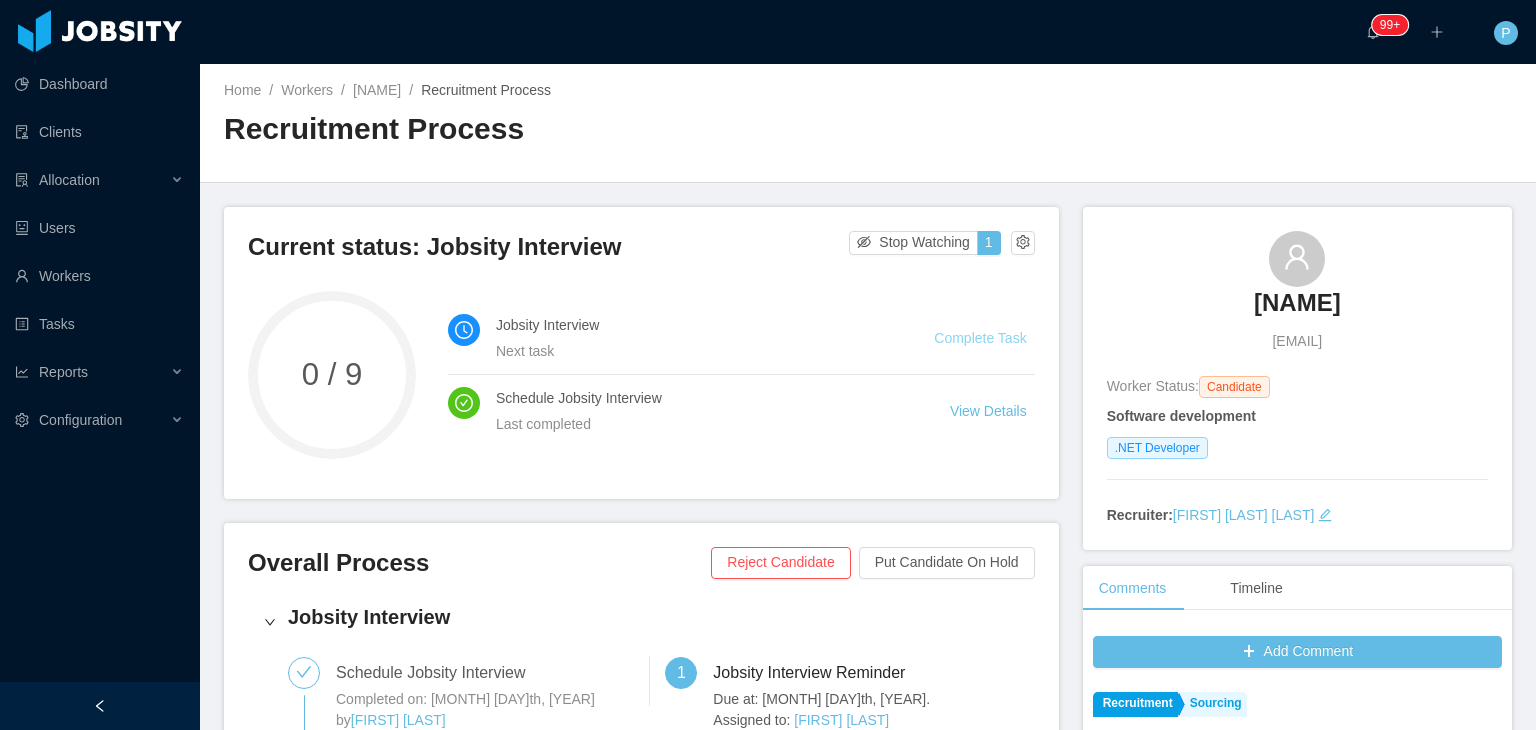 click on "Complete Task" at bounding box center [980, 338] 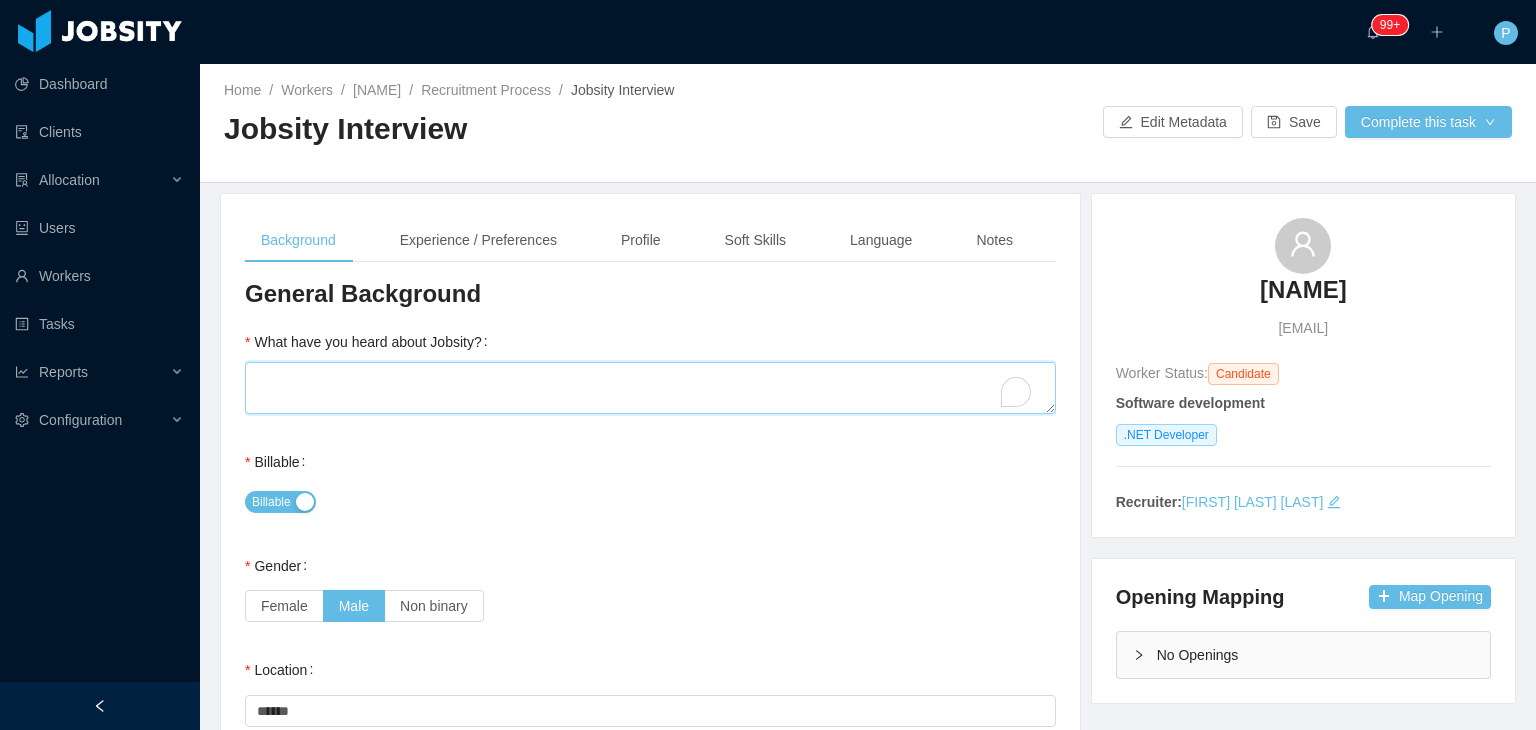 click on "What have you heard about Jobsity?" at bounding box center (650, 388) 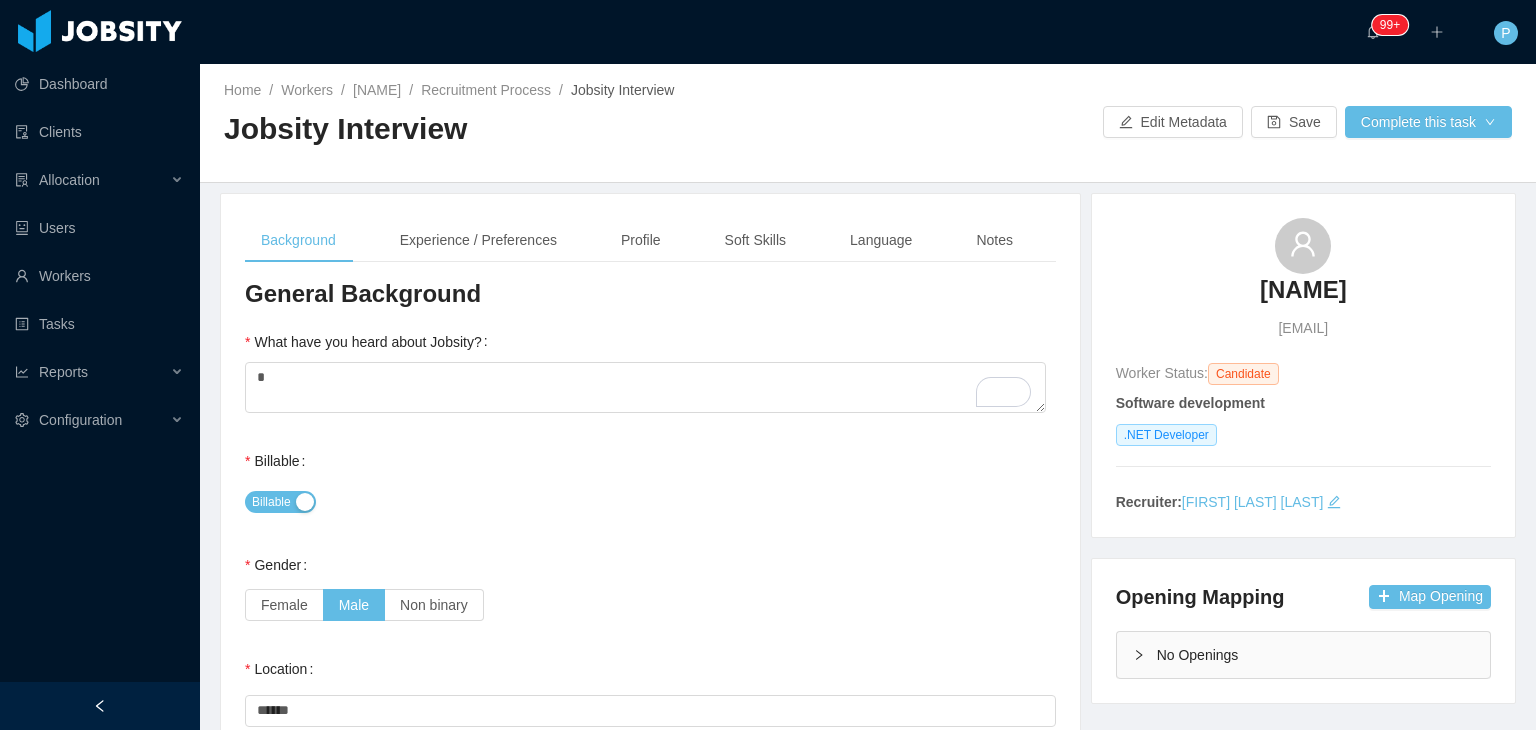 click at bounding box center (985, 122) 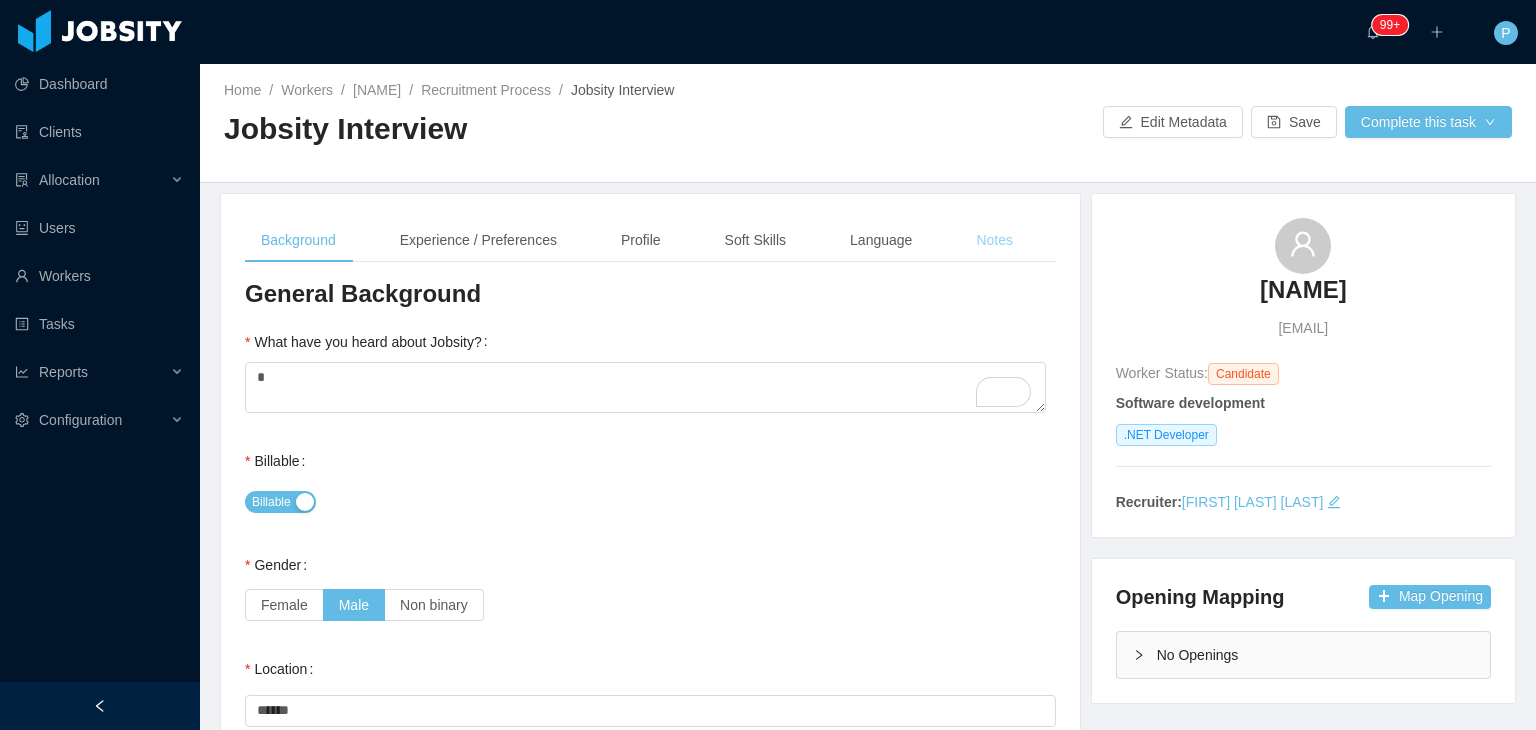 click on "Notes" at bounding box center (994, 240) 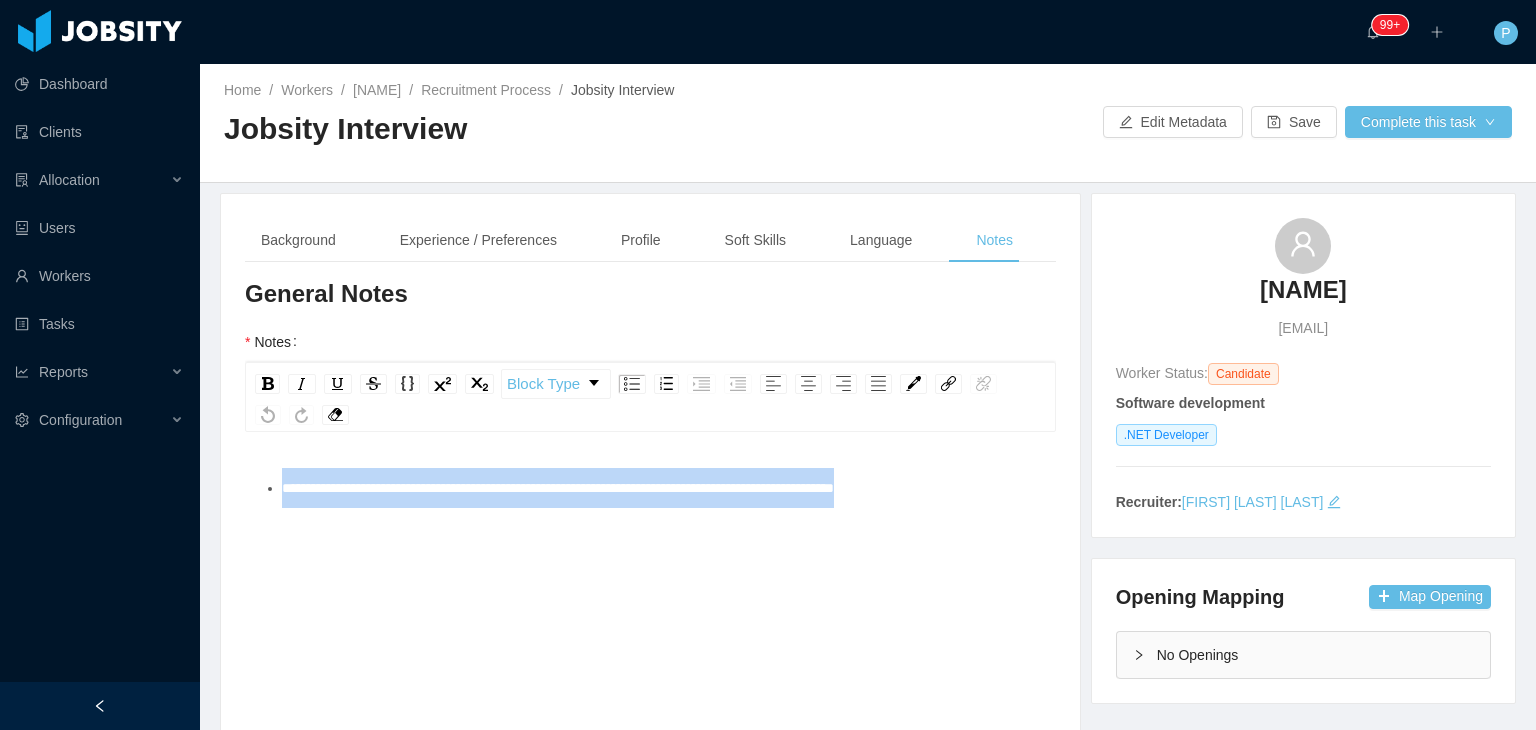 drag, startPoint x: 973, startPoint y: 493, endPoint x: 228, endPoint y: 467, distance: 745.45355 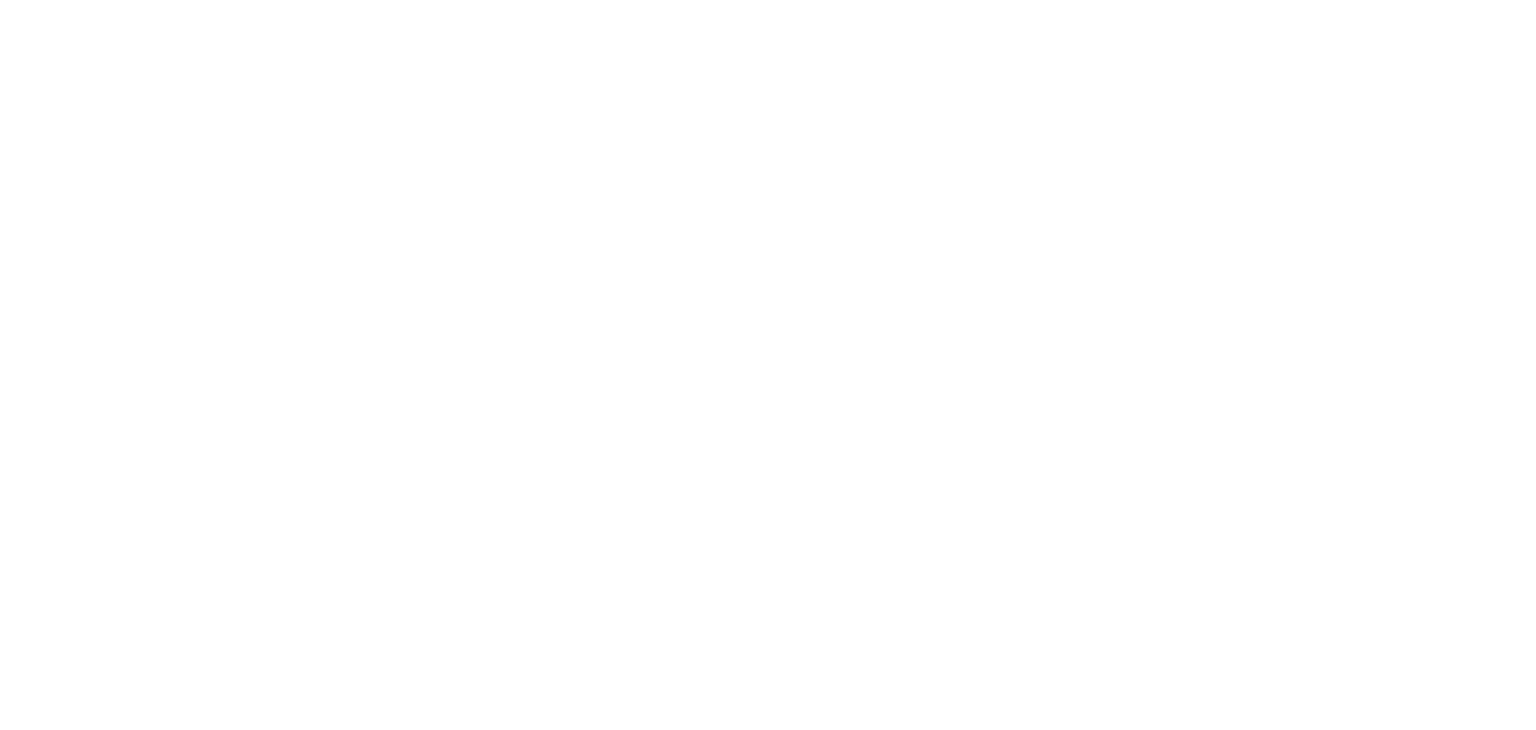scroll, scrollTop: 0, scrollLeft: 0, axis: both 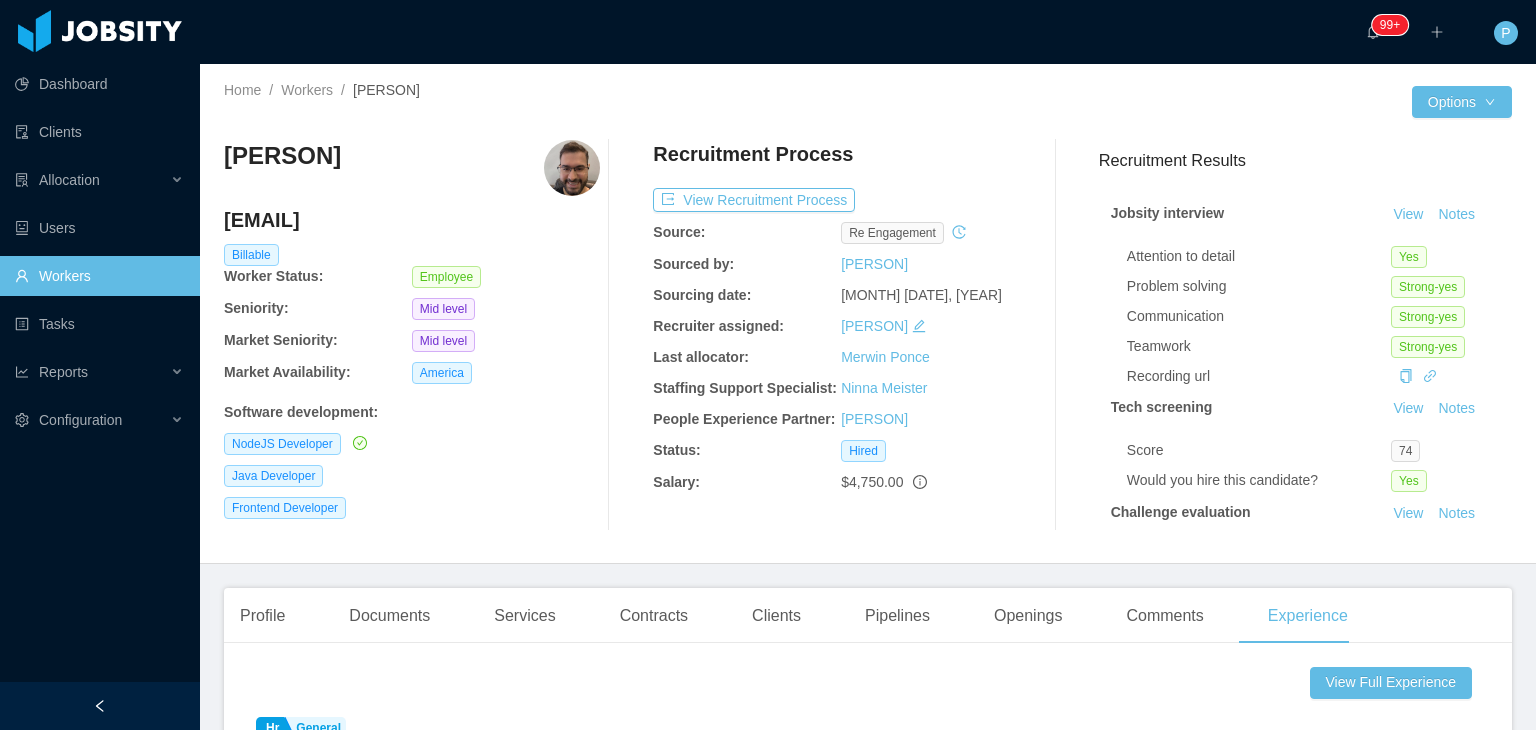 click on "Recruitment Process" at bounding box center [841, 159] 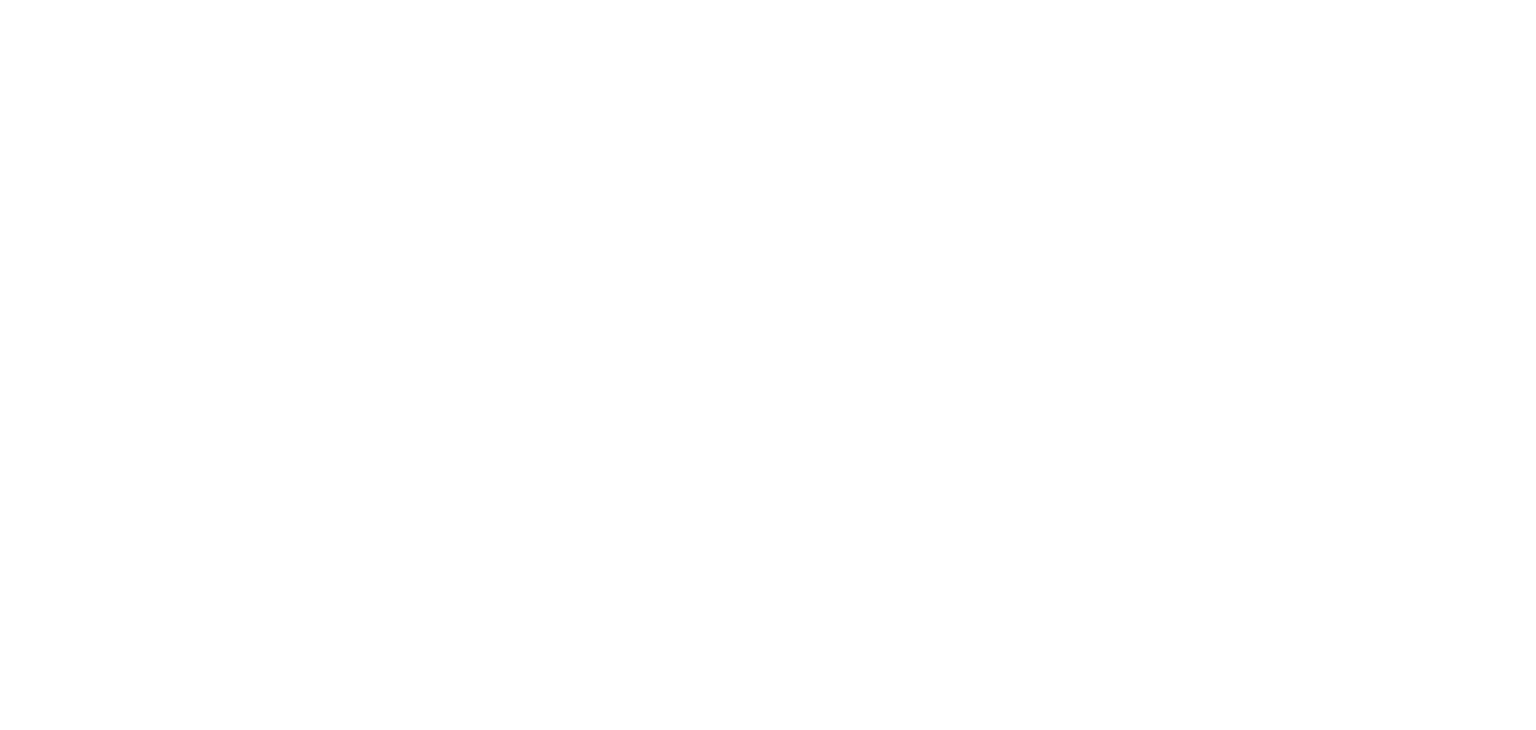 scroll, scrollTop: 0, scrollLeft: 0, axis: both 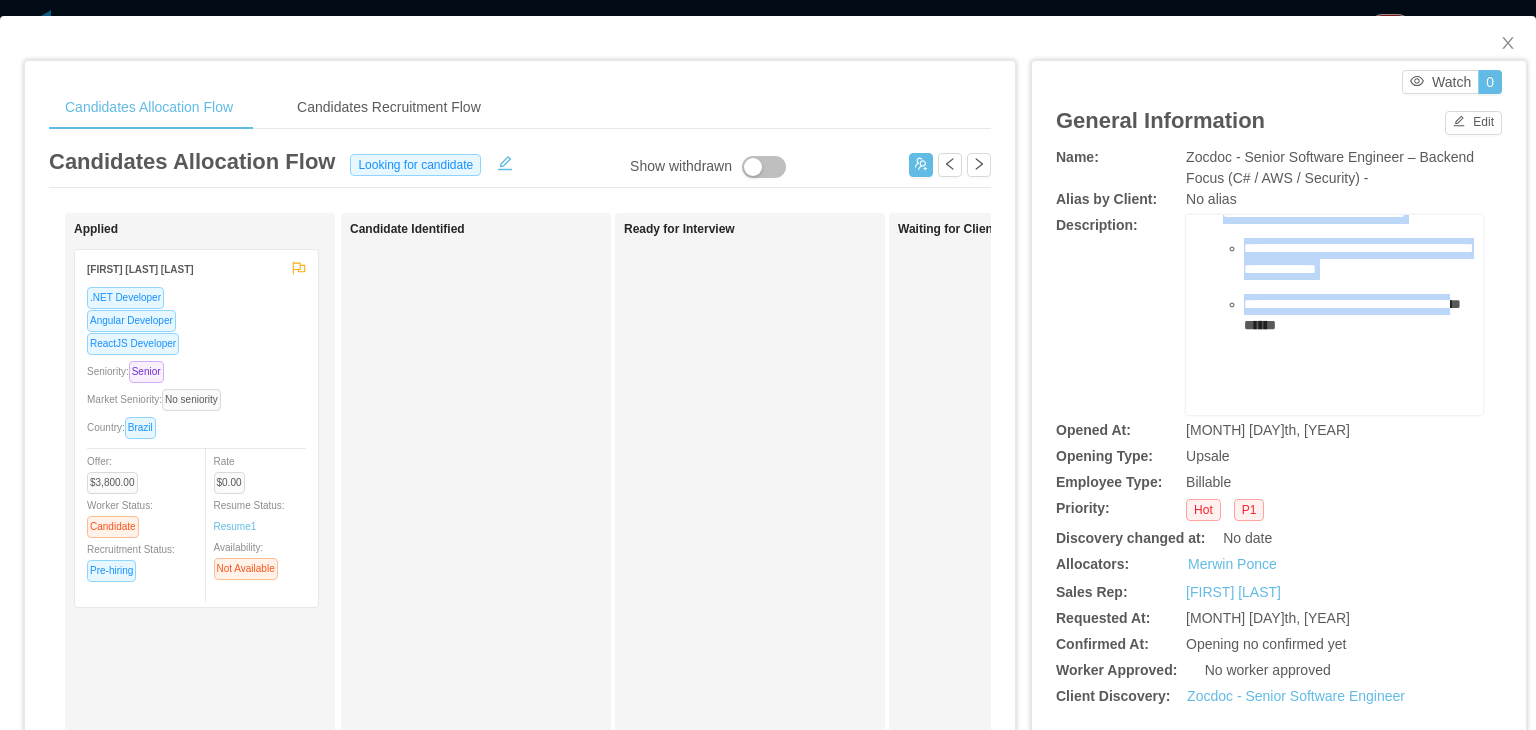 drag, startPoint x: 1184, startPoint y: 289, endPoint x: 1293, endPoint y: 281, distance: 109.29318 